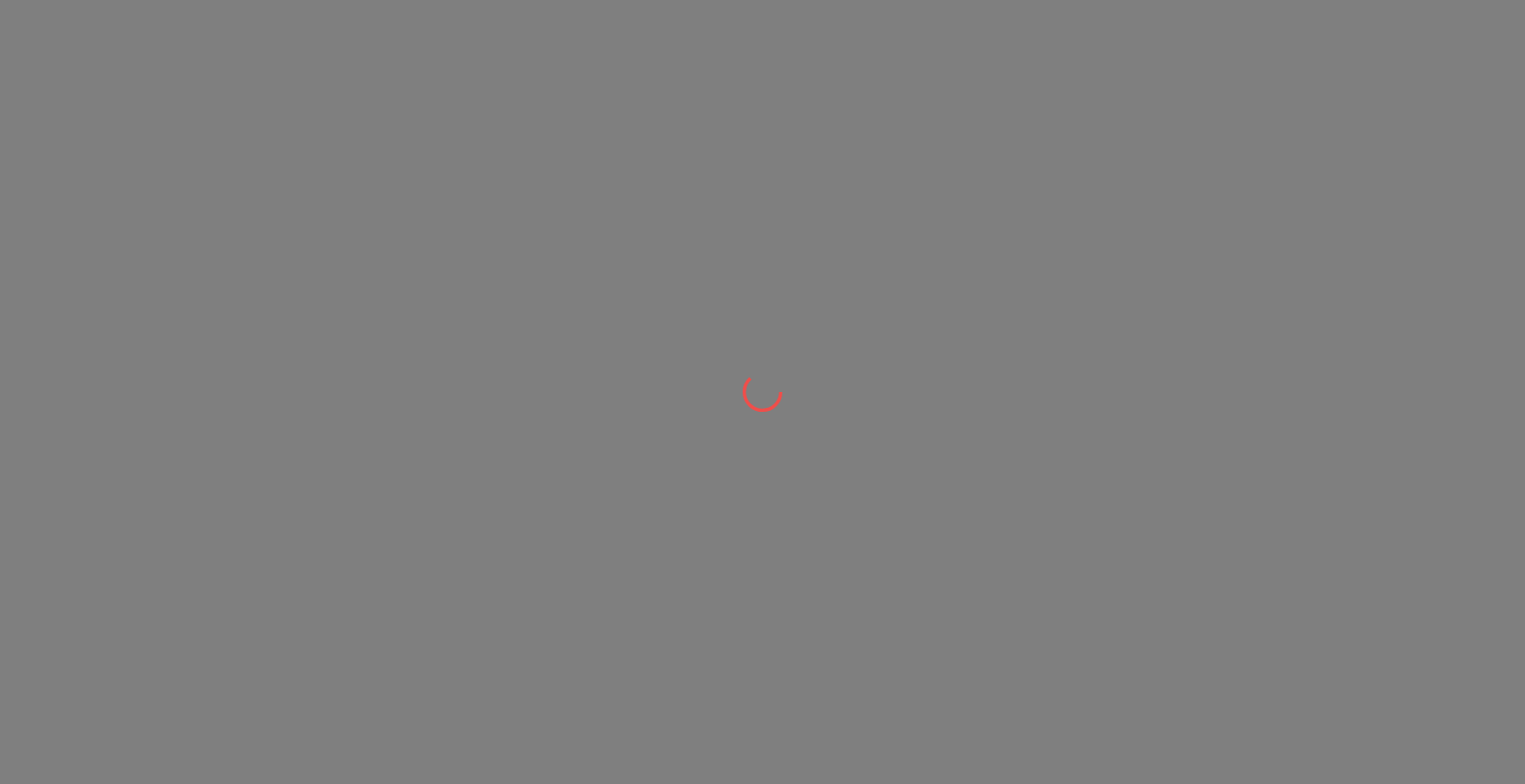 scroll, scrollTop: 0, scrollLeft: 0, axis: both 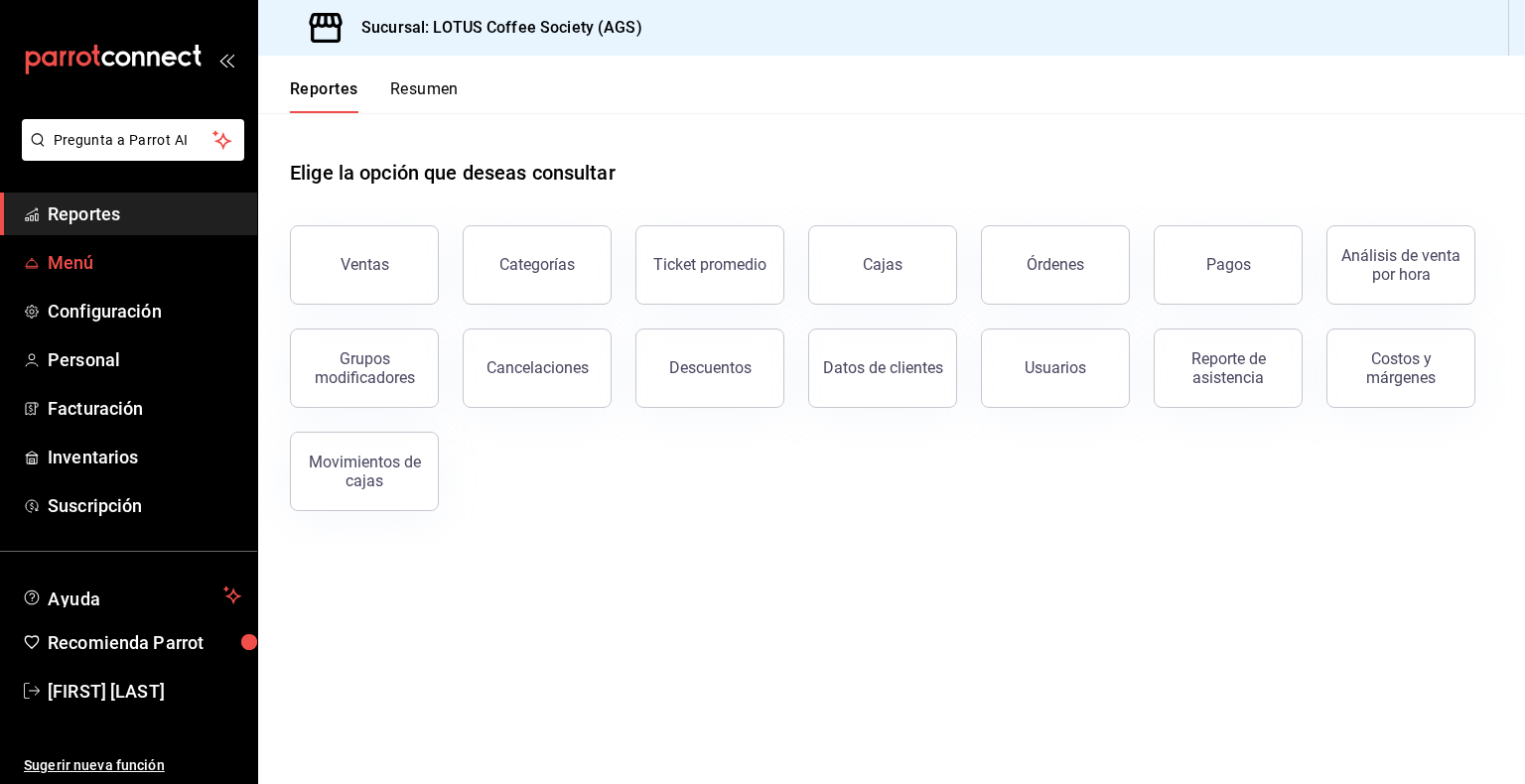 click on "Menú" at bounding box center [144, 262] 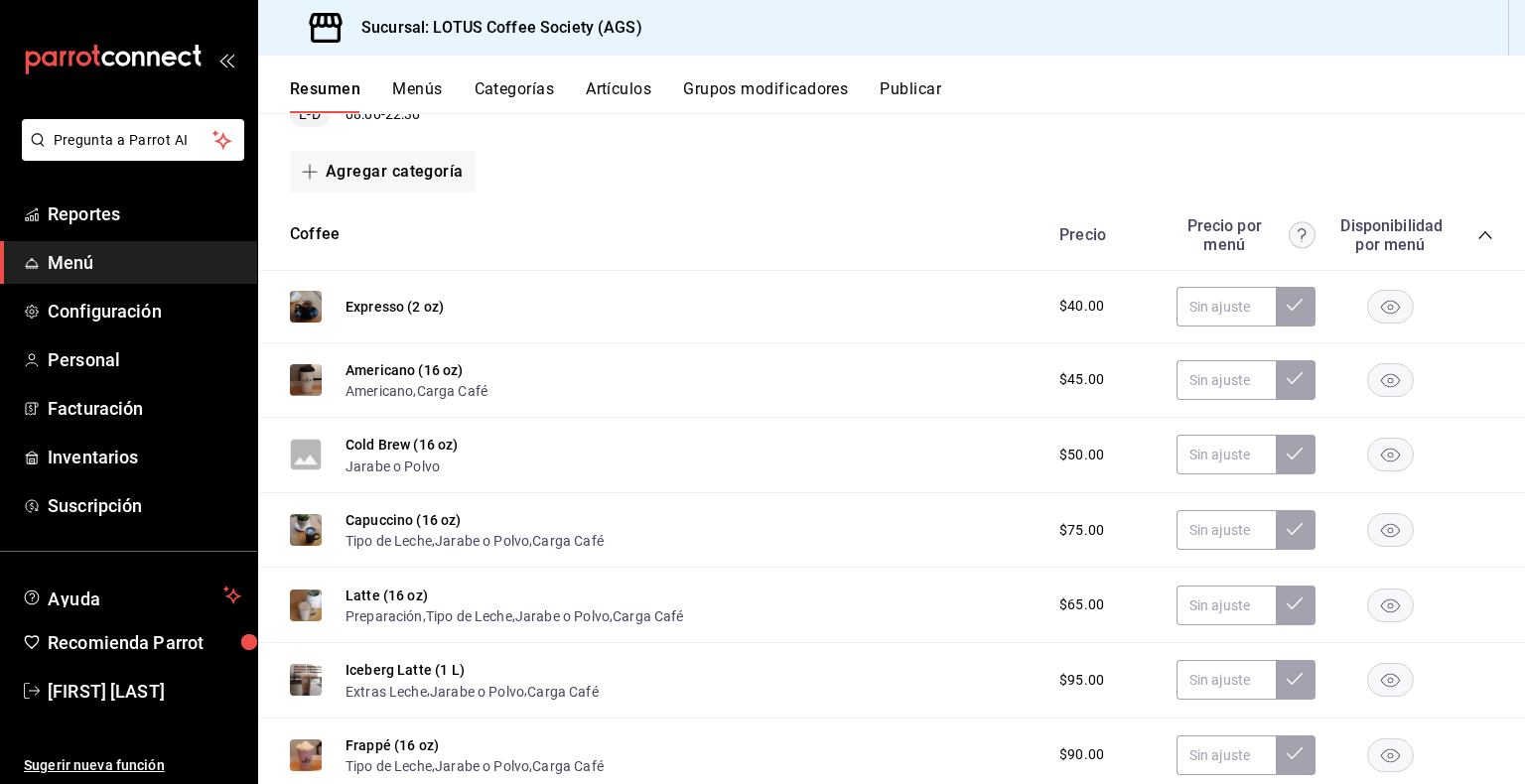 scroll, scrollTop: 298, scrollLeft: 0, axis: vertical 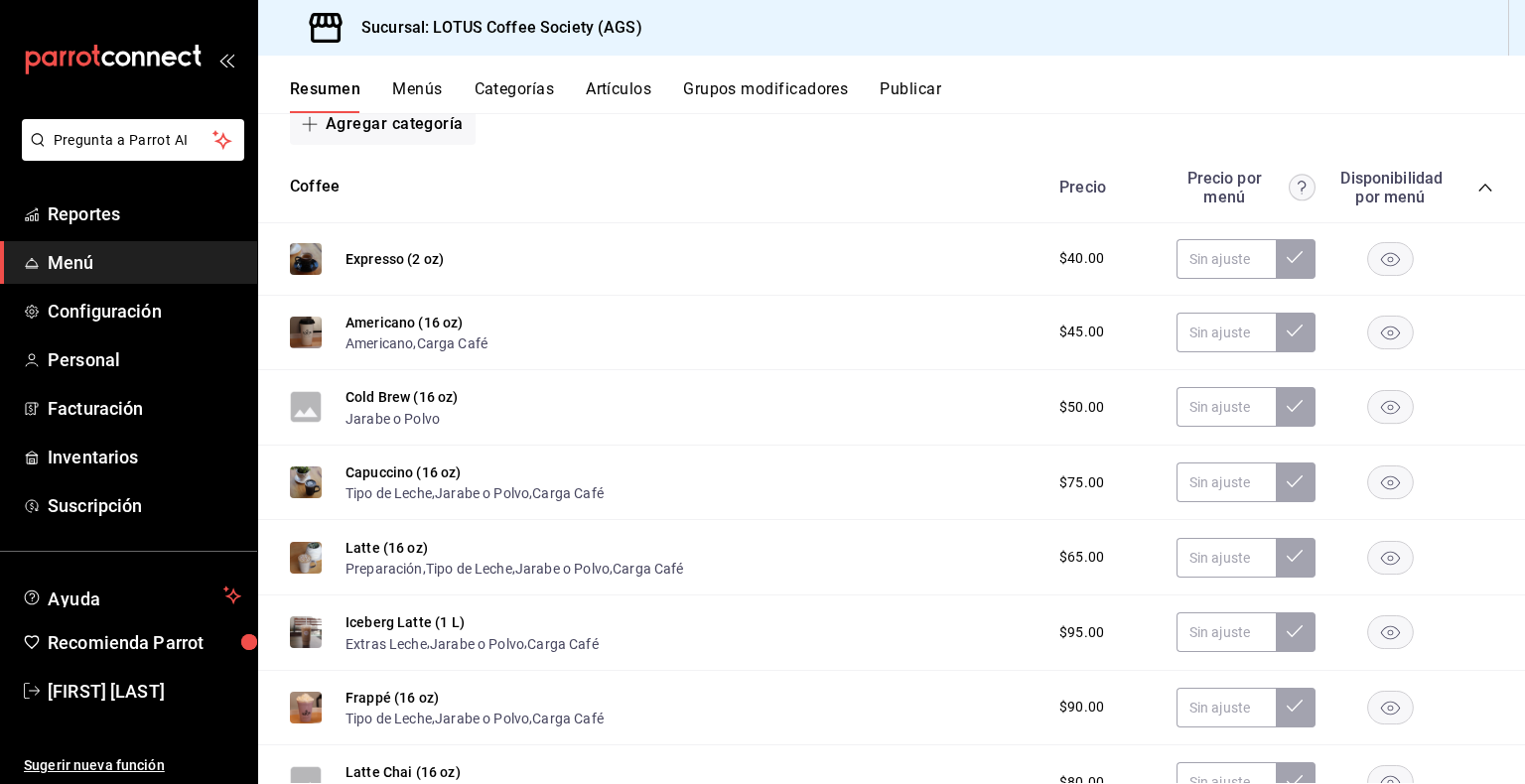 click on "Precio Precio por menú   Disponibilidad por menú" at bounding box center [1266, 188] 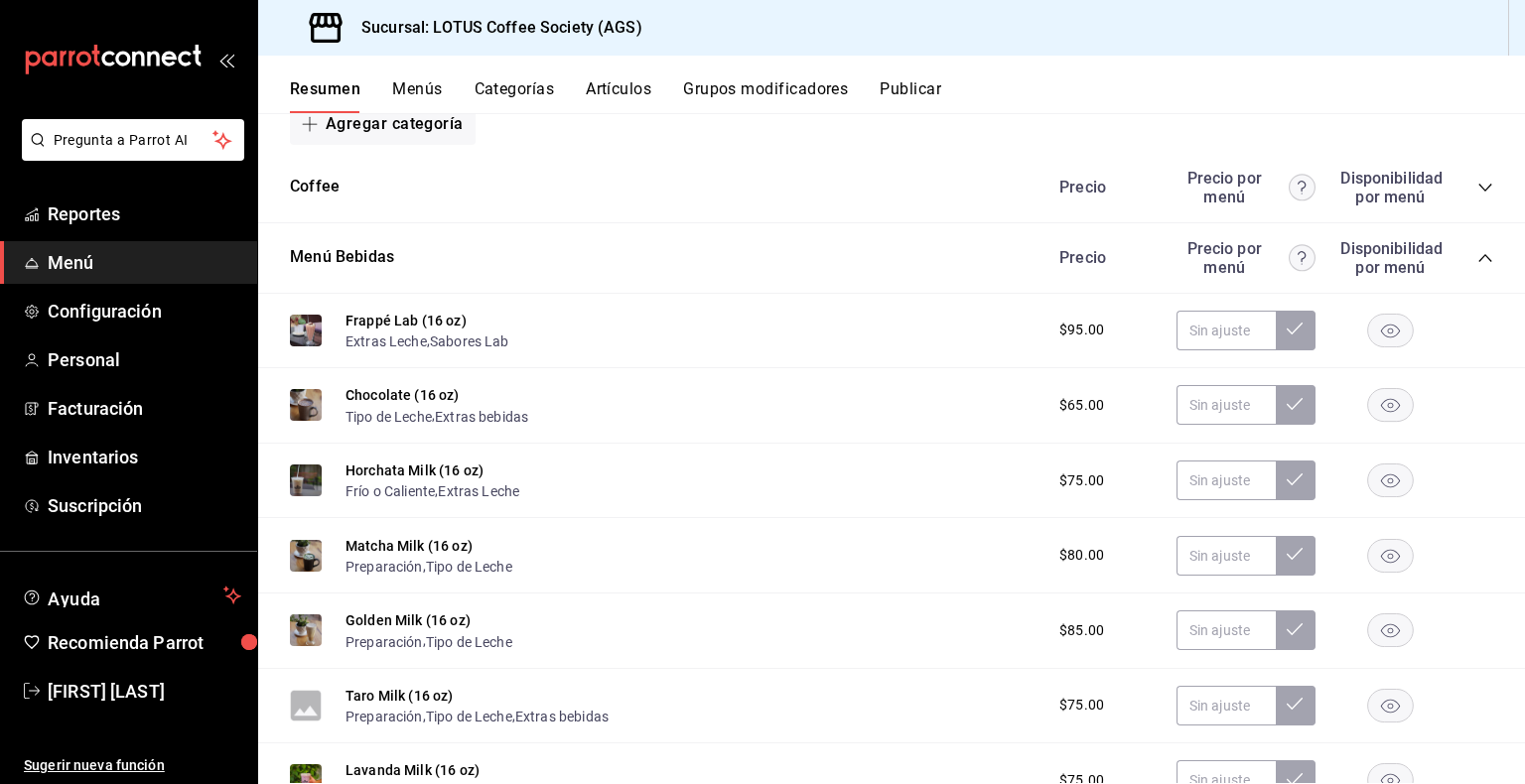 click 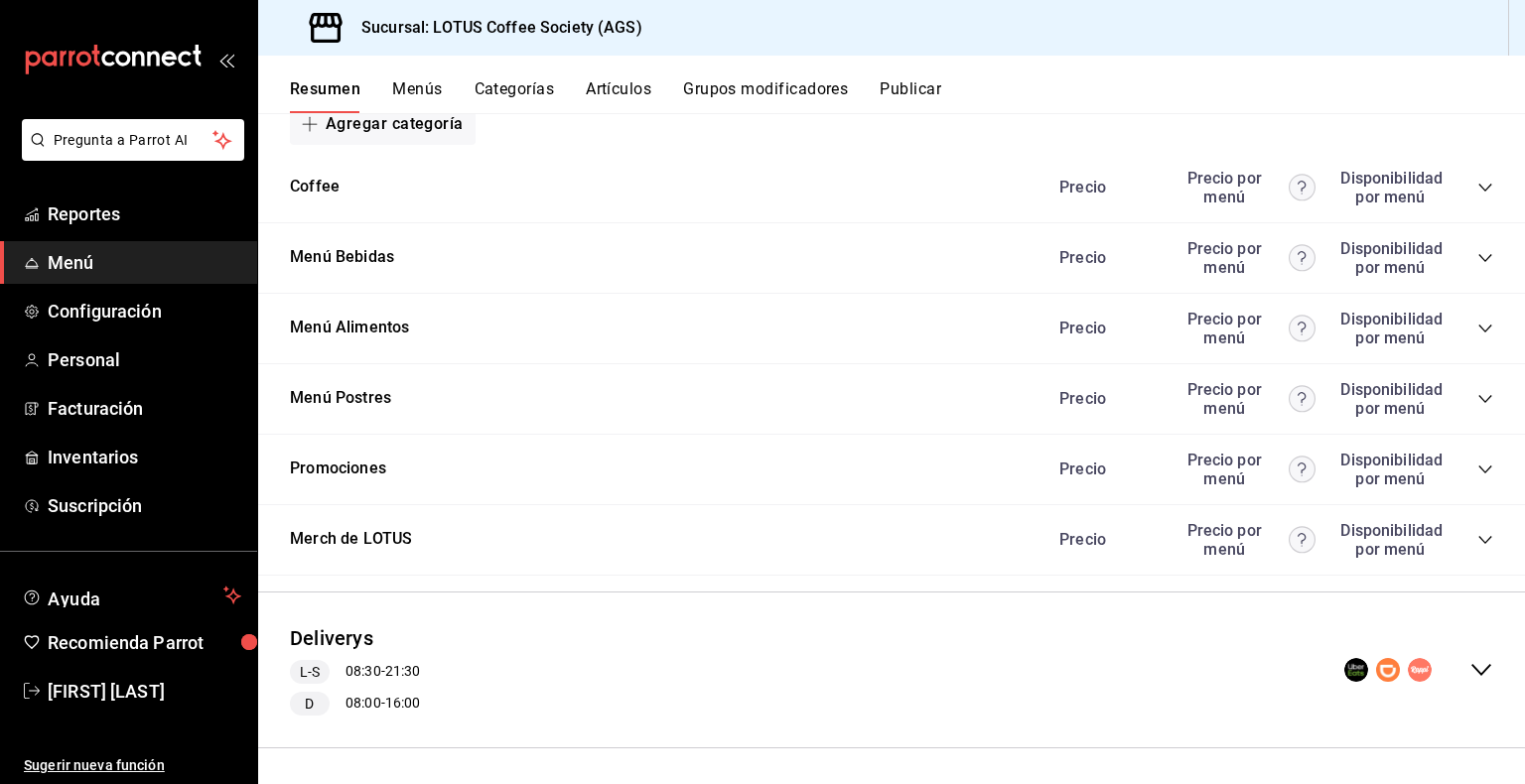 click 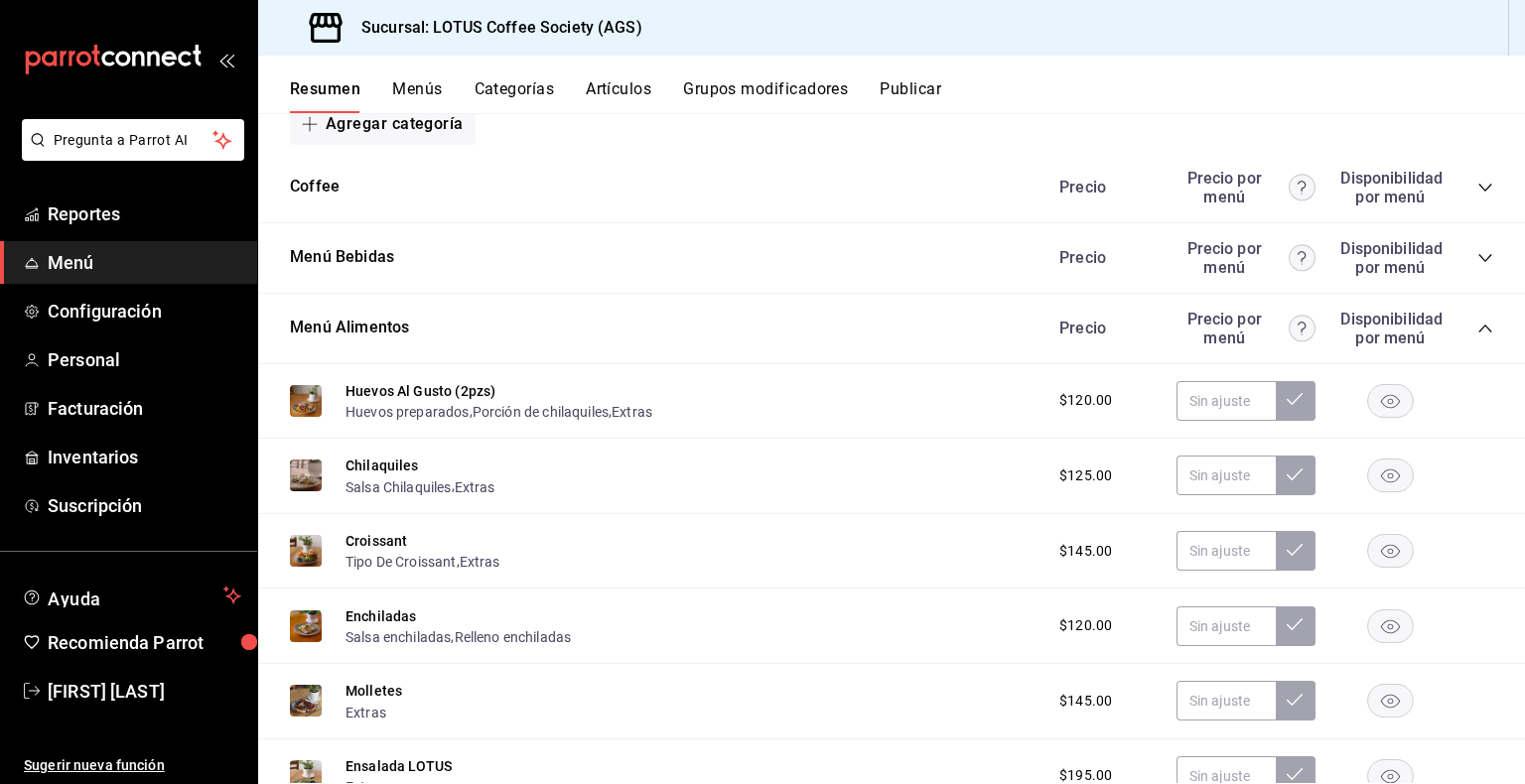 scroll, scrollTop: 496, scrollLeft: 0, axis: vertical 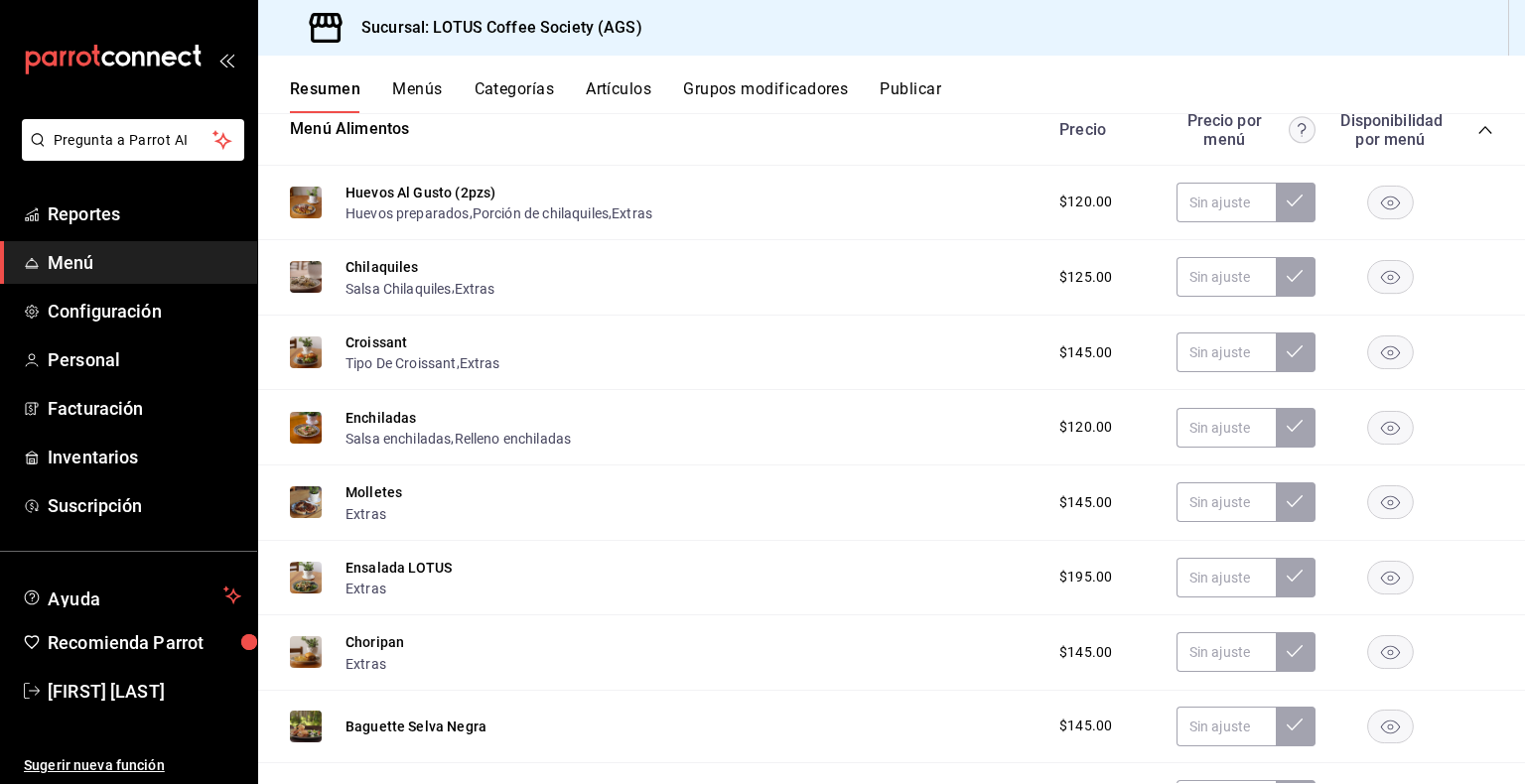click on "Huevos Al Gusto (2pzs) Huevos preparados ,  Porción de chilaquiles ,  Extras $120.00" at bounding box center [892, 203] 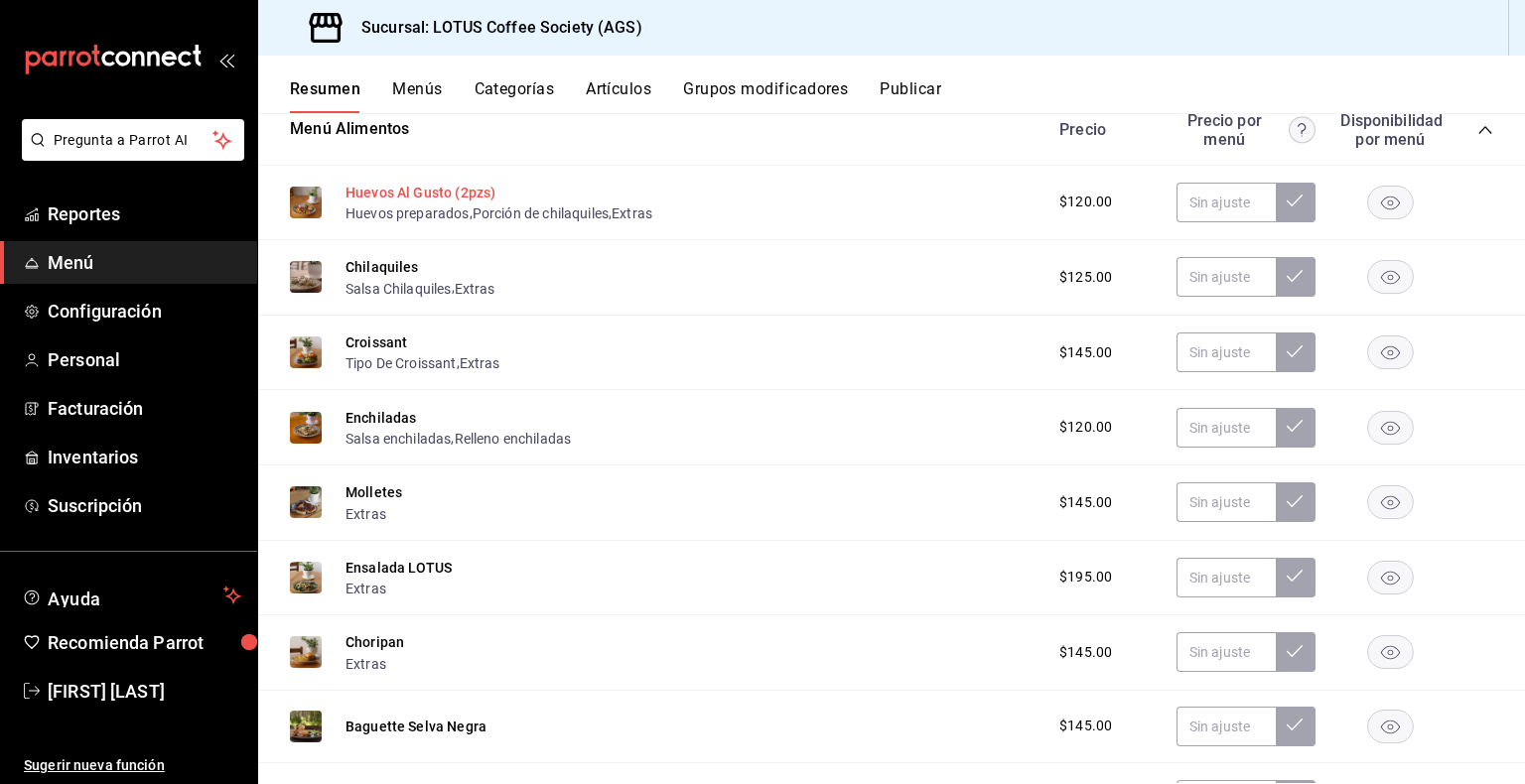 click on "Huevos Al Gusto (2pzs)" at bounding box center (420, 193) 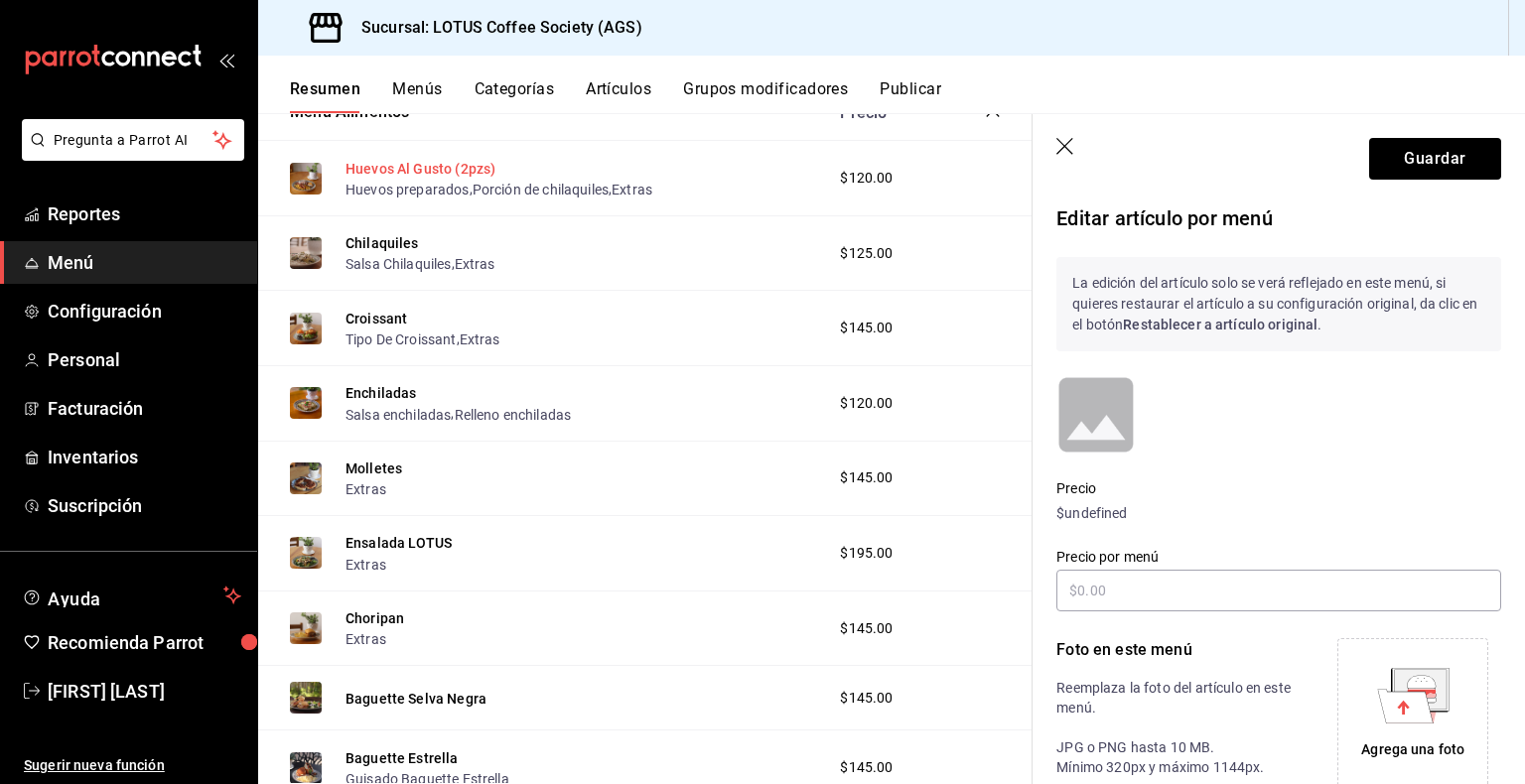 scroll, scrollTop: 457, scrollLeft: 0, axis: vertical 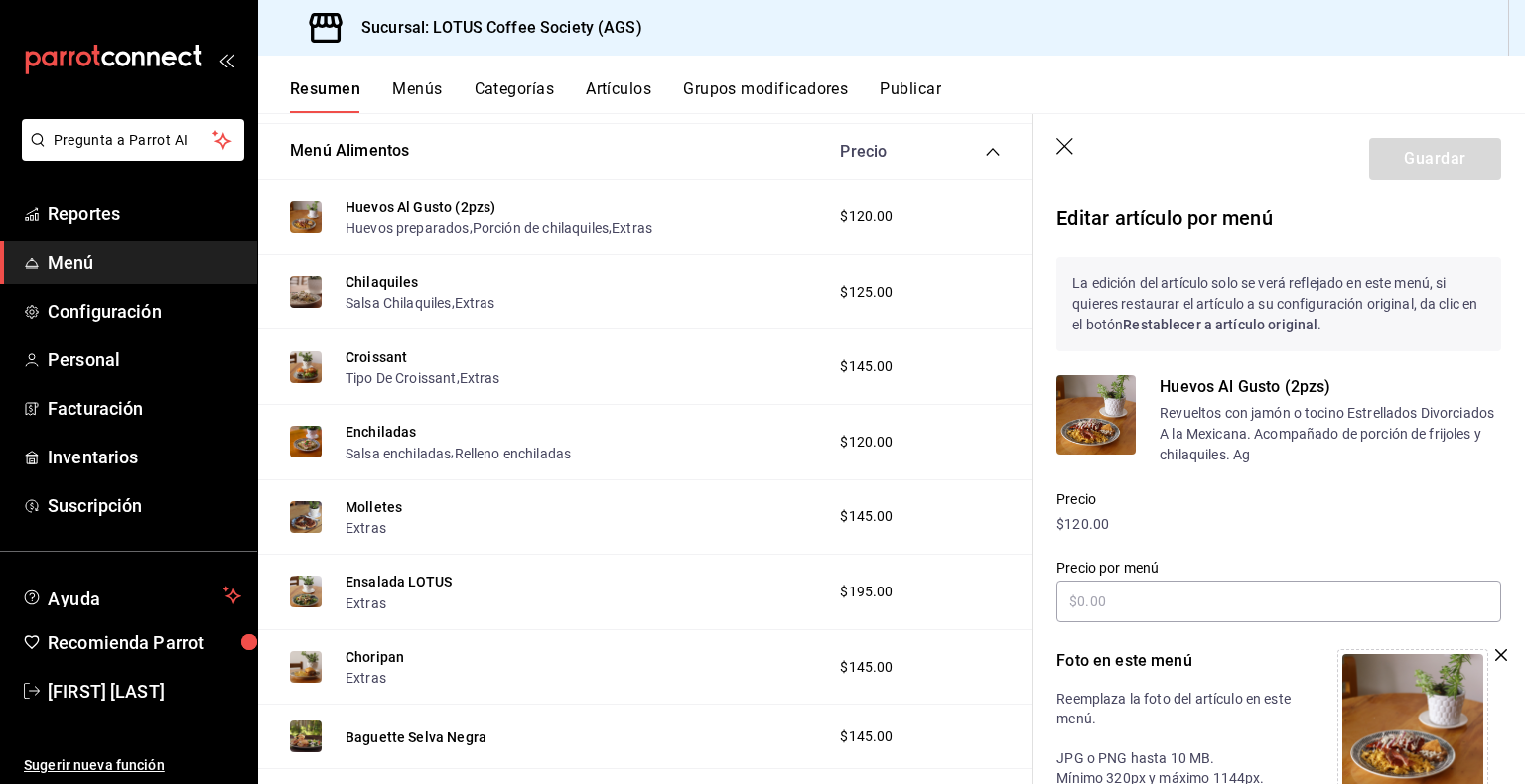 click on "Restablecer a artículo original" at bounding box center (1220, 325) 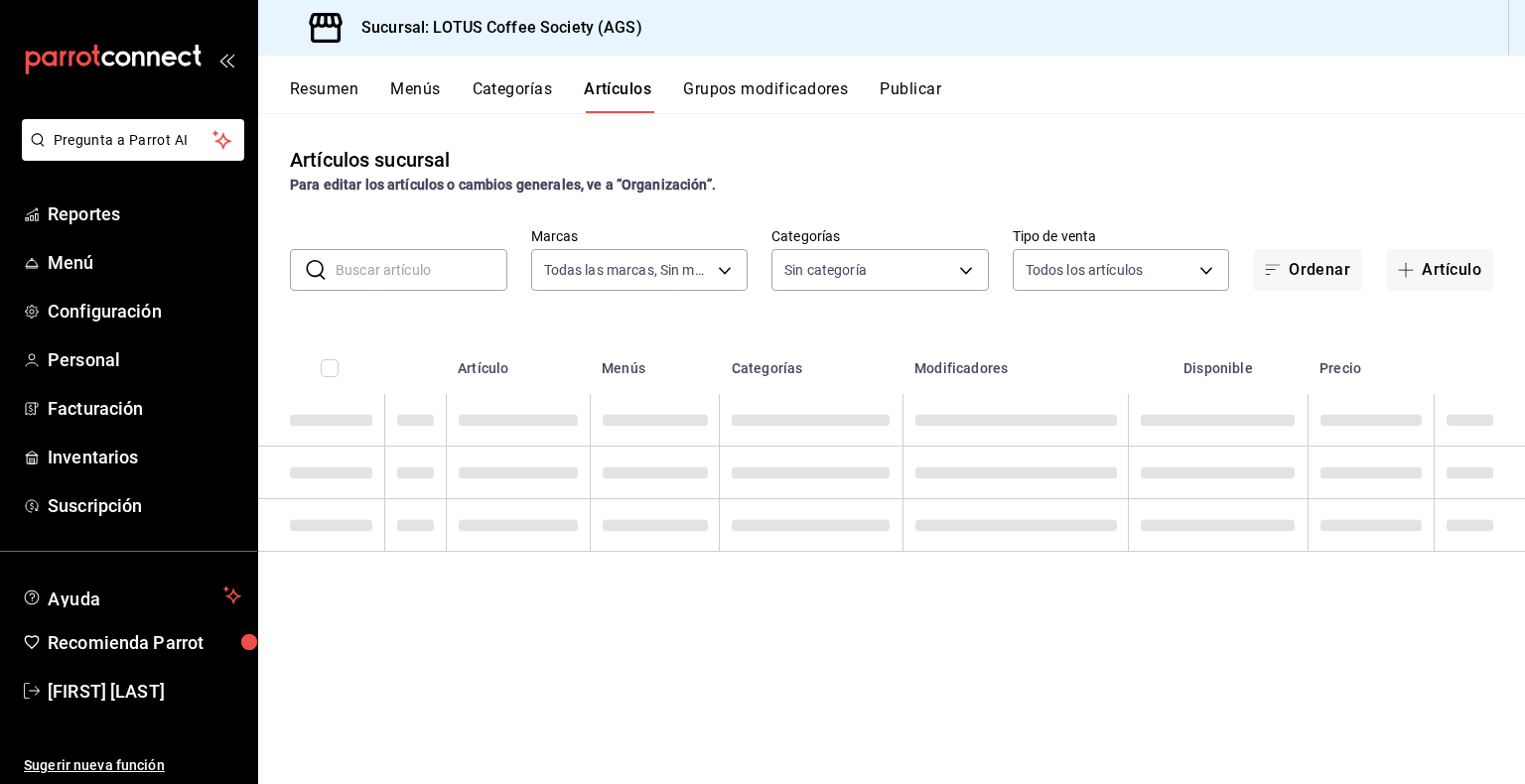 type on "28dd19ec-7257-4016-8db1-851d1dfbfd5e" 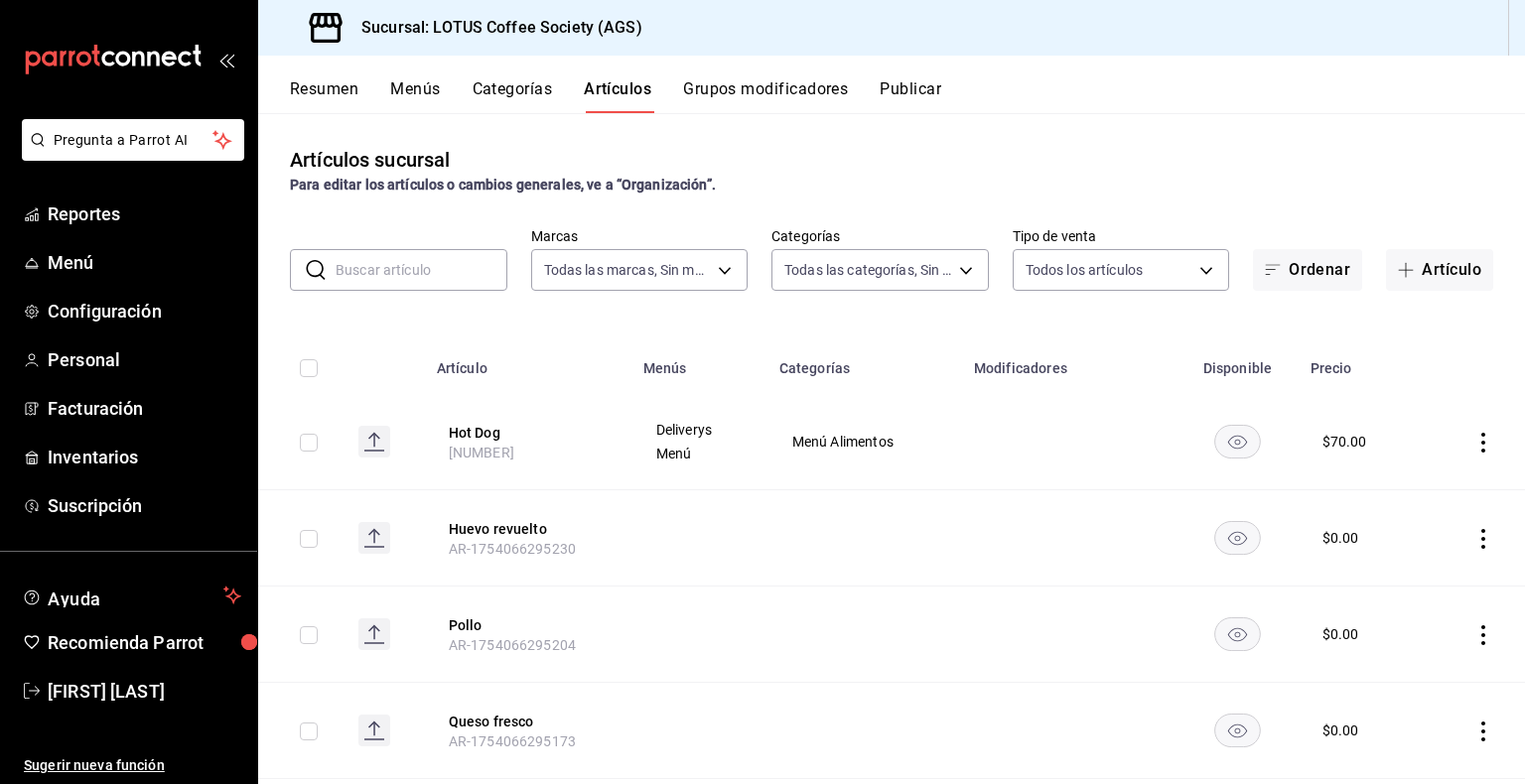 type on "ea4a7684-bbc5-416d-8afc-185676b58d3f,f53b6d0d-ef63-40ae-9c74-0193df5333b6,382a1a18-e3ad-4c11-abbc-6e600bffee0b,dc0f5806-affa-499e-bd5d-1fb90d9430ed,de55f520-adad-4e3b-bfbf-3d924f68ee66,84e4ea0b-08e1-42aa-afc2-414c0ede4c31,0388dfec-8c27-498d-a066-2a2bd93bdf84,42ad9022-9ff9-49b5-bc28-1277d404a87e,a9ce4124-99a2-4d48-a28d-1f73711f9ff5,9f7cc155-10bb-418a-b402-fde0d0519fc3,d6e8dcc7-d0f6-46f4-b058-74ab9647c40a,ef24630a-5820-4101-b5d2-2f90e641ea8e,46b8755b-bbbd-44b0-bb5d-45832019c2c9,8116e1a3-0592-4d48-bc64-8b9416b9e909,0a40dce1-3298-4d6d-b56e-d3154798a144" 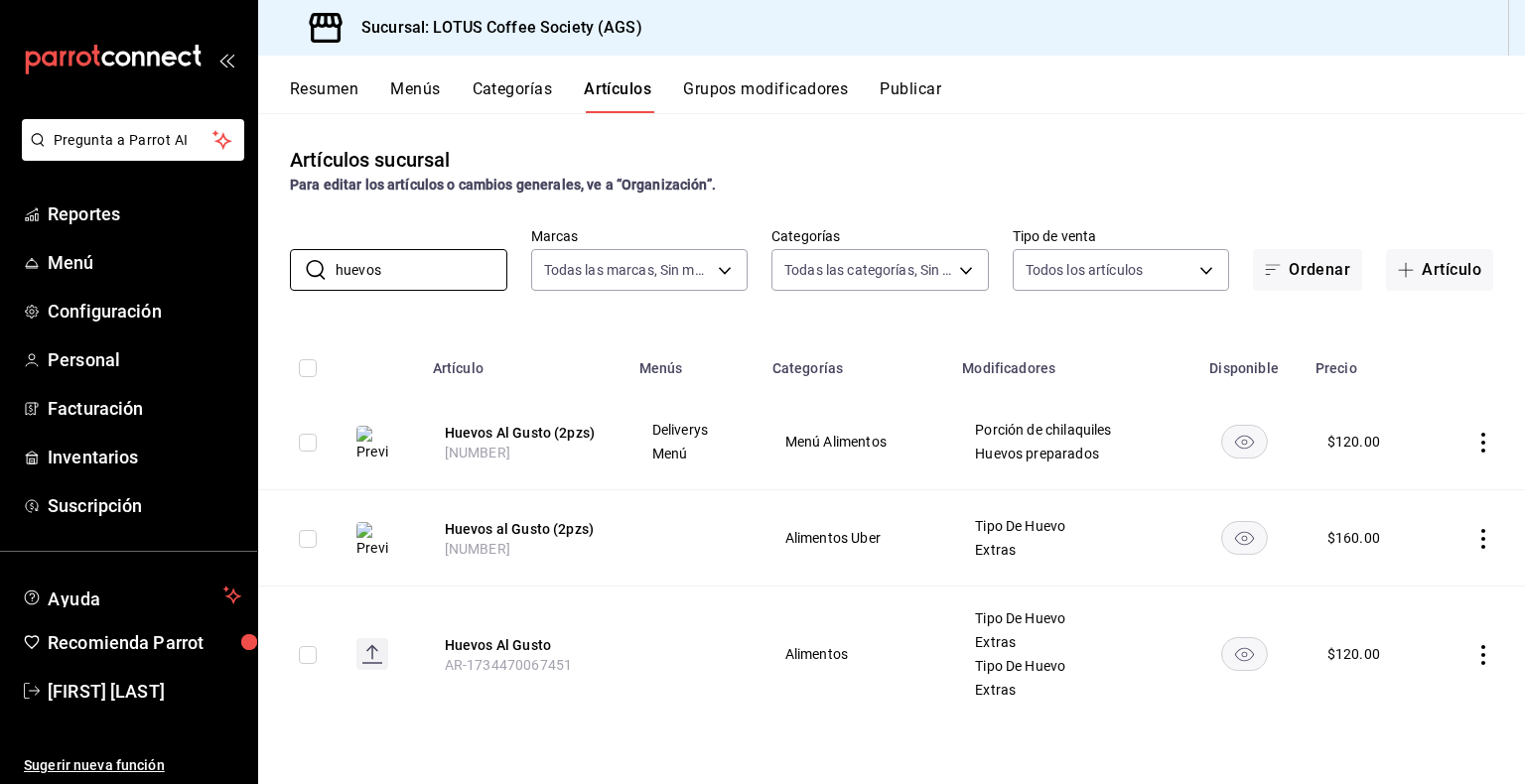 type on "huevos" 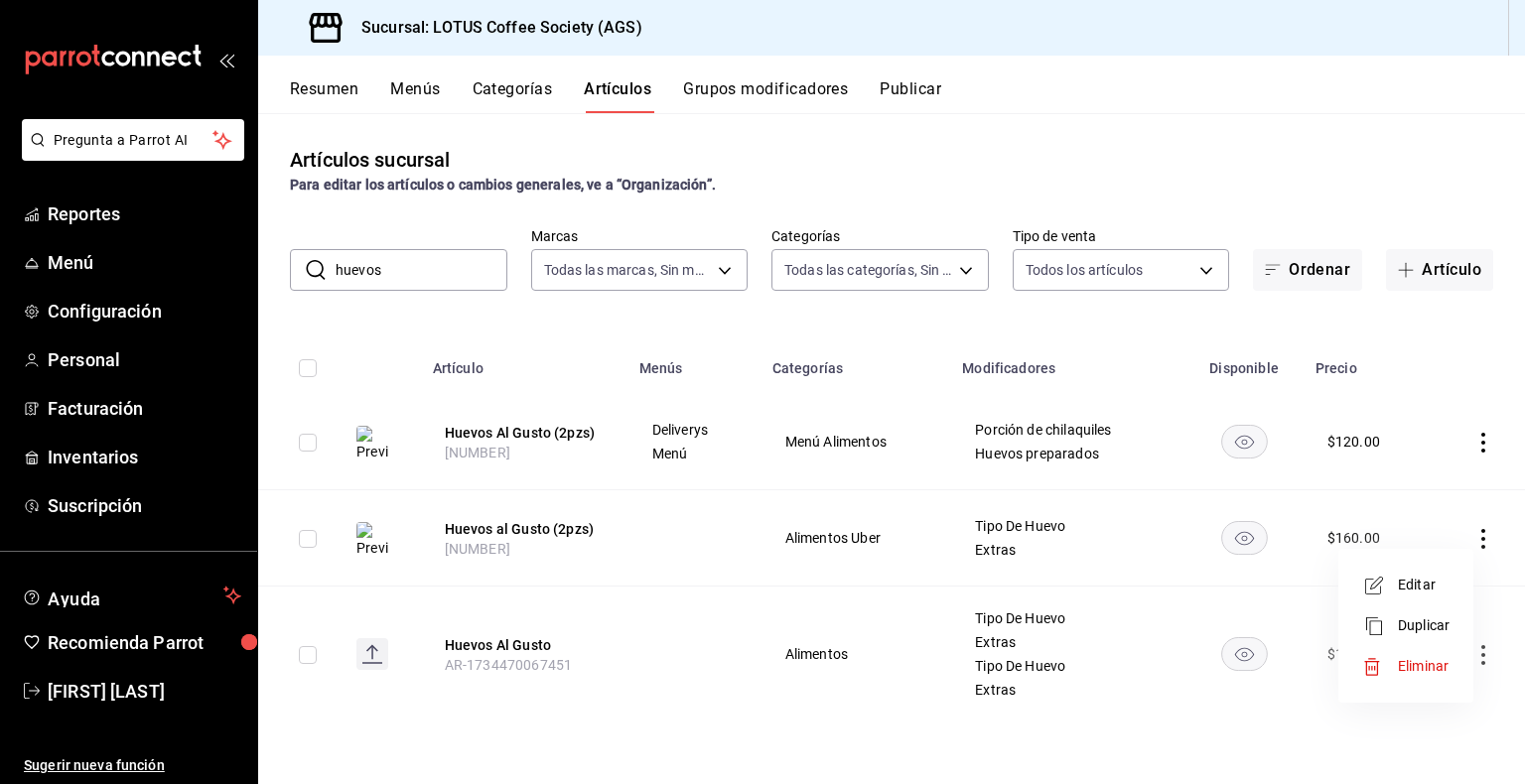 click at bounding box center [762, 392] 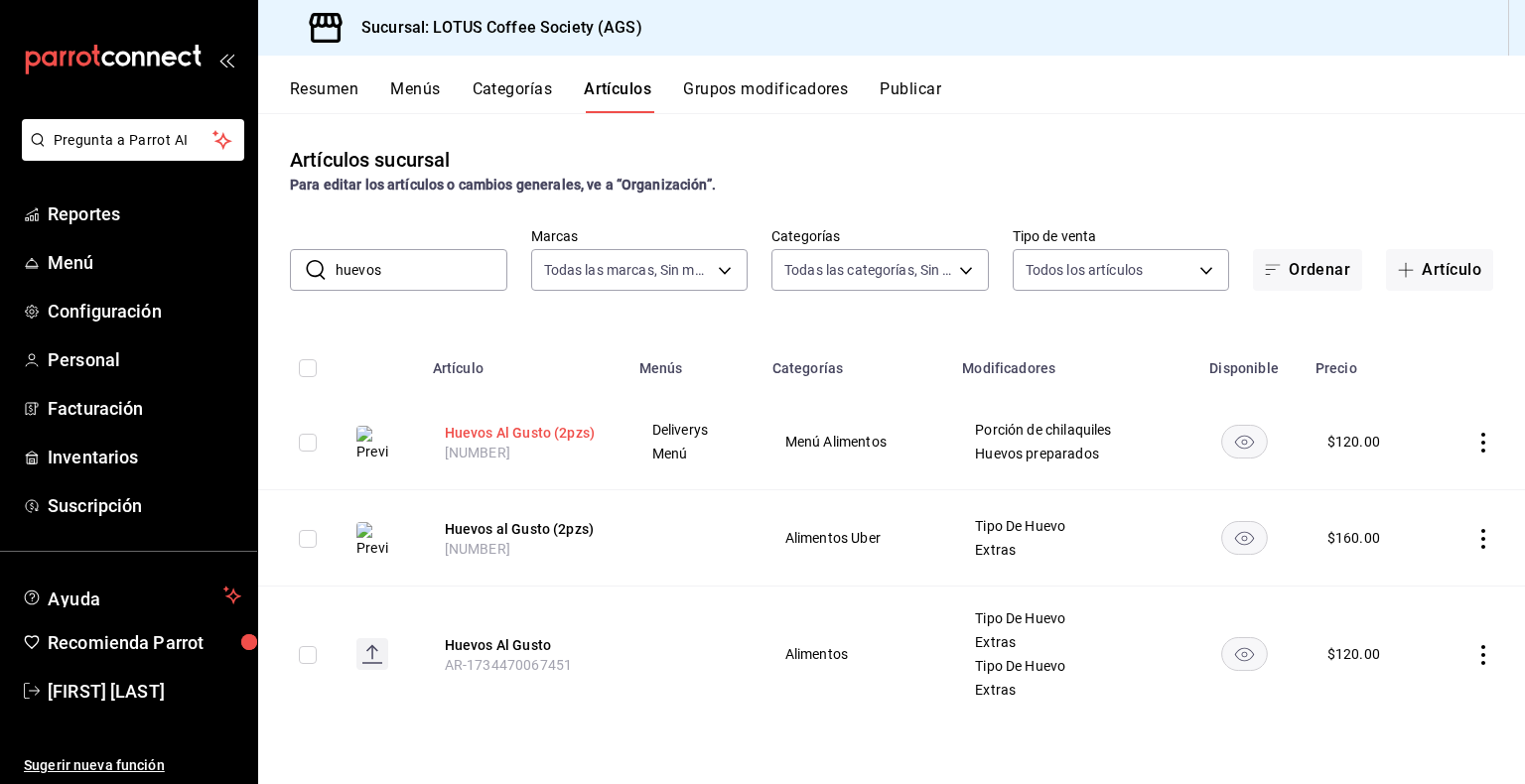 click on "Huevos Al Gusto (2pzs)" at bounding box center [524, 433] 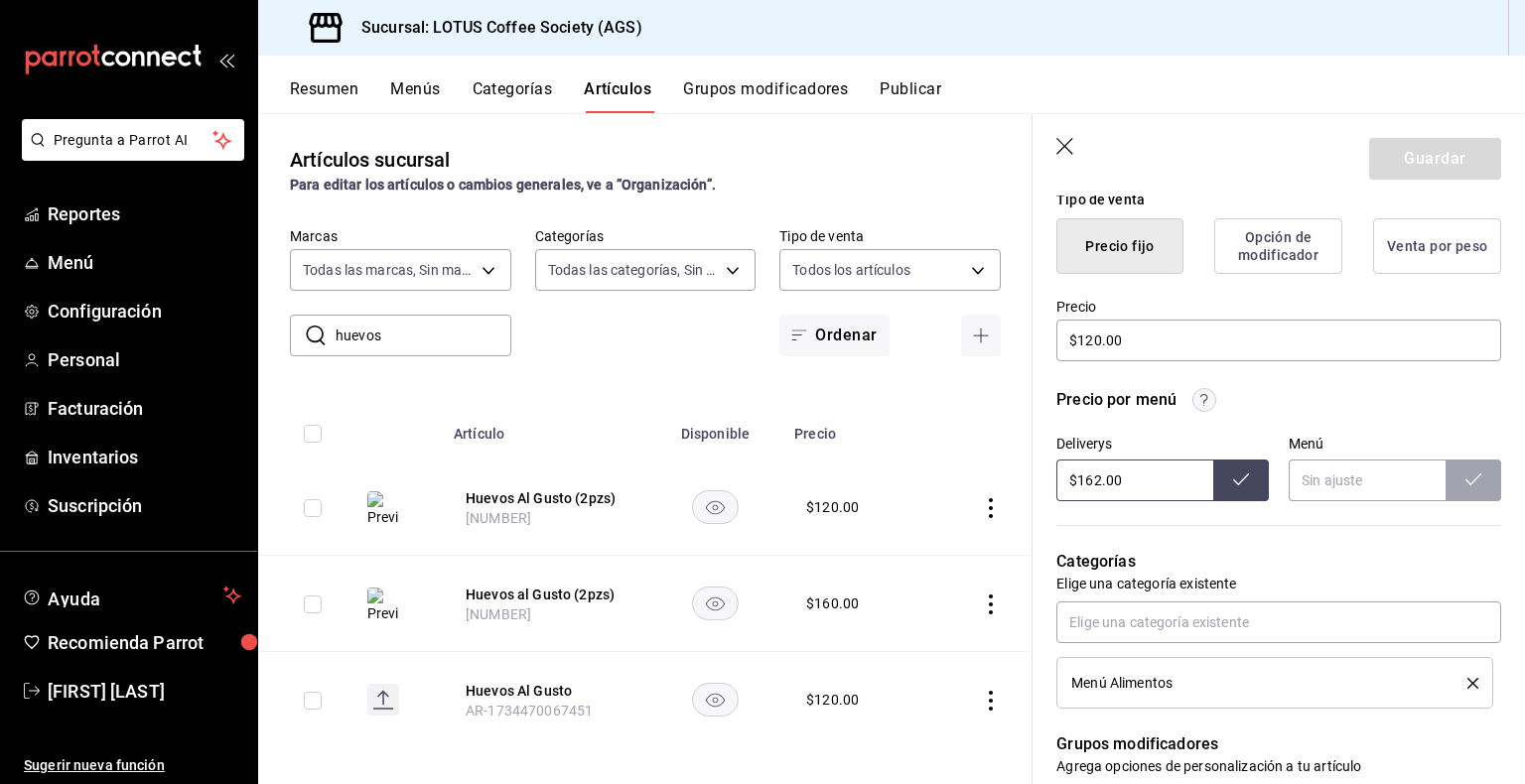 scroll, scrollTop: 496, scrollLeft: 0, axis: vertical 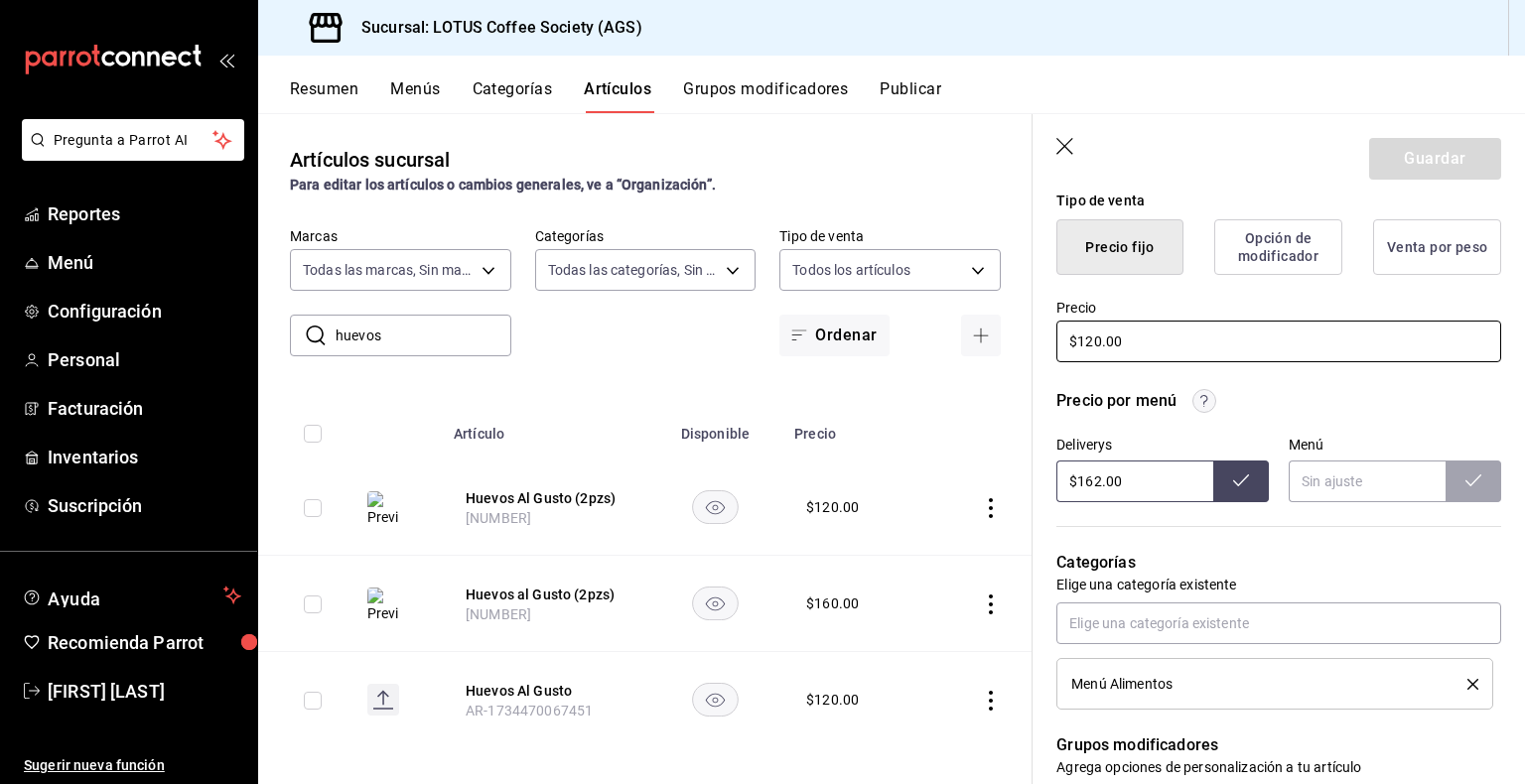 click on "$120.00" at bounding box center (1279, 341) 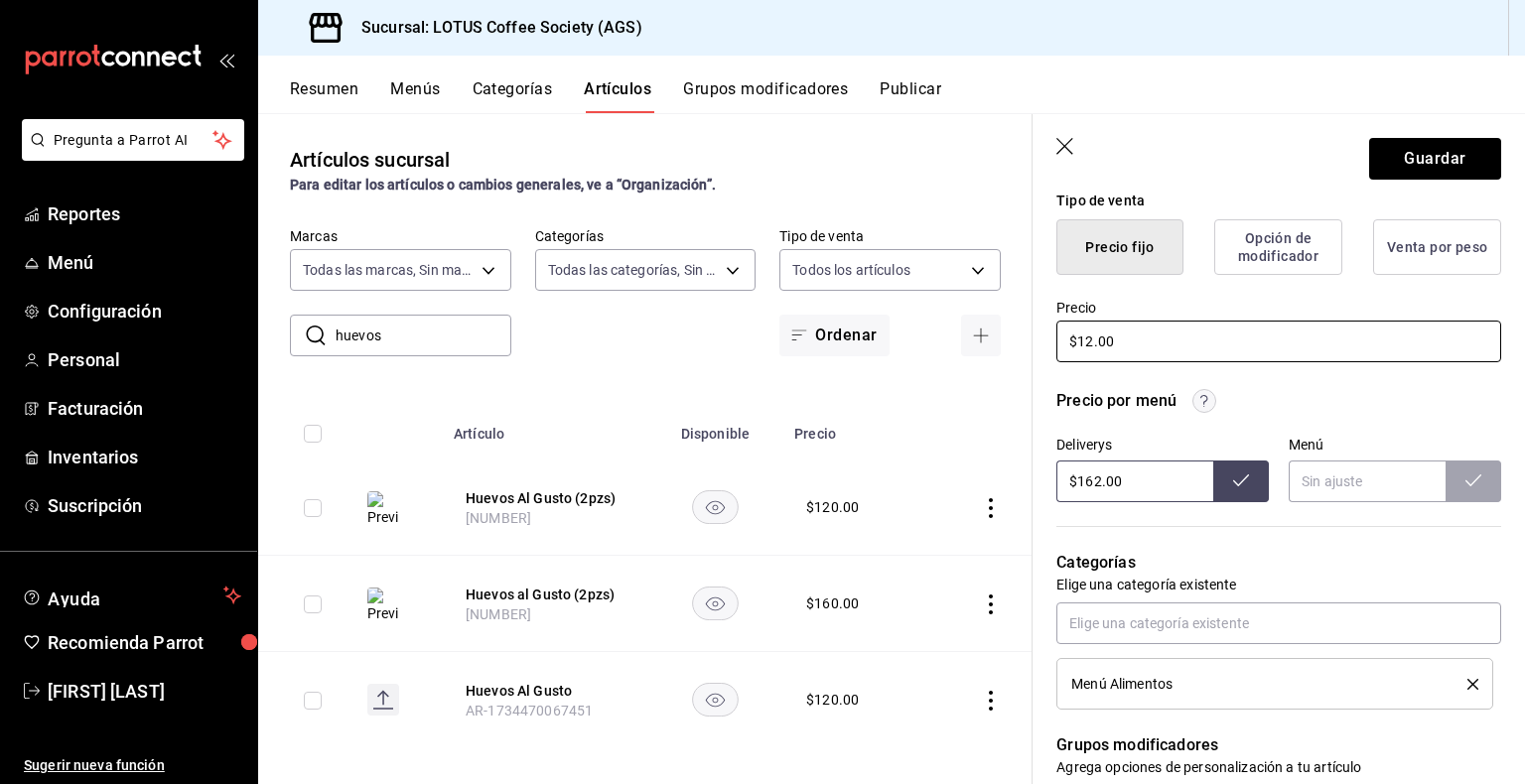 type on "x" 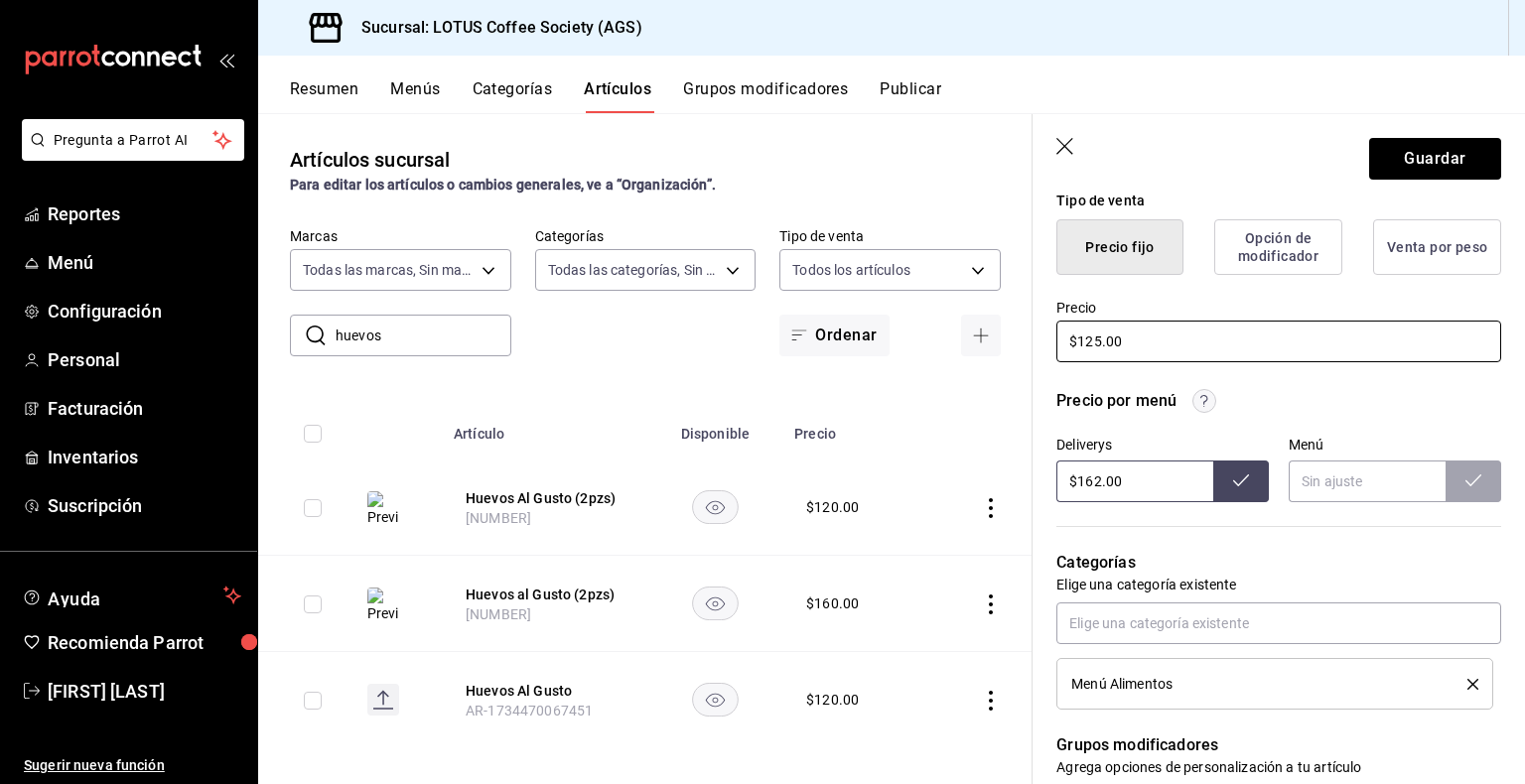 type on "x" 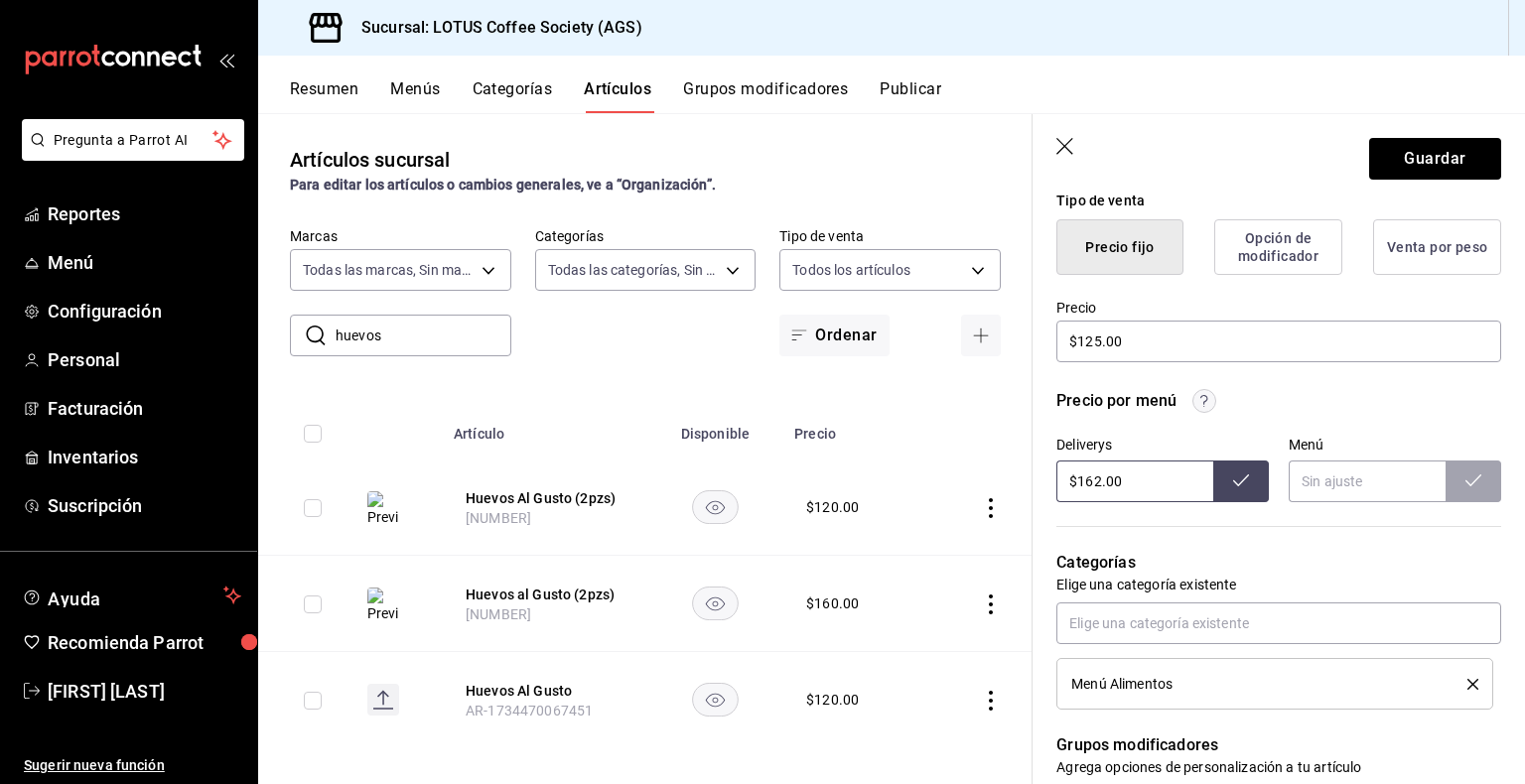 drag, startPoint x: 1144, startPoint y: 483, endPoint x: 970, endPoint y: 451, distance: 176.91806 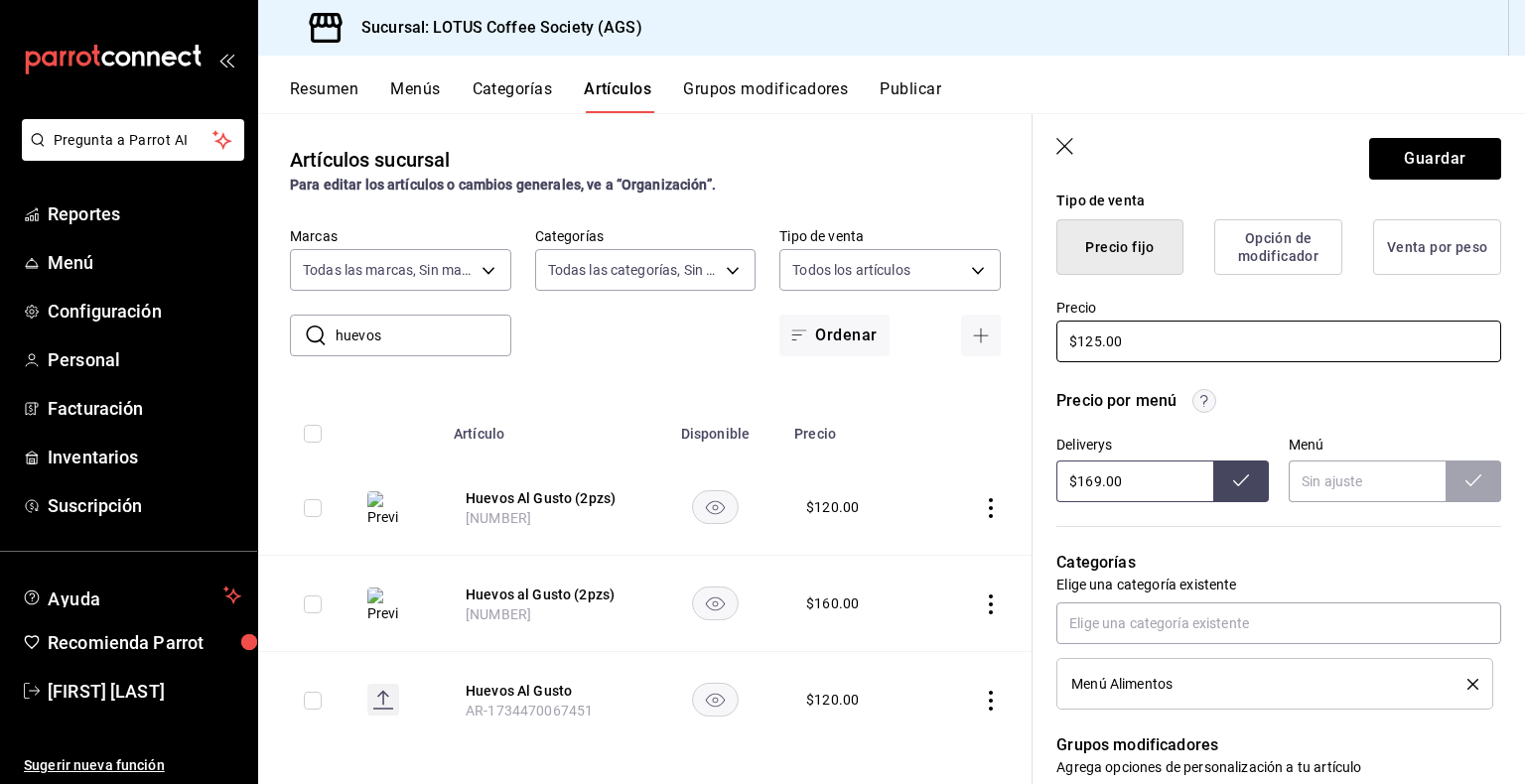 click on "$125.00" at bounding box center (1279, 341) 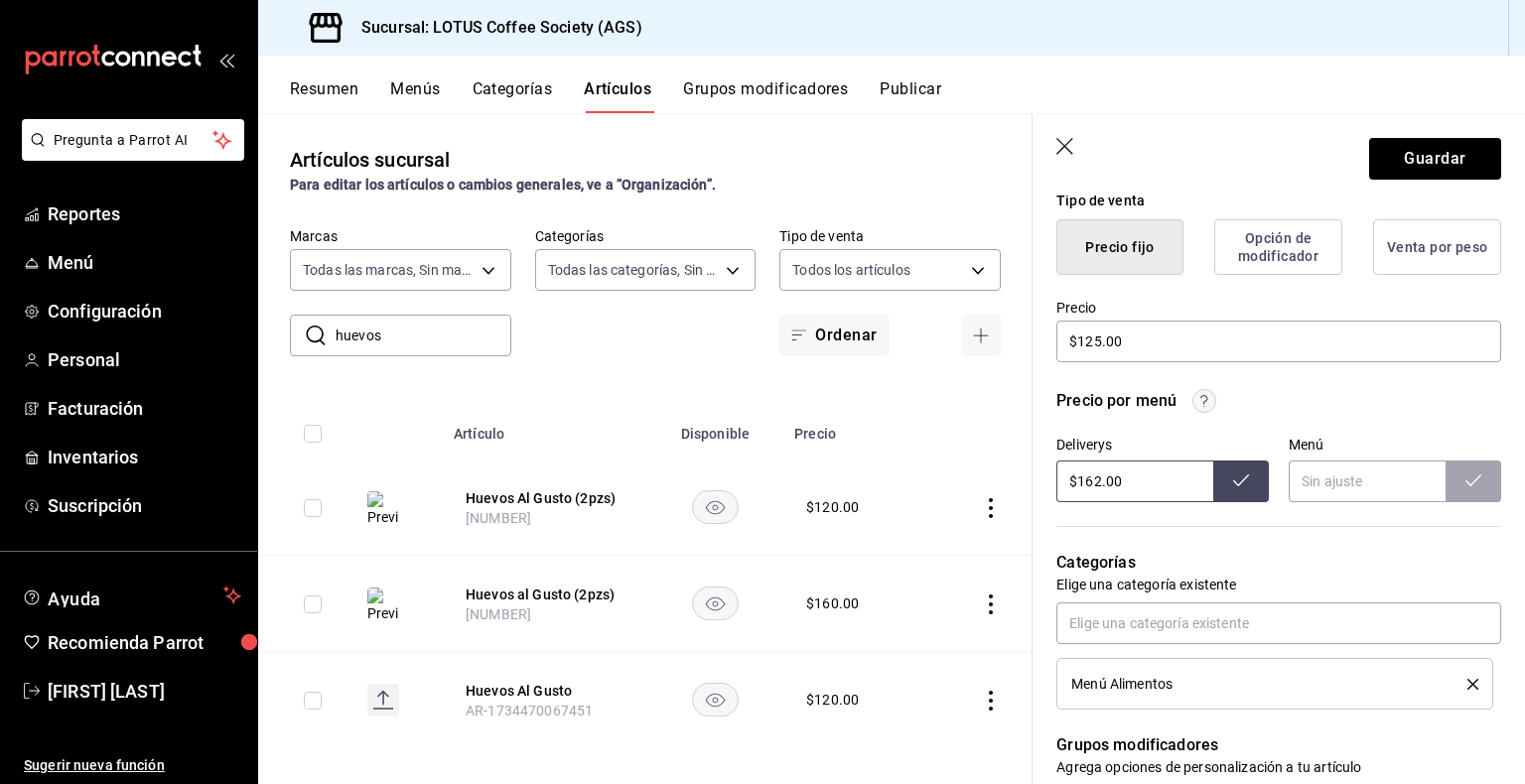 click on "Precio por menú" at bounding box center [1279, 401] 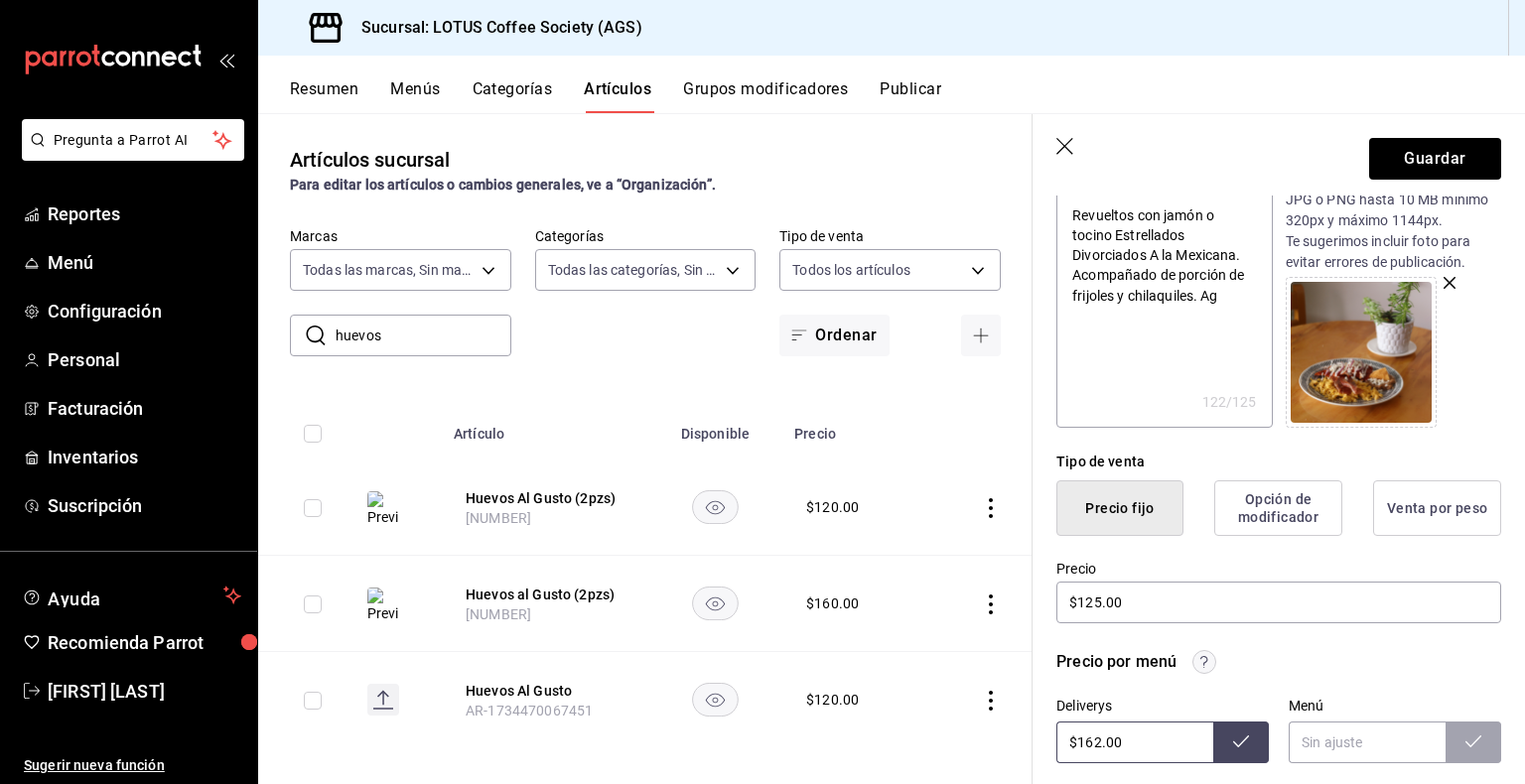 scroll, scrollTop: 298, scrollLeft: 0, axis: vertical 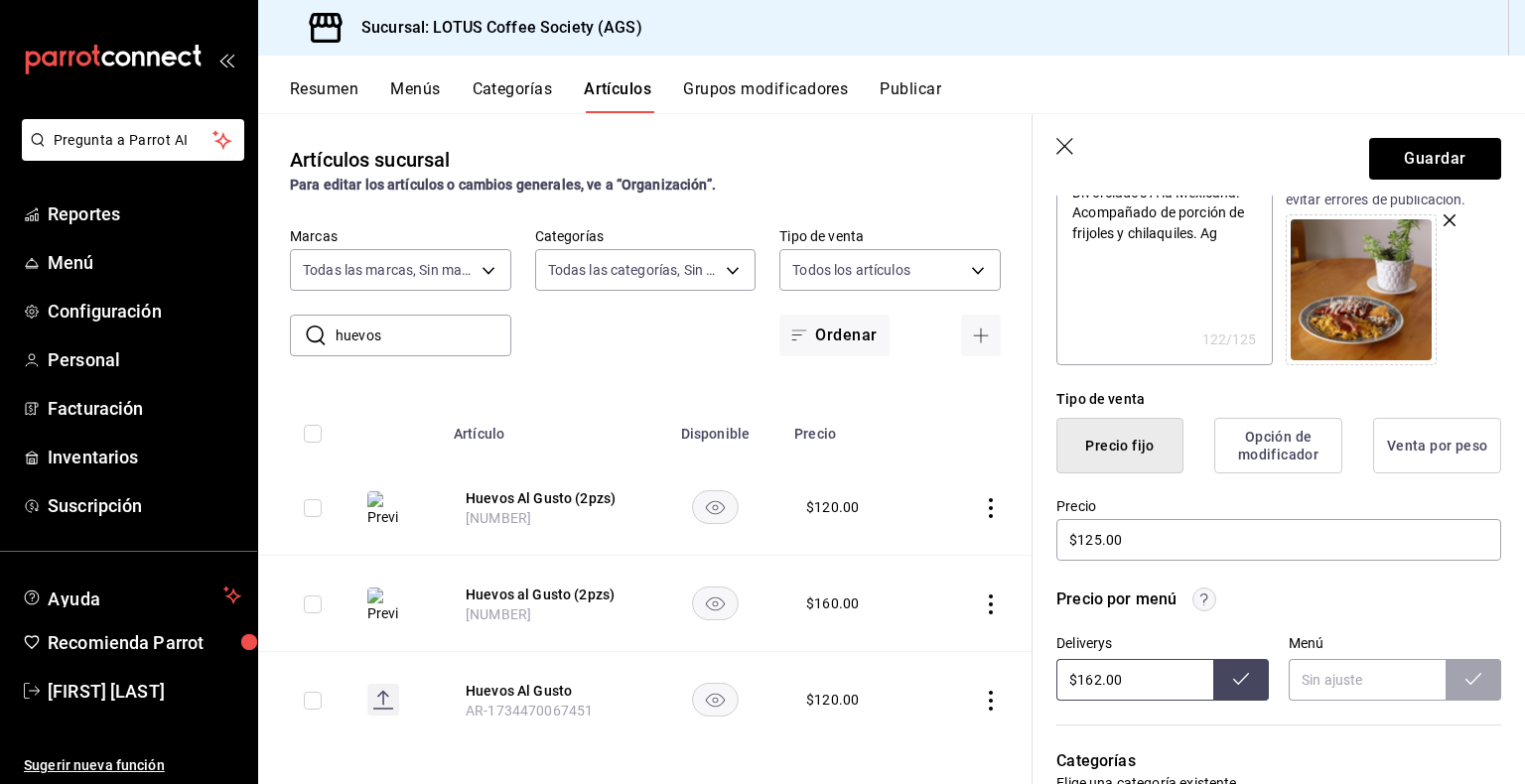 click 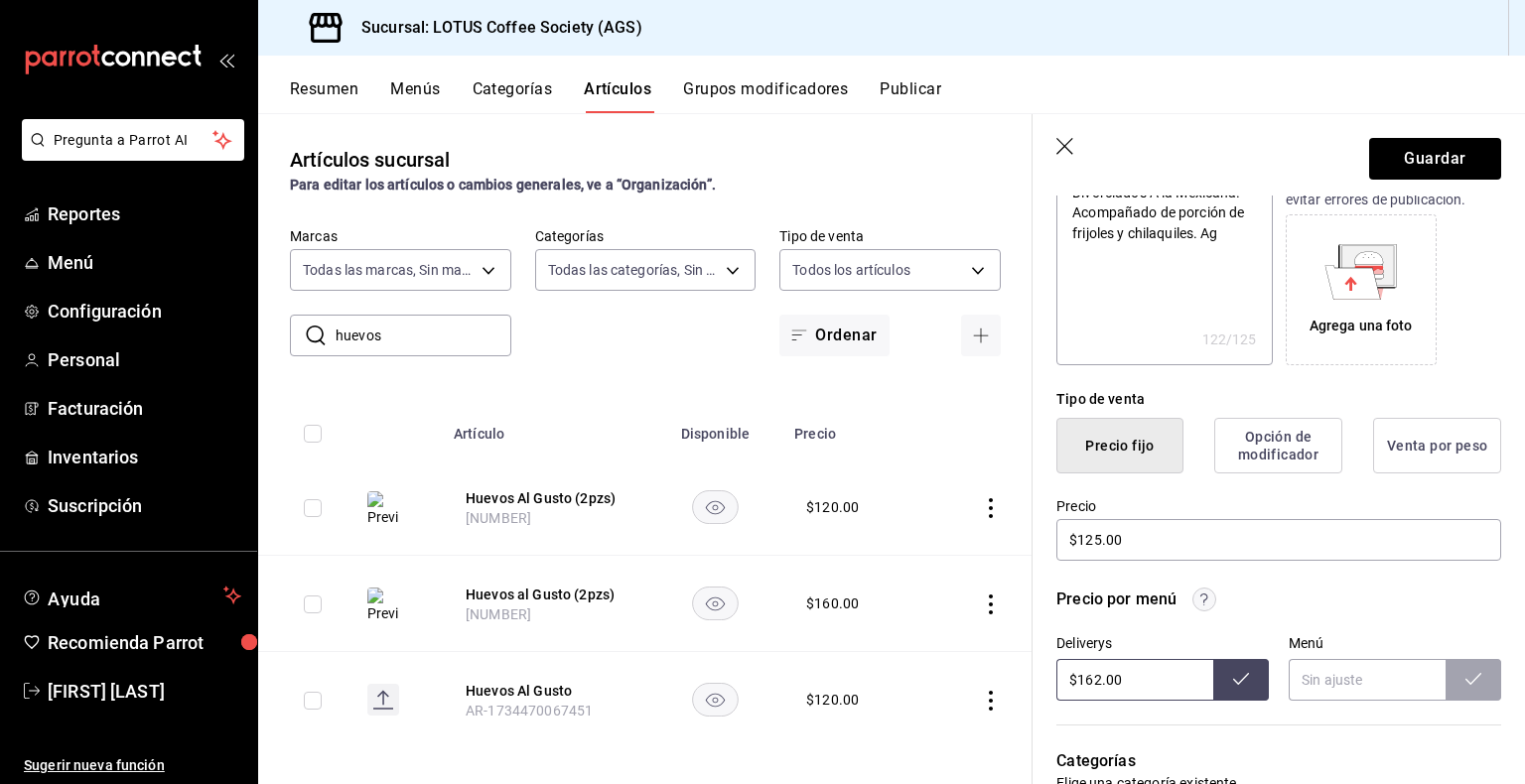 click on "Agrega una foto" at bounding box center (1361, 290) 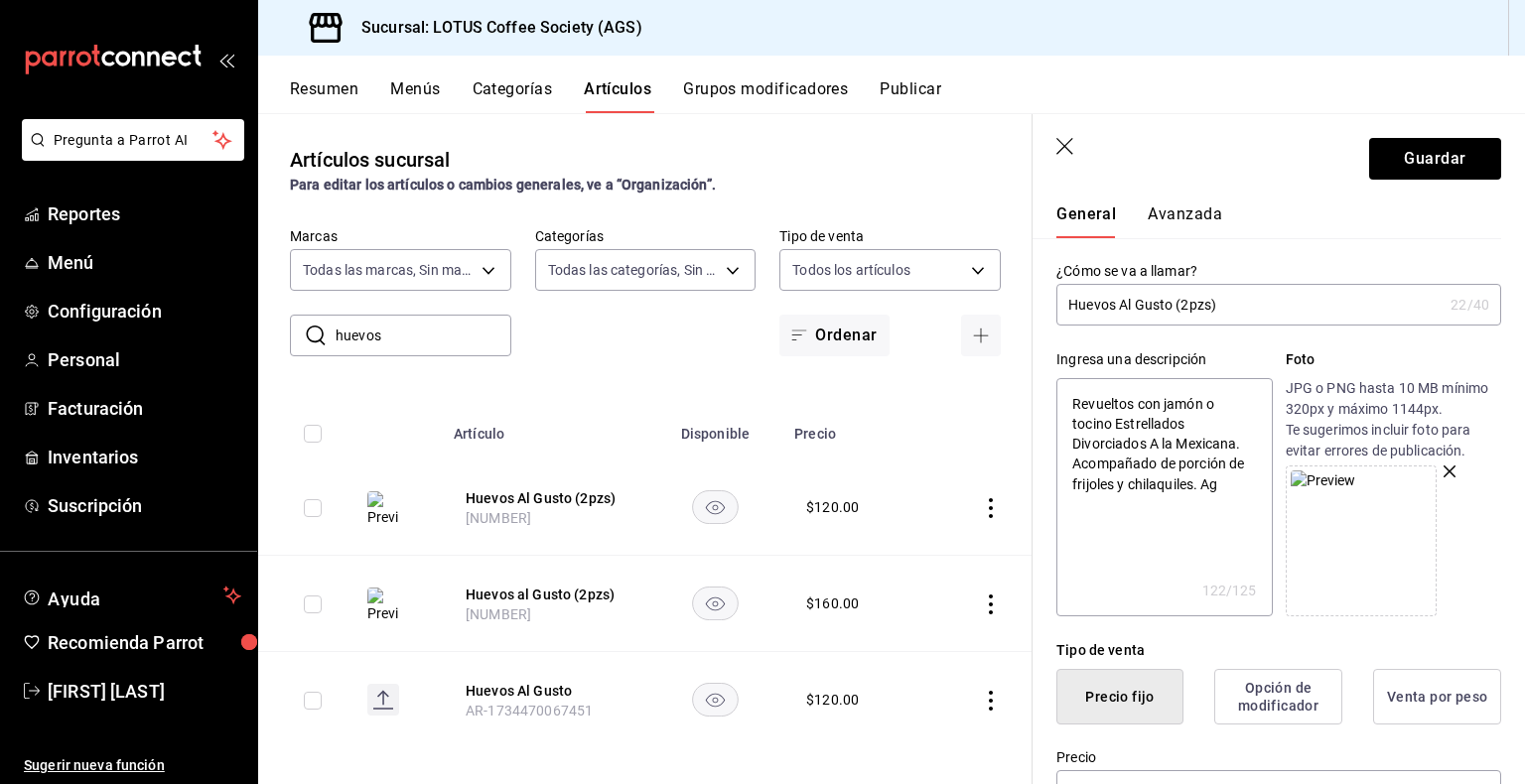 scroll, scrollTop: 0, scrollLeft: 0, axis: both 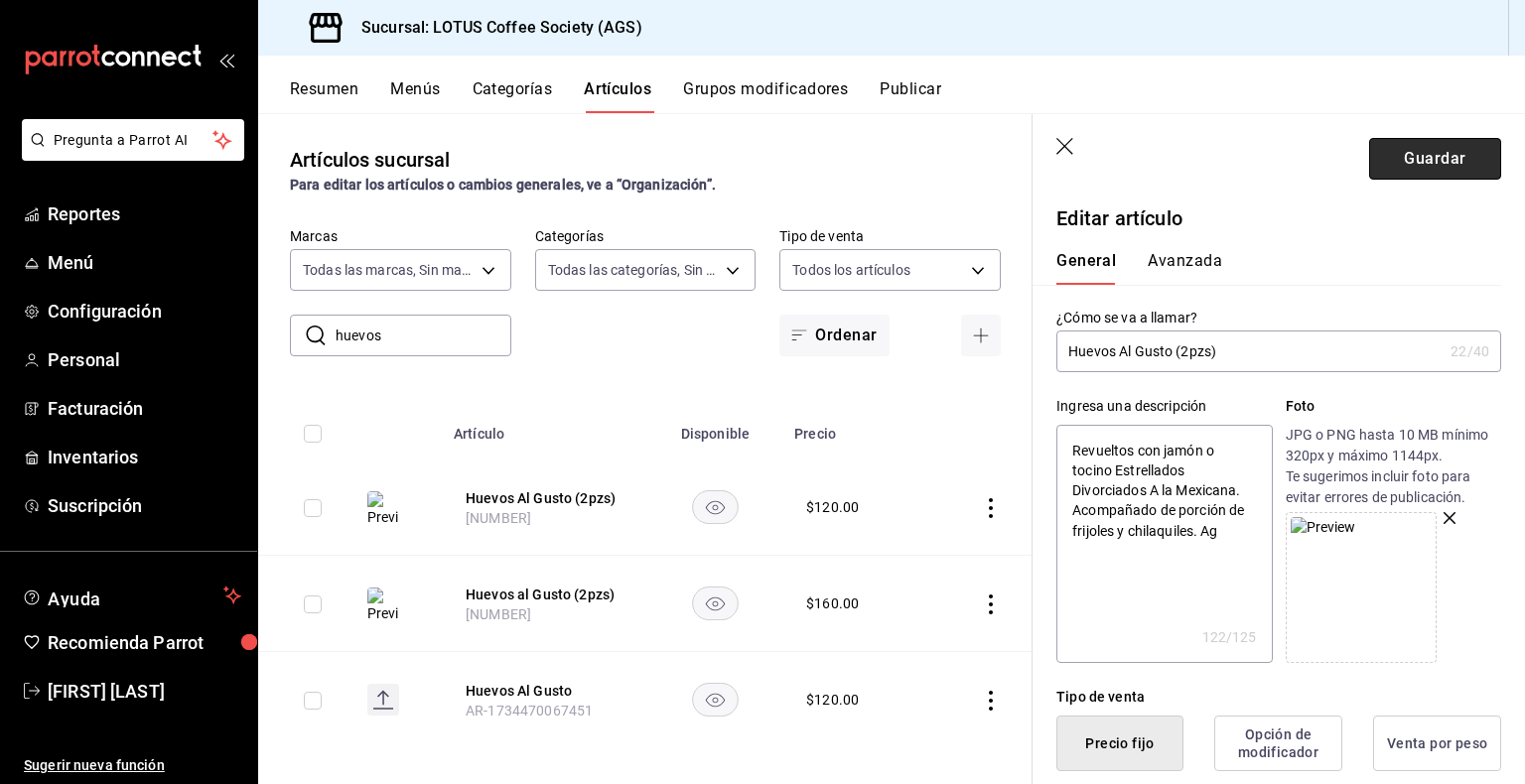 click on "Guardar" at bounding box center (1435, 159) 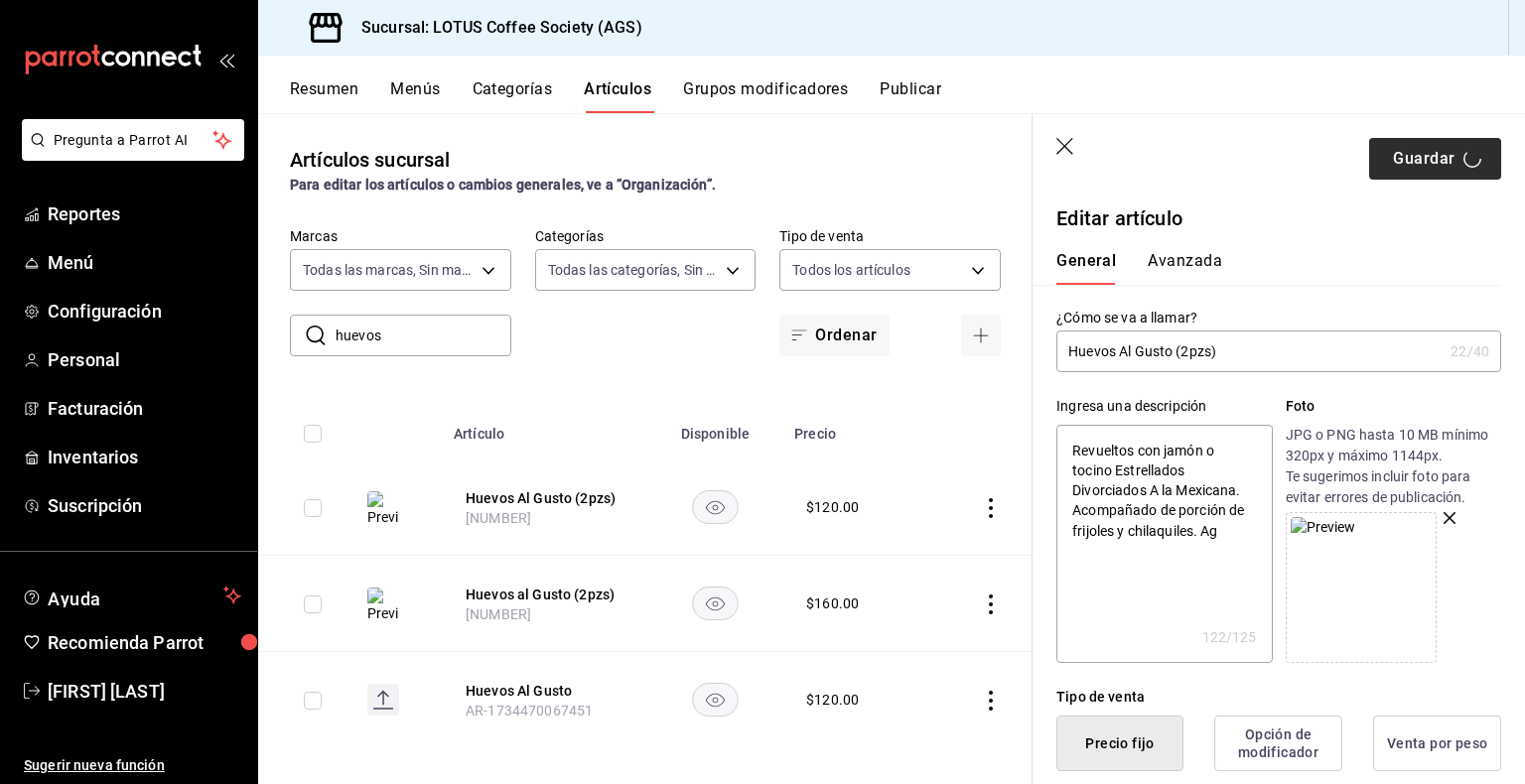 type on "x" 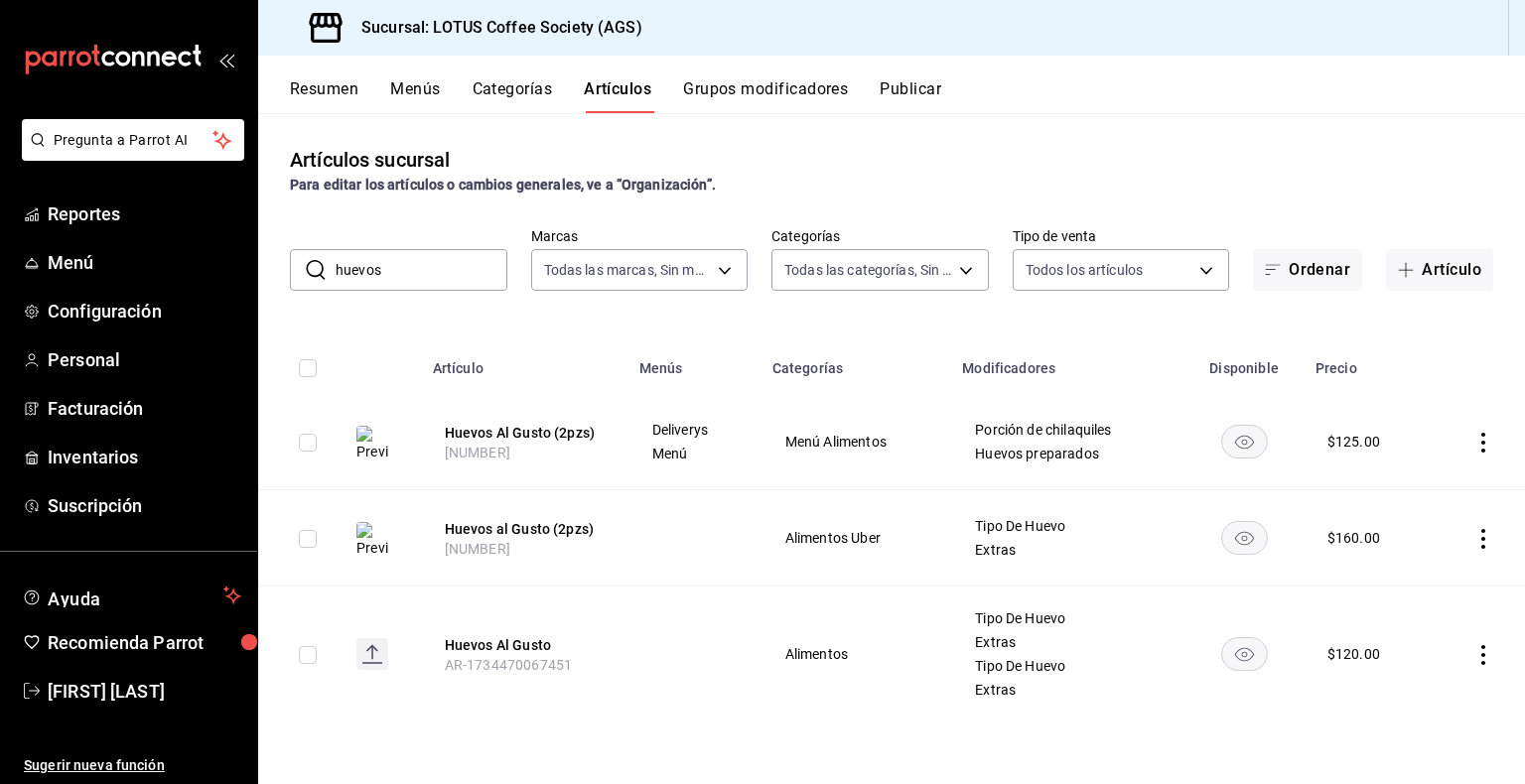 click 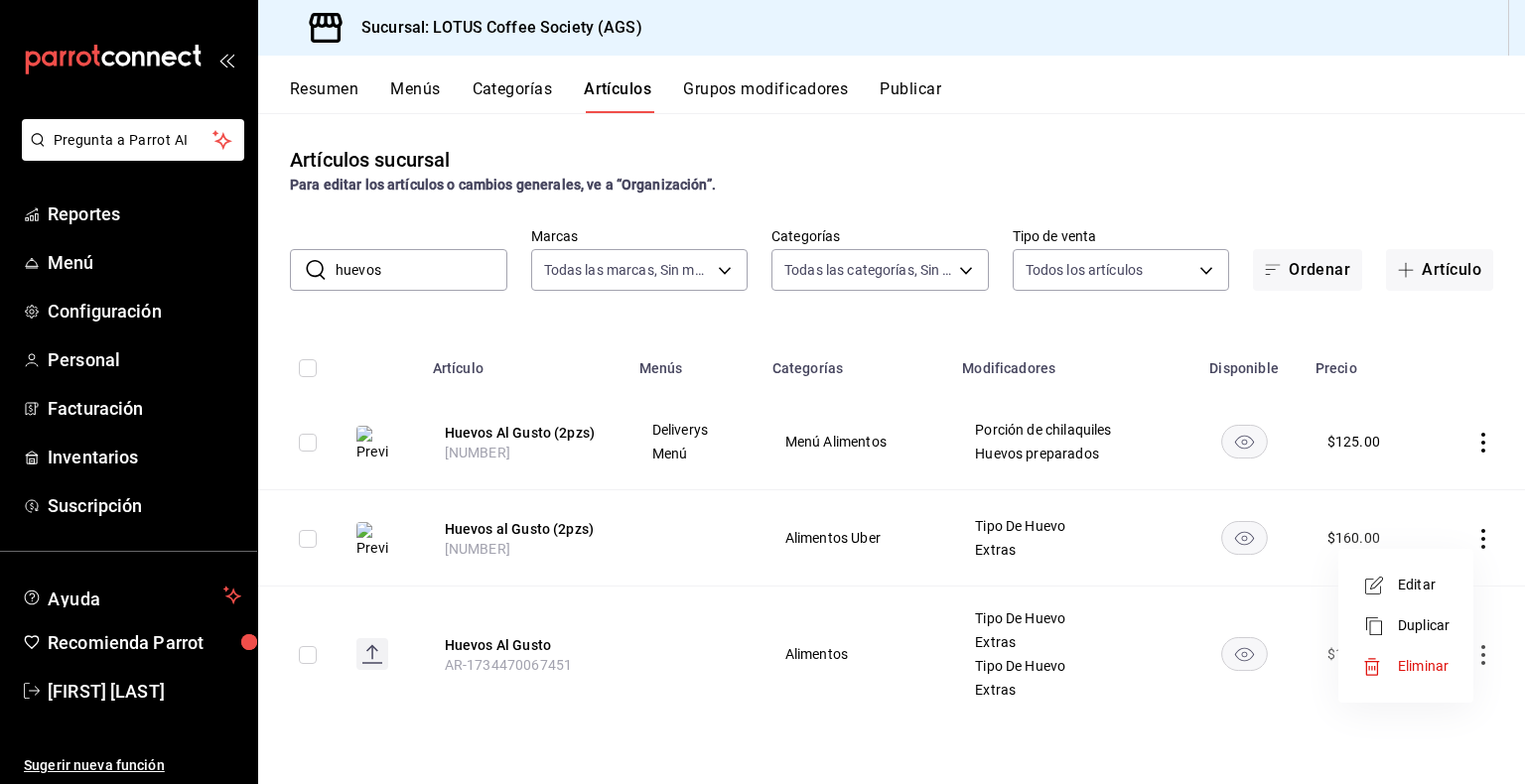 click on "Eliminar" at bounding box center (1423, 666) 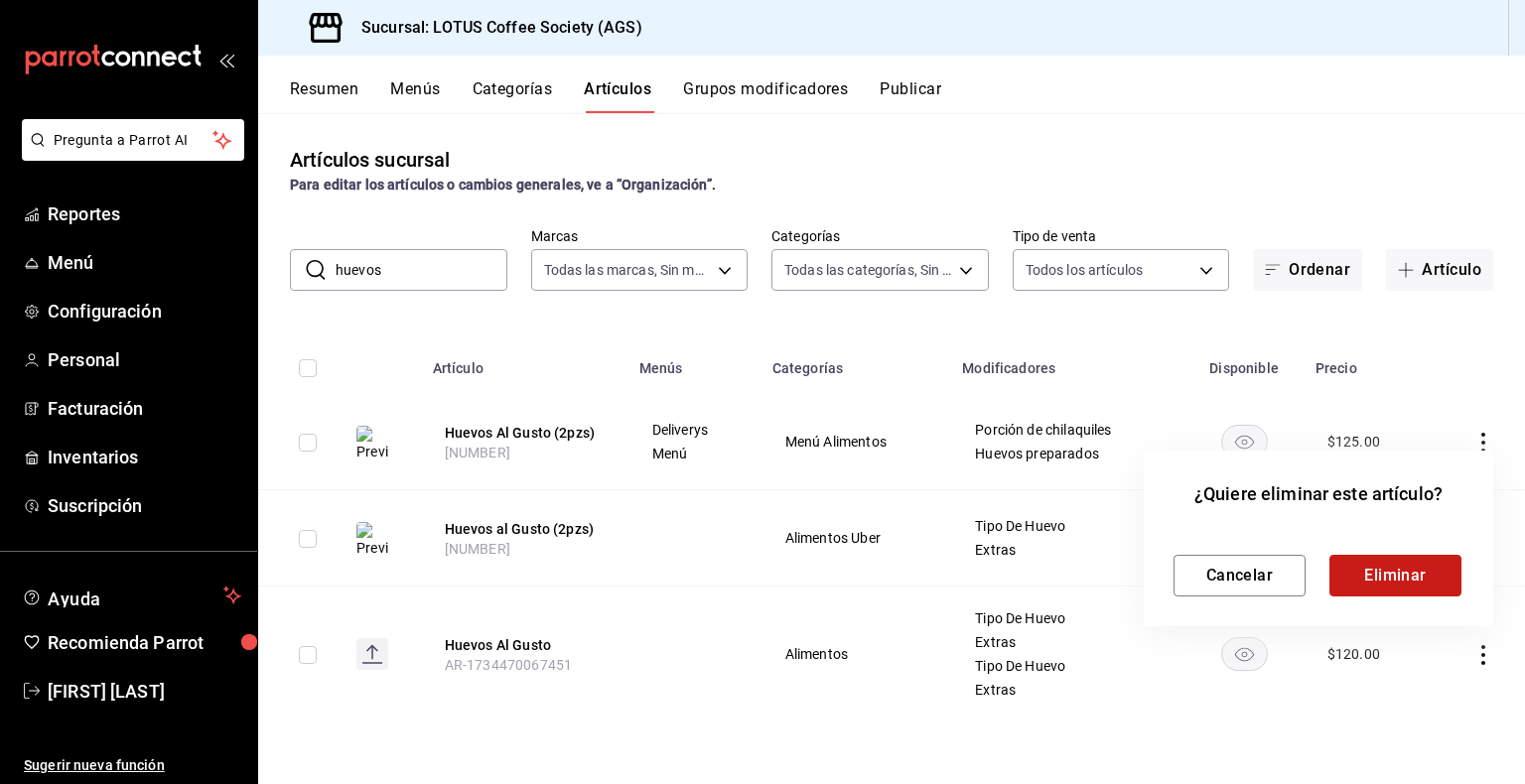 click on "Eliminar" at bounding box center (1395, 576) 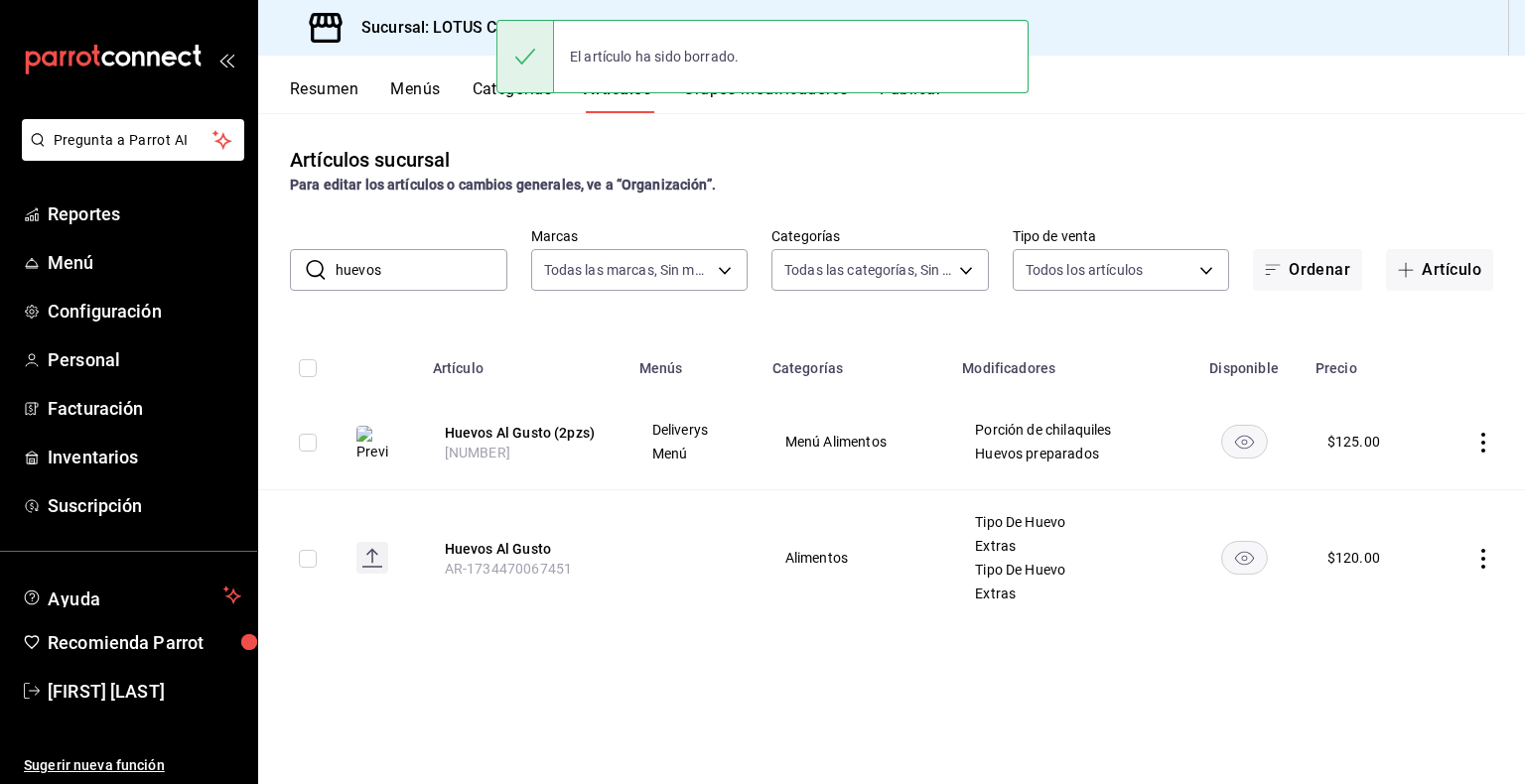 click 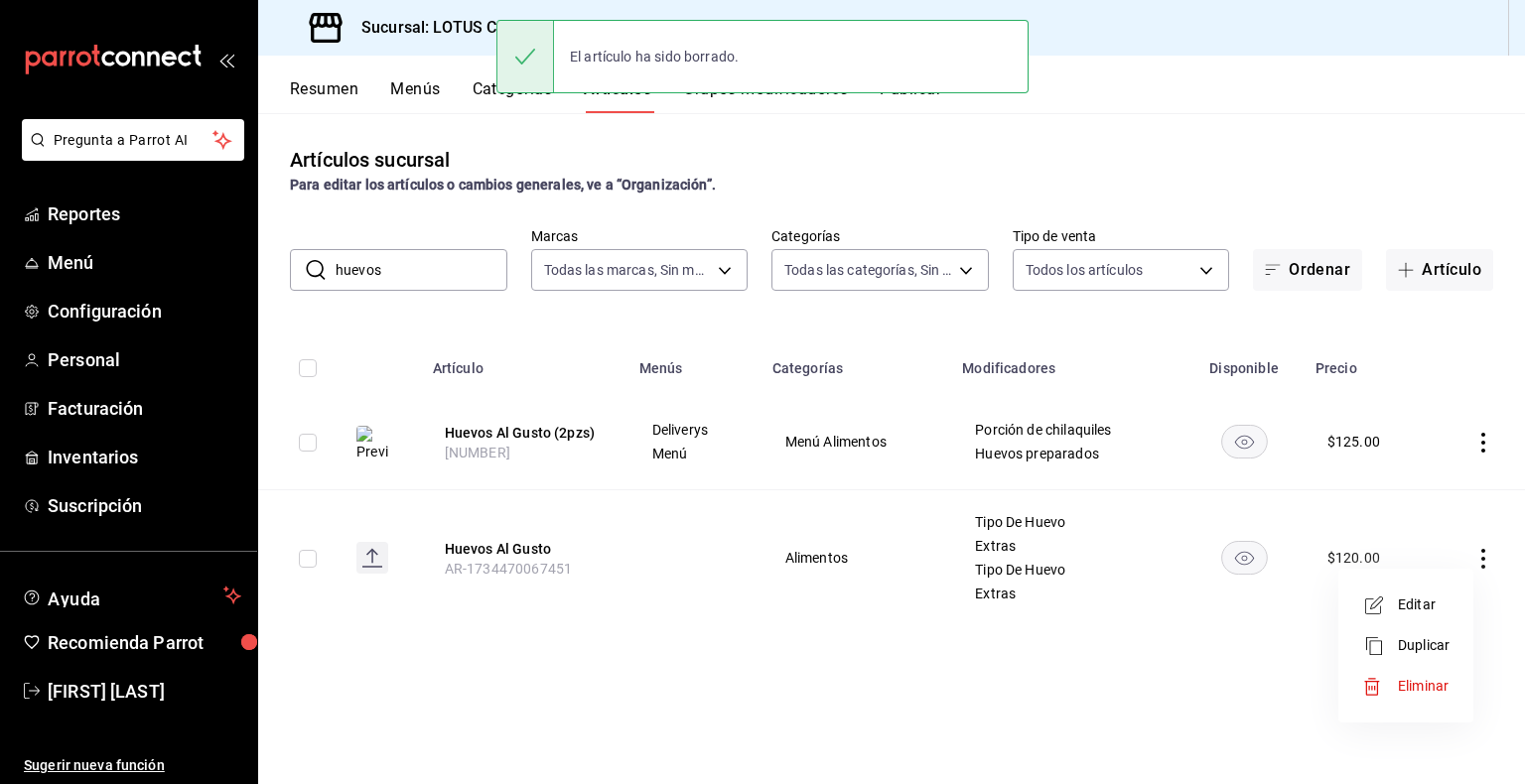click on "Eliminar" at bounding box center [1406, 686] 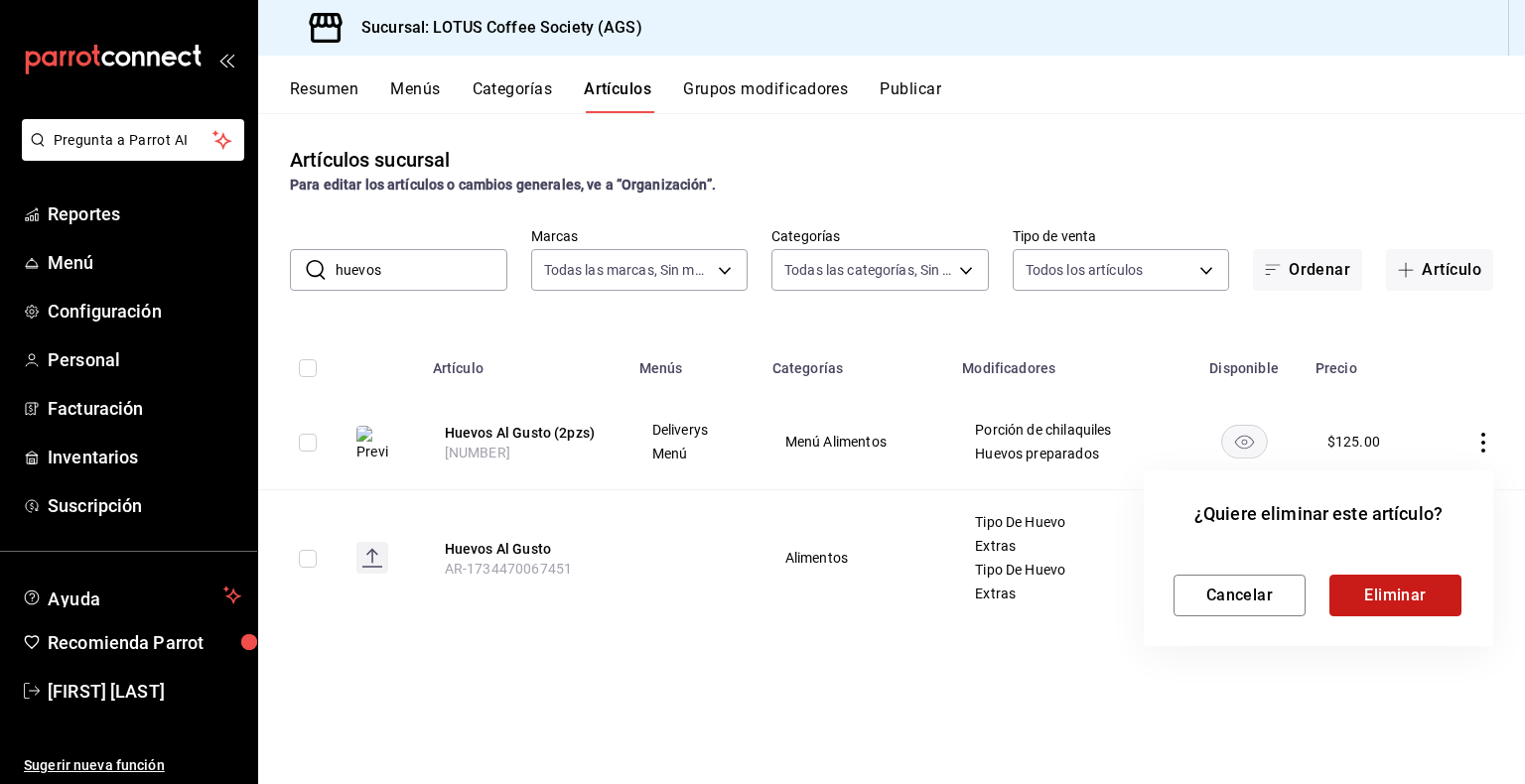click on "Eliminar" at bounding box center (1395, 595) 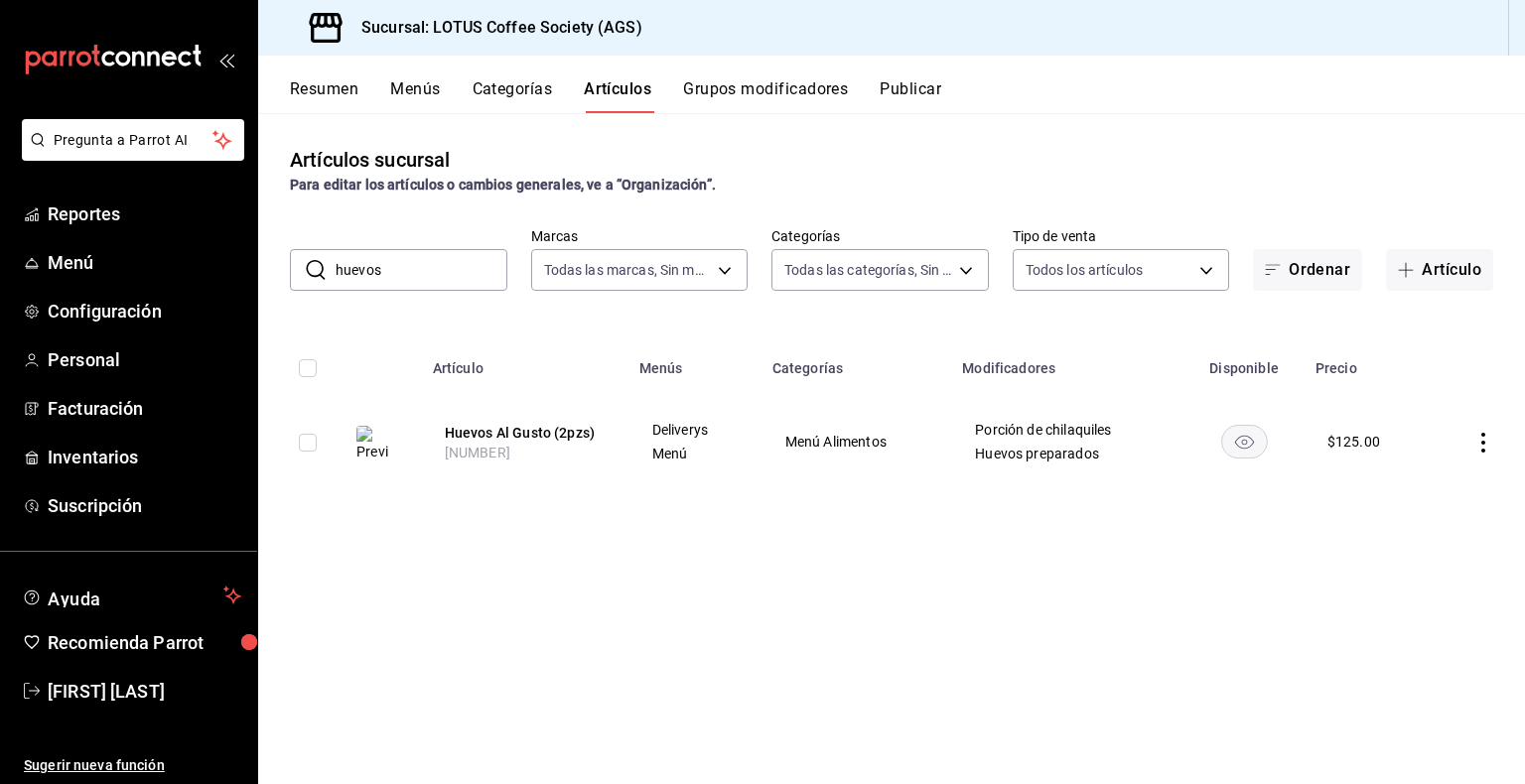 click on "Artículos sucursal Para editar los artículos o cambios generales, ve a “Organización”. ​ huevos ​ Marcas Todas las marcas, Sin marca 28dd19ec-7257-4016-8db1-851d1dfbfd5e Categorías Todas las categorías, Sin categoría ea4a7684-bbc5-416d-8afc-185676b58d3f,f53b6d0d-ef63-40ae-9c74-0193df5333b6,382a1a18-e3ad-4c11-abbc-6e600bffee0b,dc0f5806-affa-499e-bd5d-1fb90d9430ed,de55f520-adad-4e3b-bfbf-3d924f68ee66,84e4ea0b-08e1-42aa-afc2-414c0ede4c31,0388dfec-8c27-498d-a066-2a2bd93bdf84,42ad9022-9ff9-49b5-bc28-1277d404a87e,a9ce4124-99a2-4d48-a28d-1f73711f9ff5,9f7cc155-10bb-418a-b402-fde0d0519fc3,d6e8dcc7-d0f6-46f4-b058-74ab9647c40a,ef24630a-5820-4101-b5d2-2f90e641ea8e,46b8755b-bbbd-44b0-bb5d-45832019c2c9,8116e1a3-0592-4d48-bc64-8b9416b9e909,0a40dce1-3298-4d6d-b56e-d3154798a144 Tipo de venta Todos los artículos ALL Ordenar Artículo Artículo Menús Categorías Modificadores Disponible Precio Huevos Al Gusto (2pzs) AR-1739748205221 Deliverys Menú Menú Alimentos Porción de chilaquiles Huevos preparados $" at bounding box center (892, 448) 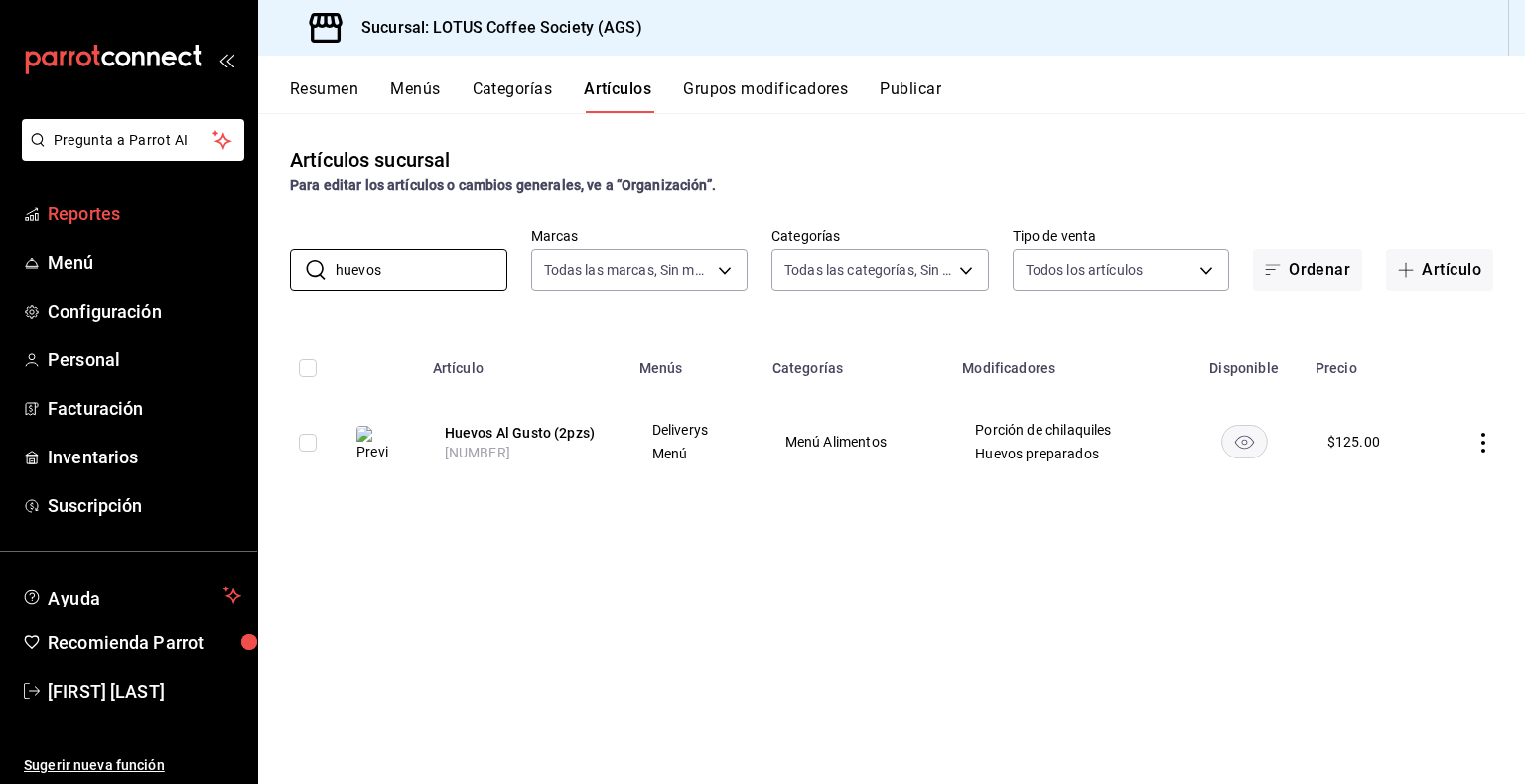 drag, startPoint x: 440, startPoint y: 273, endPoint x: 0, endPoint y: 218, distance: 443.42418 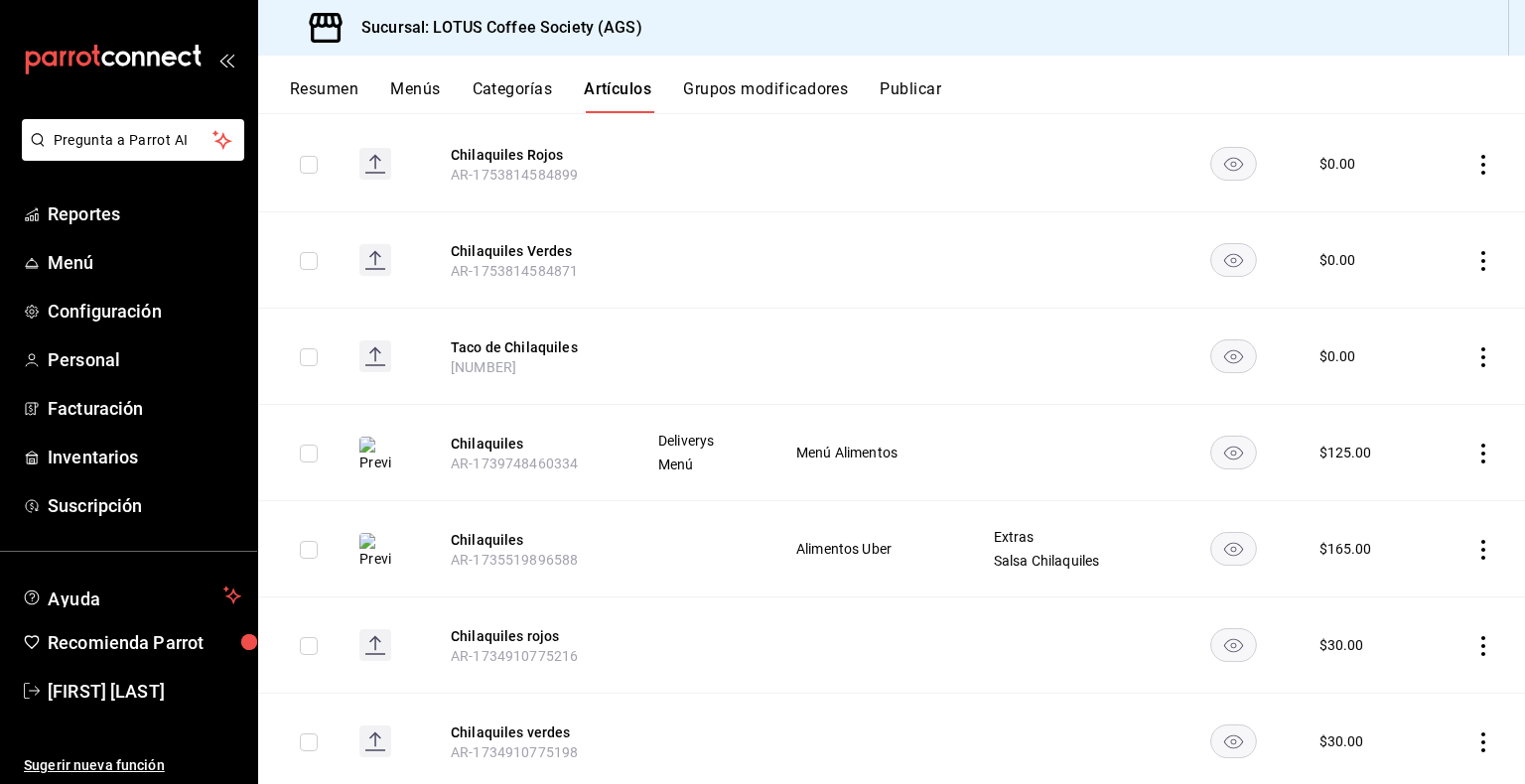 scroll, scrollTop: 298, scrollLeft: 0, axis: vertical 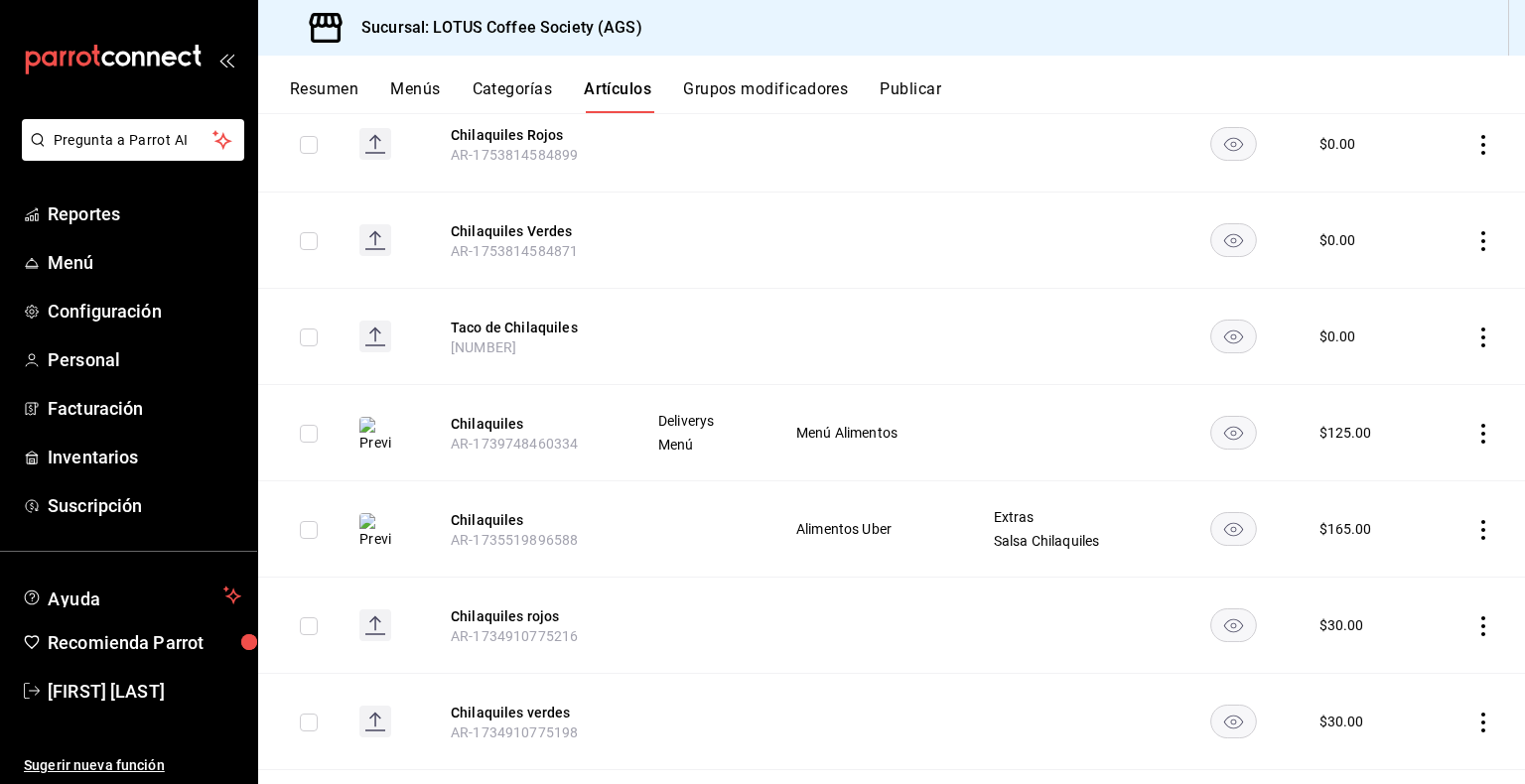 type on "CHILAQUILES" 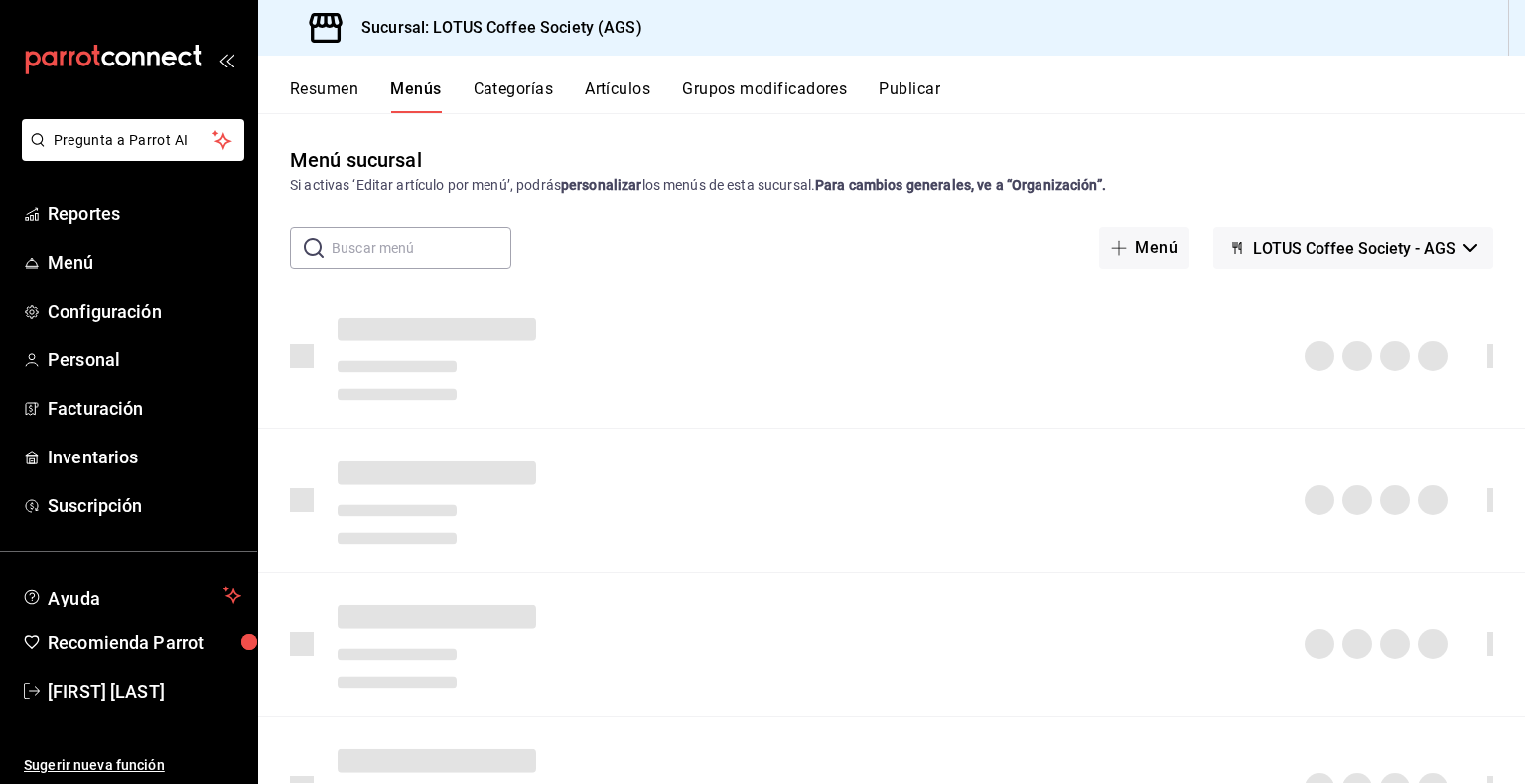 click on "Resumen" at bounding box center [324, 96] 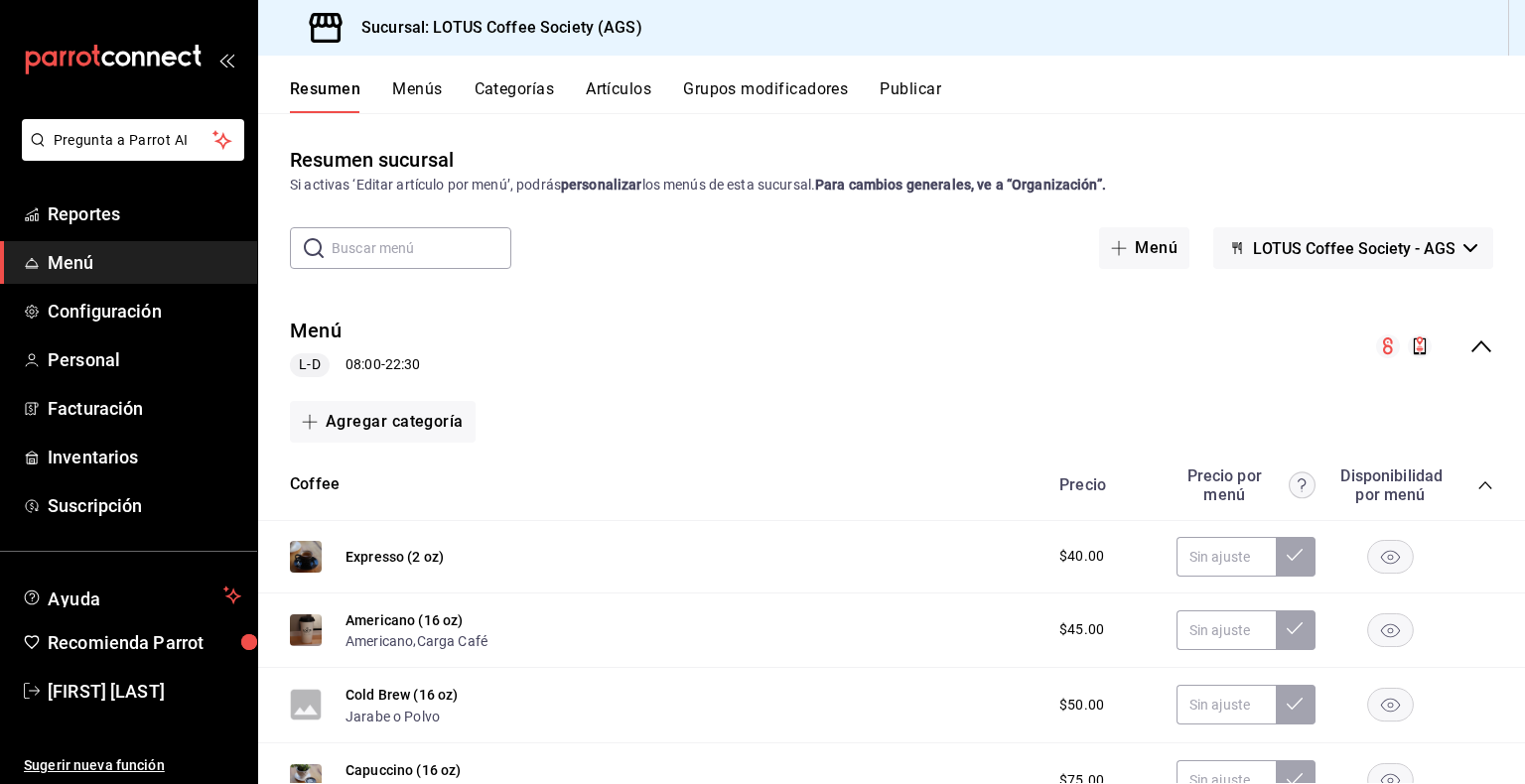 scroll, scrollTop: 99, scrollLeft: 0, axis: vertical 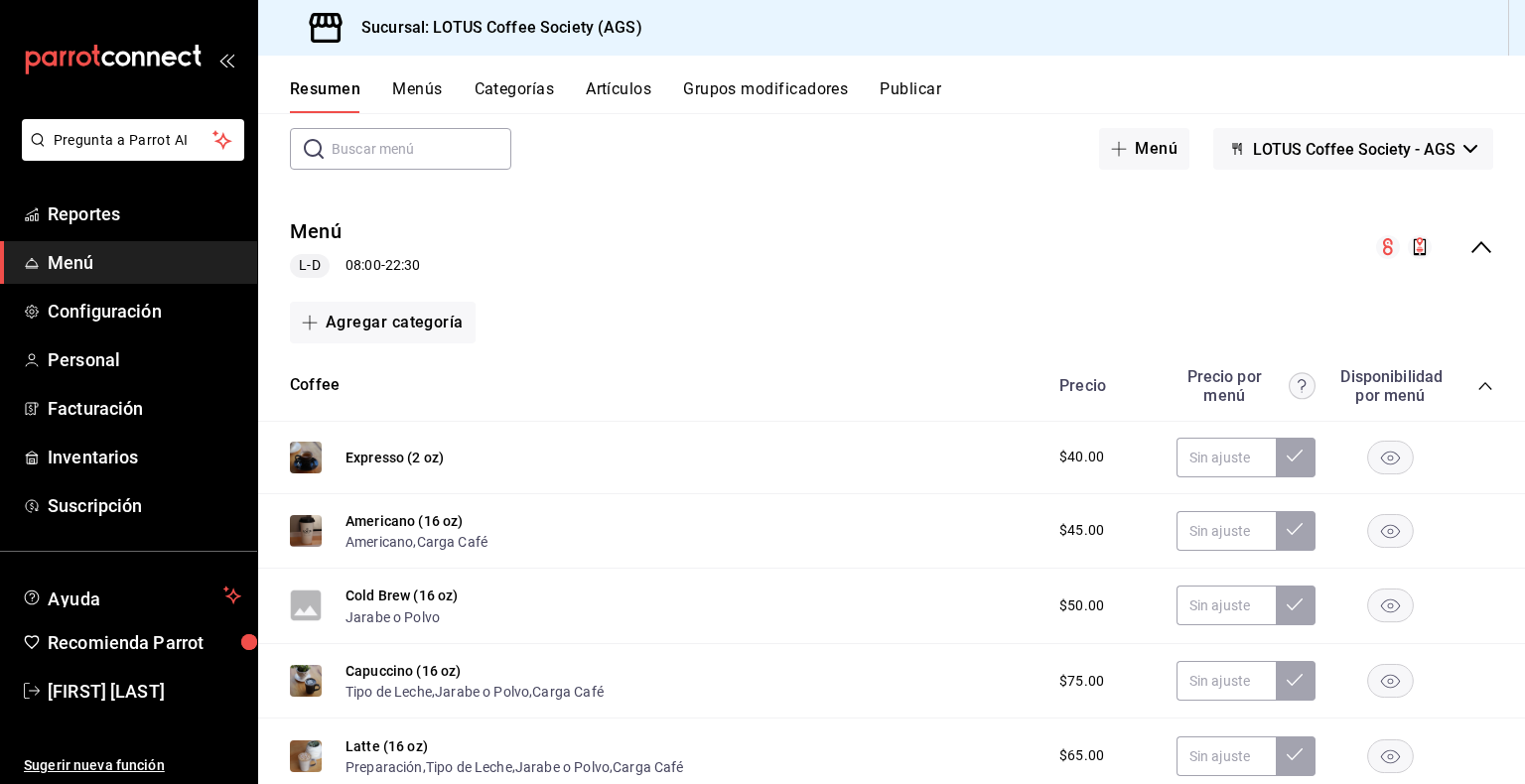 click 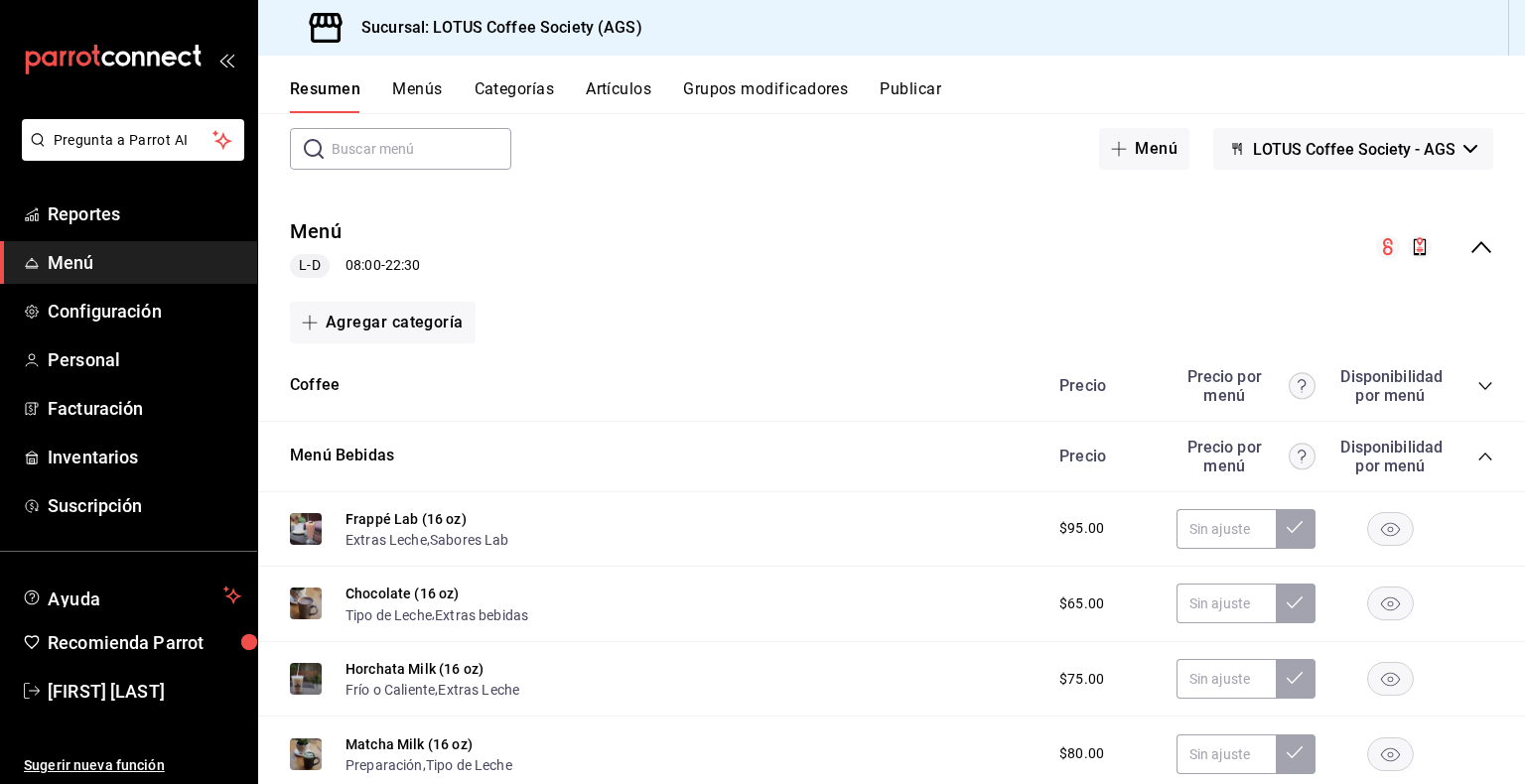 click on "Precio Precio por menú   Disponibilidad por menú" at bounding box center [1266, 457] 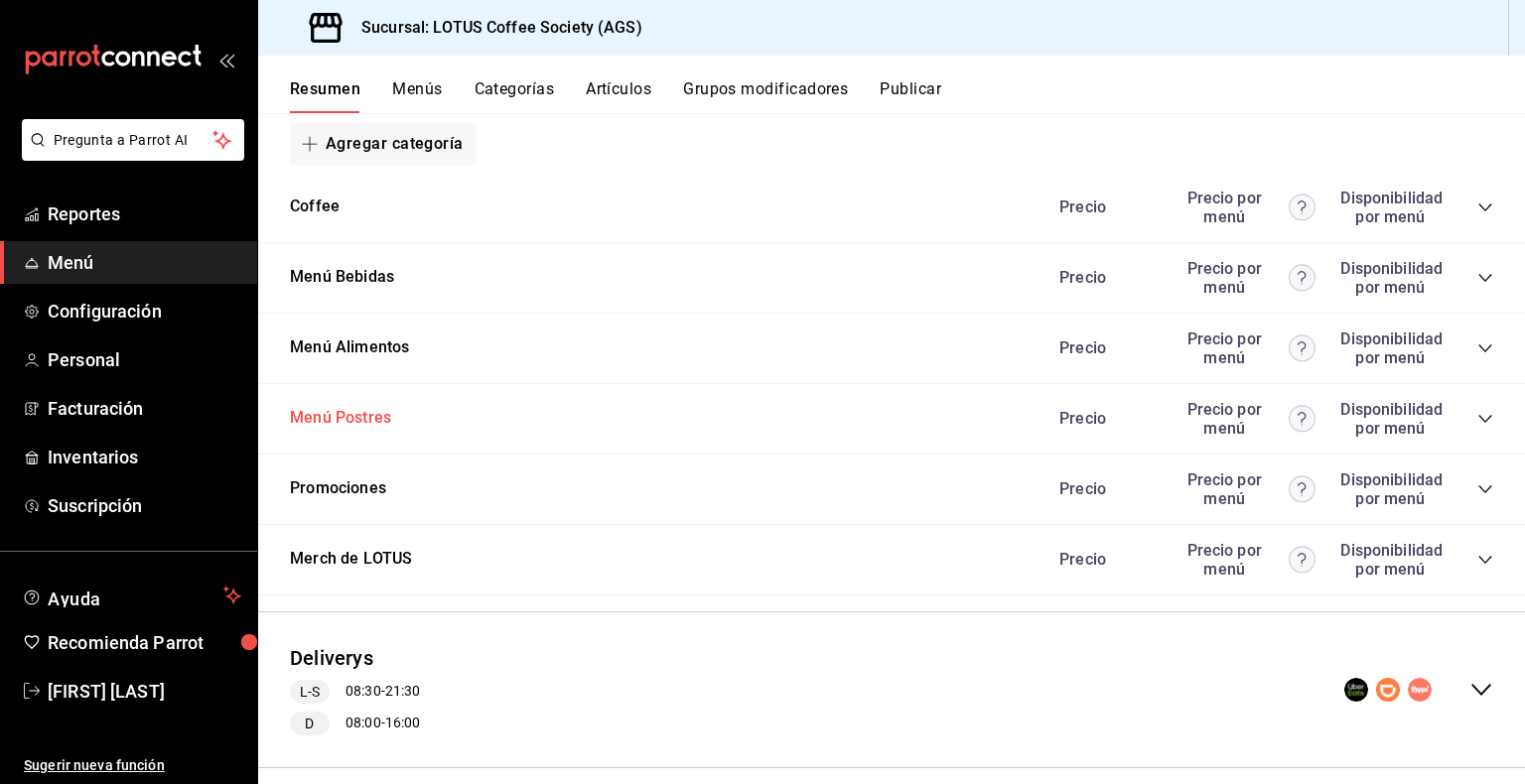 scroll, scrollTop: 298, scrollLeft: 0, axis: vertical 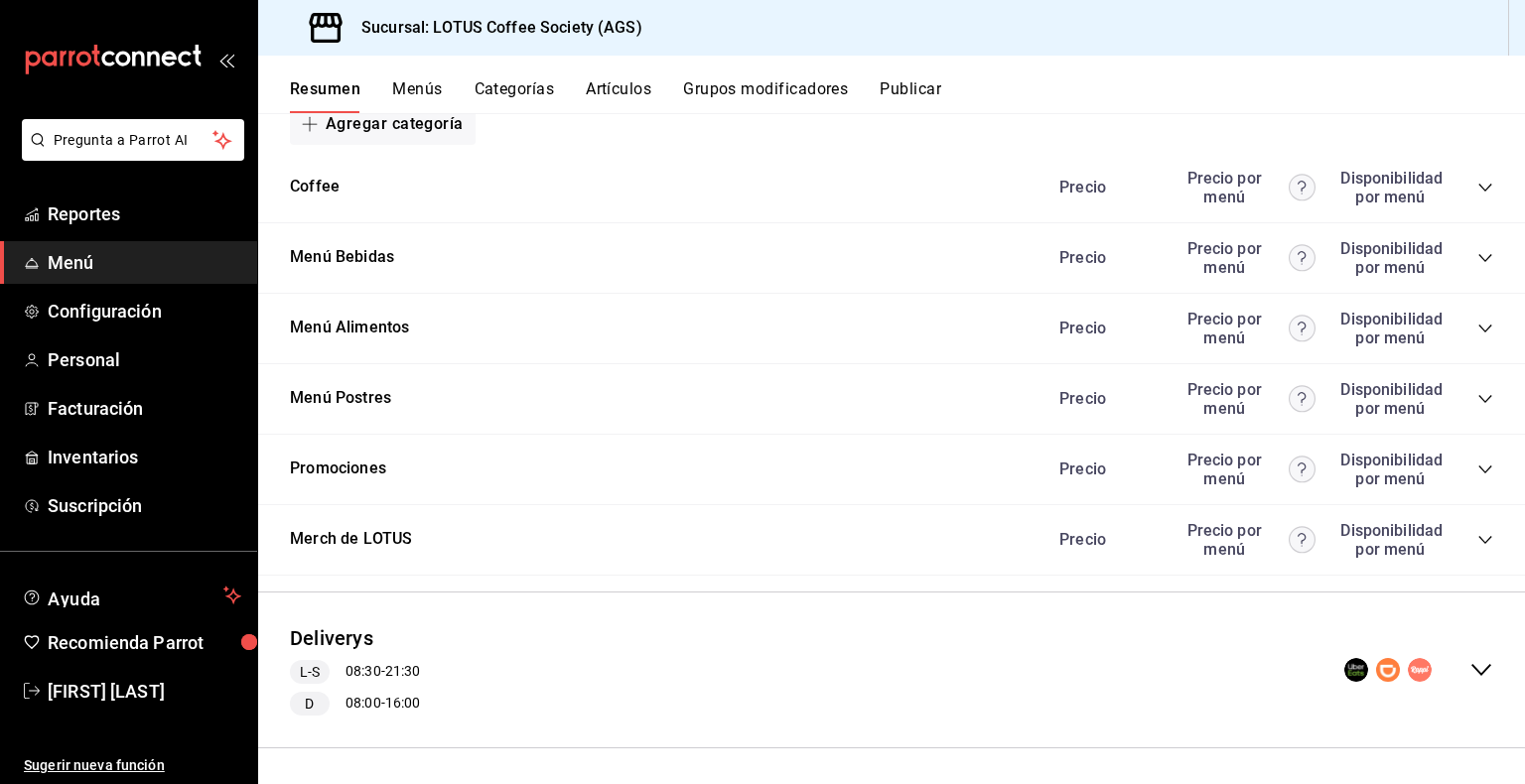 click on "Precio Precio por menú   Disponibilidad por menú" at bounding box center [1266, 328] 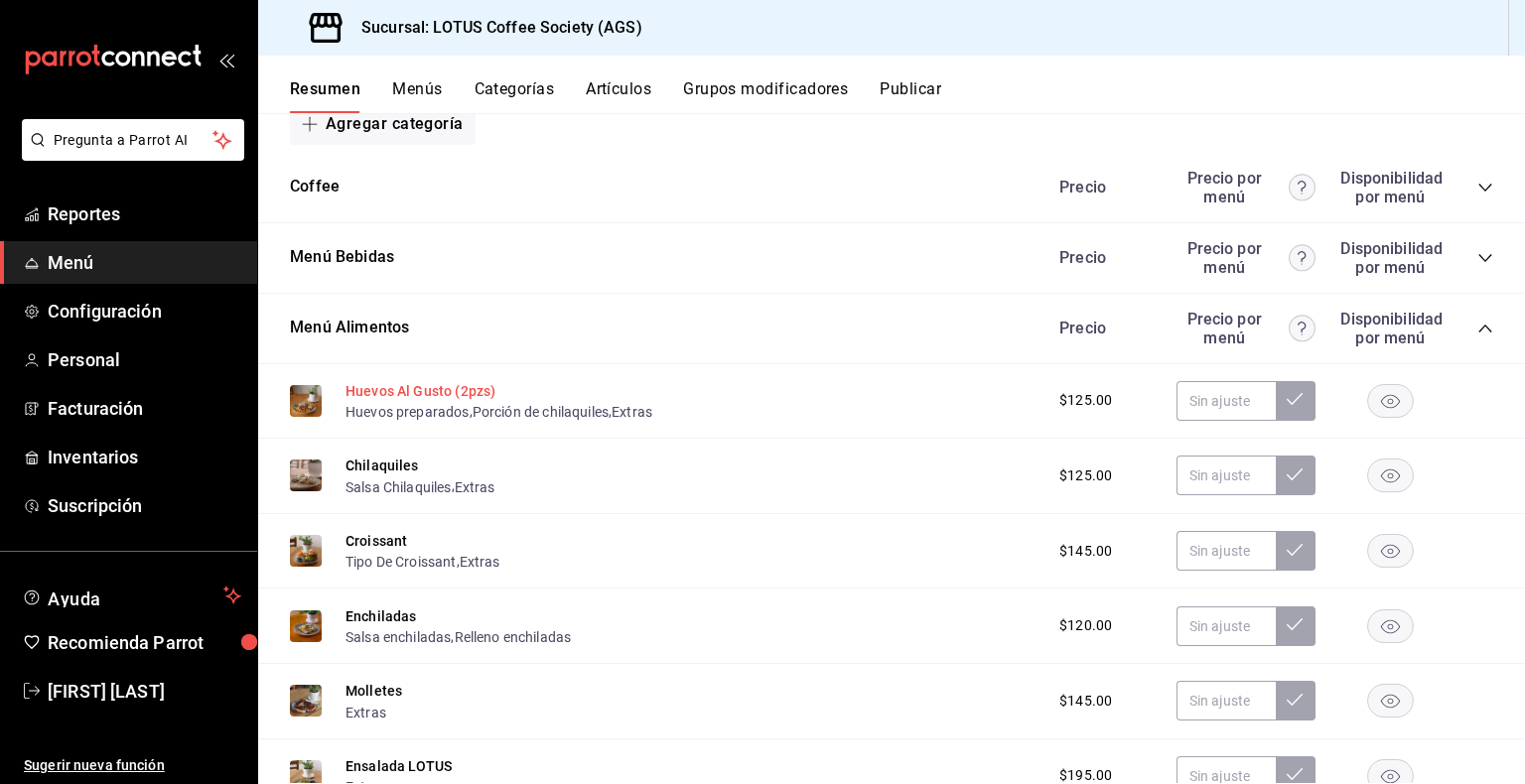 click on "Huevos Al Gusto (2pzs)" at bounding box center [420, 391] 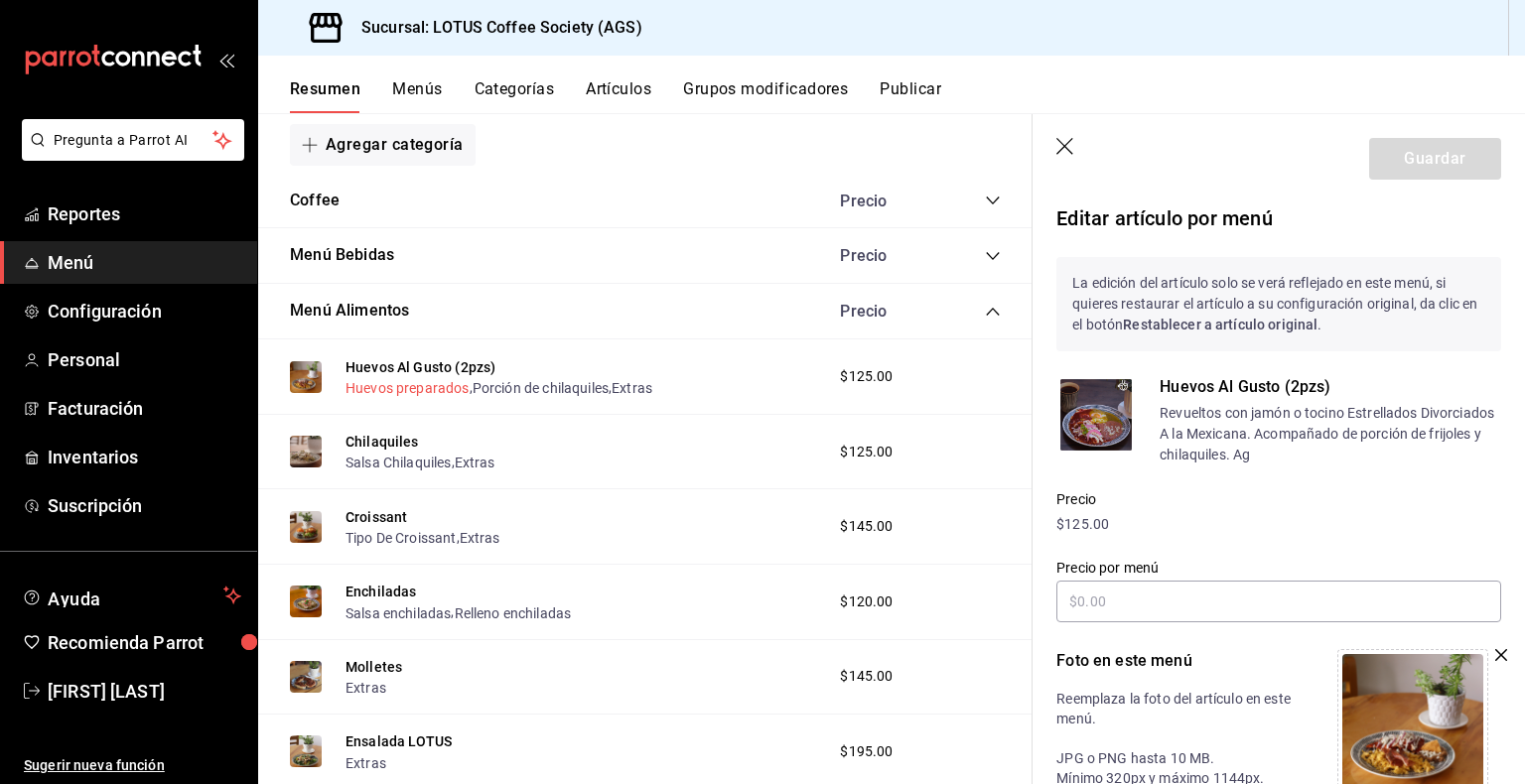 click on "Huevos preparados" at bounding box center [407, 388] 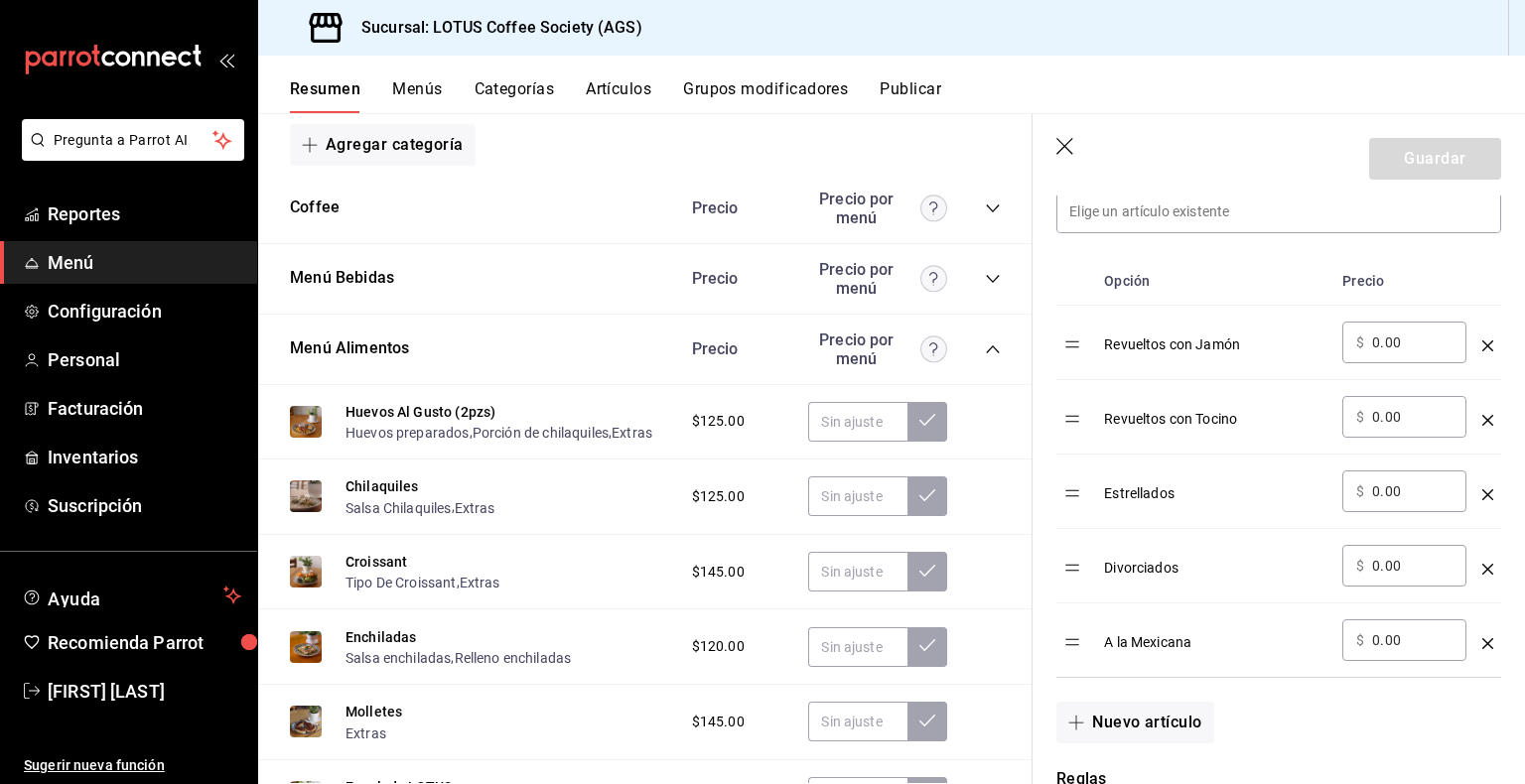 scroll, scrollTop: 595, scrollLeft: 0, axis: vertical 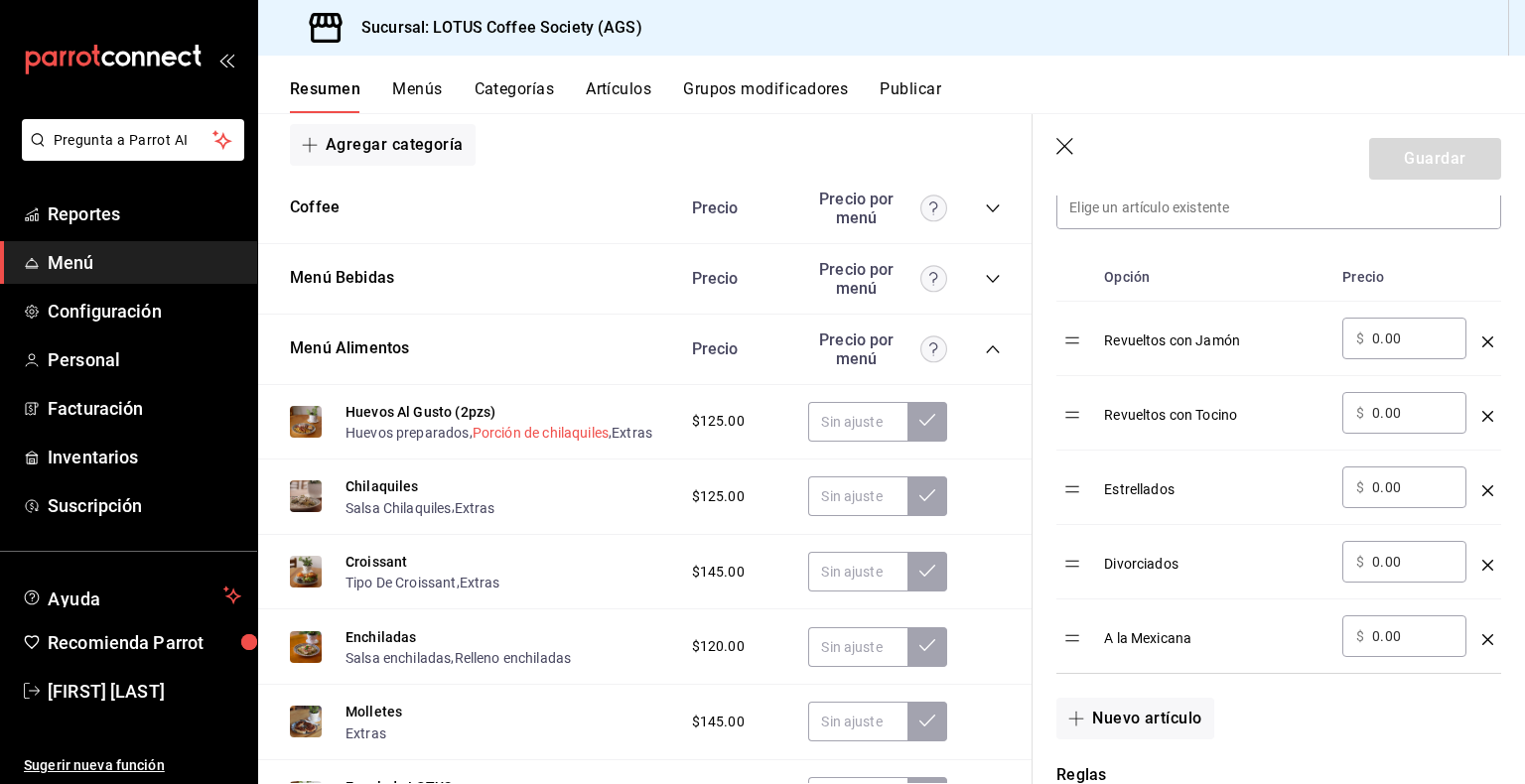 click on "Porción de chilaquiles" at bounding box center (540, 433) 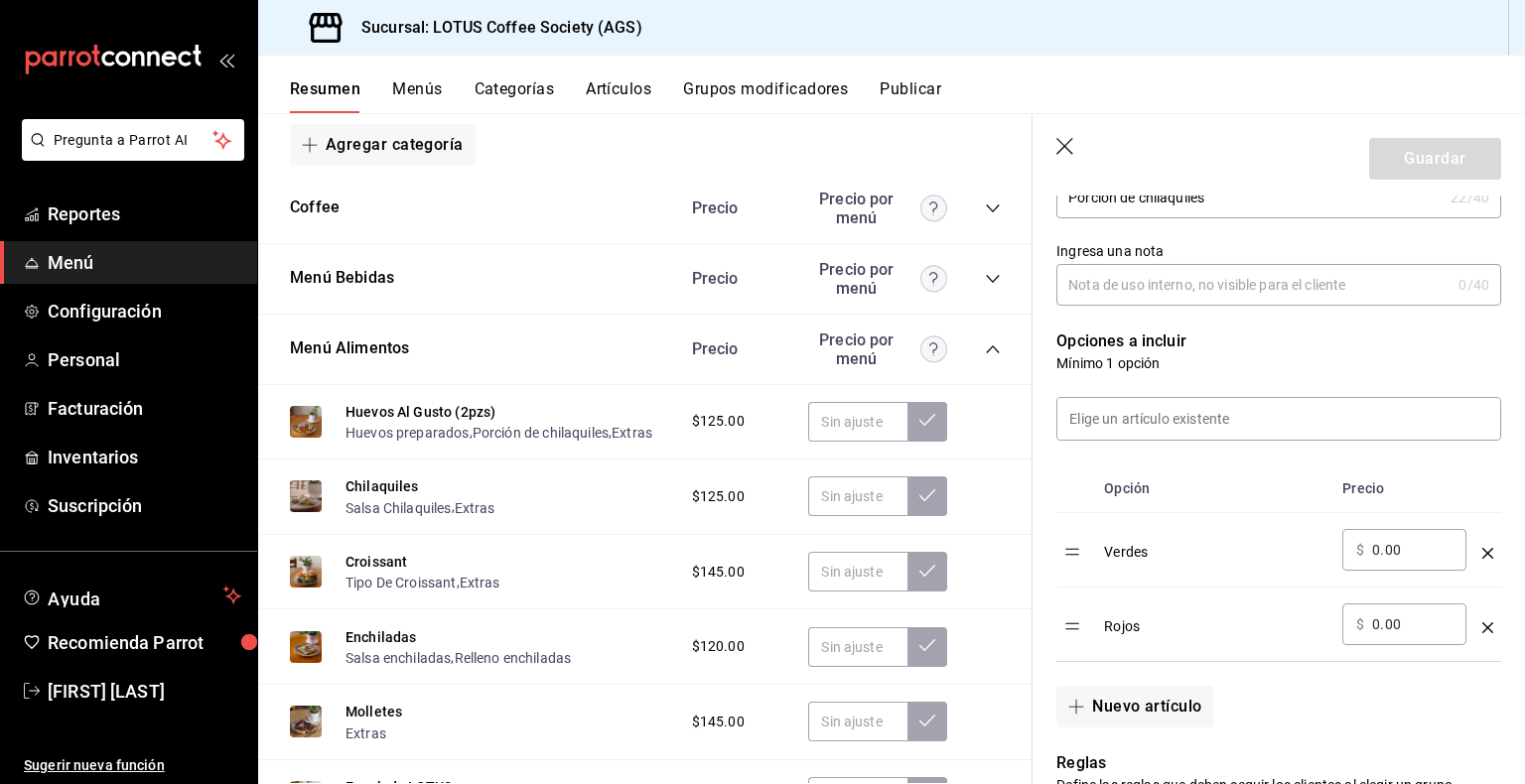 scroll, scrollTop: 462, scrollLeft: 0, axis: vertical 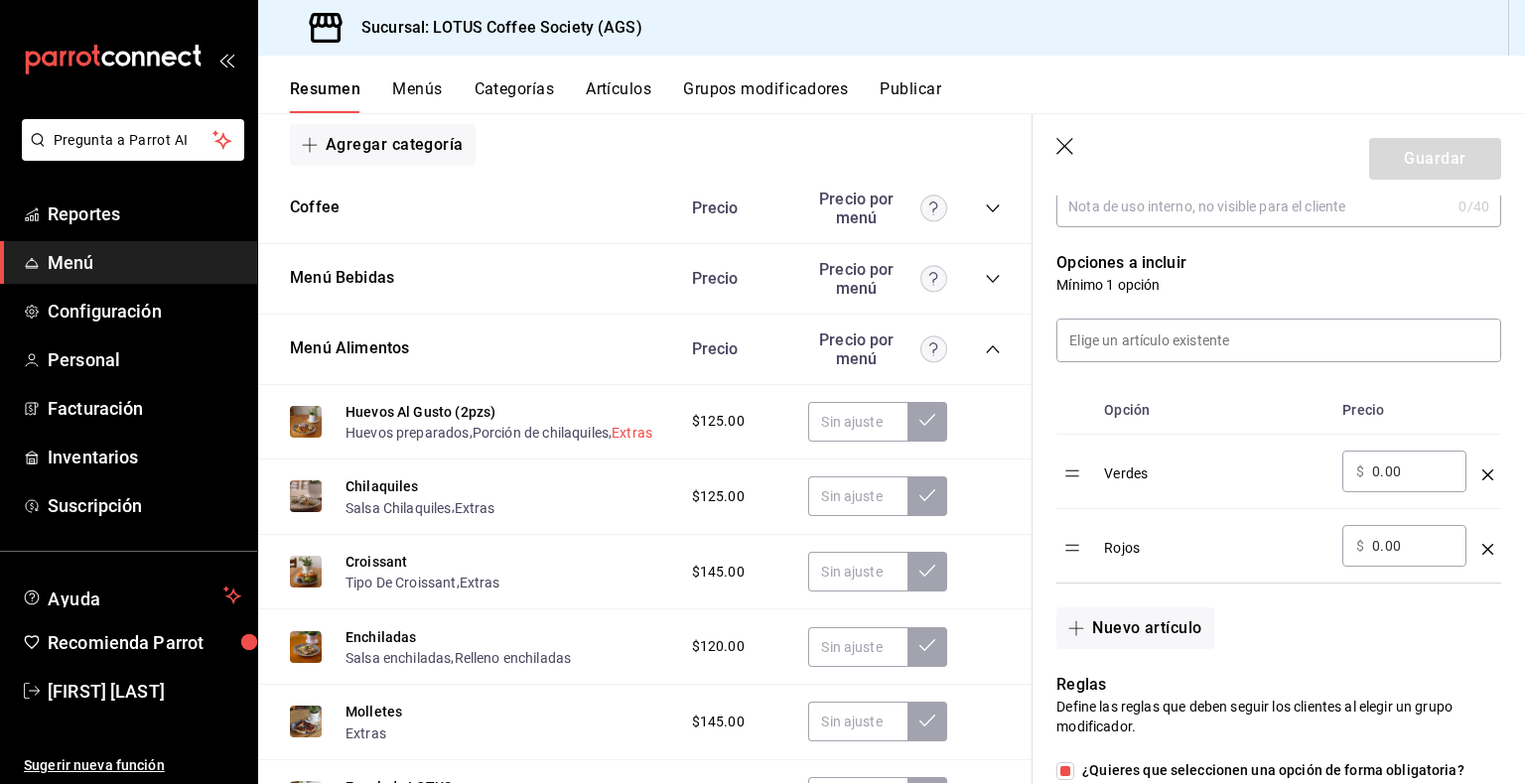 click on "Extras" at bounding box center (631, 433) 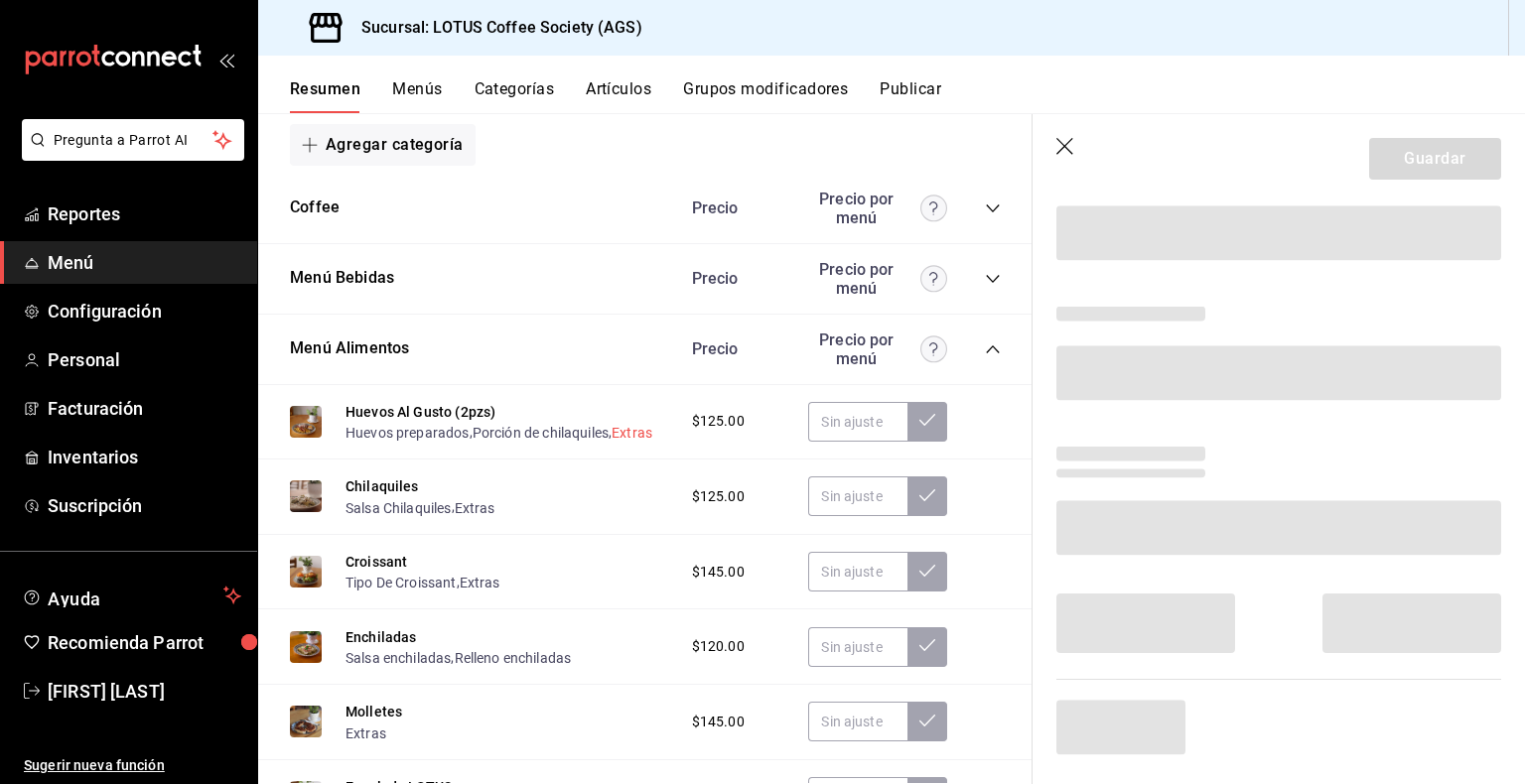 scroll, scrollTop: 65, scrollLeft: 0, axis: vertical 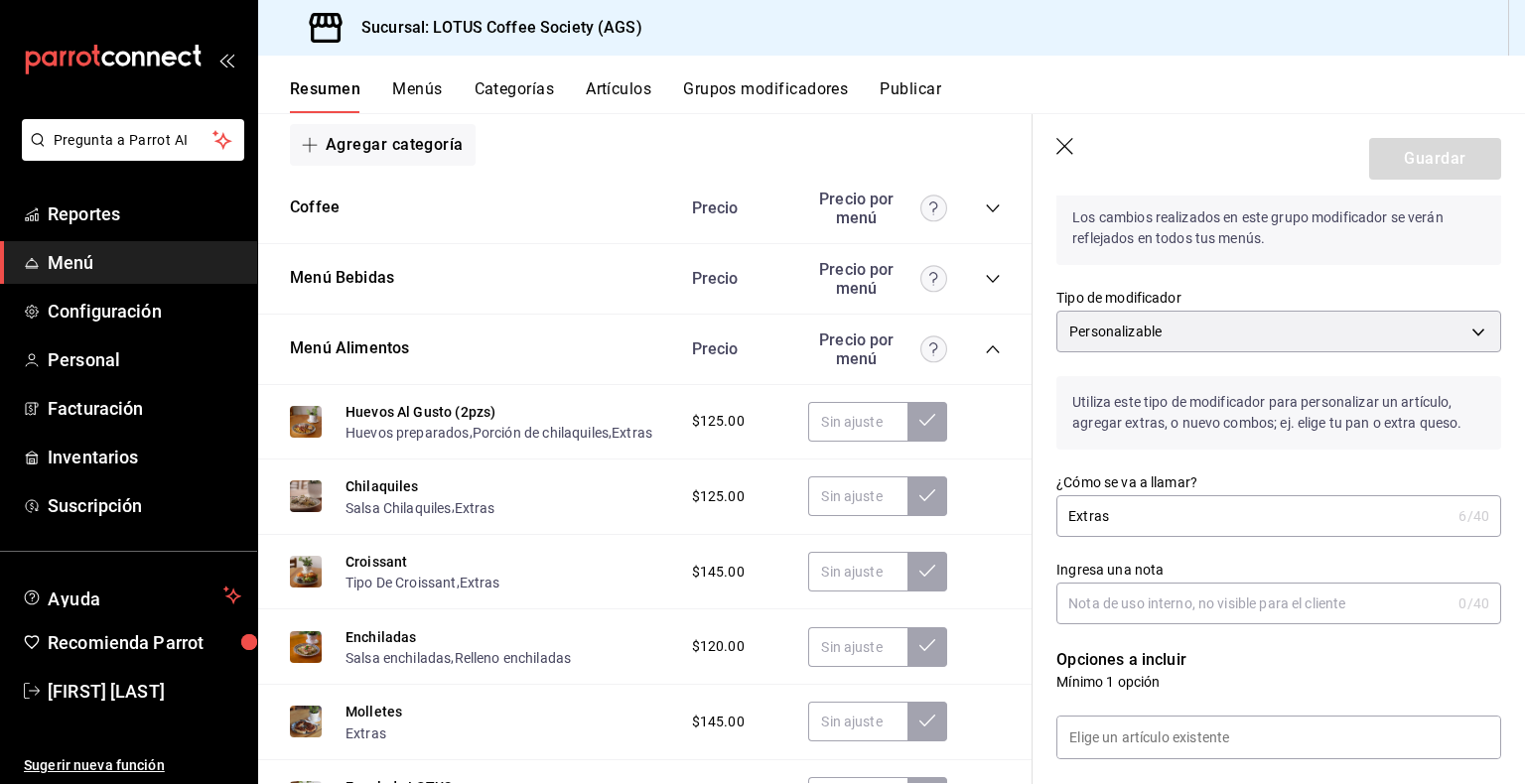 click on "Menús" at bounding box center (417, 96) 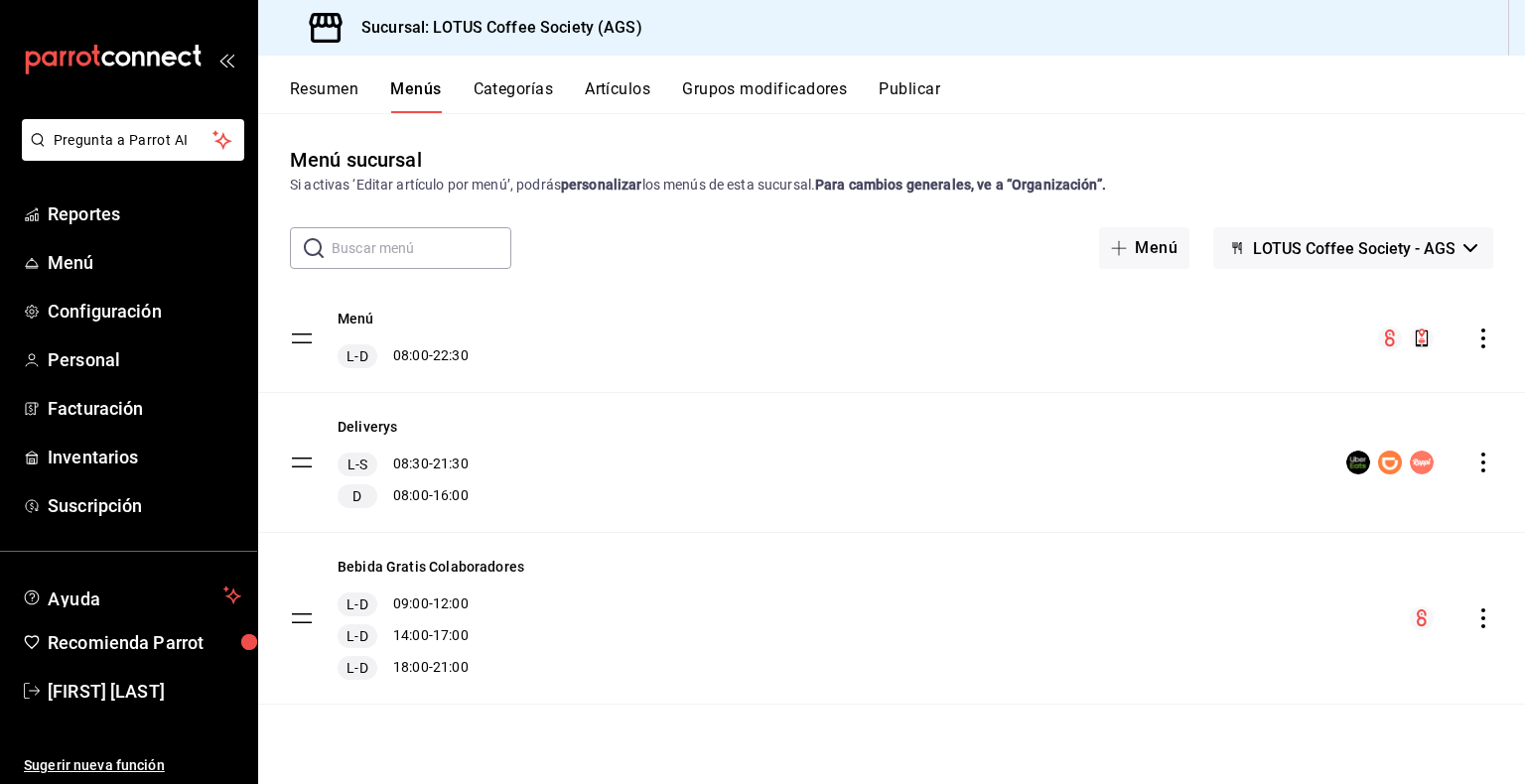 click on "Categorías" at bounding box center [513, 96] 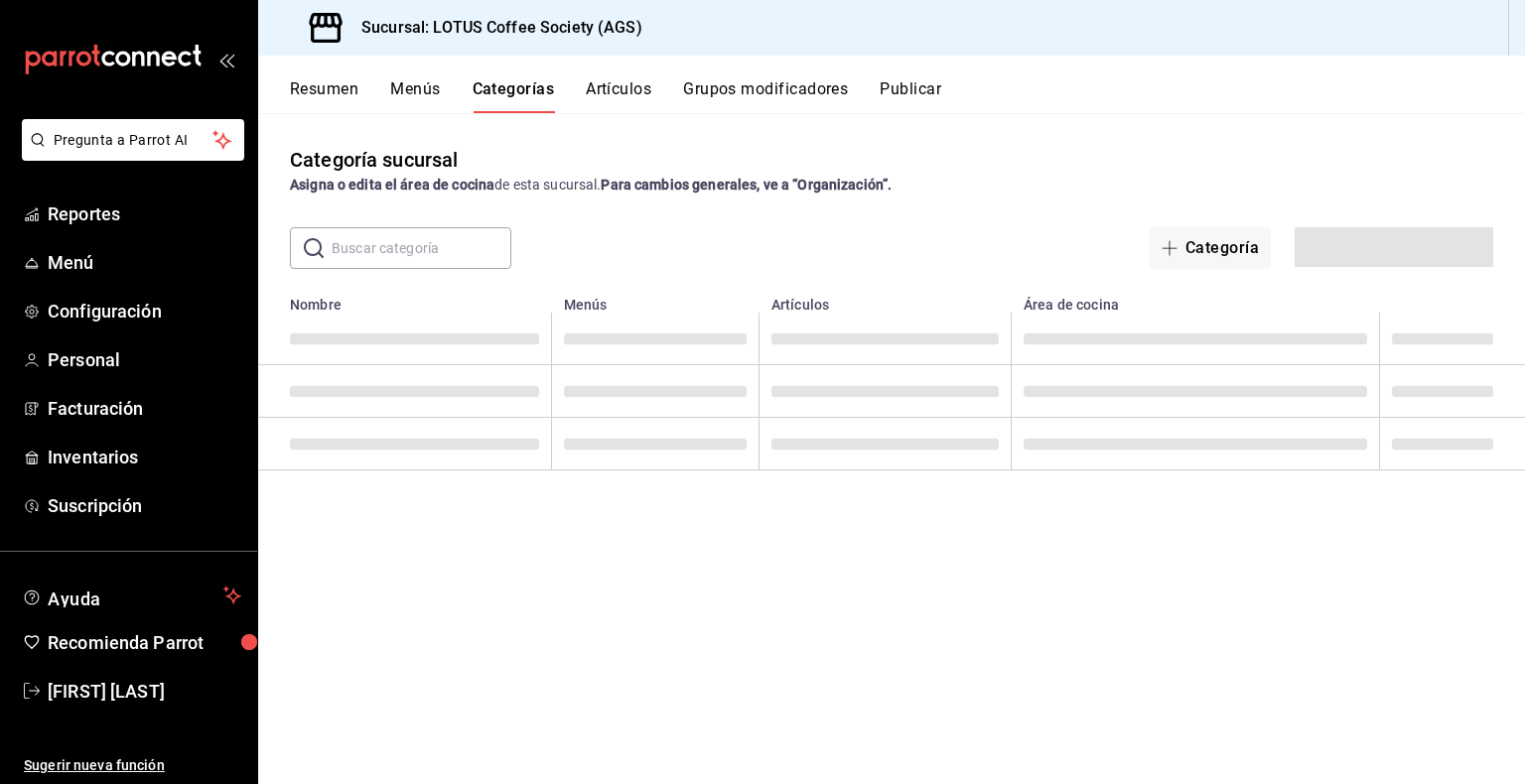 click on "Resumen Menús Categorías Artículos Grupos modificadores Publicar" at bounding box center [907, 96] 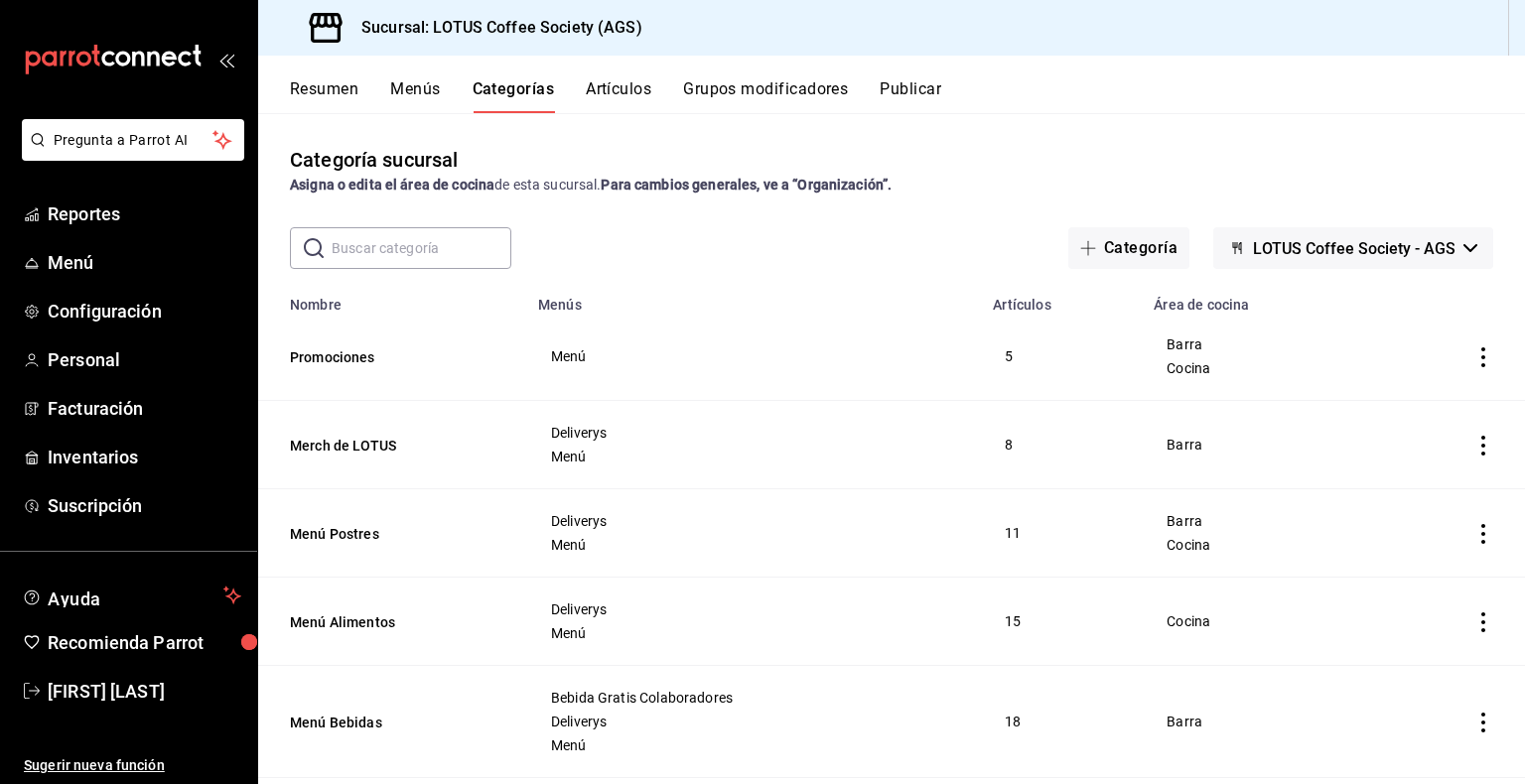 click on "Artículos" at bounding box center [619, 96] 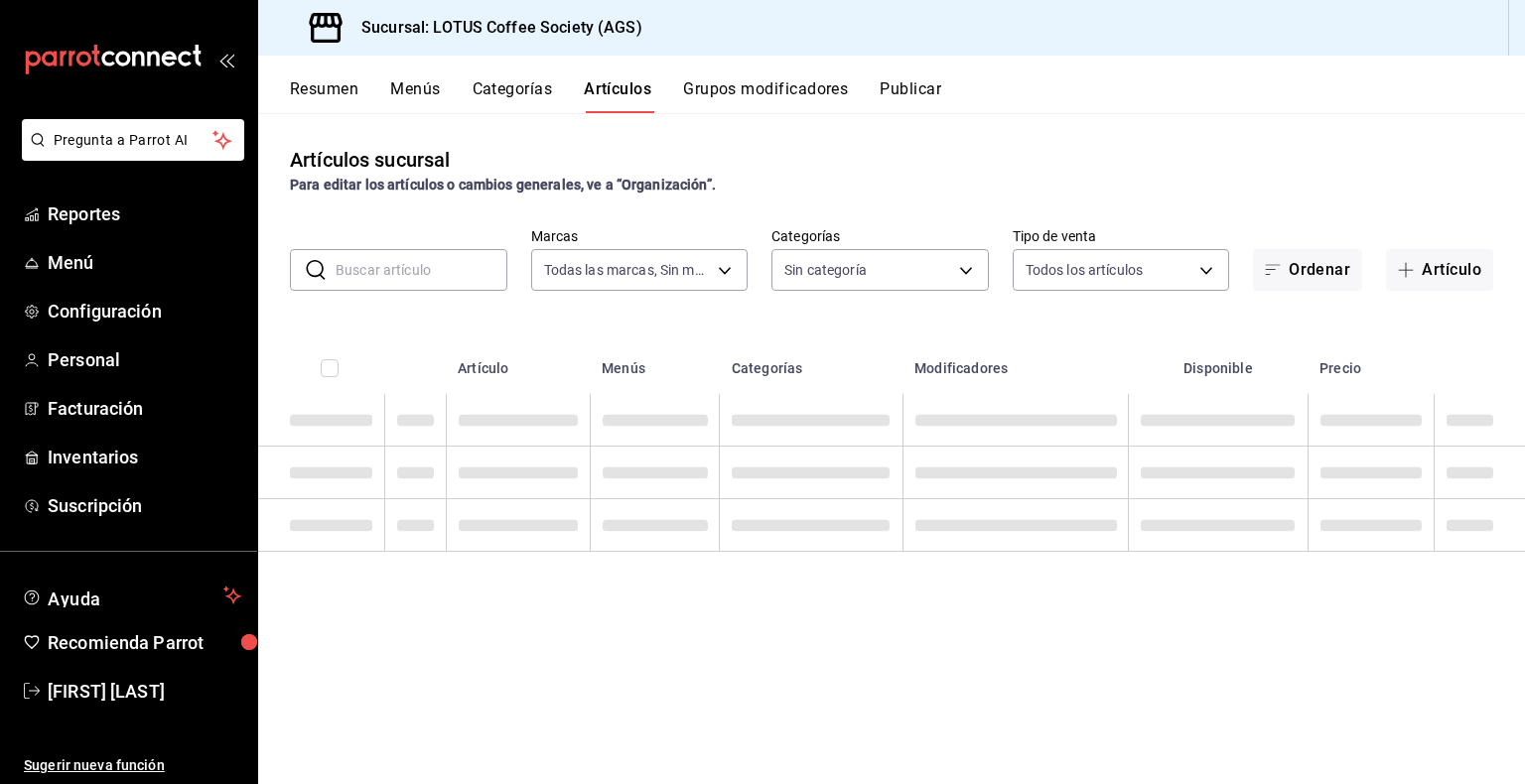 type on "28dd19ec-7257-4016-8db1-851d1dfbfd5e" 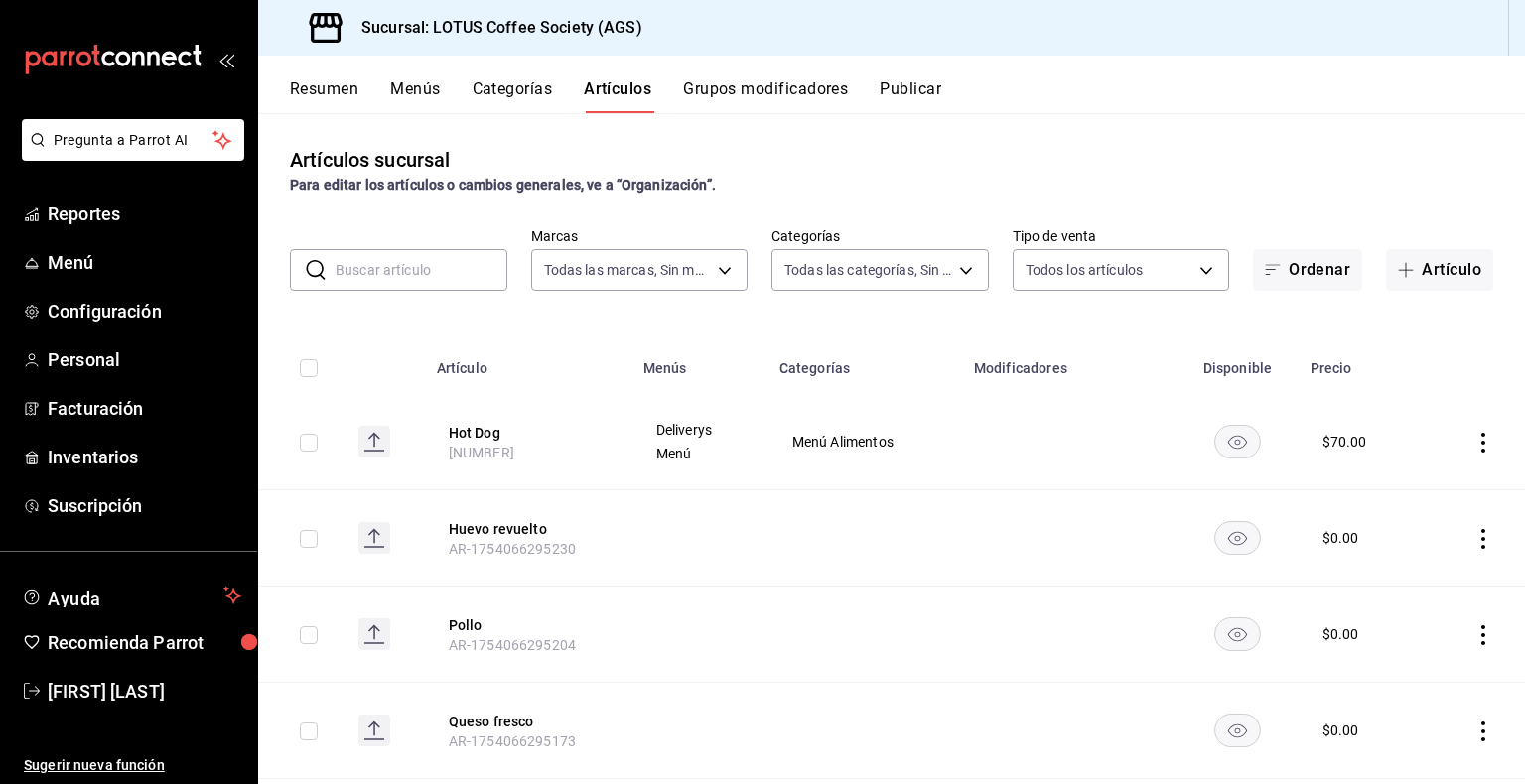 type on "ea4a7684-bbc5-416d-8afc-185676b58d3f,f53b6d0d-ef63-40ae-9c74-0193df5333b6,382a1a18-e3ad-4c11-abbc-6e600bffee0b,dc0f5806-affa-499e-bd5d-1fb90d9430ed,de55f520-adad-4e3b-bfbf-3d924f68ee66,84e4ea0b-08e1-42aa-afc2-414c0ede4c31,0388dfec-8c27-498d-a066-2a2bd93bdf84,42ad9022-9ff9-49b5-bc28-1277d404a87e,a9ce4124-99a2-4d48-a28d-1f73711f9ff5,9f7cc155-10bb-418a-b402-fde0d0519fc3,d6e8dcc7-d0f6-46f4-b058-74ab9647c40a,ef24630a-5820-4101-b5d2-2f90e641ea8e,46b8755b-bbbd-44b0-bb5d-45832019c2c9,8116e1a3-0592-4d48-bc64-8b9416b9e909,0a40dce1-3298-4d6d-b56e-d3154798a144" 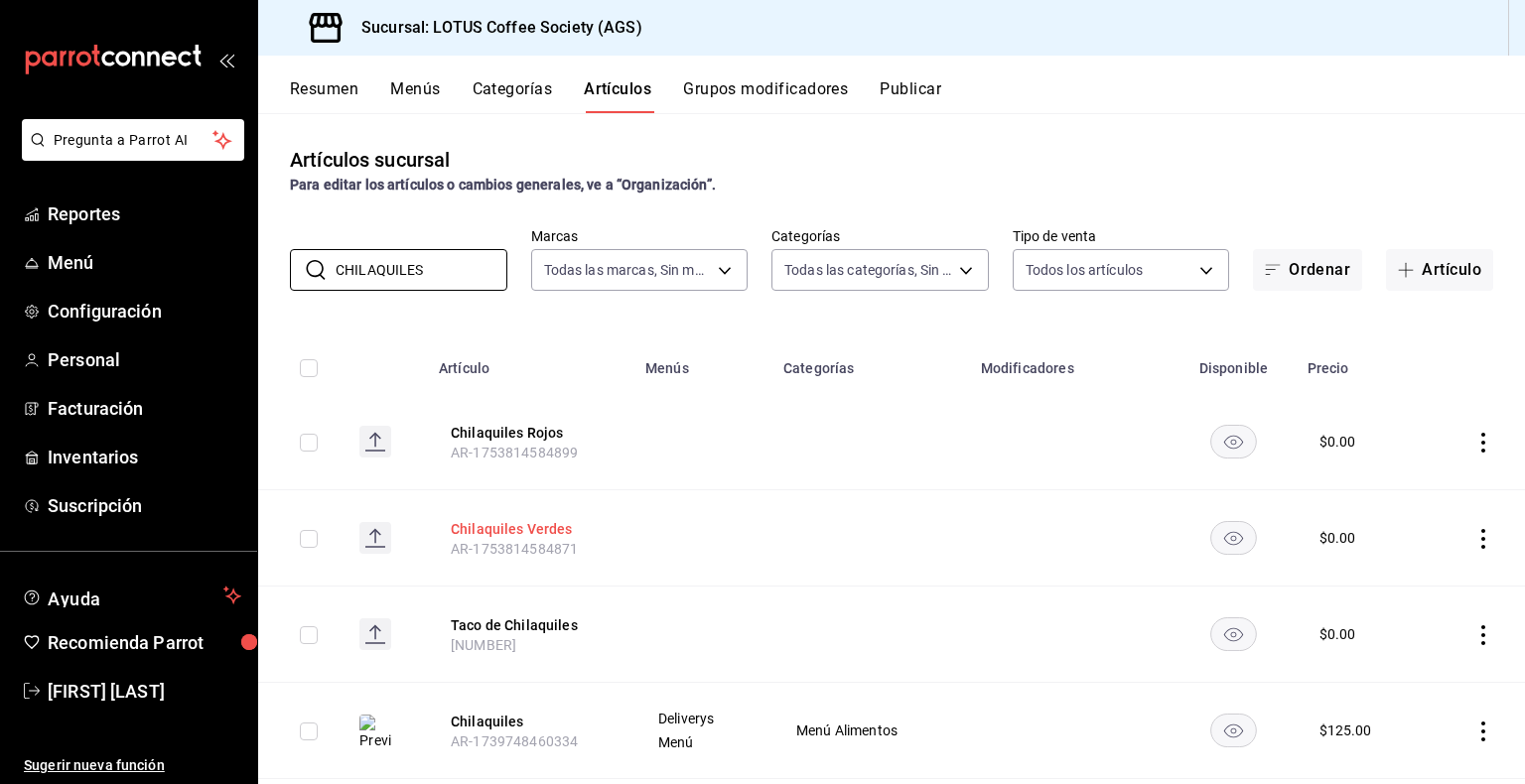 scroll, scrollTop: 99, scrollLeft: 0, axis: vertical 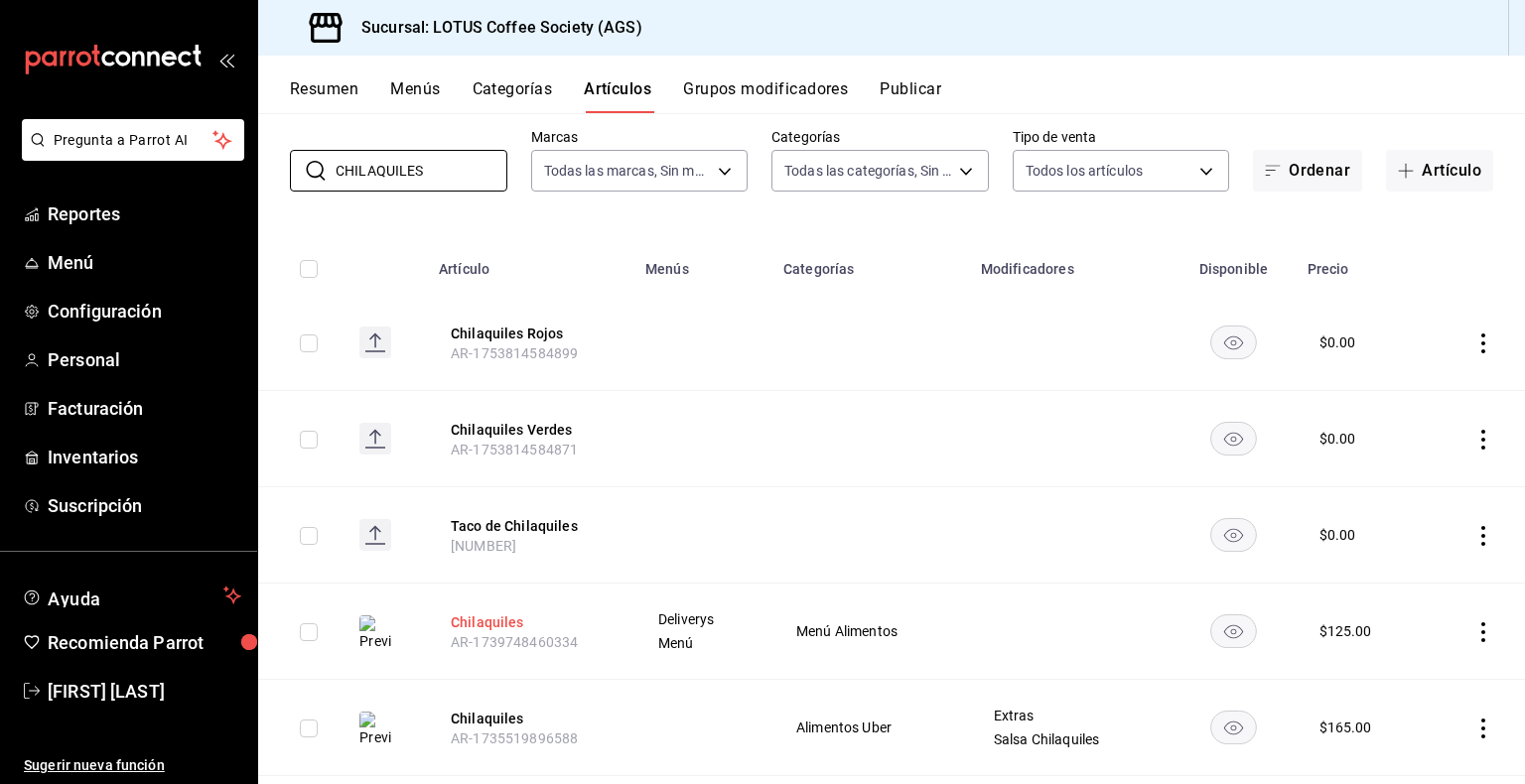 type on "CHILAQUILES" 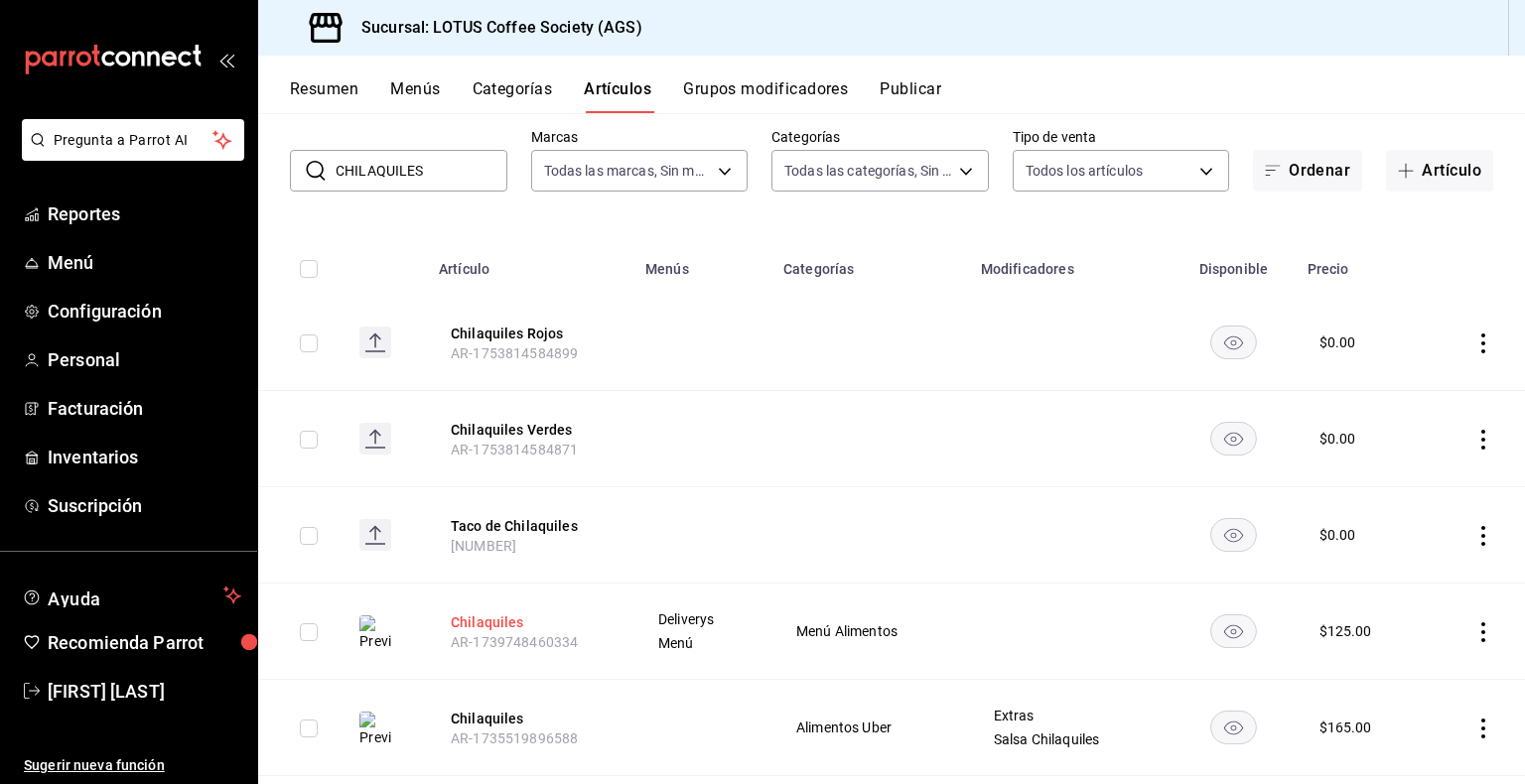 click on "Chilaquiles" at bounding box center [530, 622] 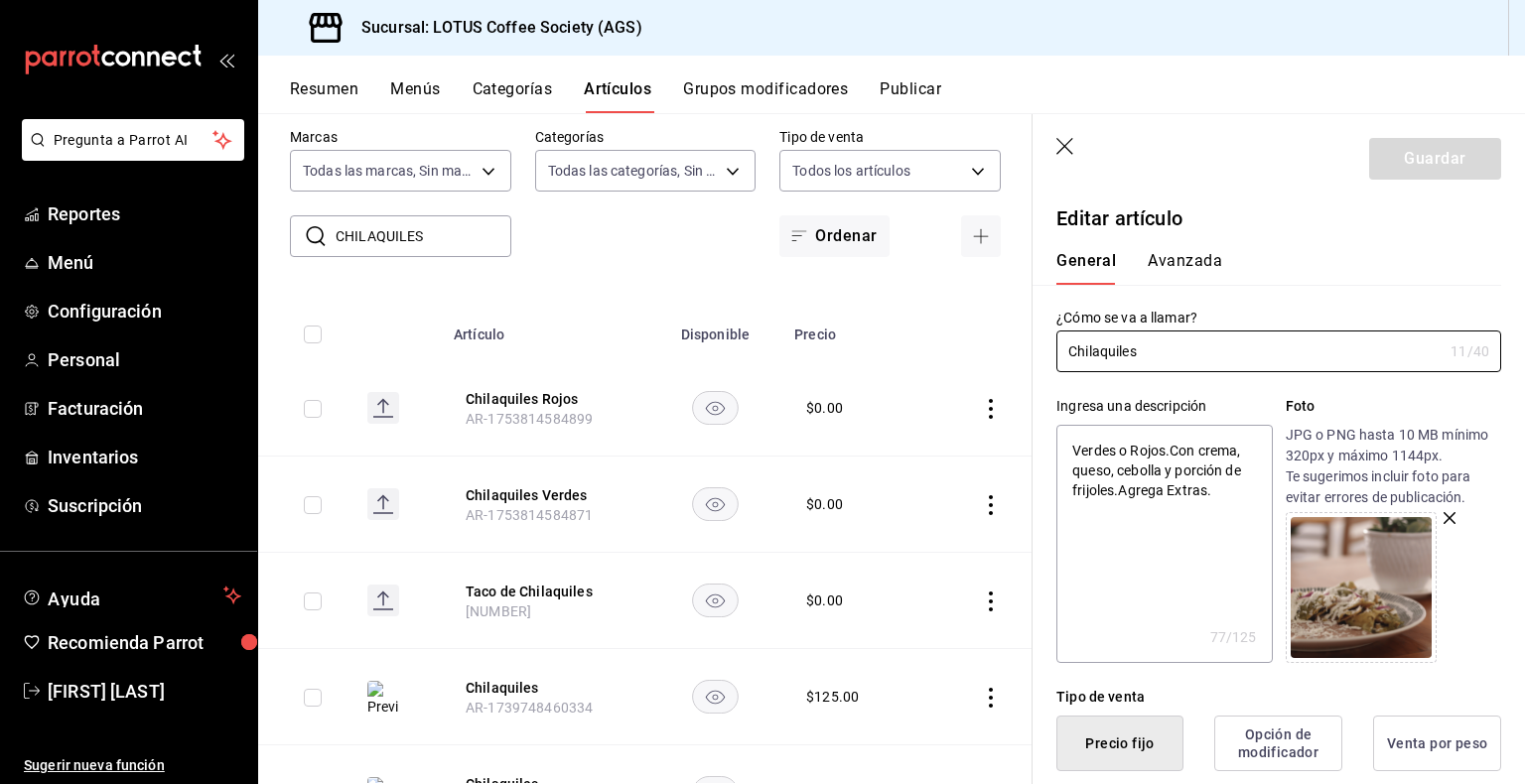 click at bounding box center (1393, 588) 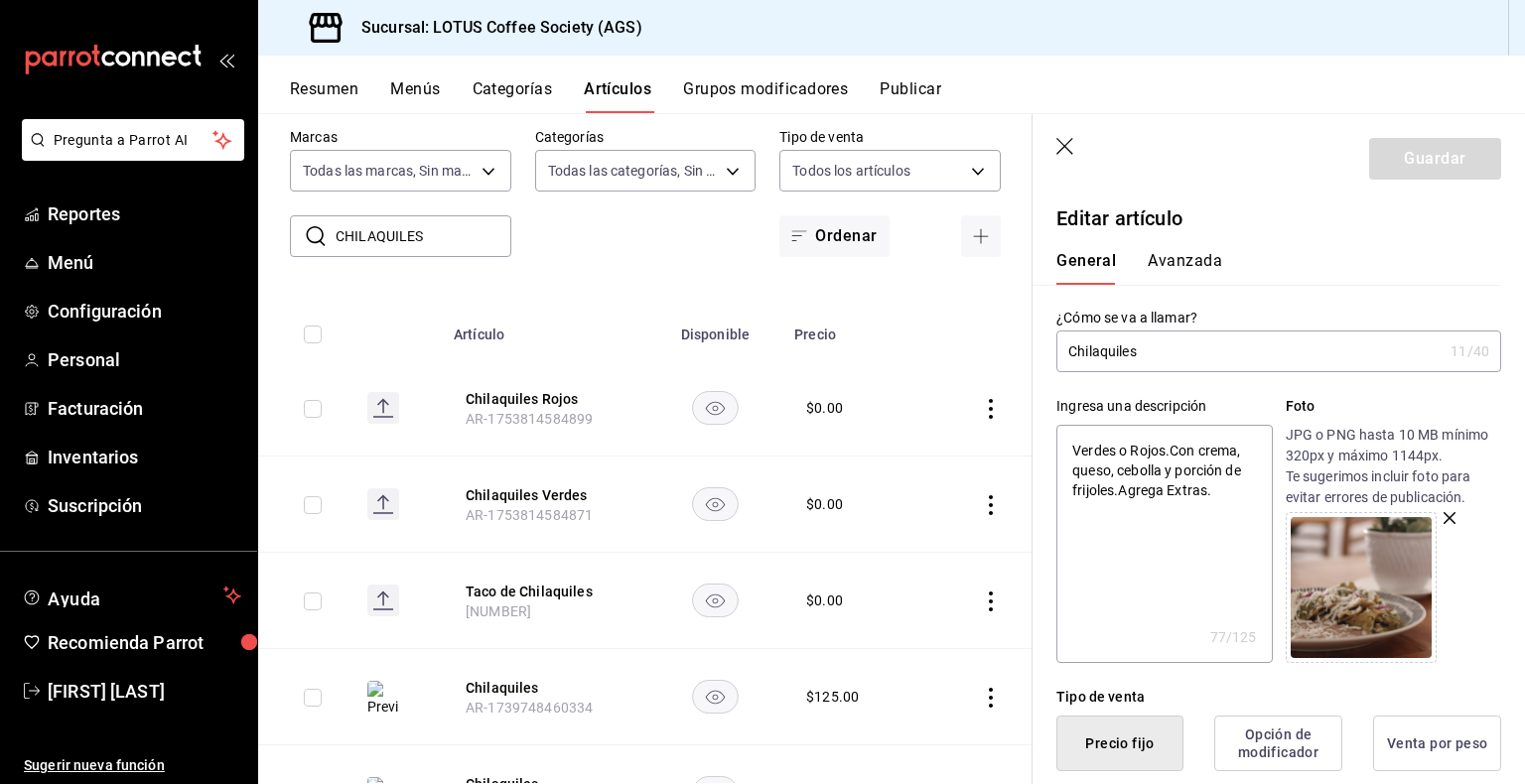 click at bounding box center [1393, 588] 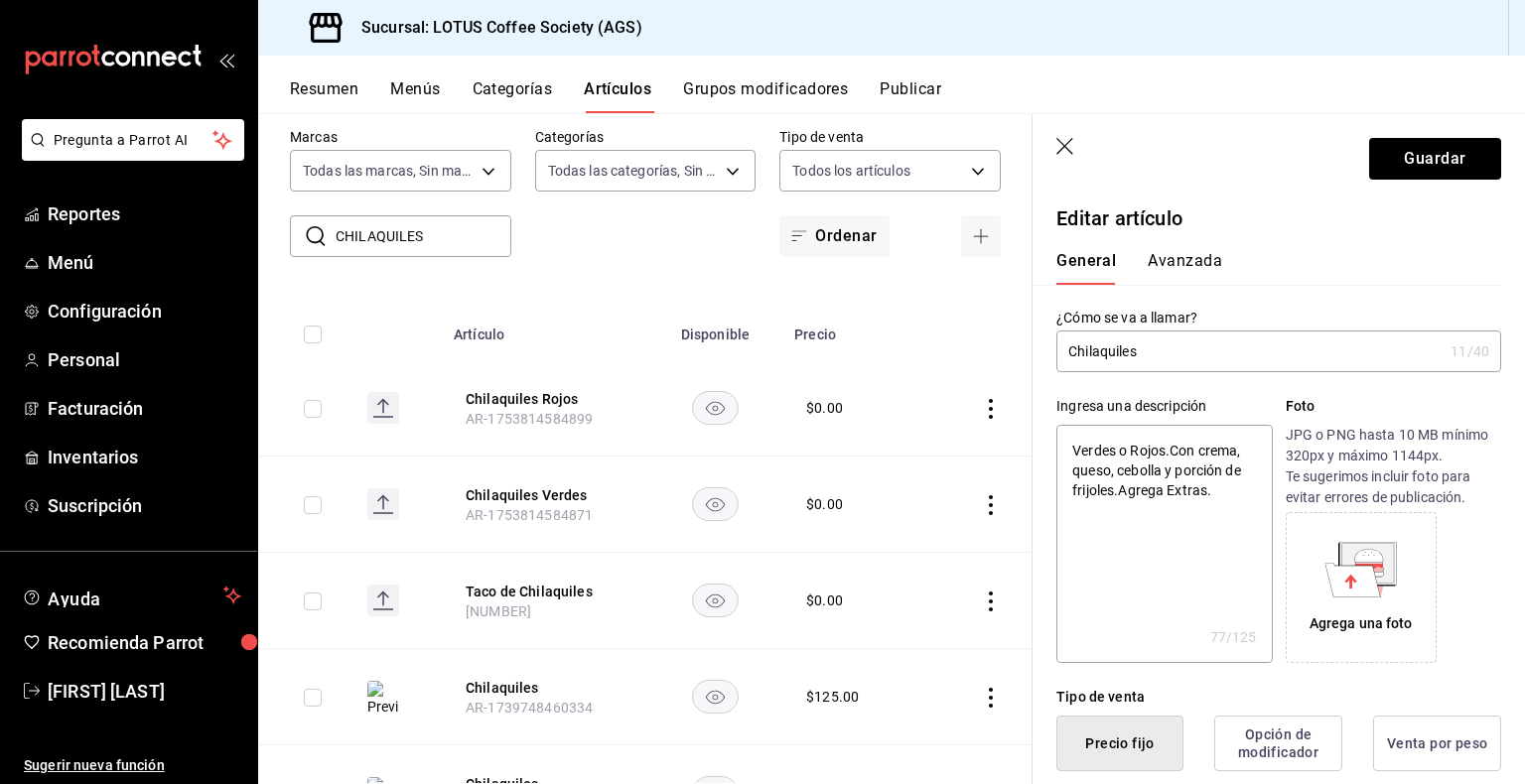 click 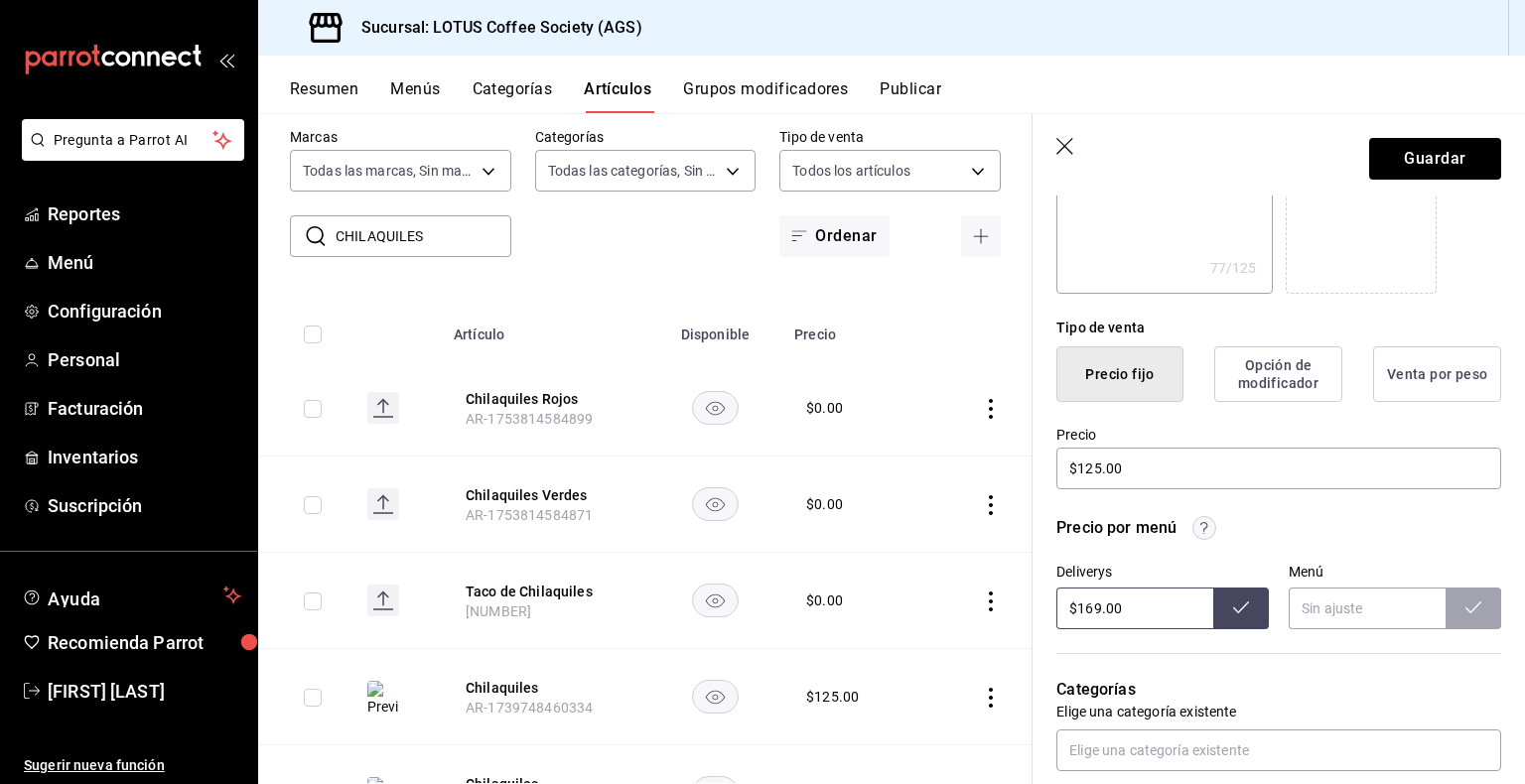 scroll, scrollTop: 397, scrollLeft: 0, axis: vertical 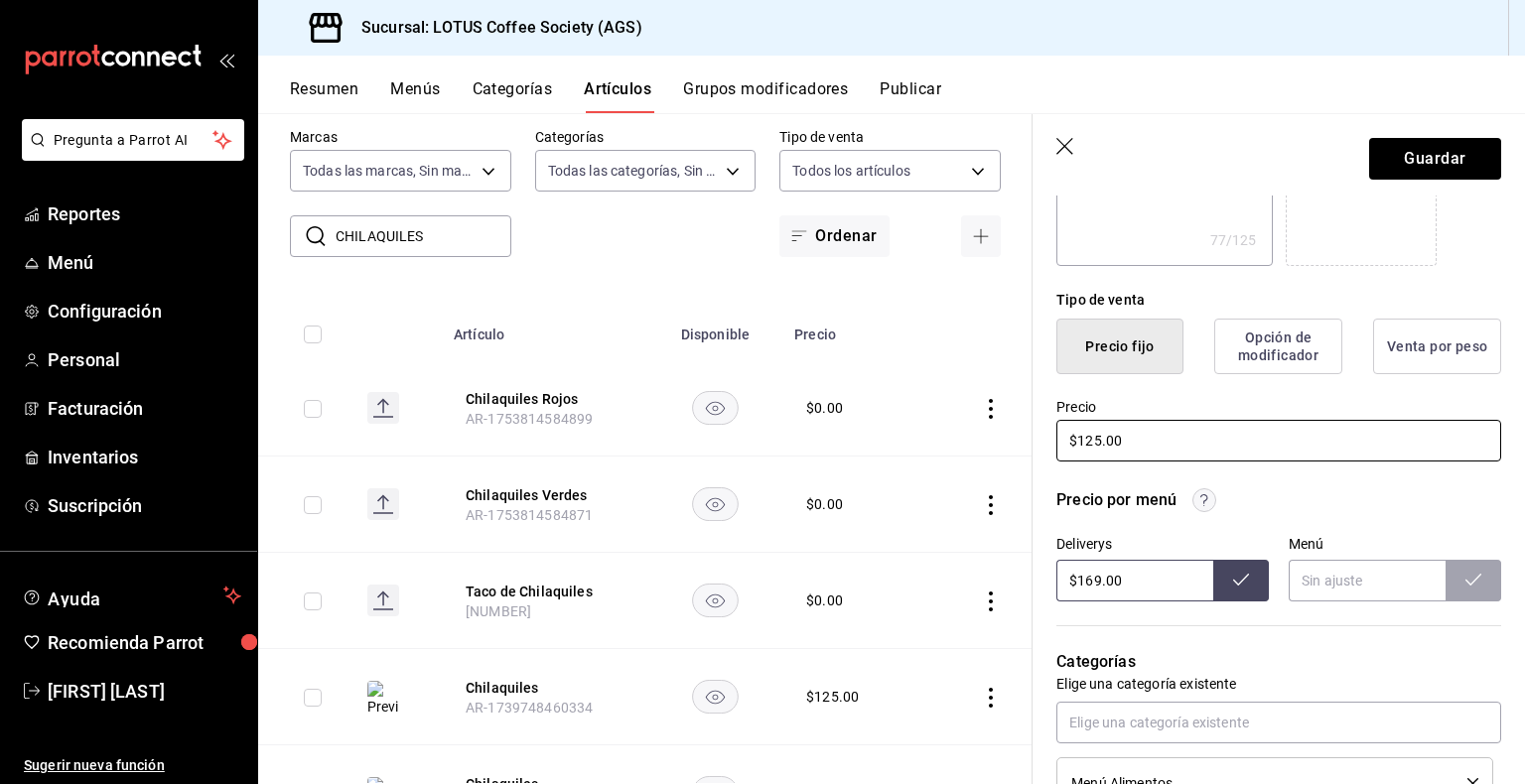 drag, startPoint x: 1163, startPoint y: 446, endPoint x: 903, endPoint y: 363, distance: 272.92673 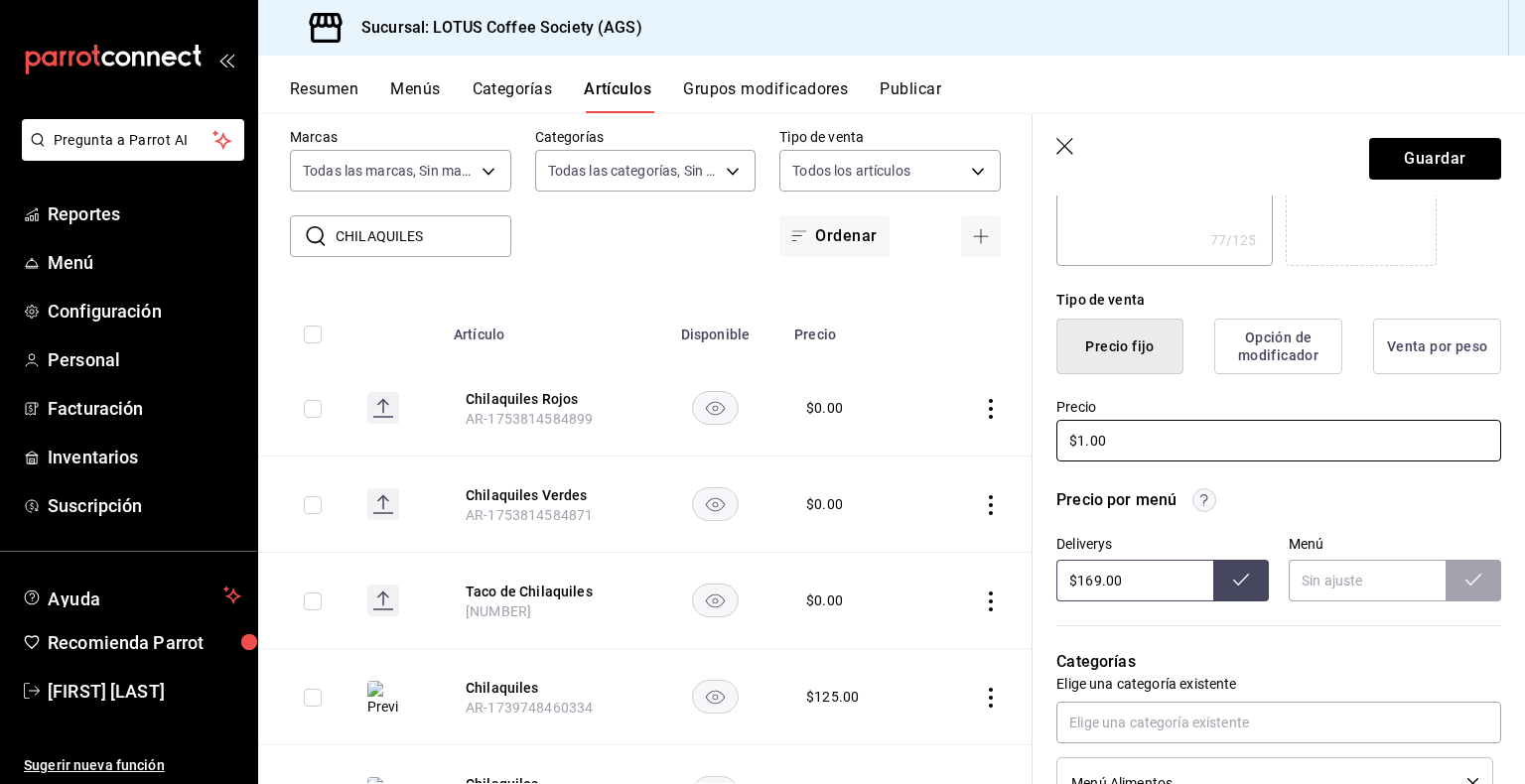 type on "x" 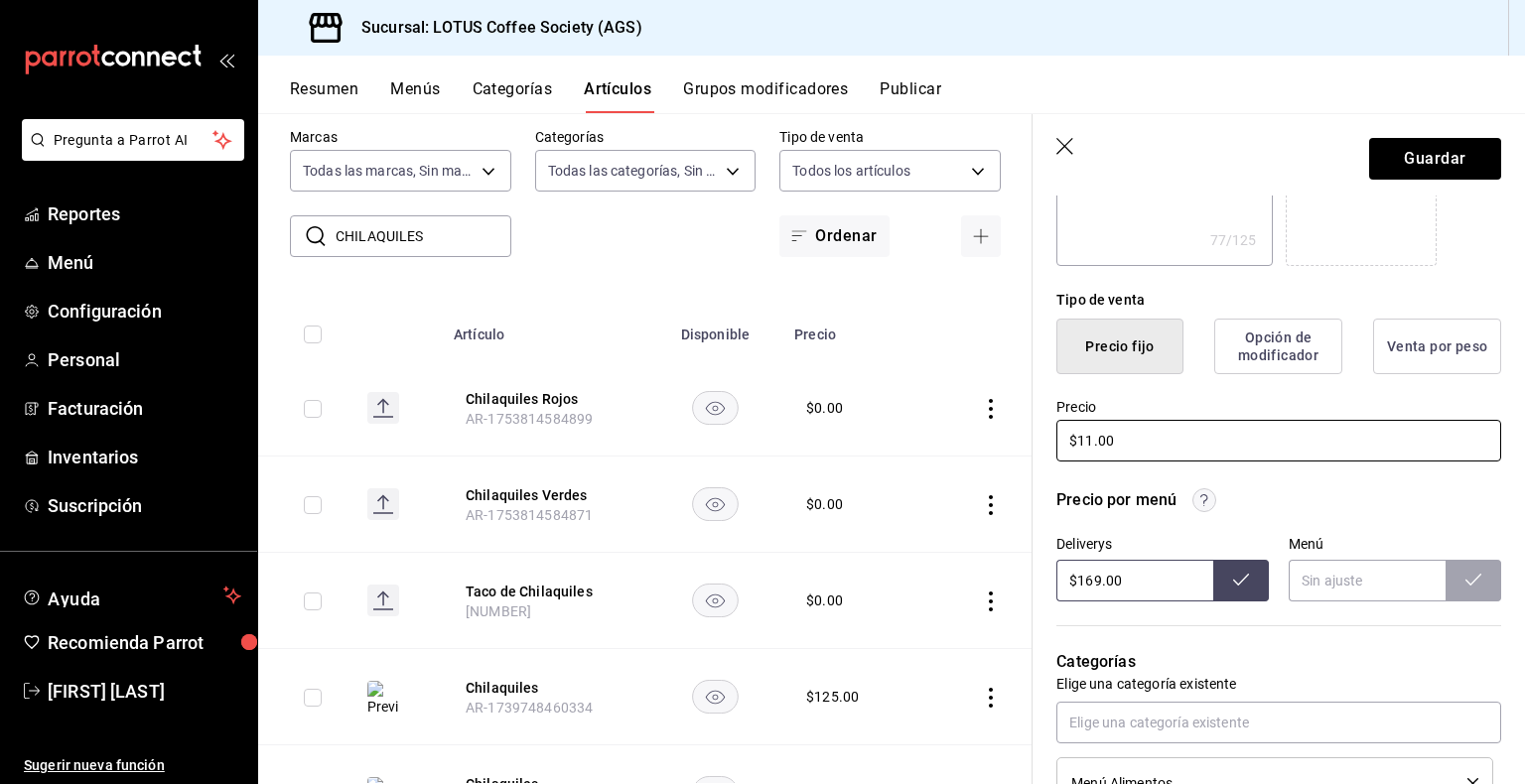 type on "x" 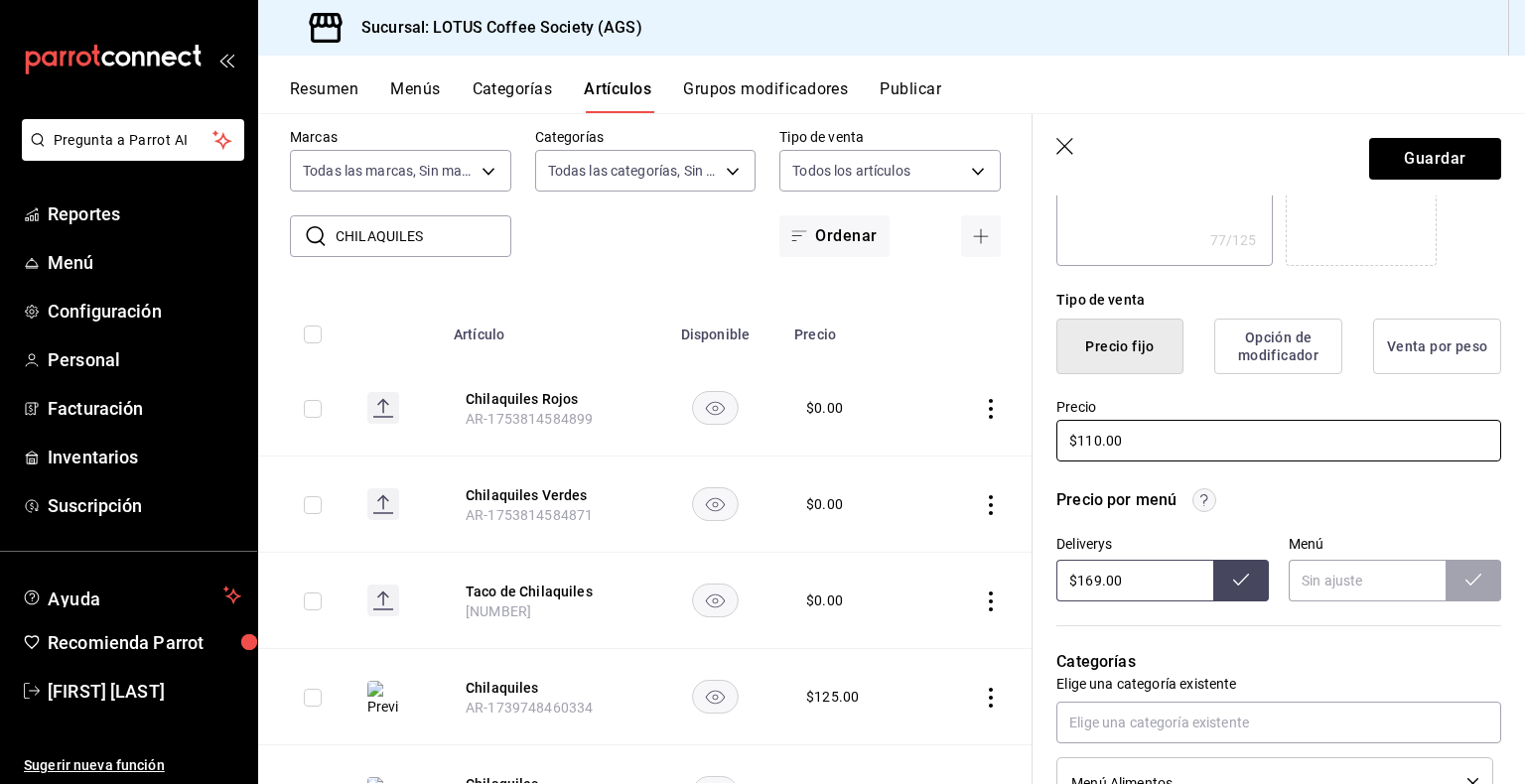 type on "x" 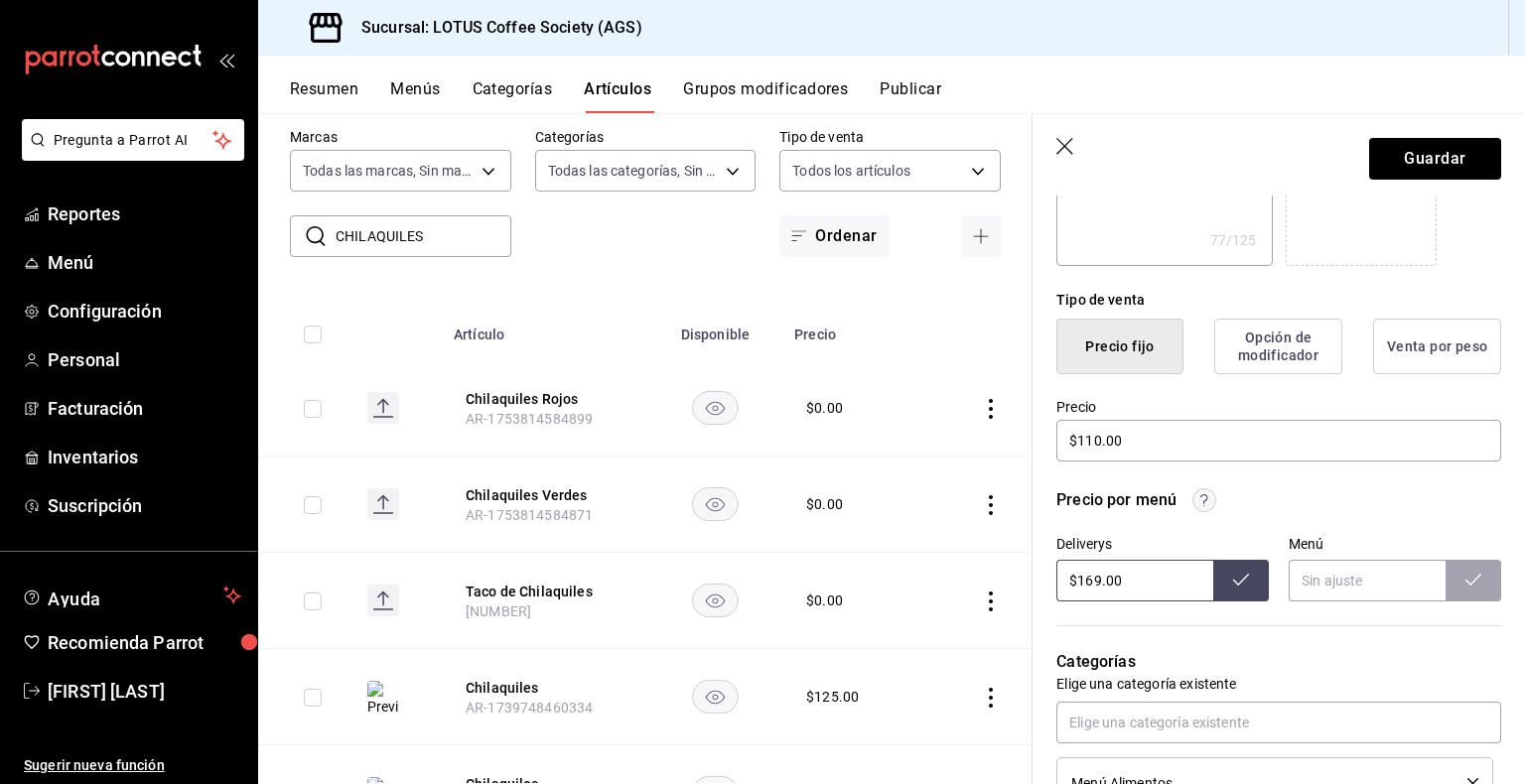drag, startPoint x: 1131, startPoint y: 578, endPoint x: 1076, endPoint y: 580, distance: 55.03635 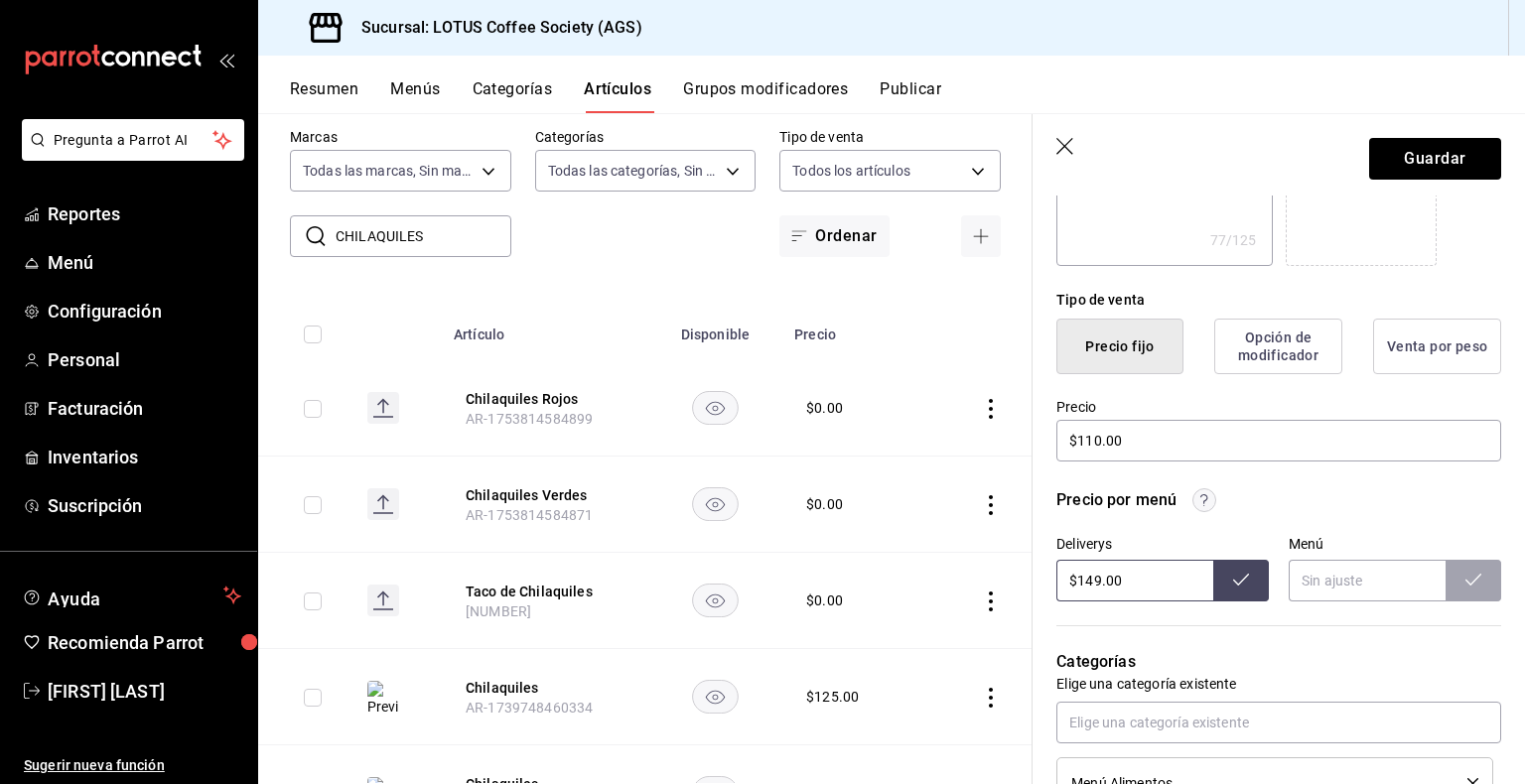 click on "Precio por menú" at bounding box center (1279, 500) 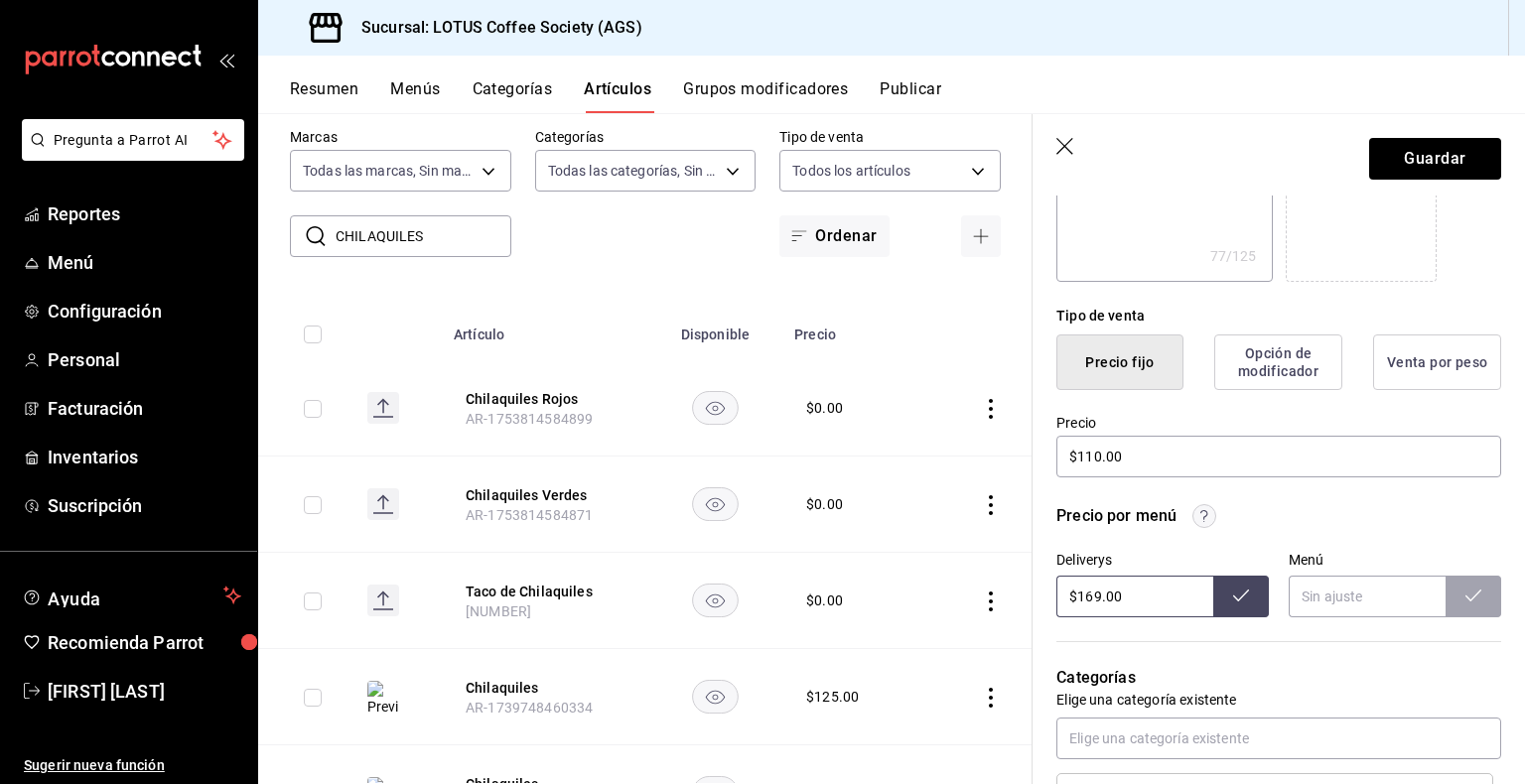 scroll, scrollTop: 0, scrollLeft: 0, axis: both 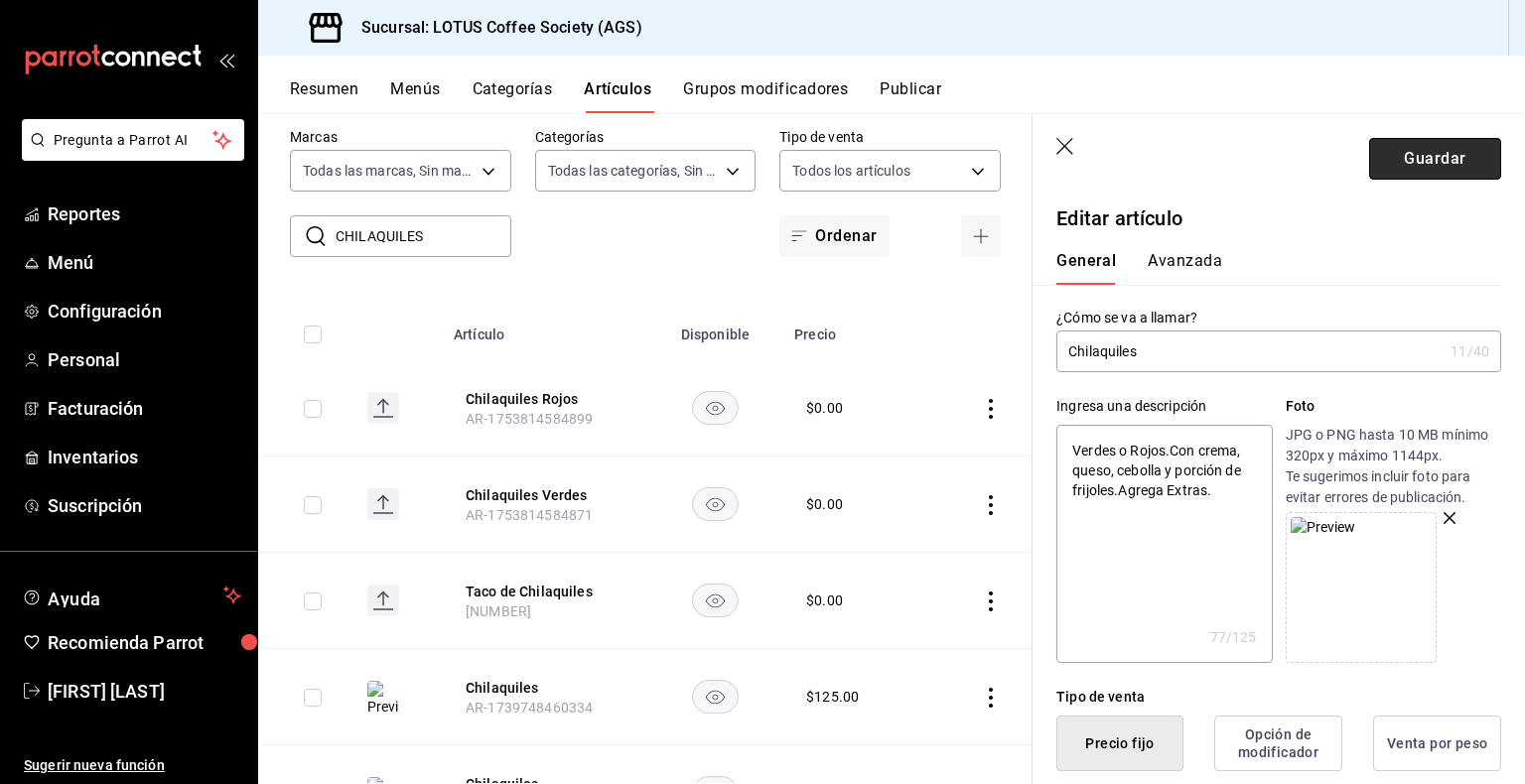 click on "Guardar" at bounding box center [1435, 159] 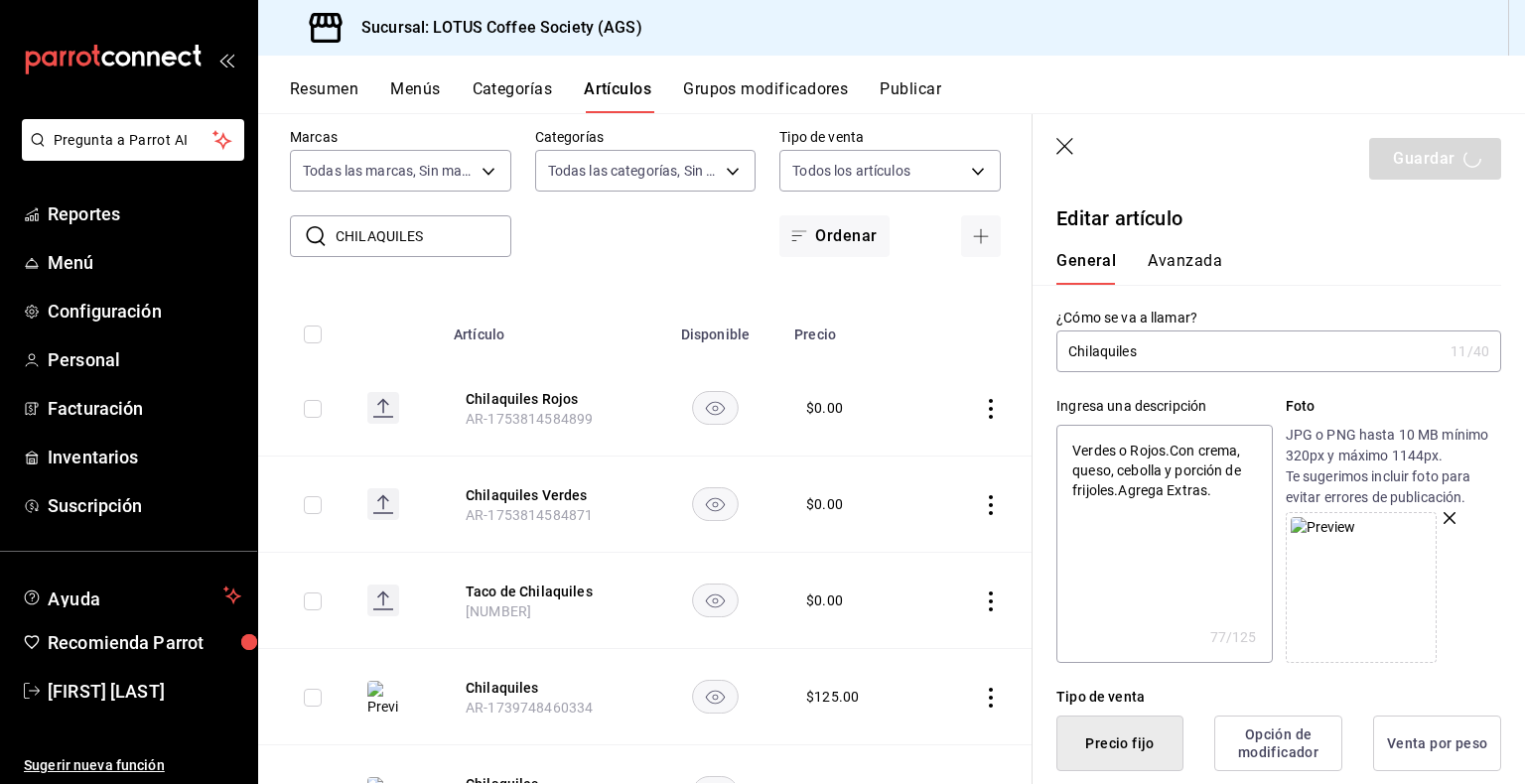 type on "x" 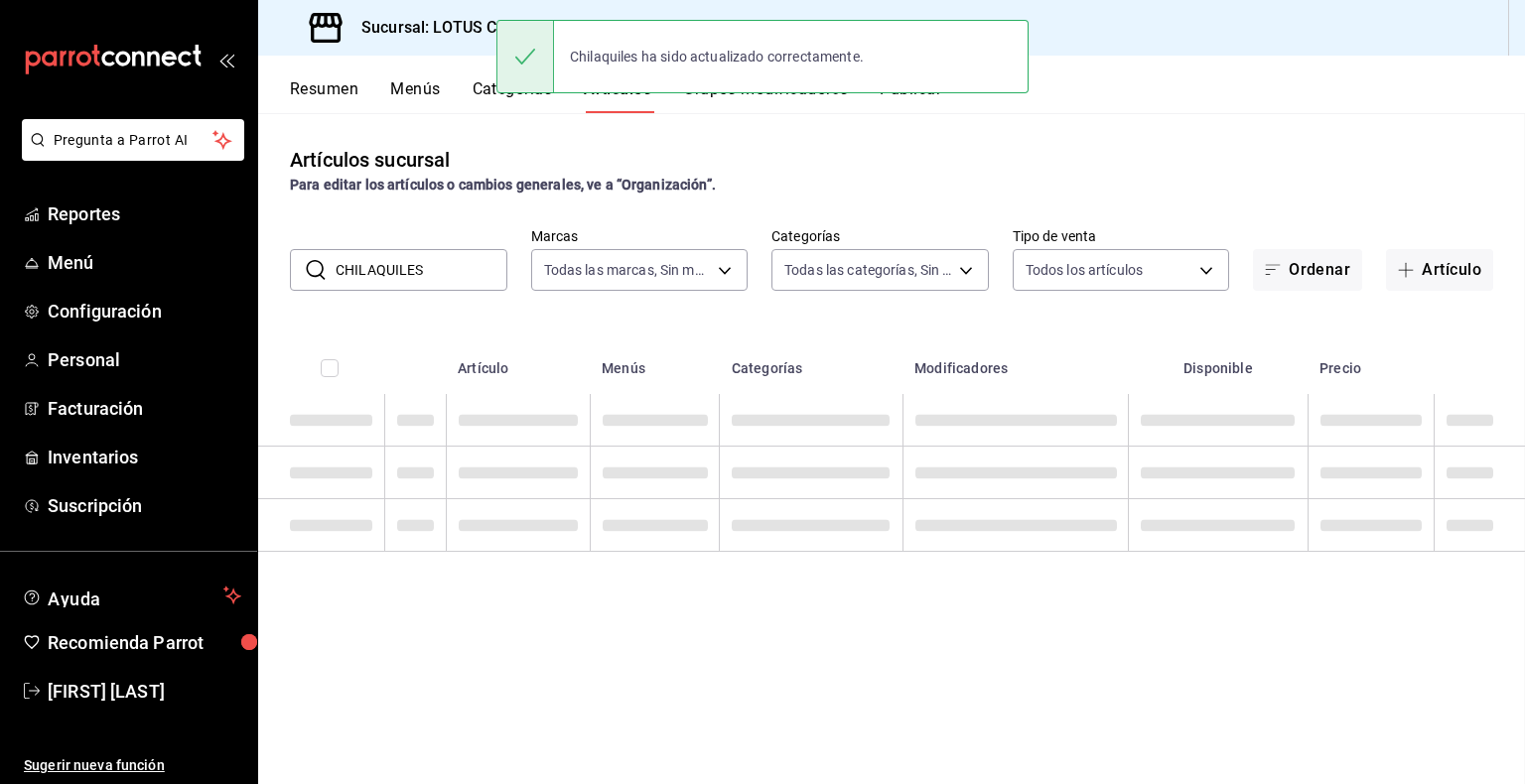 scroll, scrollTop: 0, scrollLeft: 0, axis: both 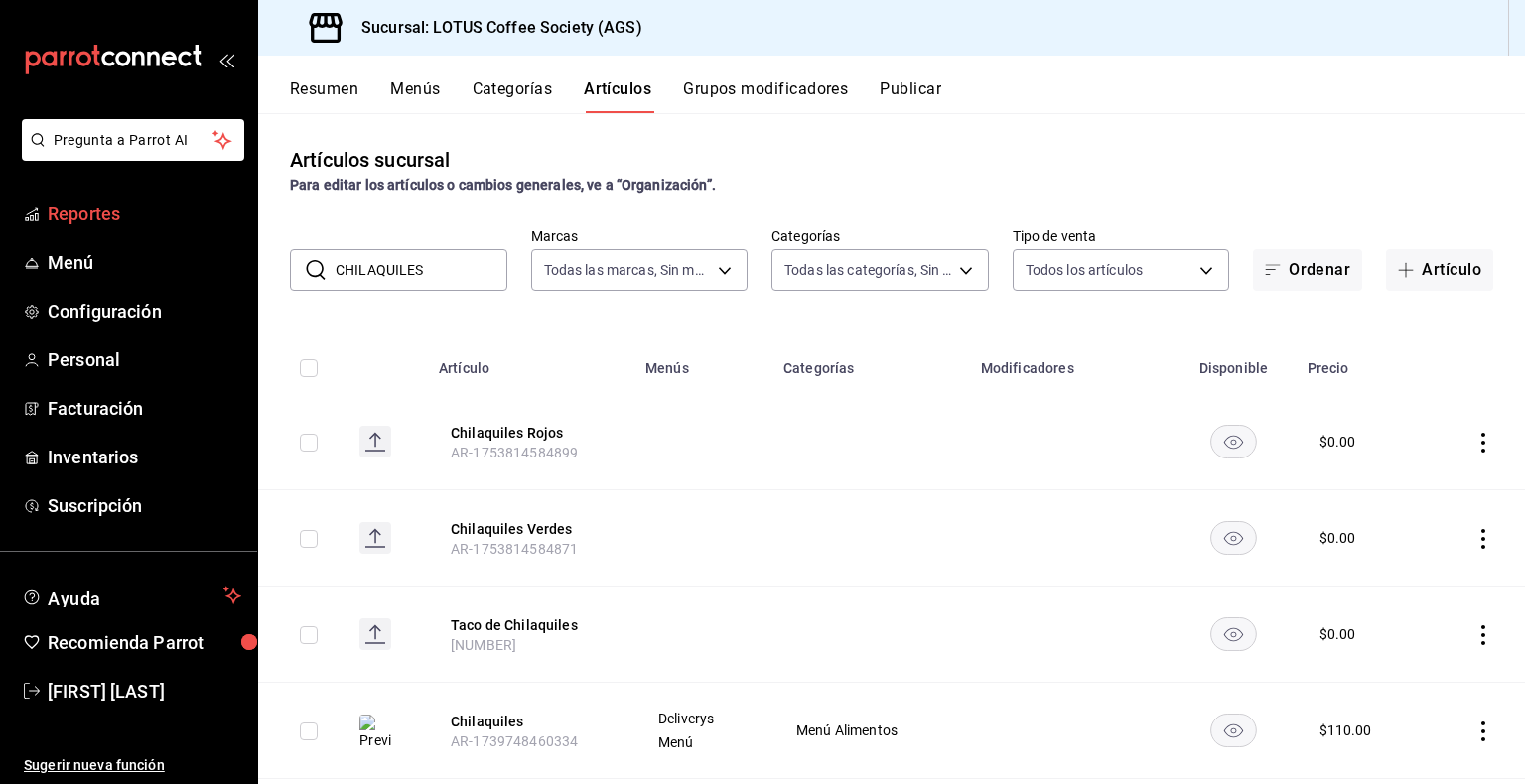 drag, startPoint x: 452, startPoint y: 268, endPoint x: 134, endPoint y: 206, distance: 323.98765 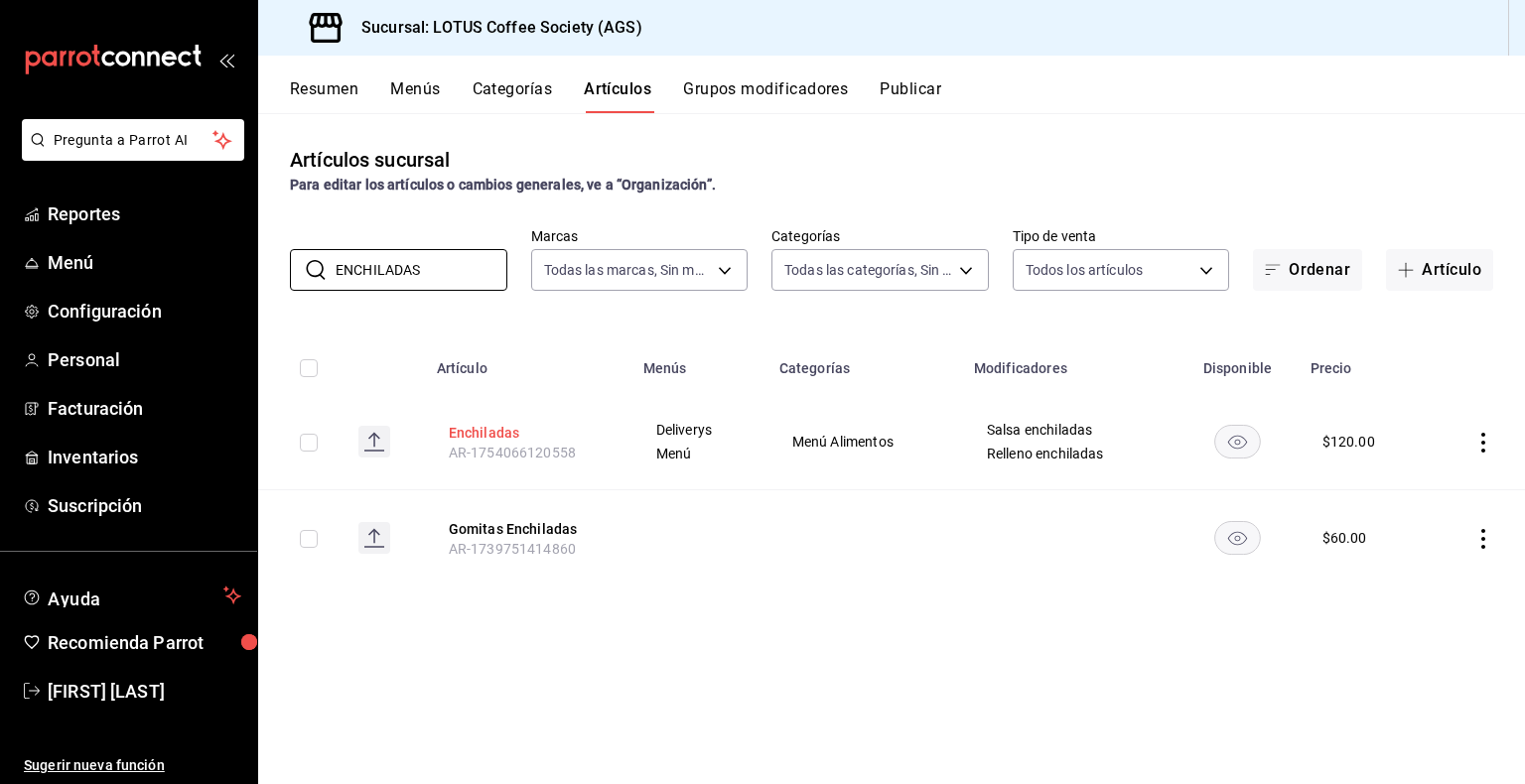 type on "ENCHILADAS" 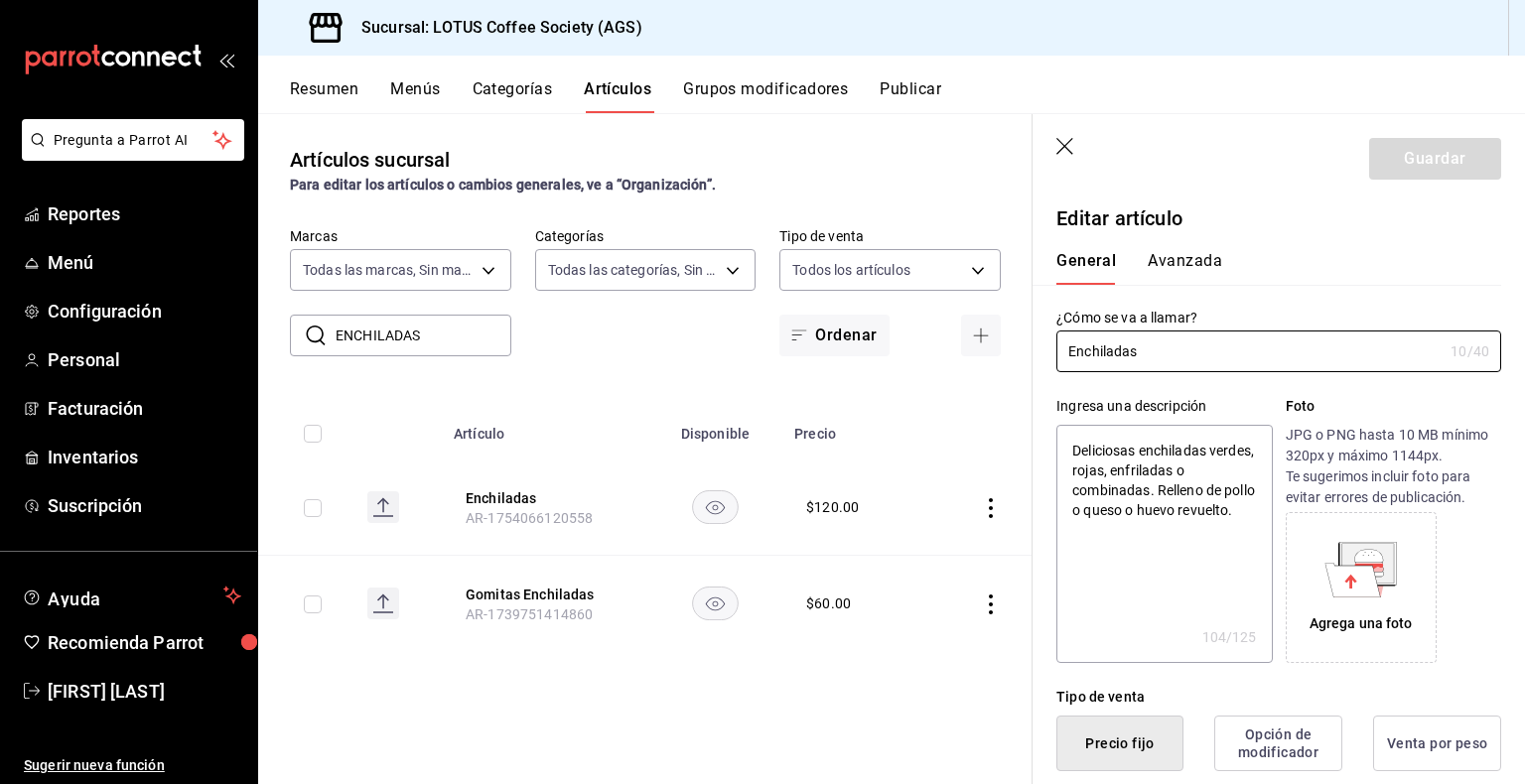 type on "x" 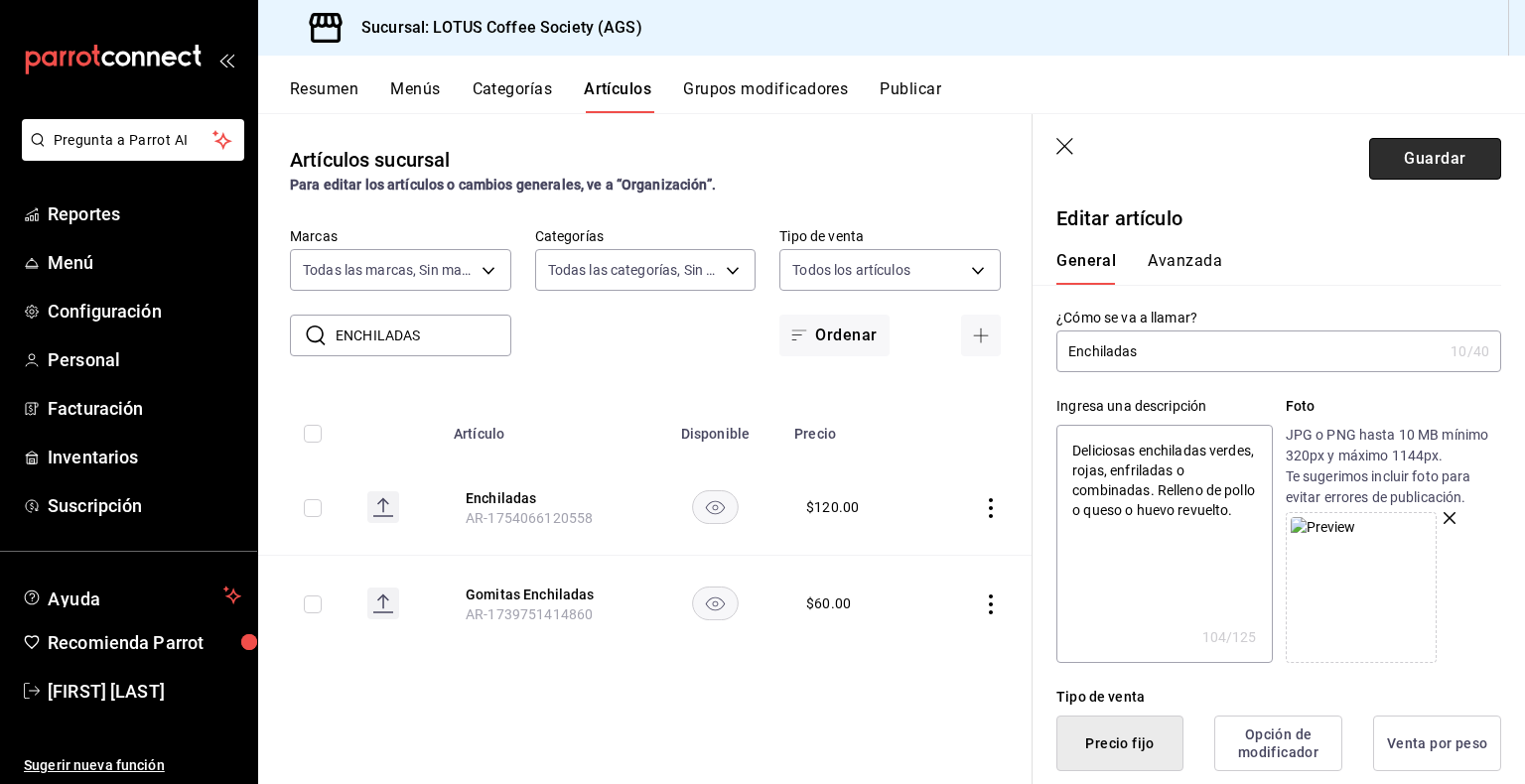 click on "Guardar" at bounding box center [1435, 159] 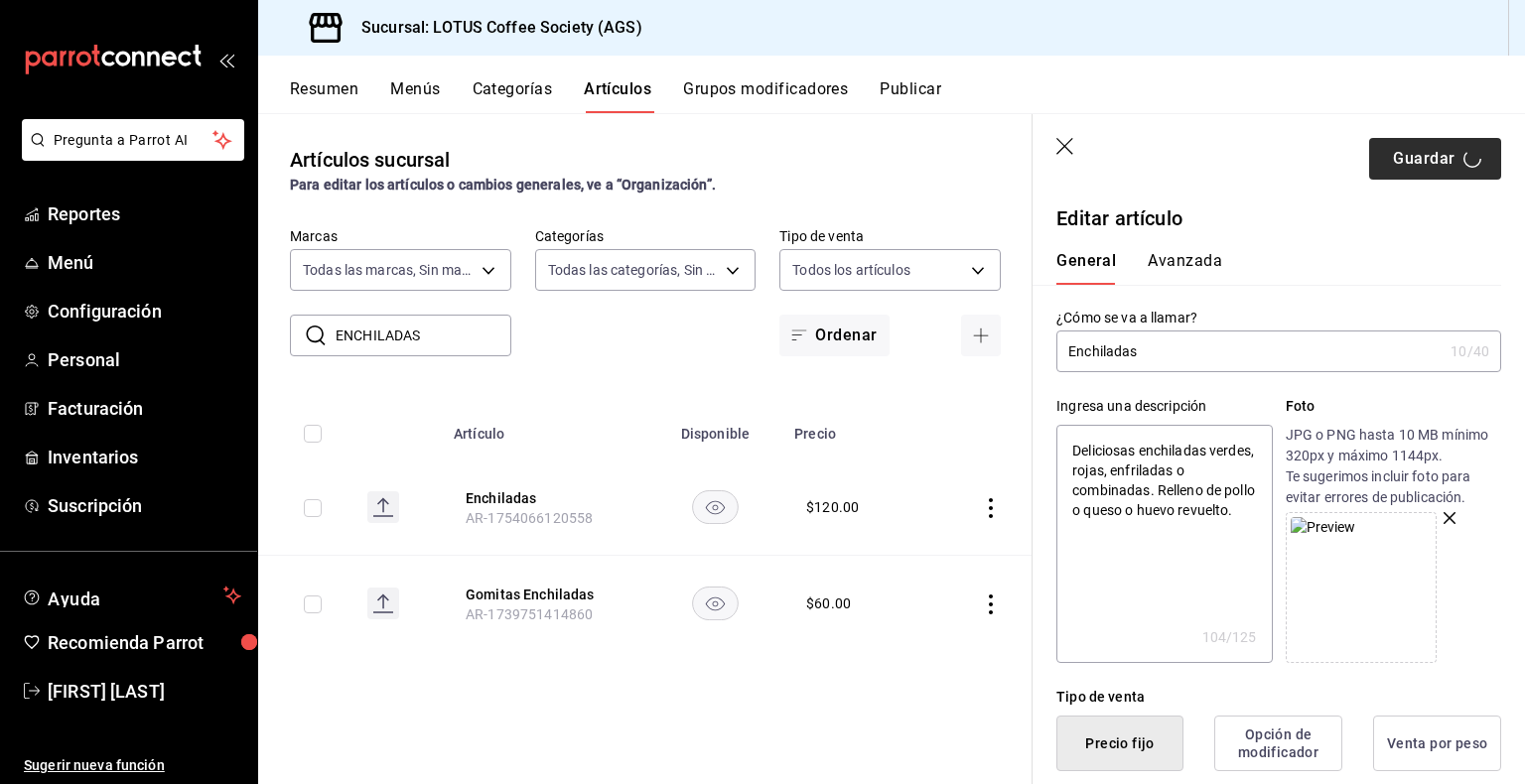 type on "x" 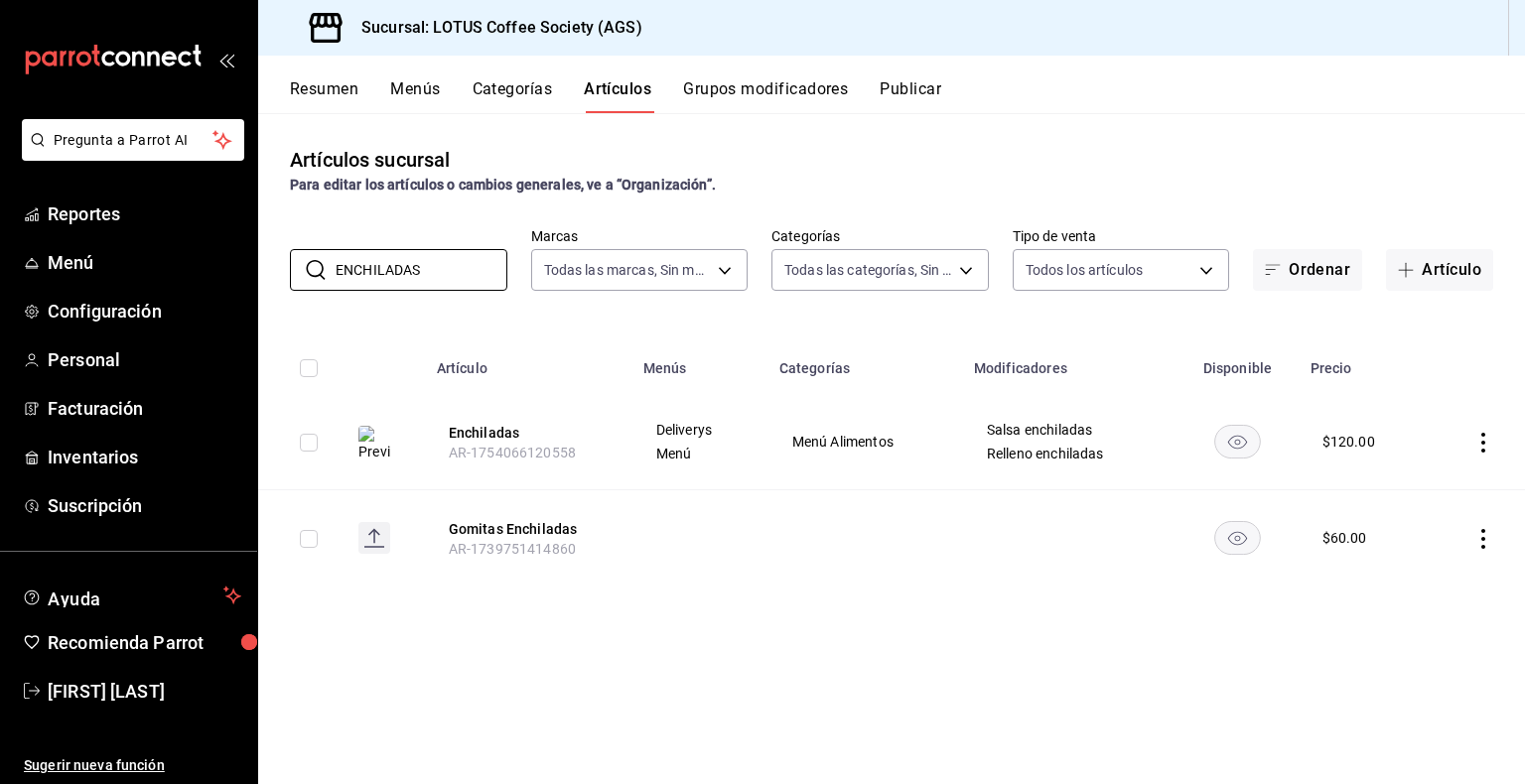 drag, startPoint x: 443, startPoint y: 277, endPoint x: 220, endPoint y: 184, distance: 241.6154 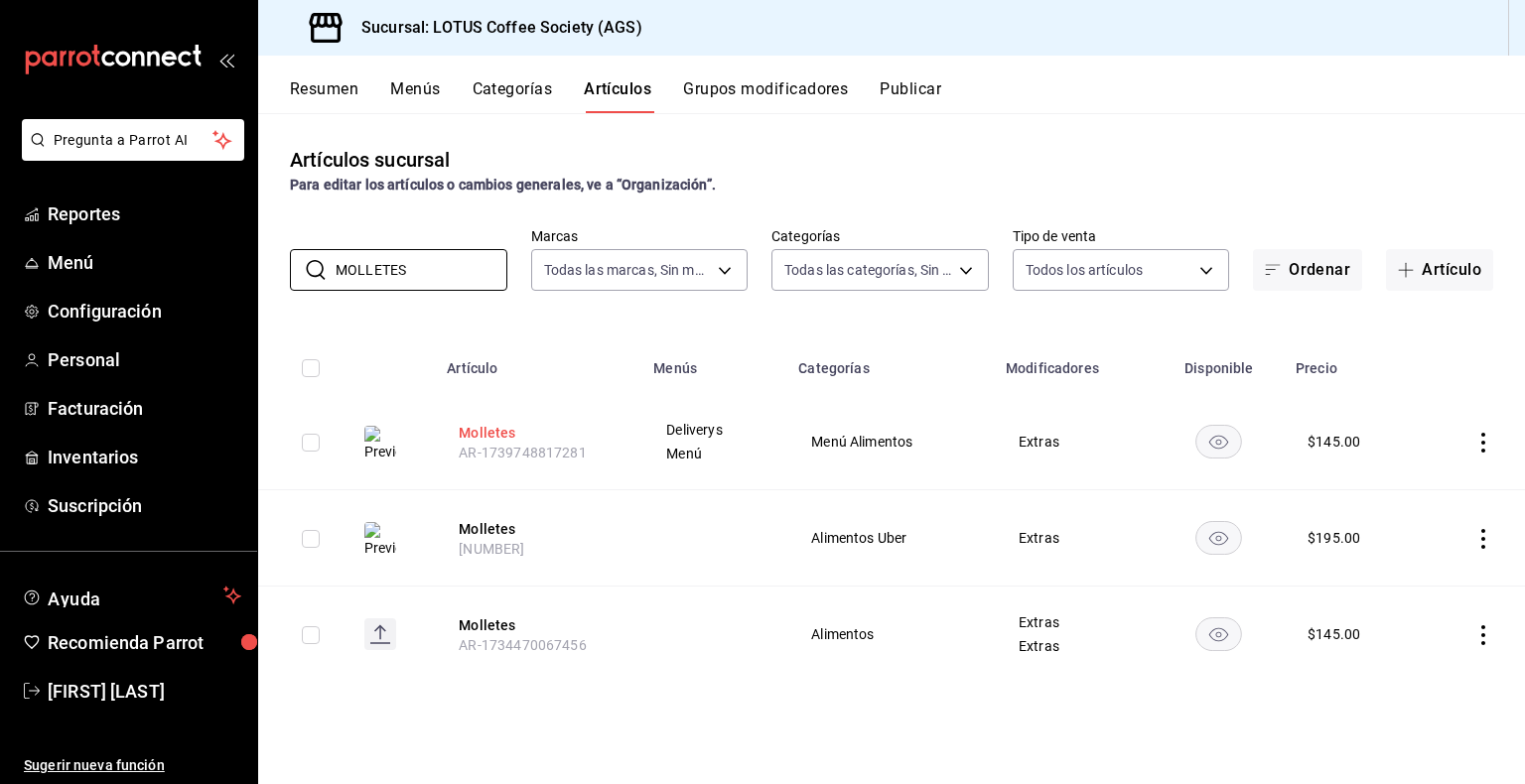 type on "MOLLETES" 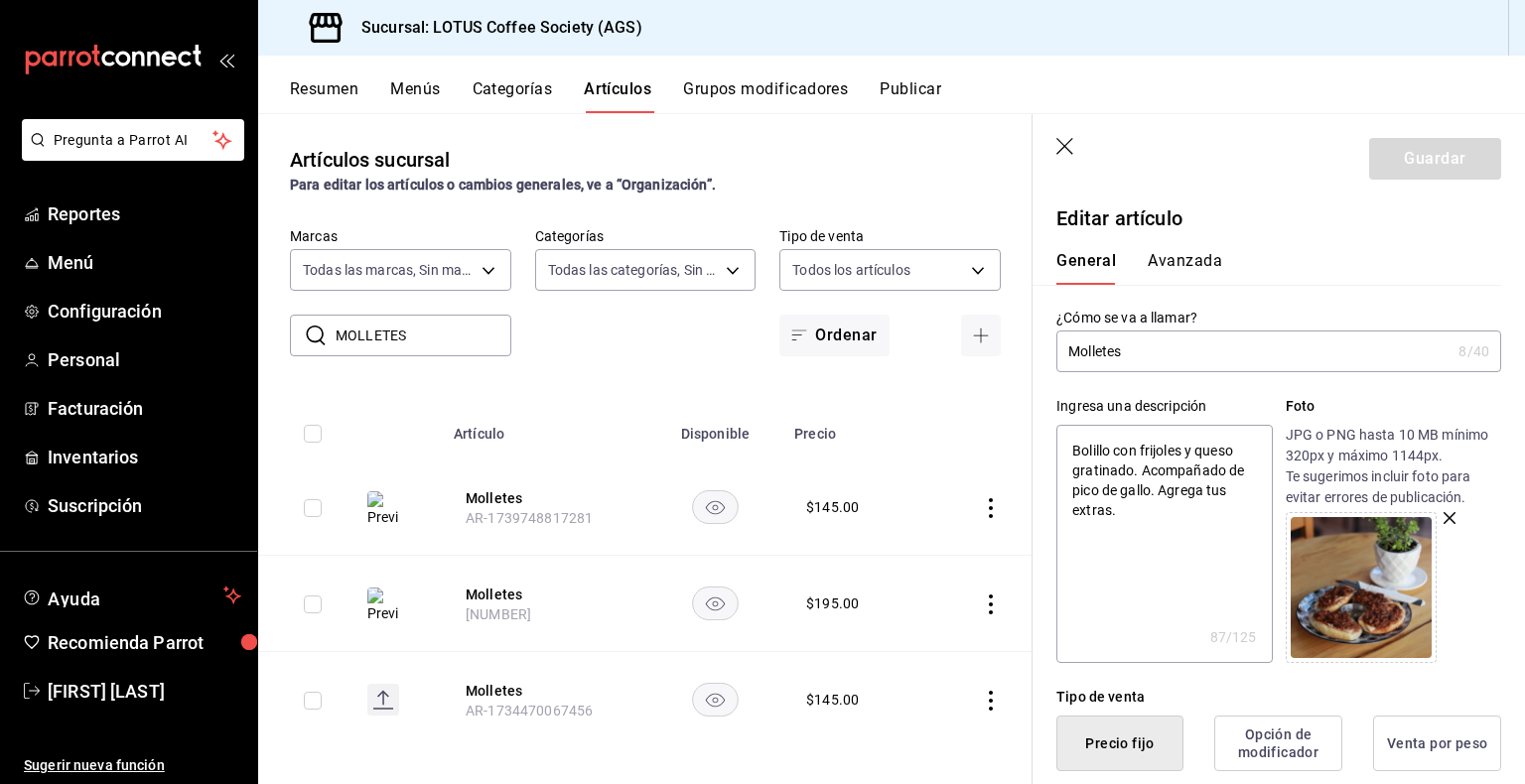 click 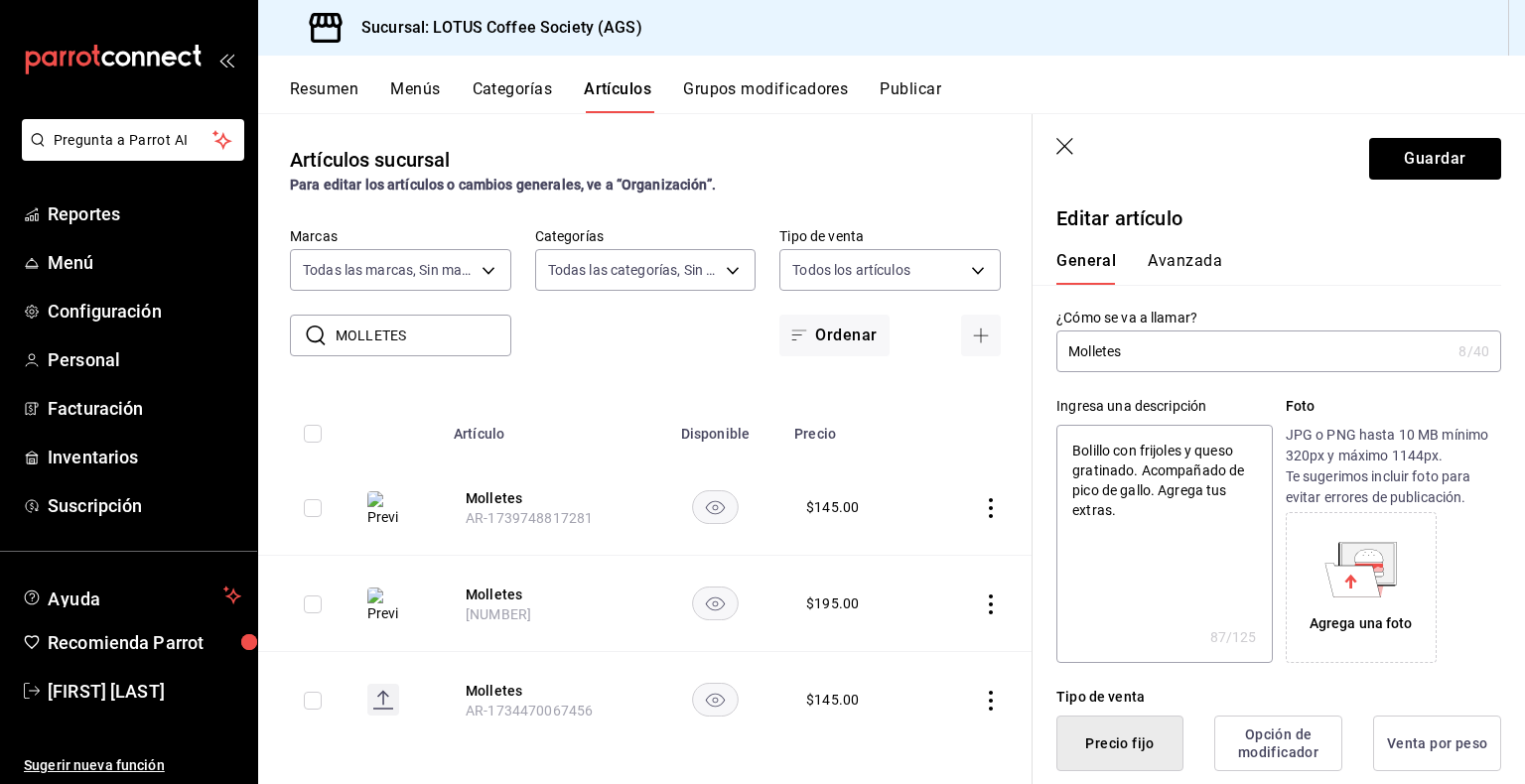 click 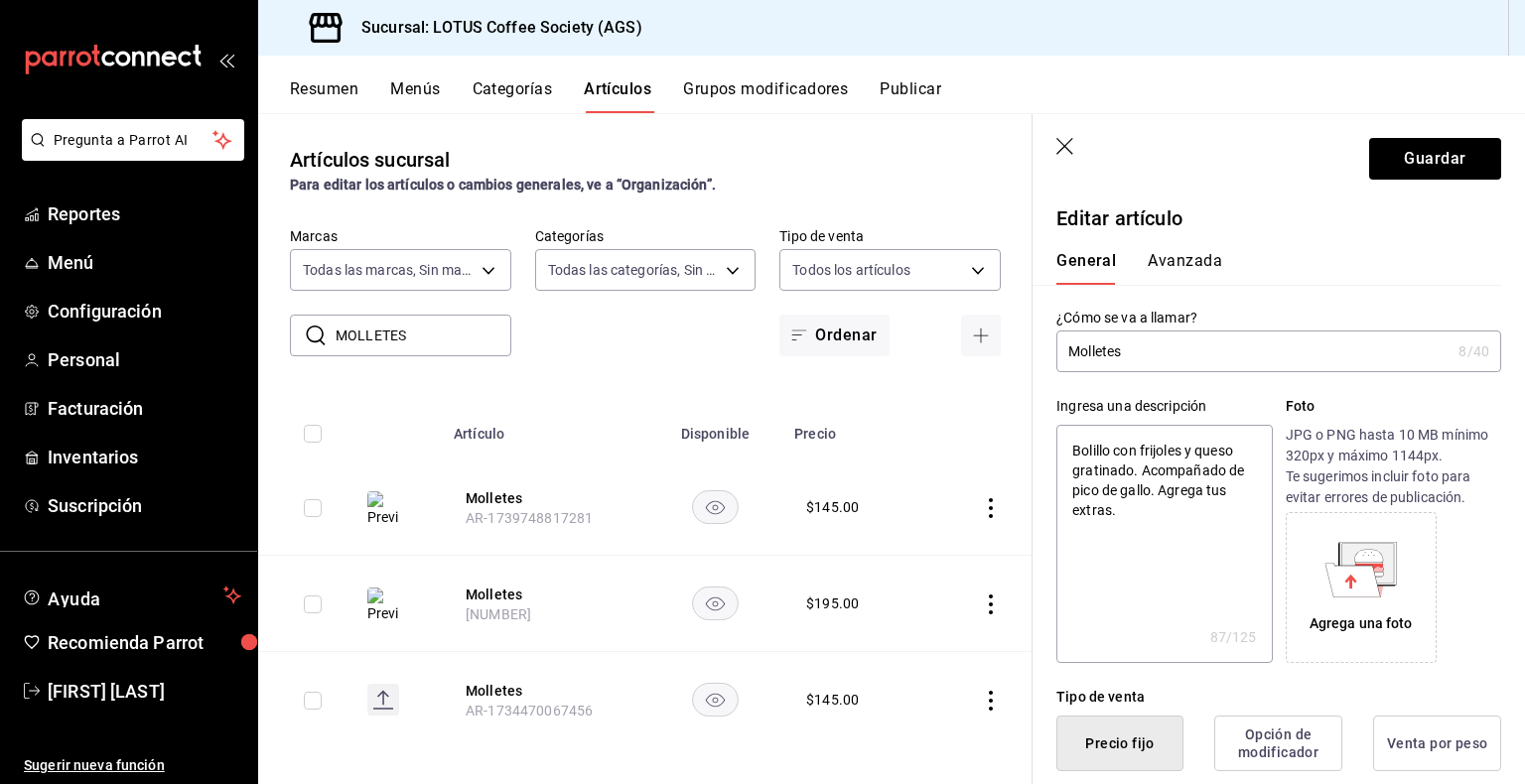 type on "x" 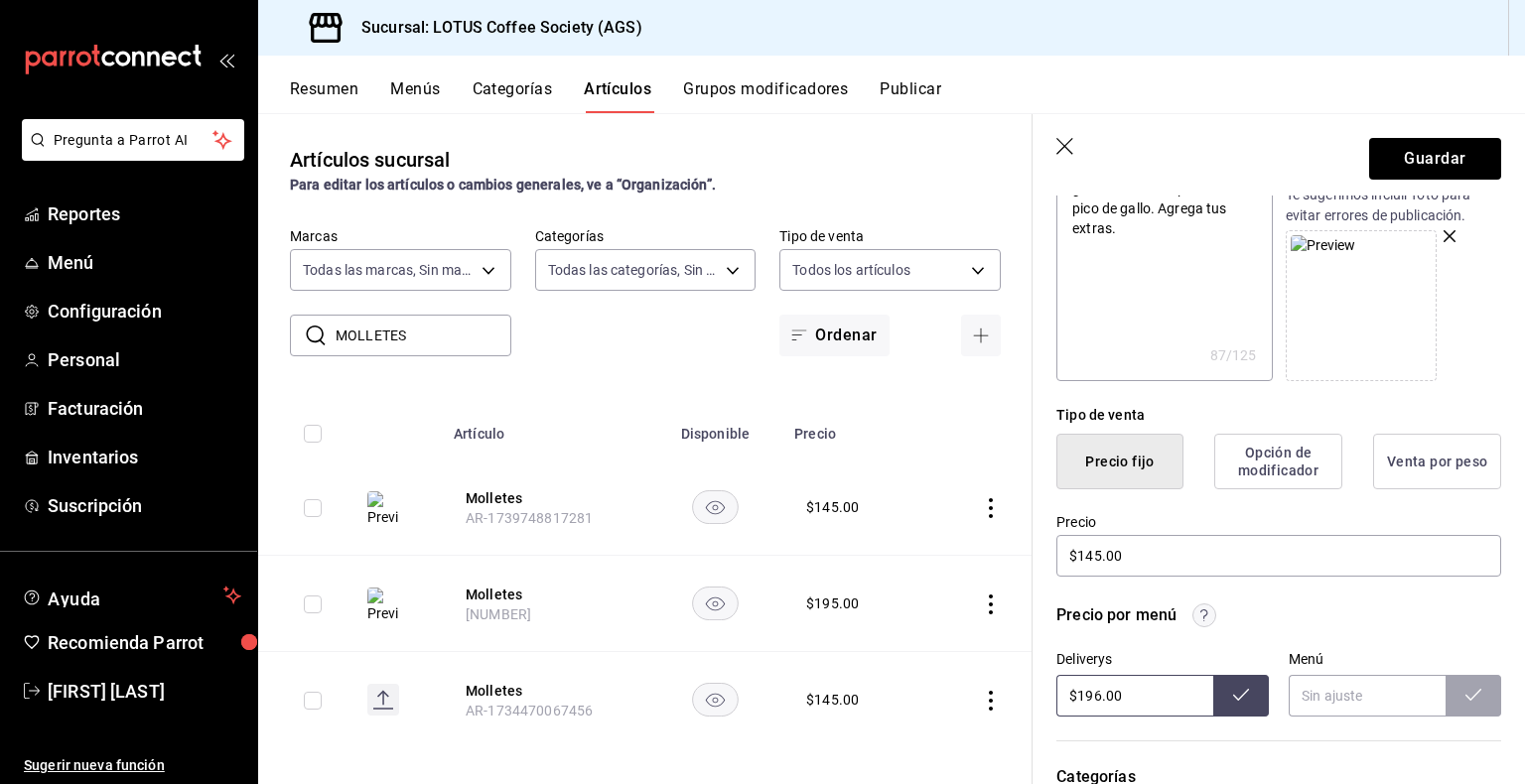 scroll, scrollTop: 397, scrollLeft: 0, axis: vertical 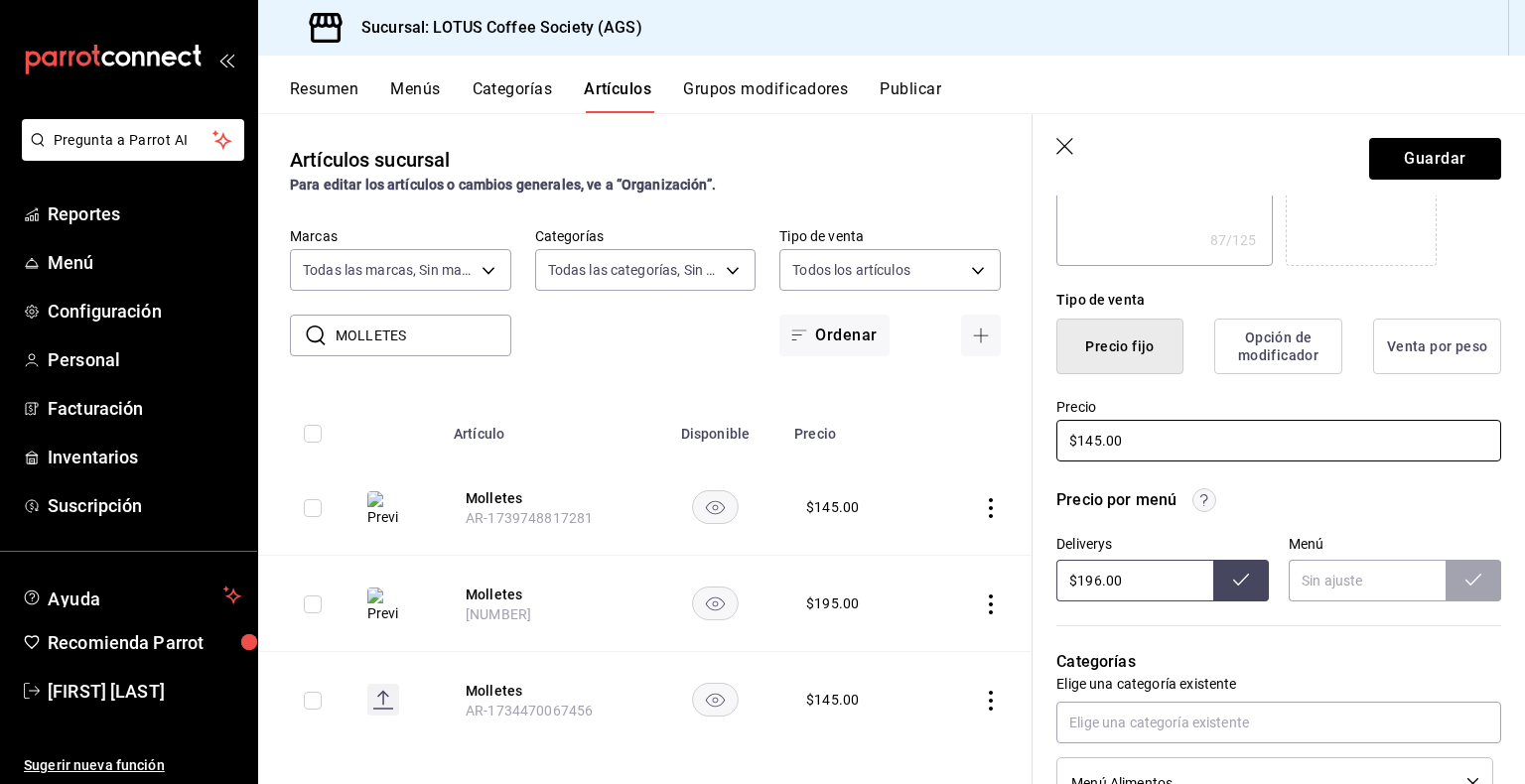 drag, startPoint x: 1124, startPoint y: 439, endPoint x: 1034, endPoint y: 432, distance: 90.27181 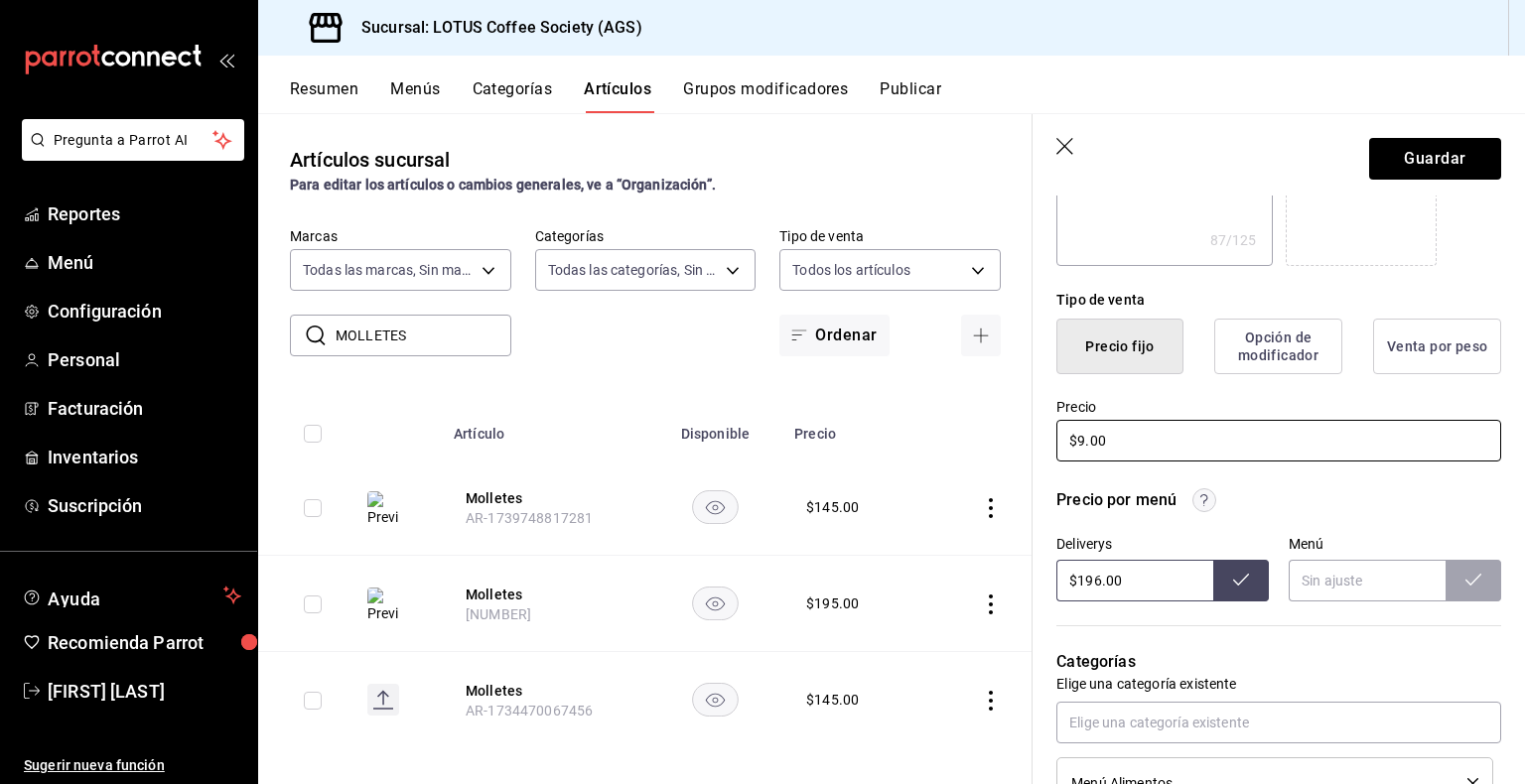 type on "$95.00" 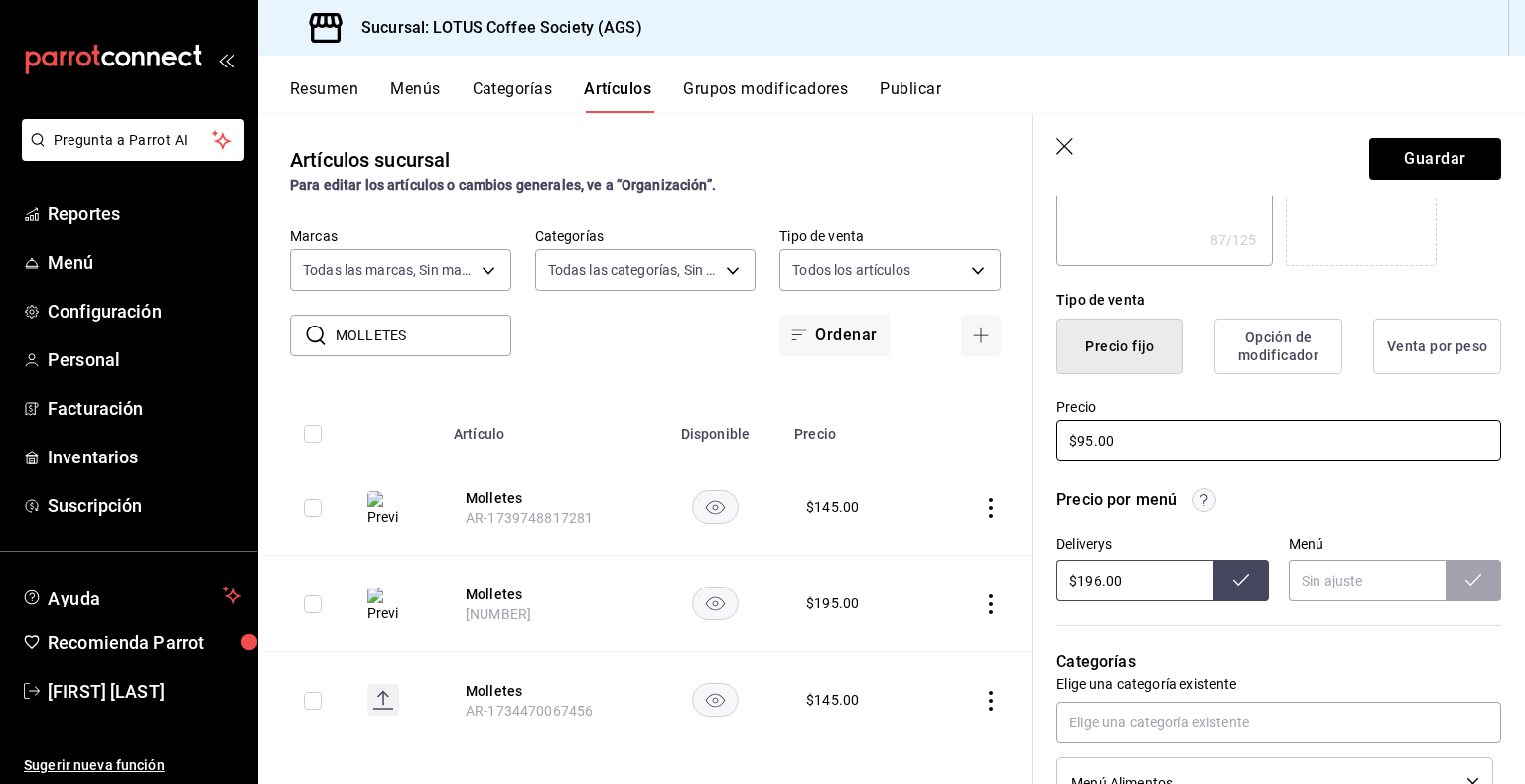 type on "x" 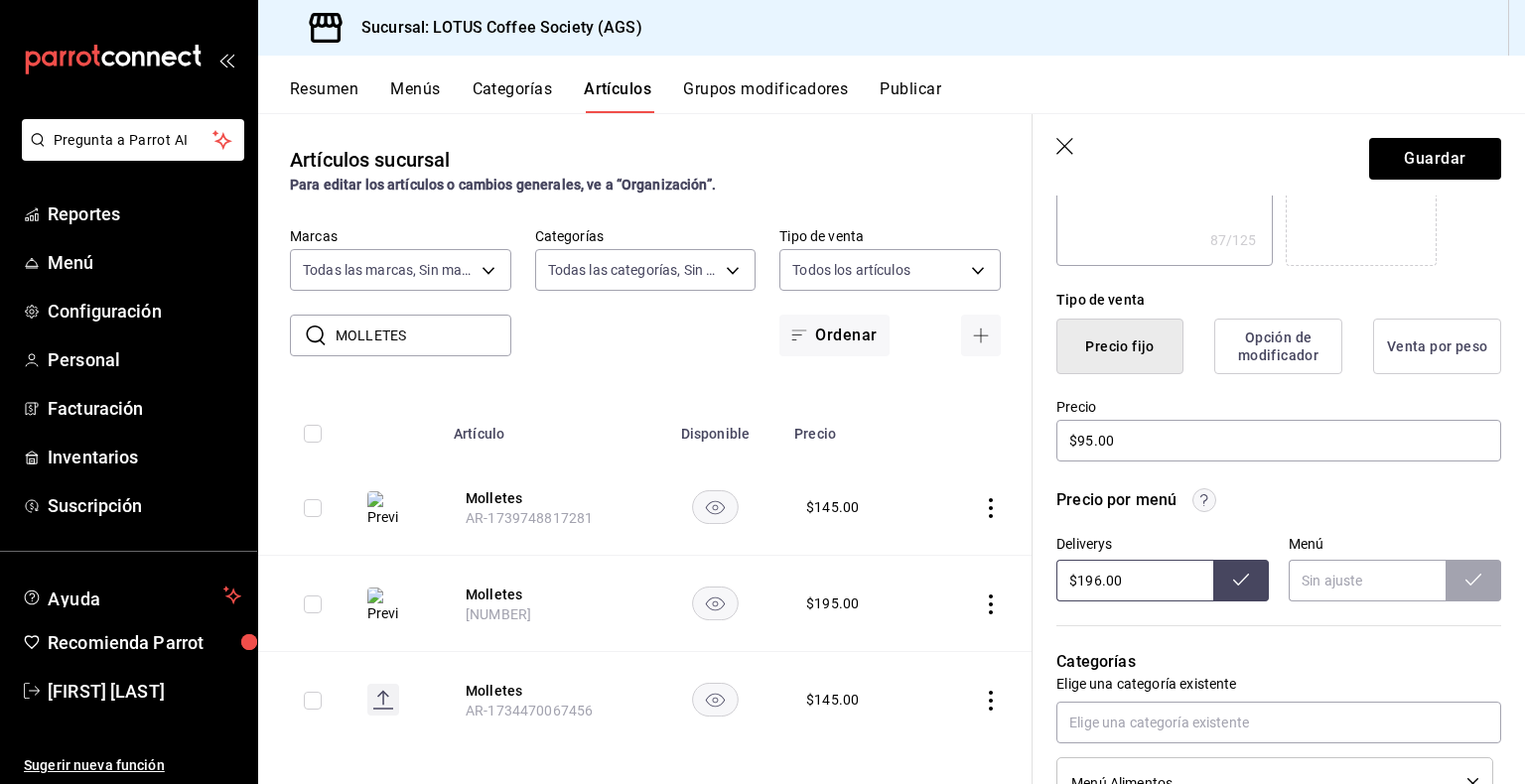 drag, startPoint x: 1152, startPoint y: 577, endPoint x: 1082, endPoint y: 573, distance: 70.11419 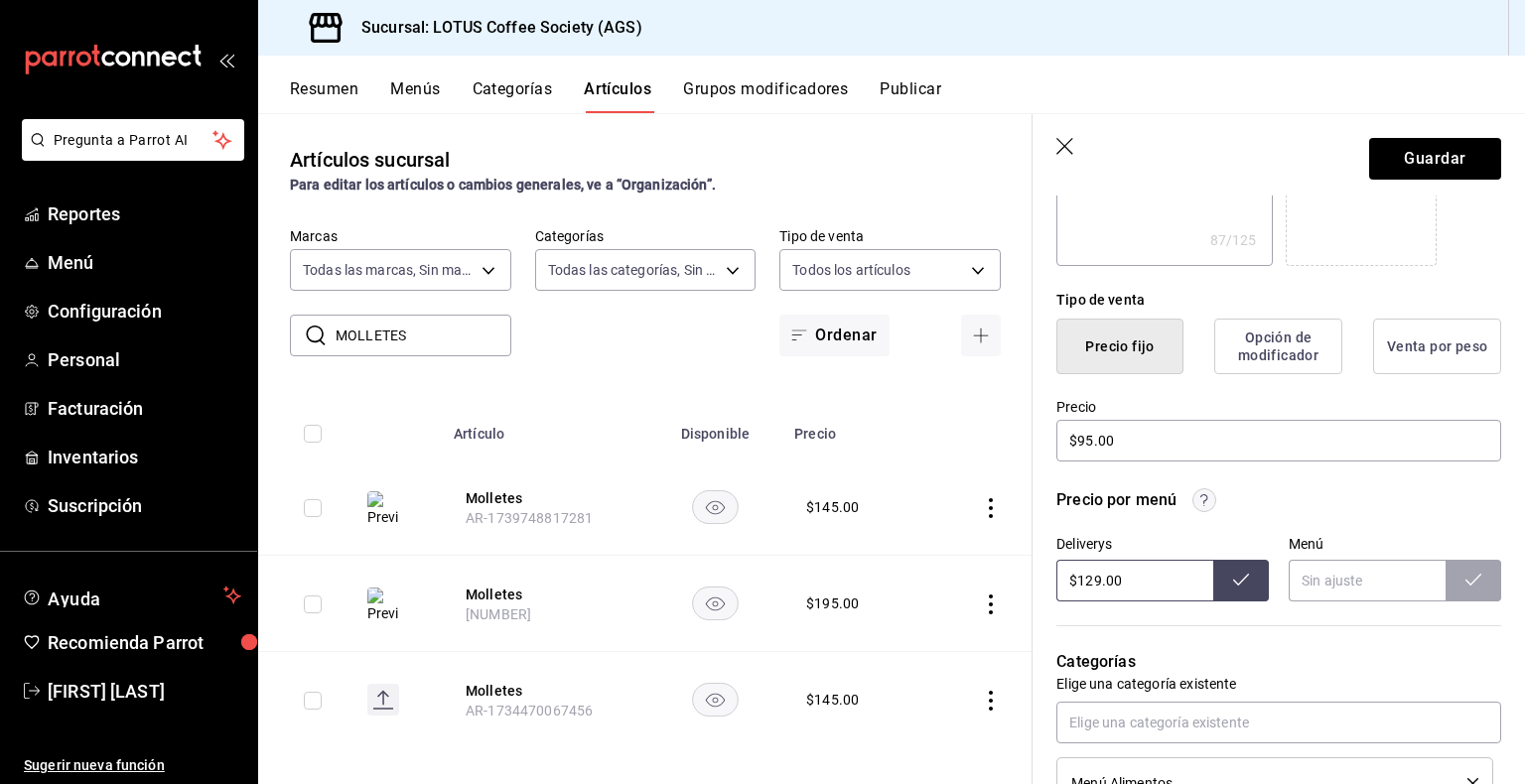 click on "Precio por menú Deliverys $129.00 Menú" at bounding box center (1267, 533) 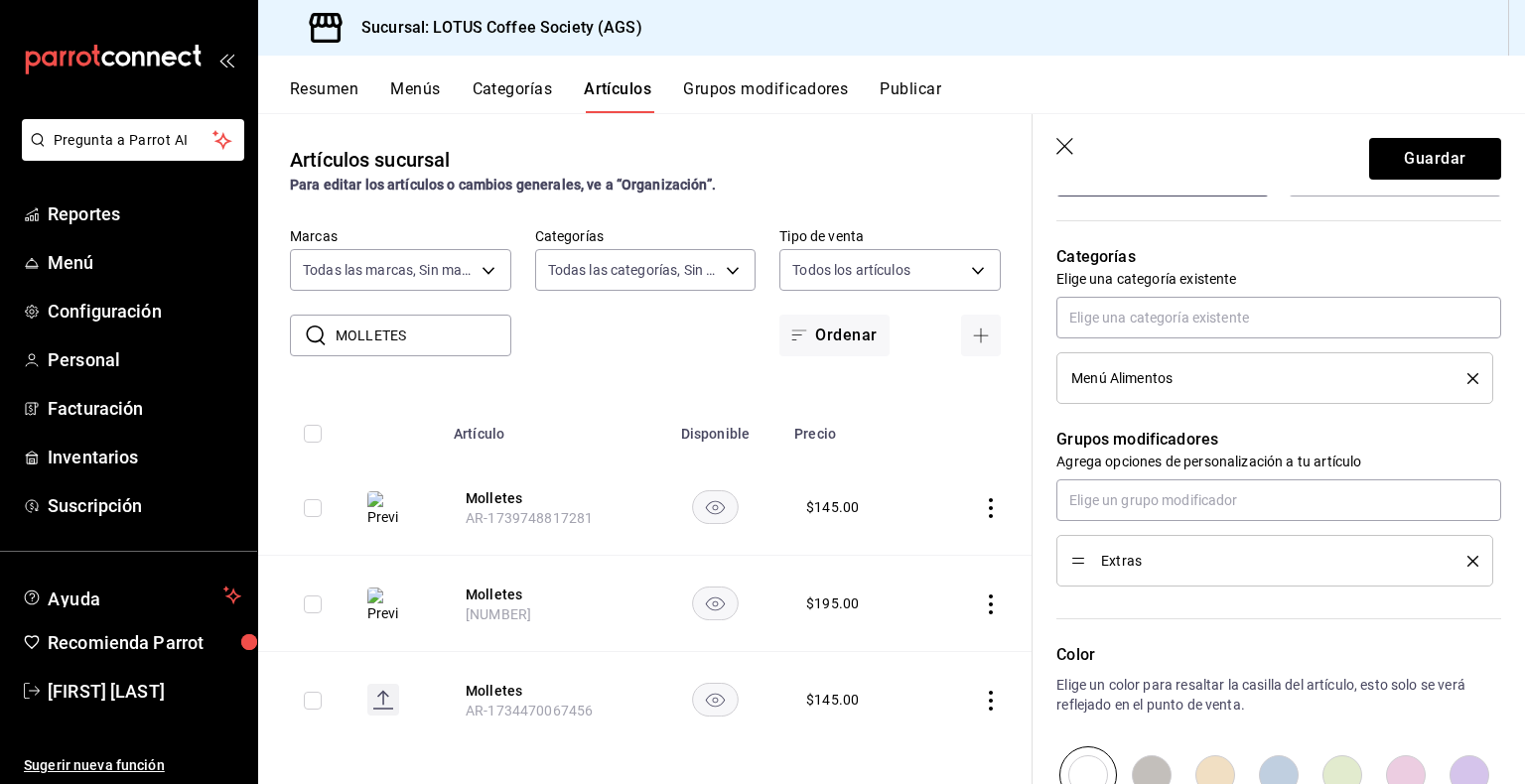 scroll, scrollTop: 99, scrollLeft: 0, axis: vertical 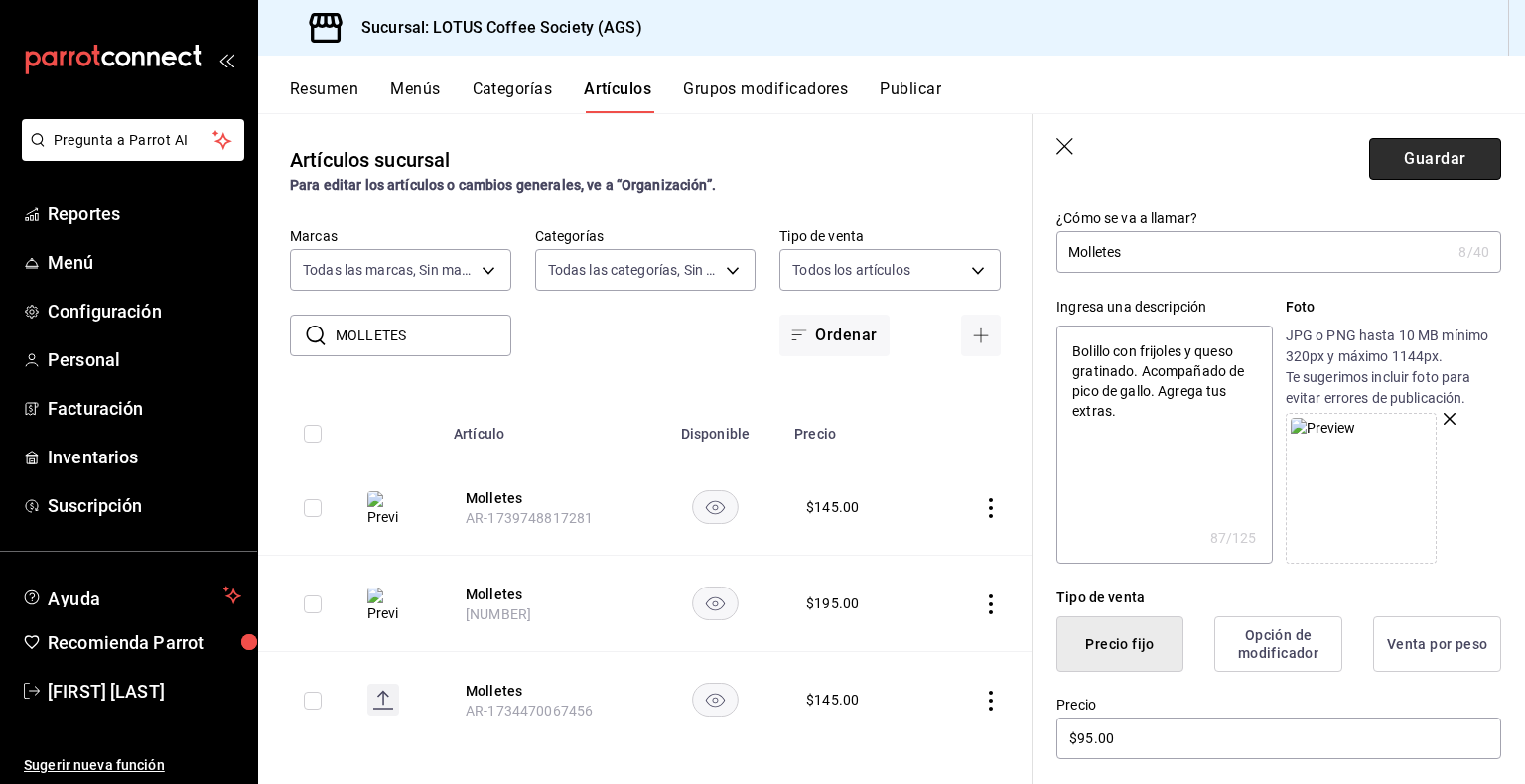 click on "Guardar" at bounding box center [1435, 159] 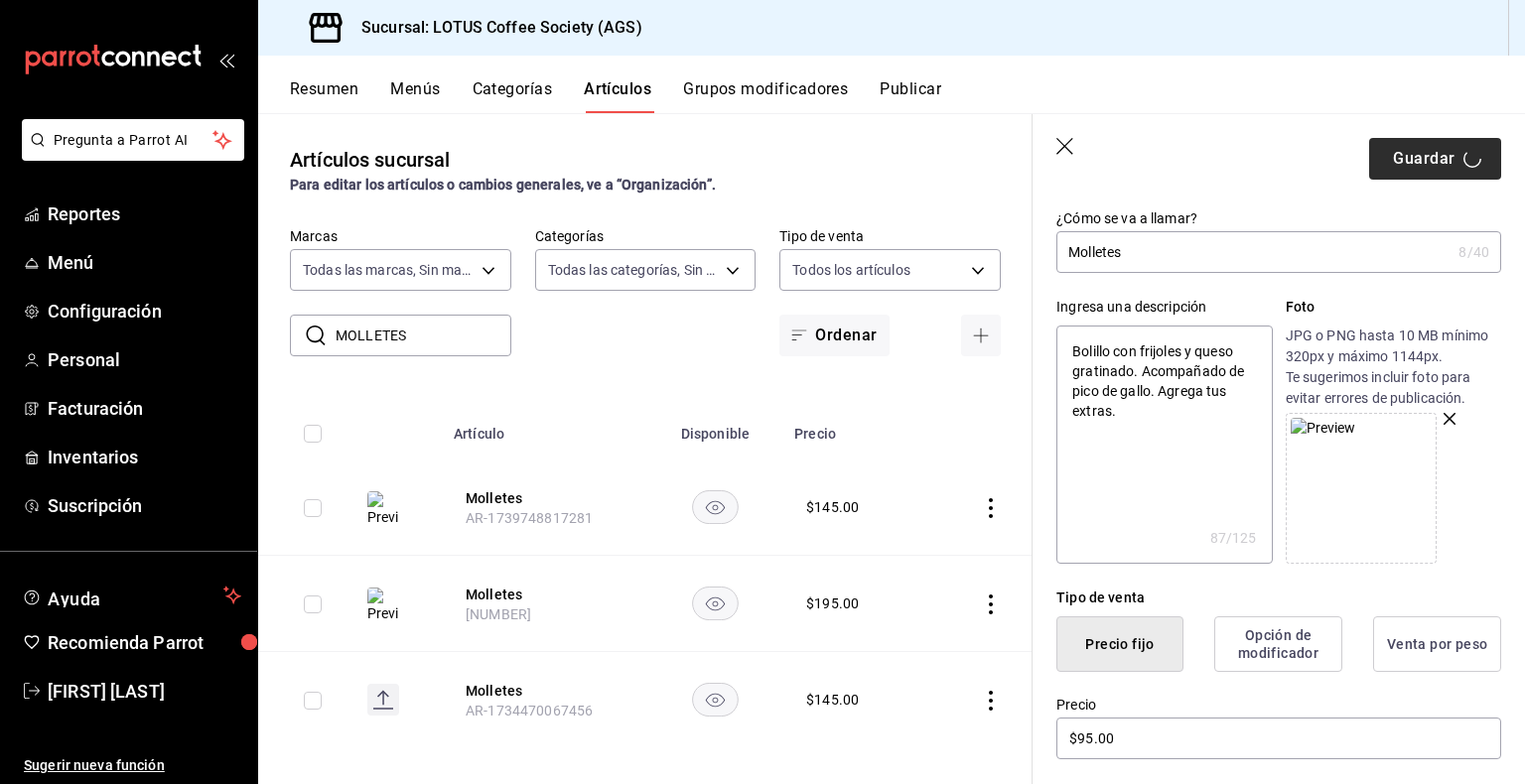 type on "x" 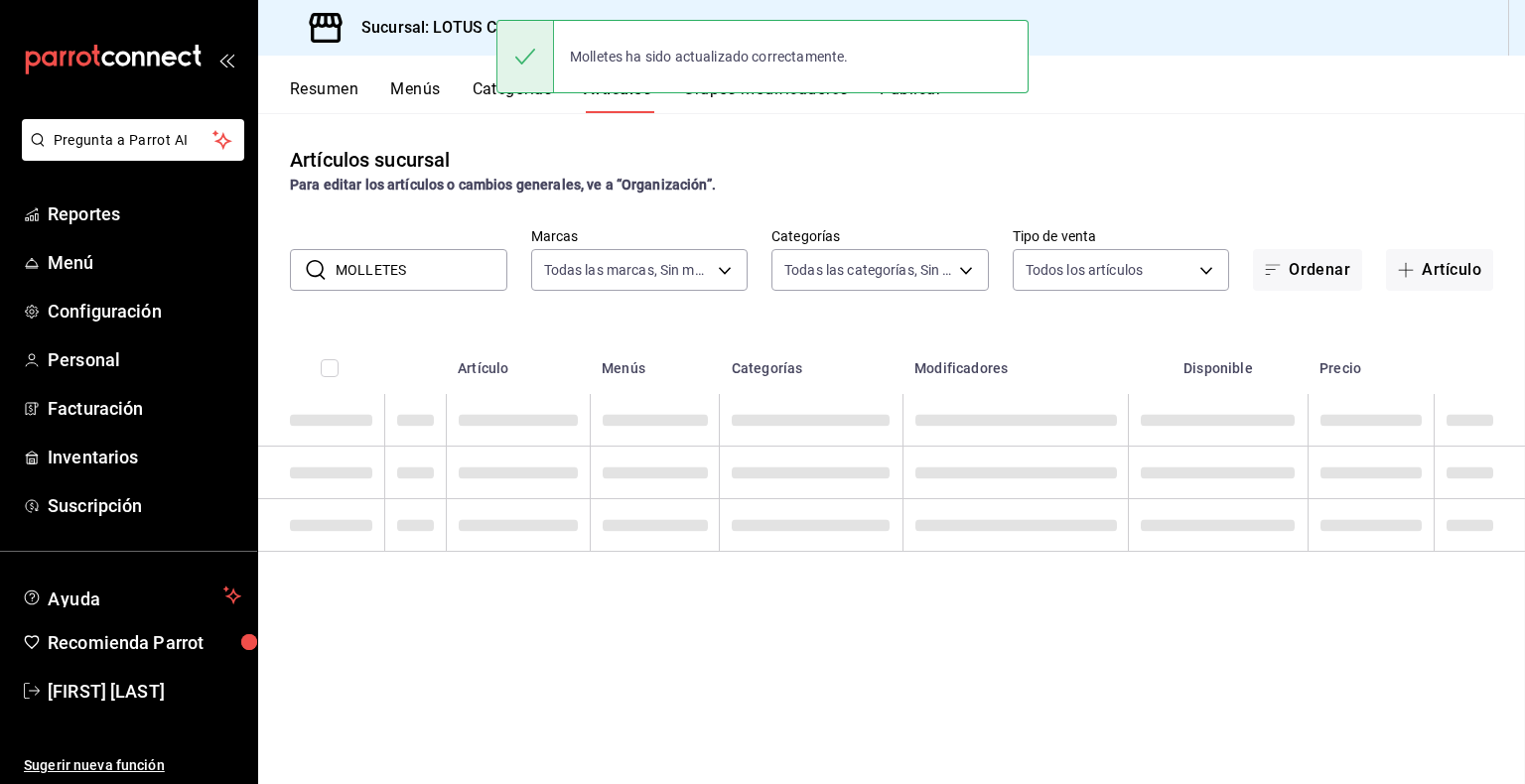scroll, scrollTop: 0, scrollLeft: 0, axis: both 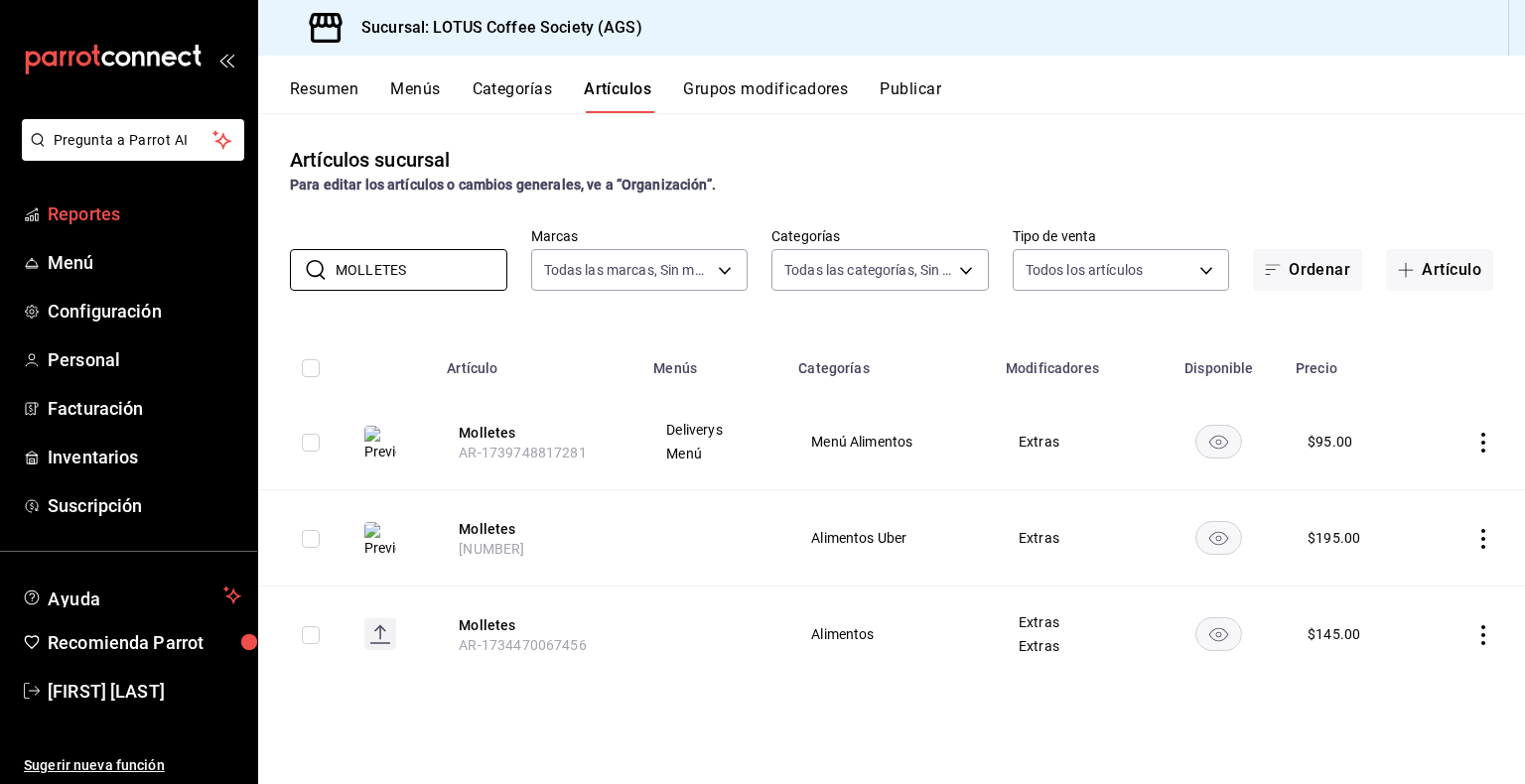 drag, startPoint x: 427, startPoint y: 264, endPoint x: 99, endPoint y: 193, distance: 335.59648 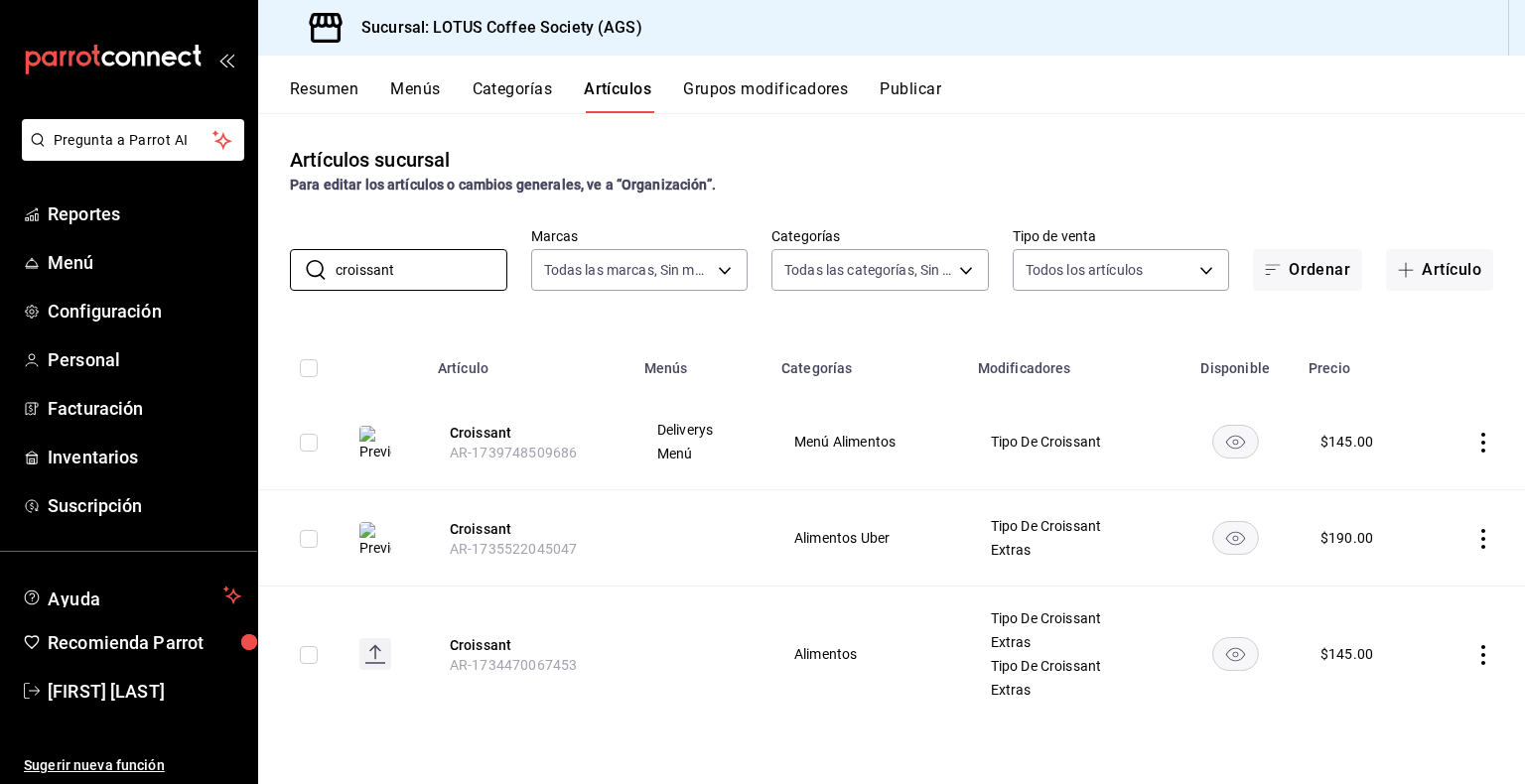type on "croissant" 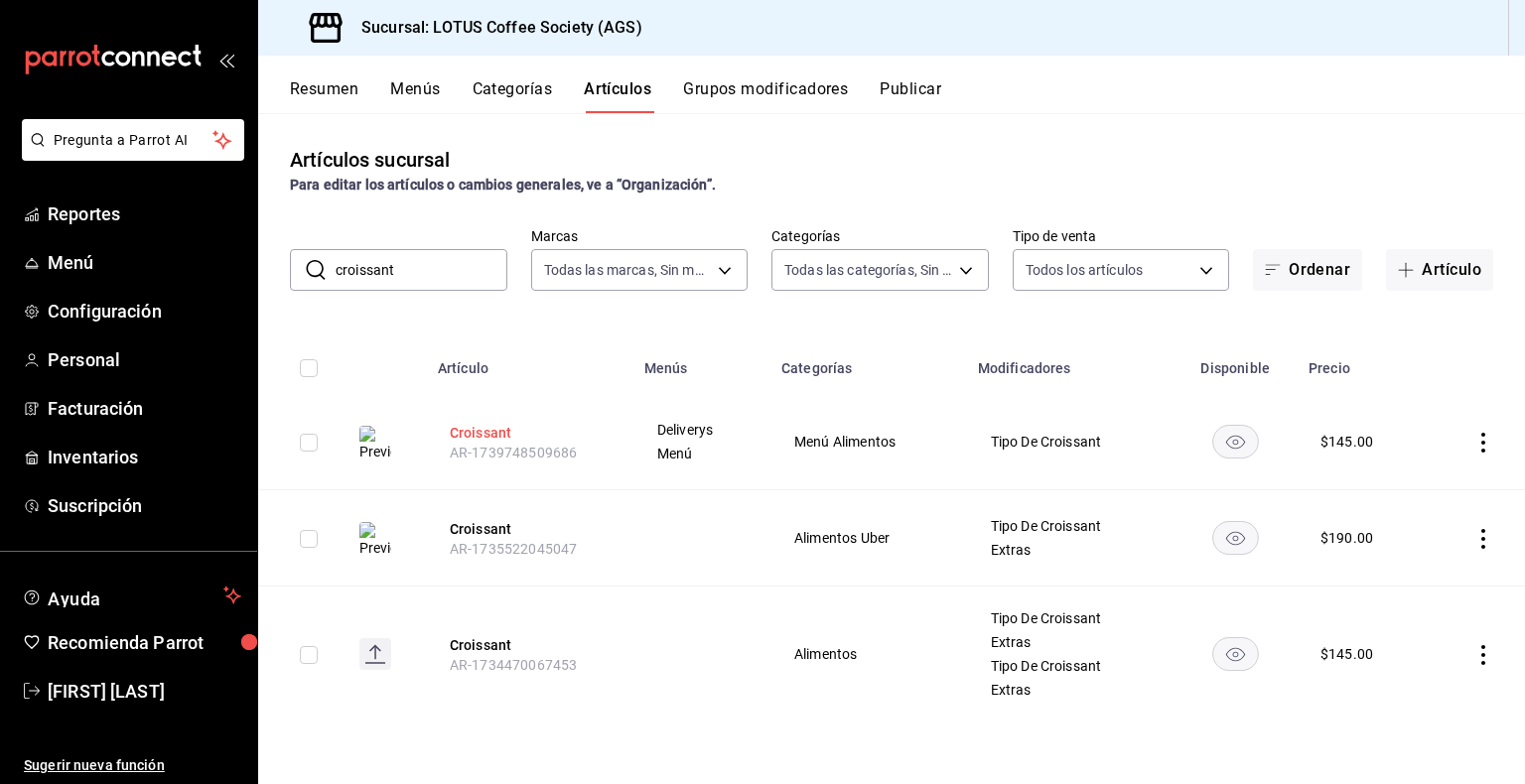 click on "Croissant" at bounding box center [529, 433] 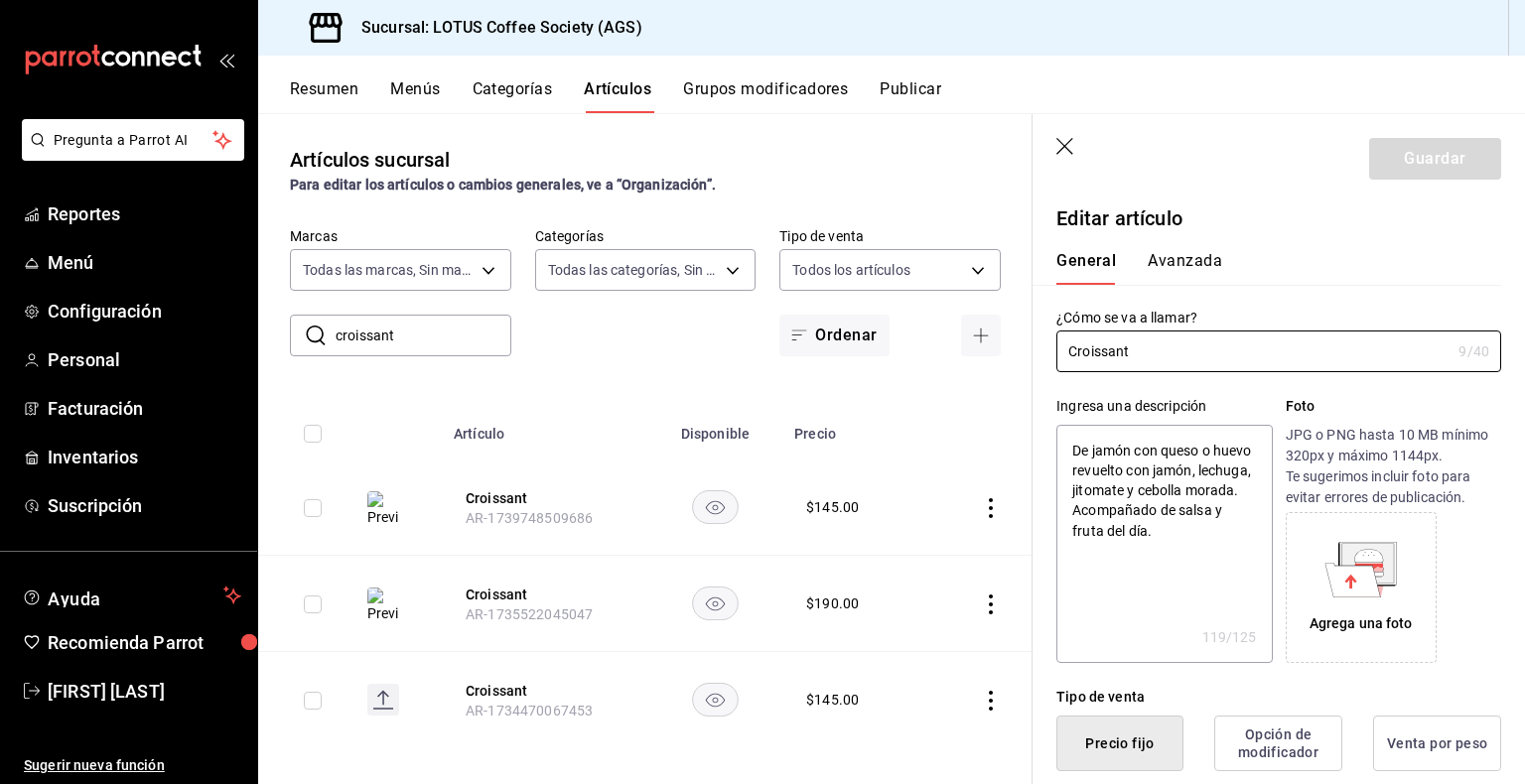 type on "x" 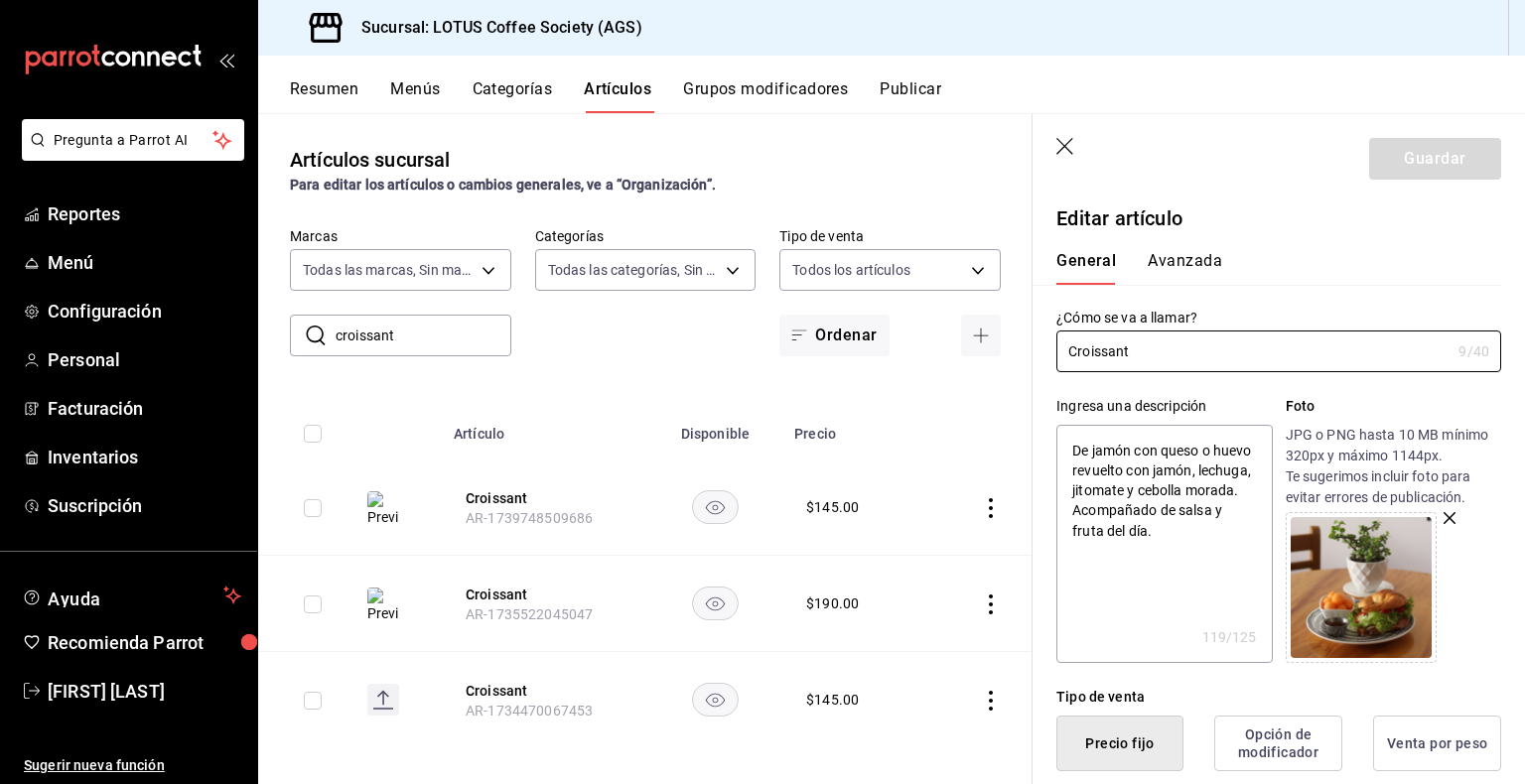 click on "JPG o PNG hasta 10 MB mínimo 320px y máximo 1144px. Te sugerimos incluir foto para evitar errores de publicación." at bounding box center [1393, 544] 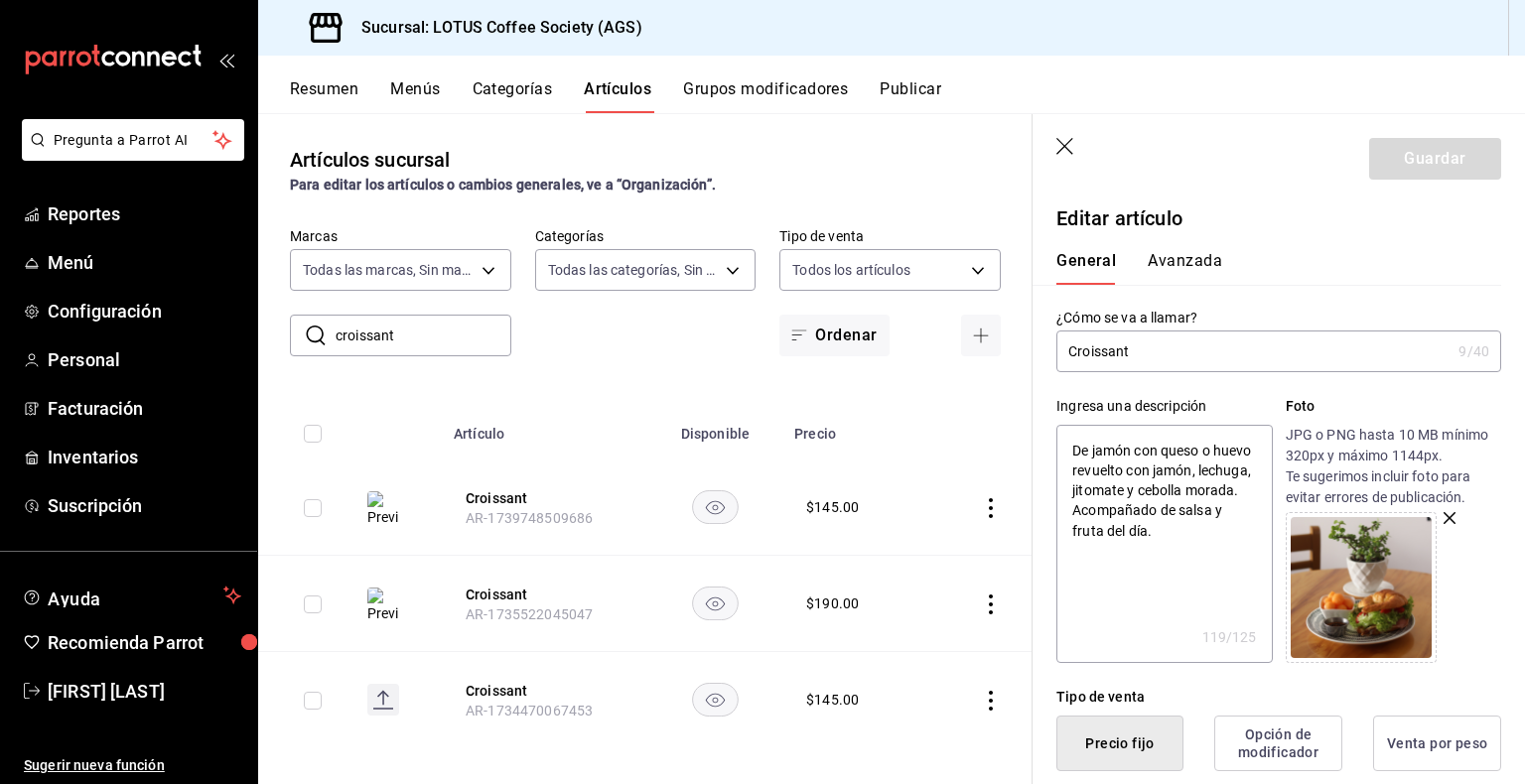 click 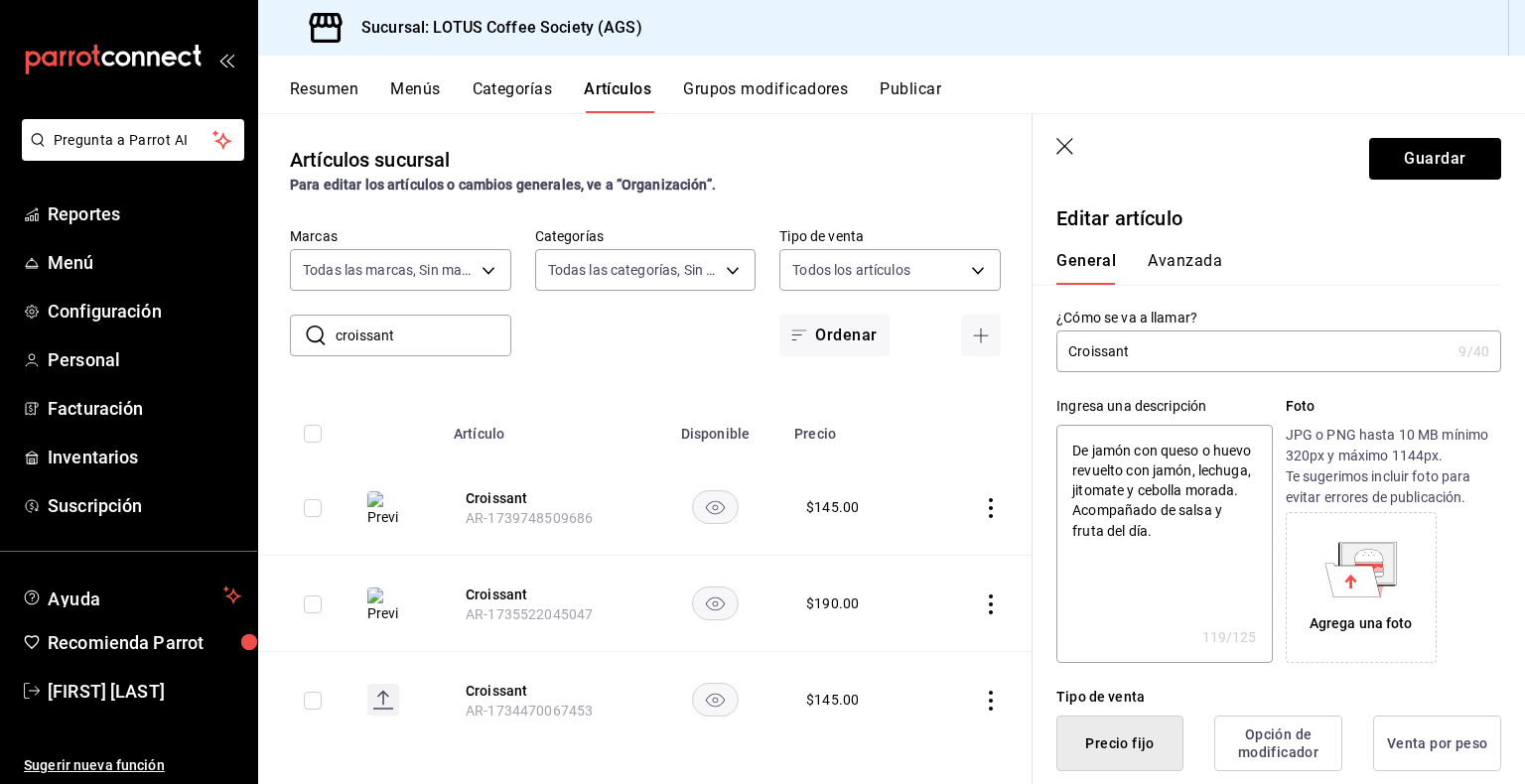click 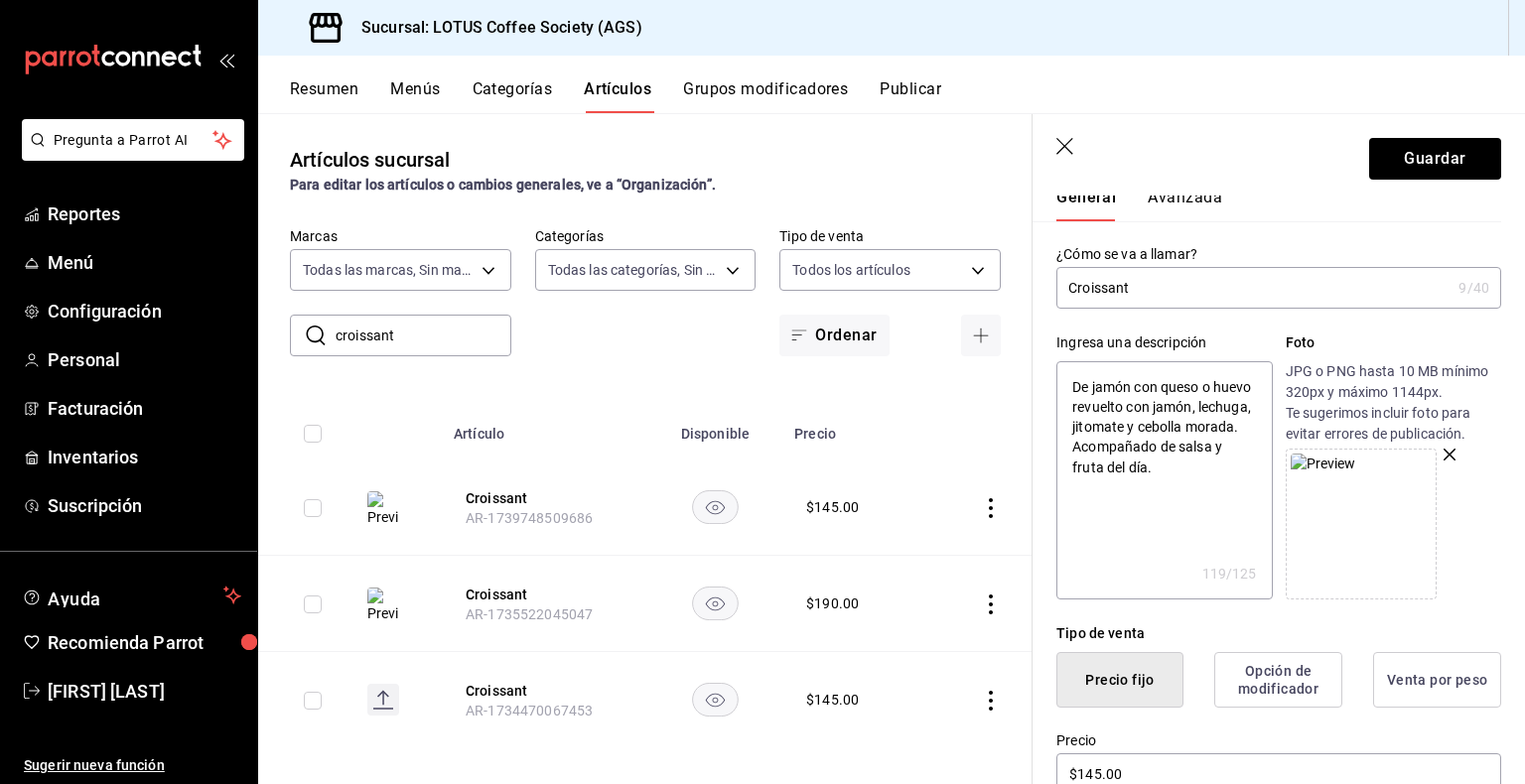 scroll, scrollTop: 298, scrollLeft: 0, axis: vertical 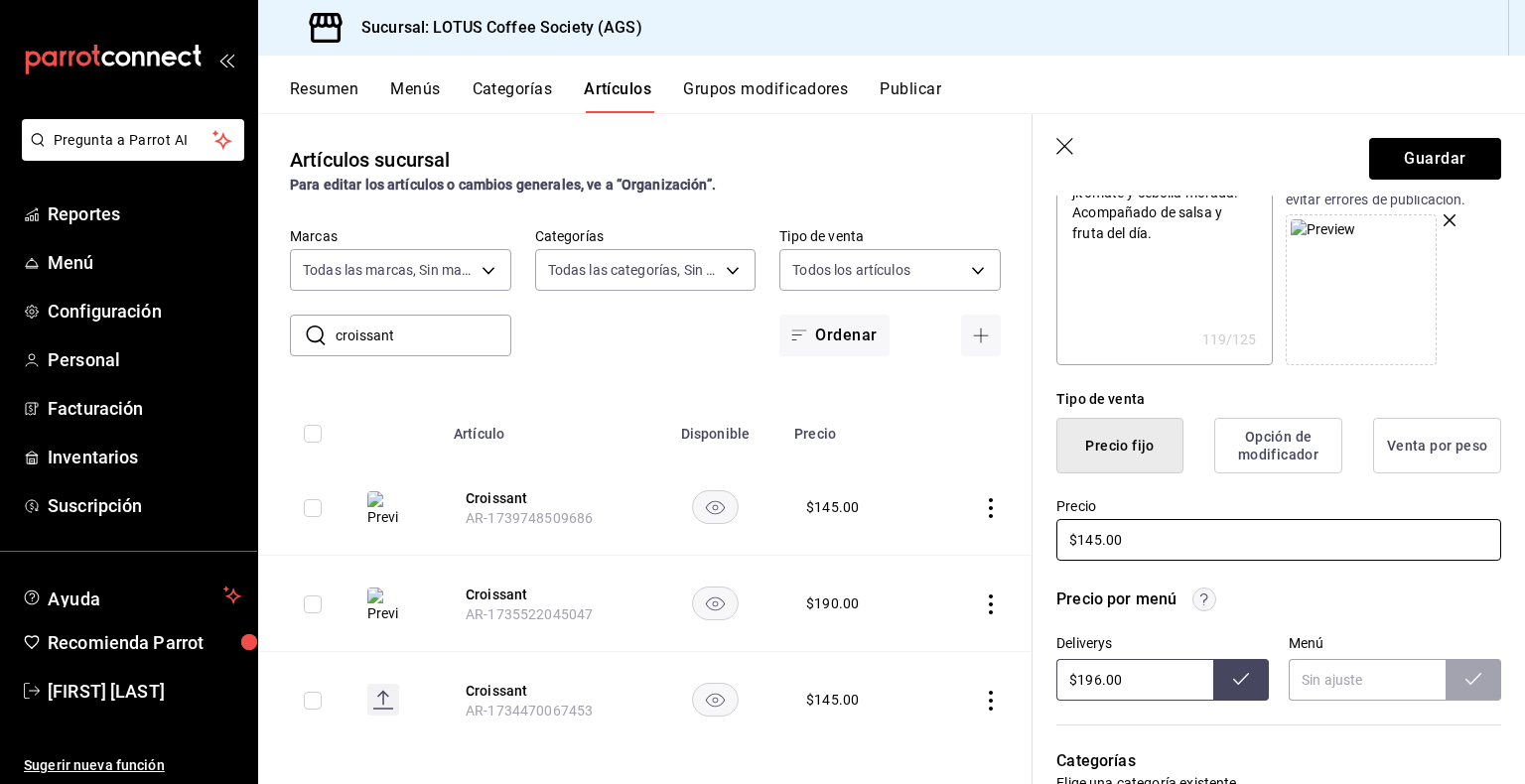 drag, startPoint x: 1136, startPoint y: 537, endPoint x: 1068, endPoint y: 535, distance: 68.0294 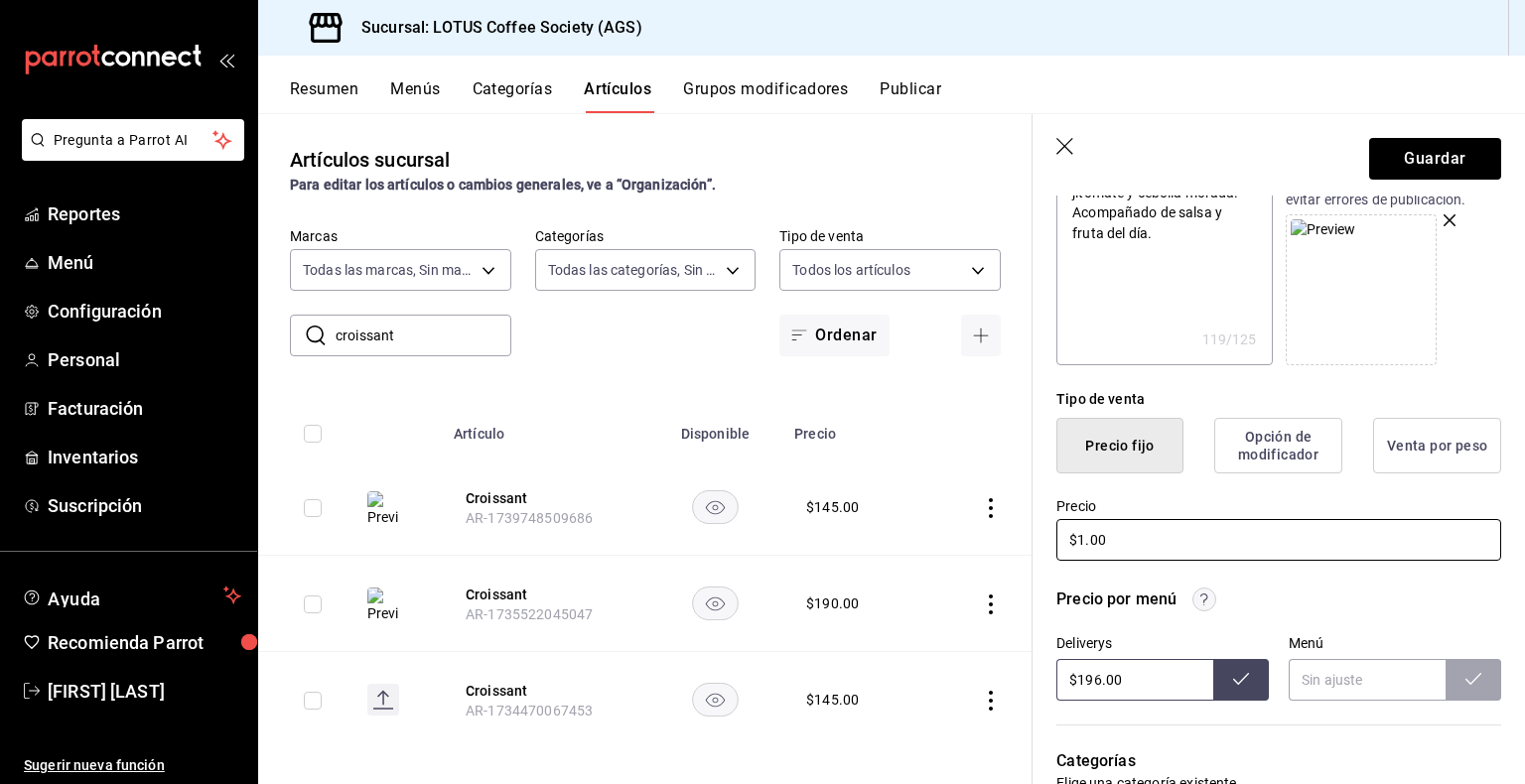 type on "x" 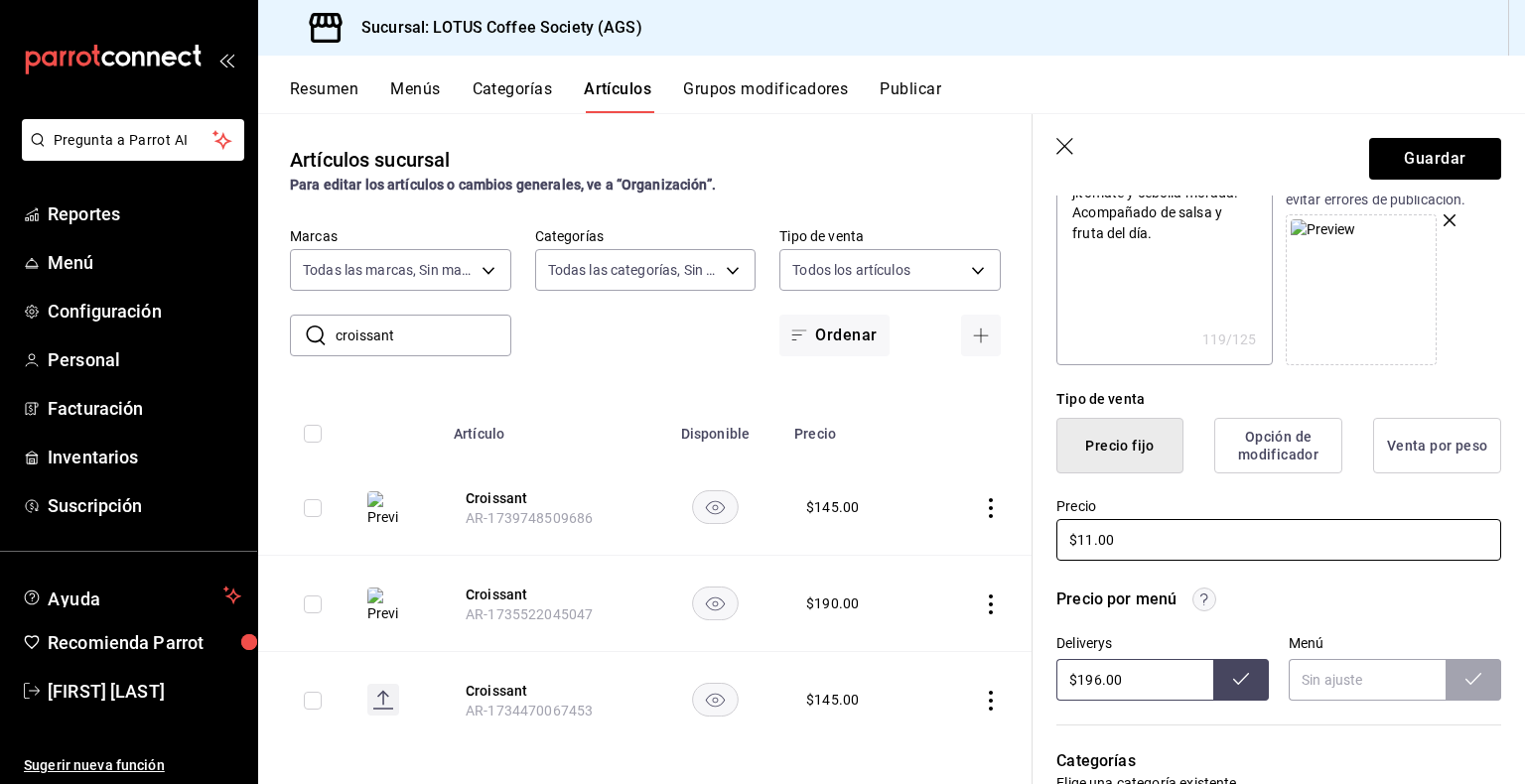 type on "$110.00" 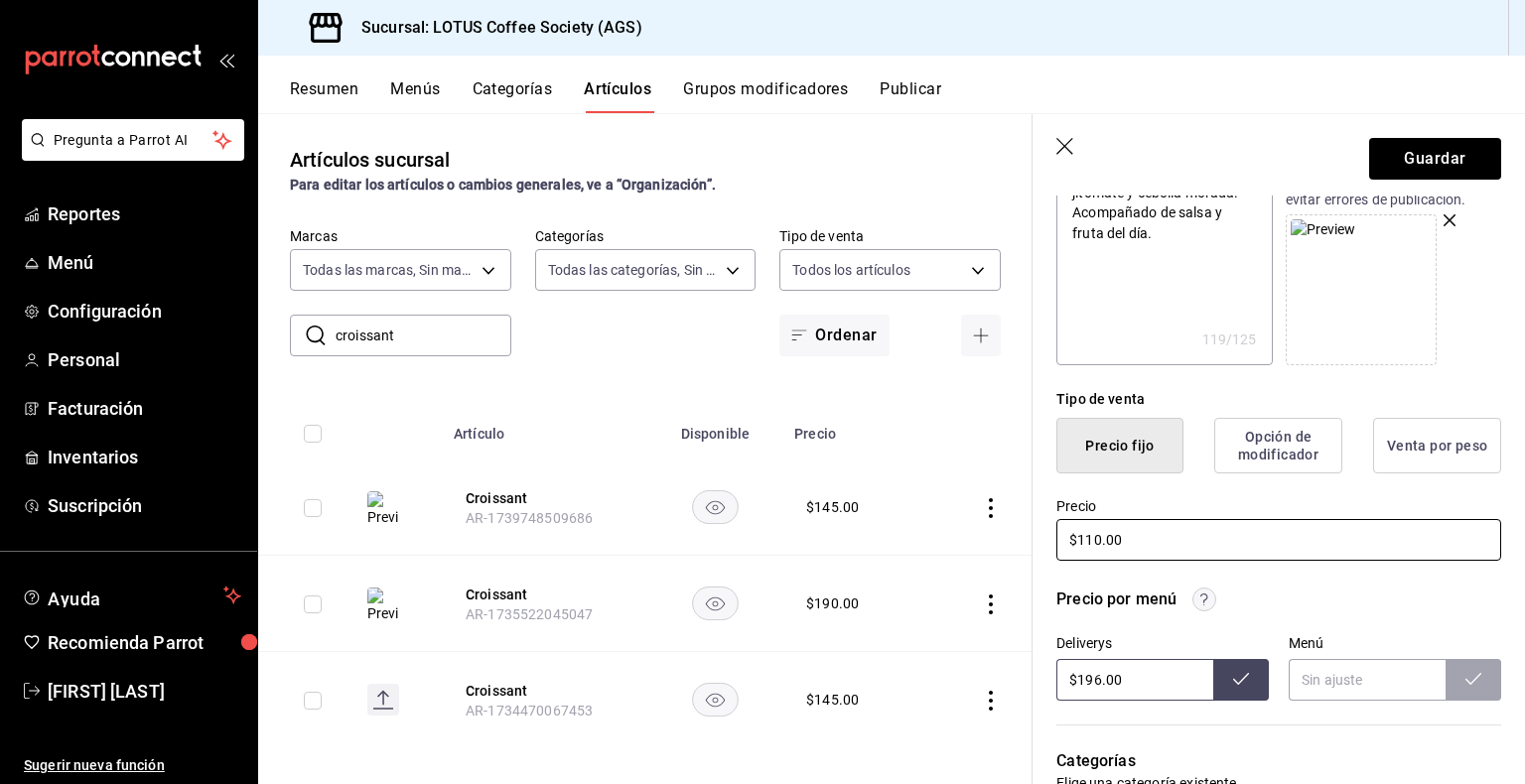 type on "x" 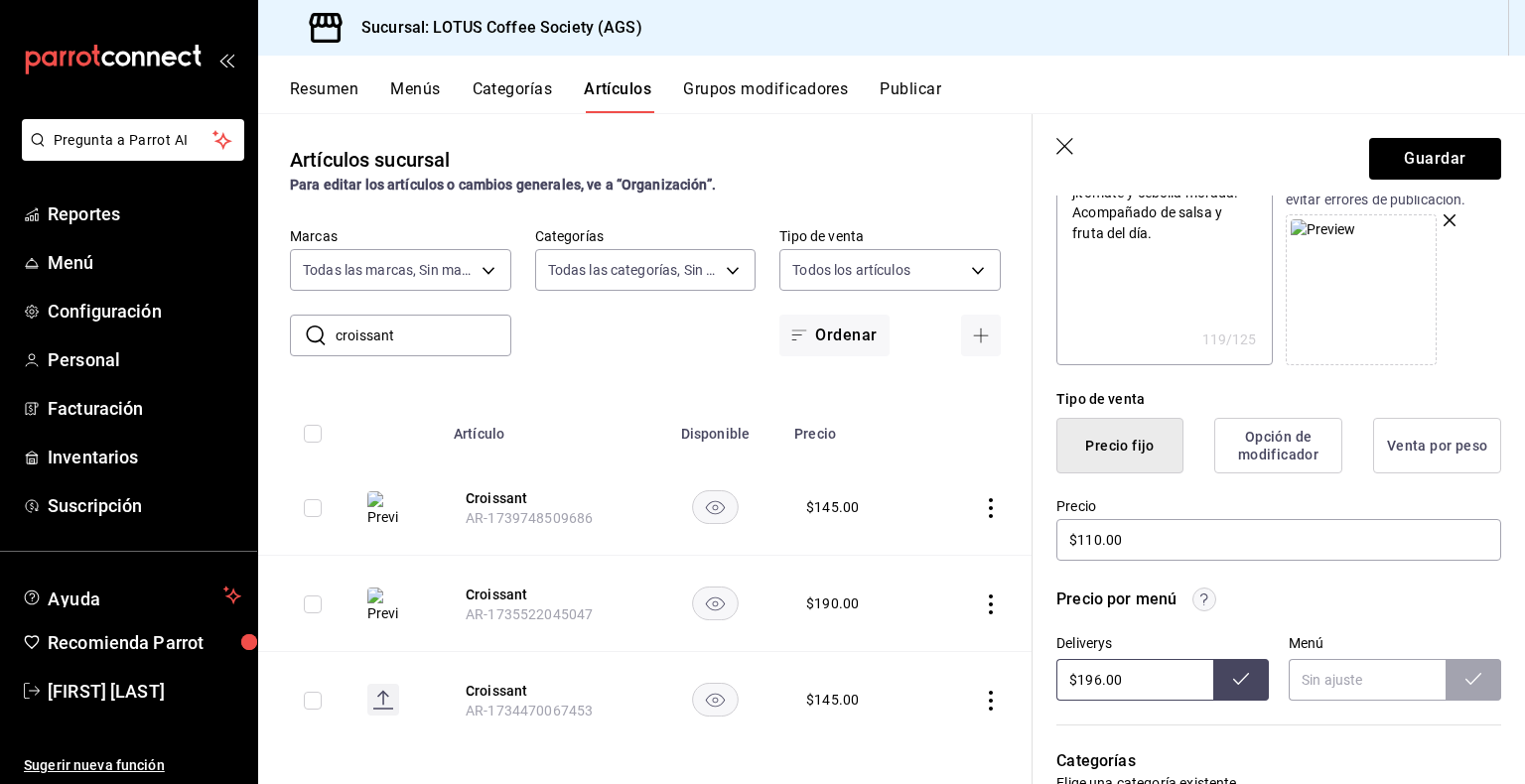 drag, startPoint x: 1134, startPoint y: 686, endPoint x: 1084, endPoint y: 690, distance: 50.159745 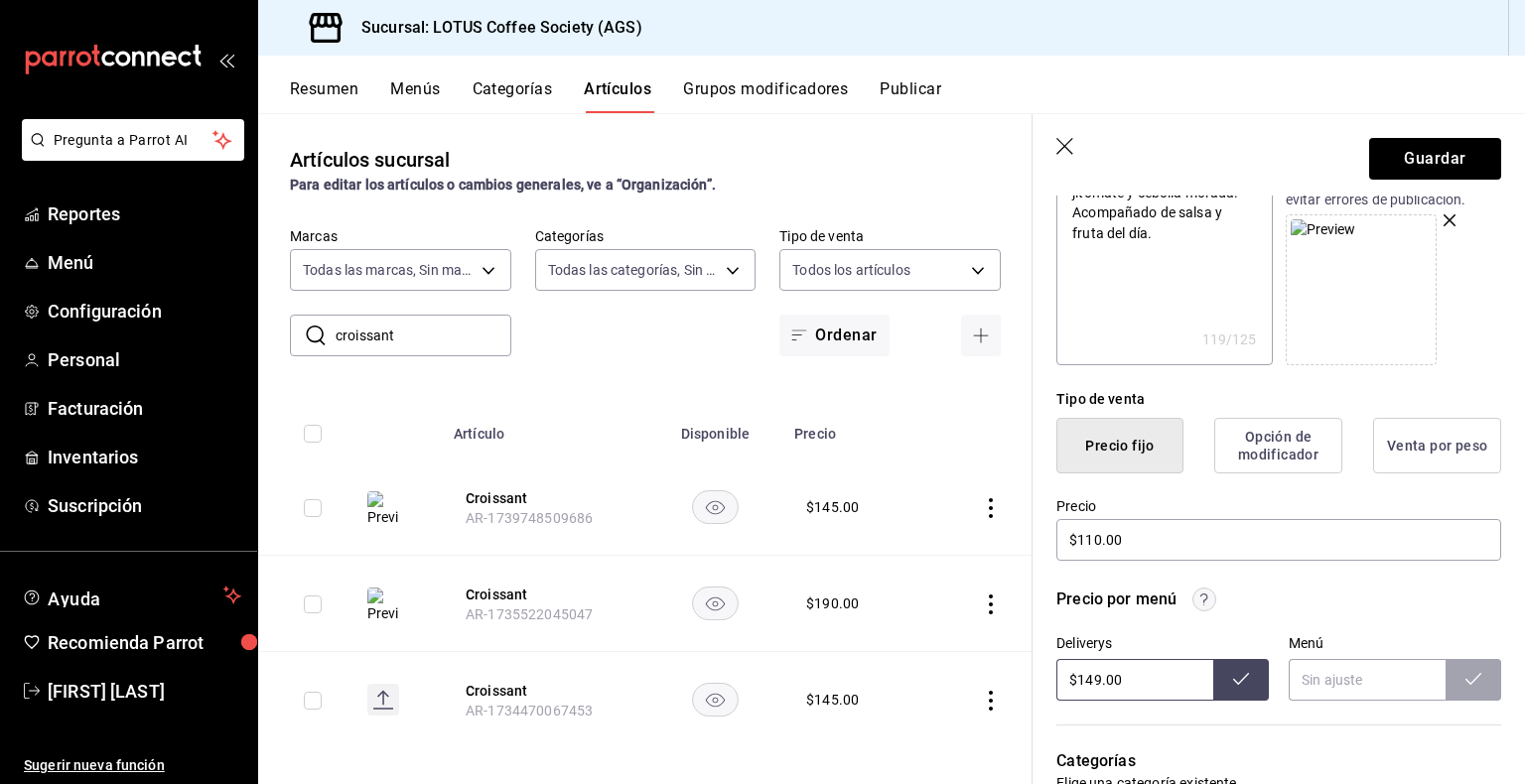 click on "Precio por menú" at bounding box center [1279, 599] 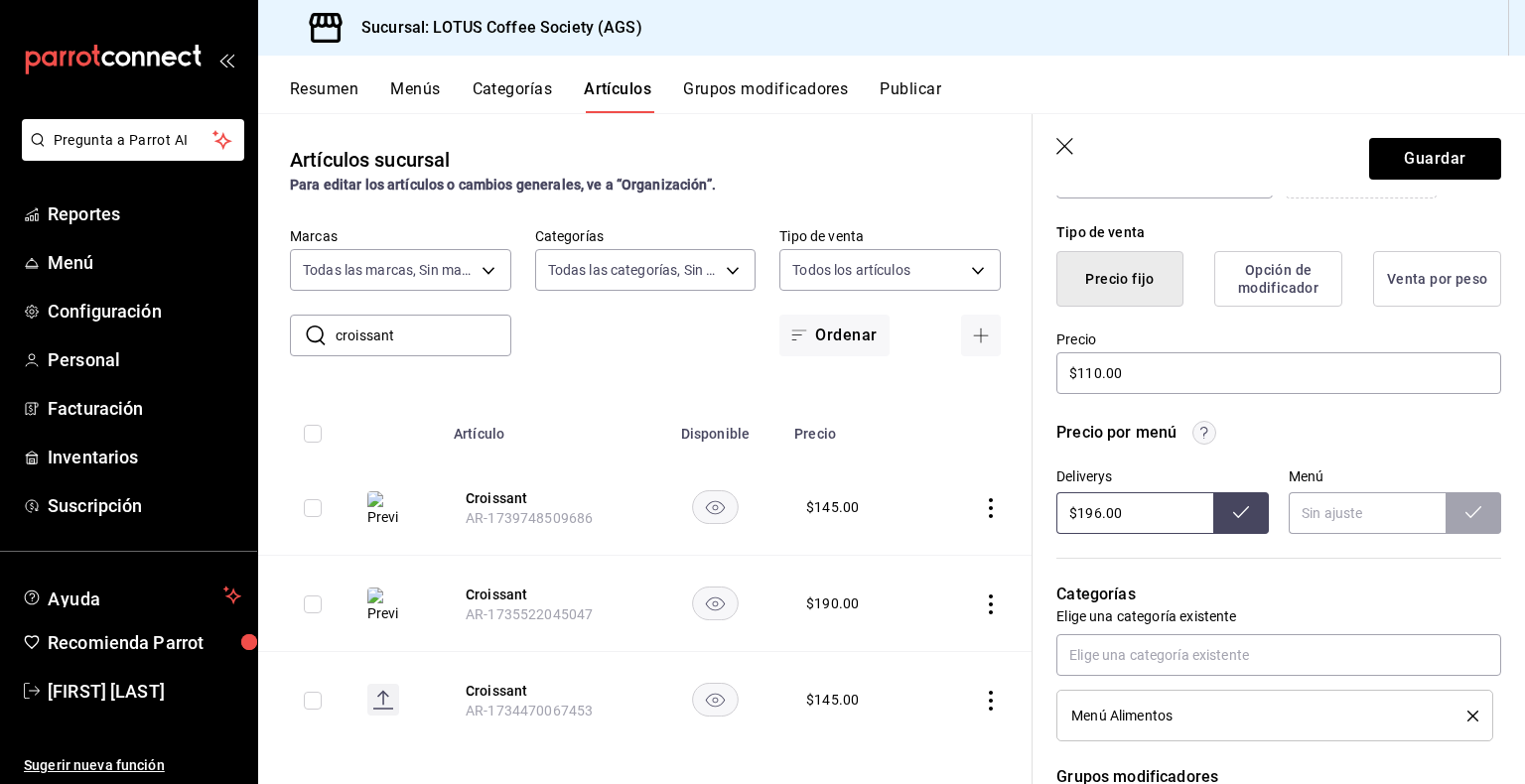 scroll, scrollTop: 496, scrollLeft: 0, axis: vertical 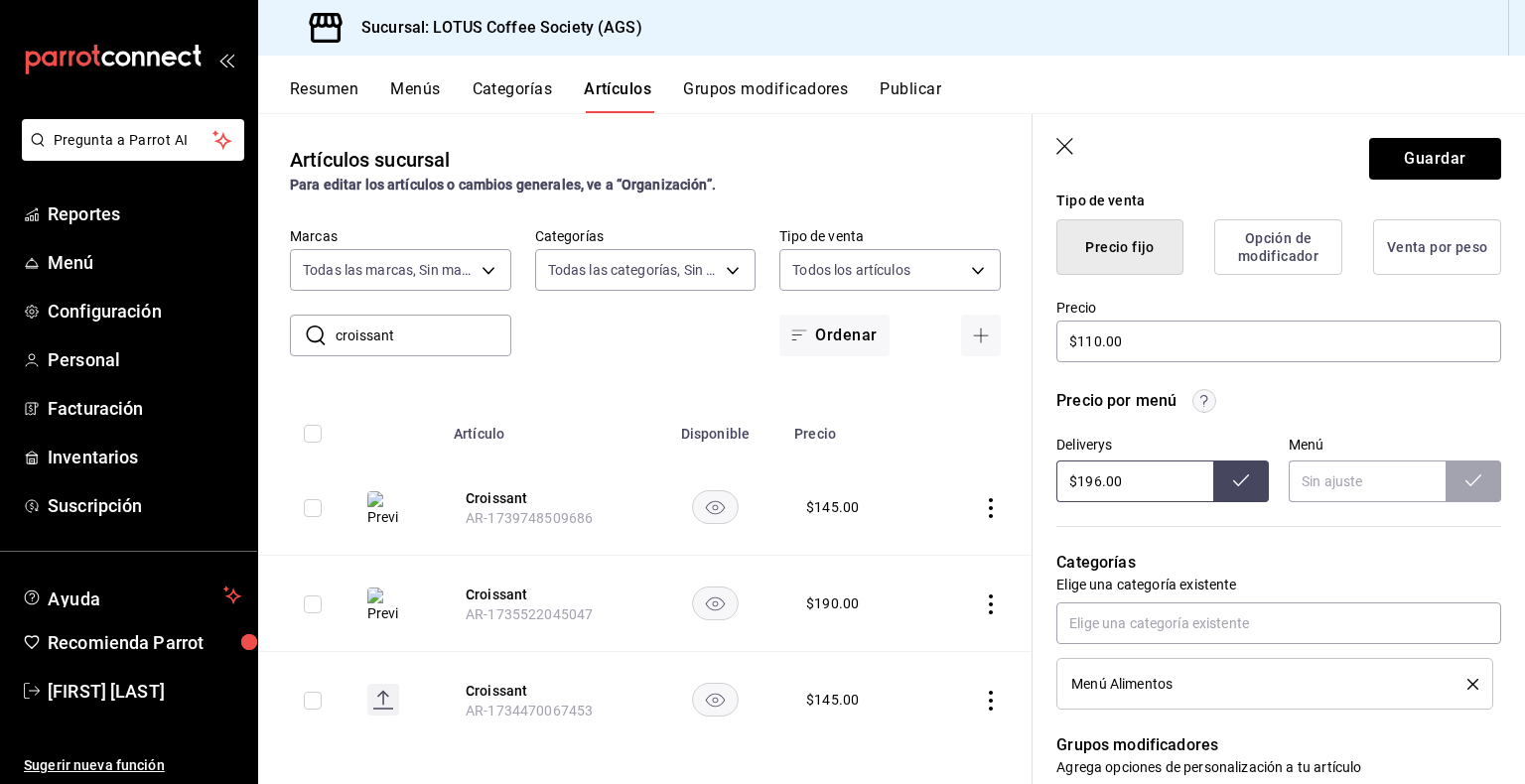 drag, startPoint x: 1148, startPoint y: 480, endPoint x: 1087, endPoint y: 494, distance: 62.58594 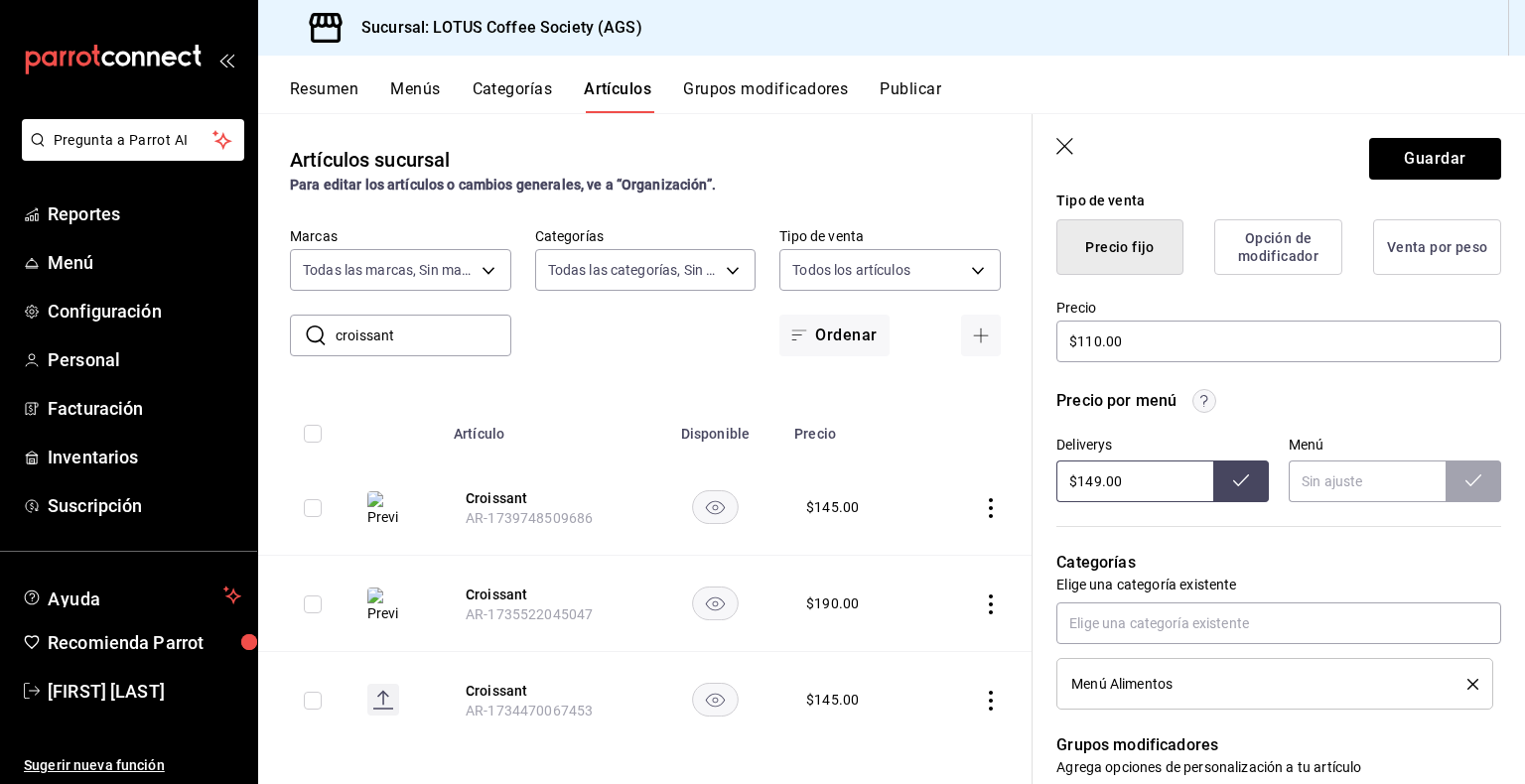click on "Precio por menú Deliverys $149.00 Menú" at bounding box center (1267, 434) 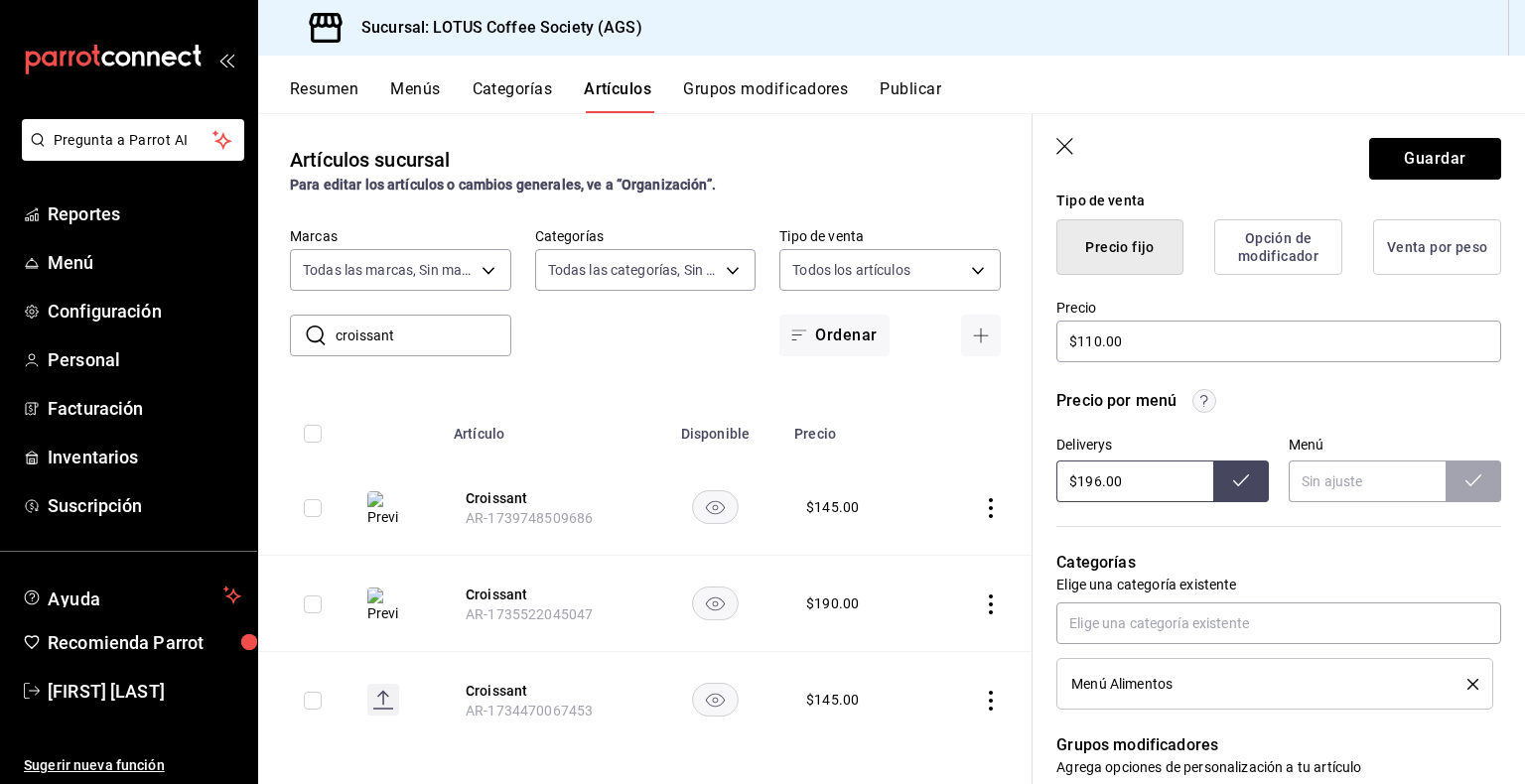 click at bounding box center [1241, 481] 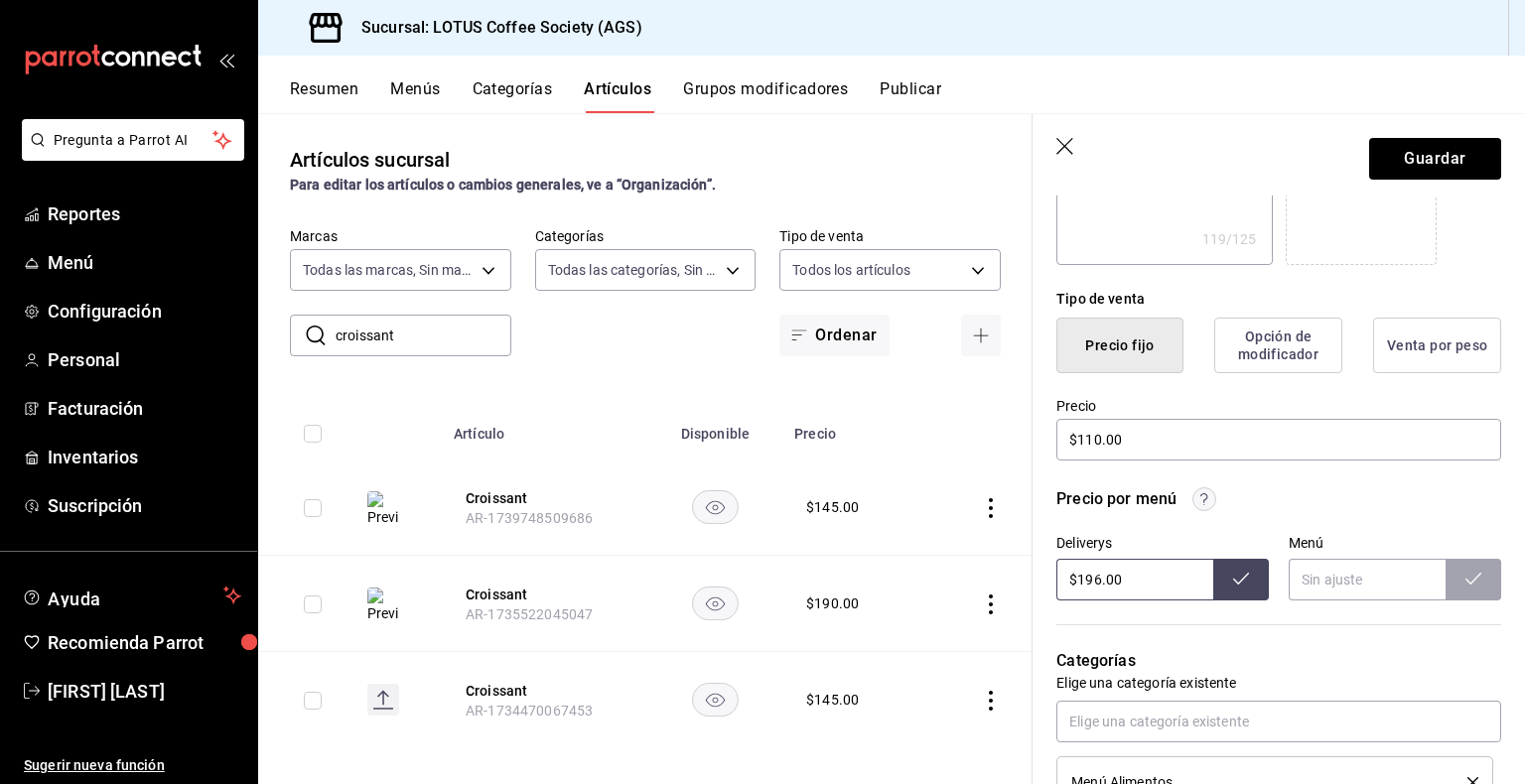 scroll, scrollTop: 397, scrollLeft: 0, axis: vertical 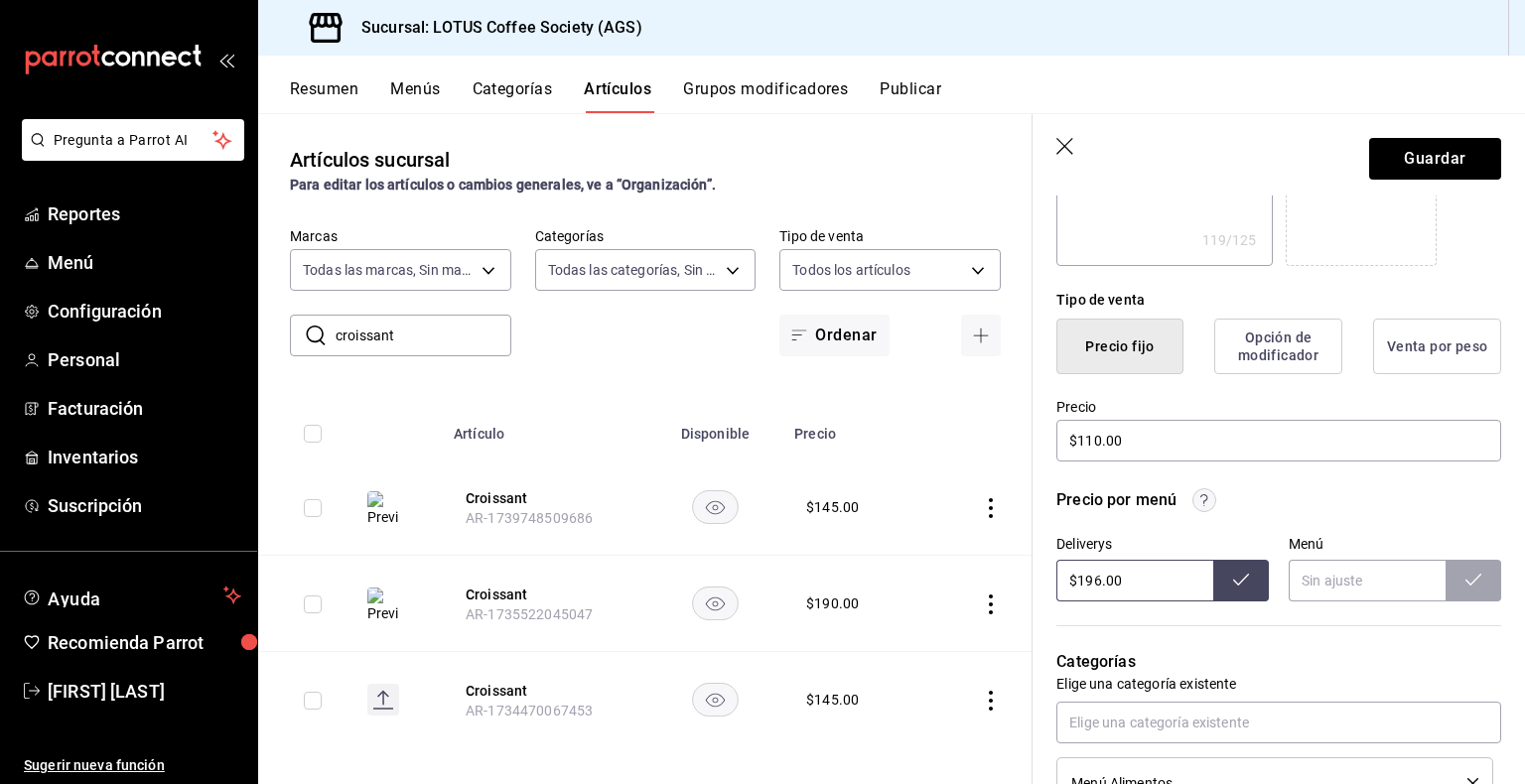 drag, startPoint x: 1115, startPoint y: 578, endPoint x: 1081, endPoint y: 584, distance: 34.525353 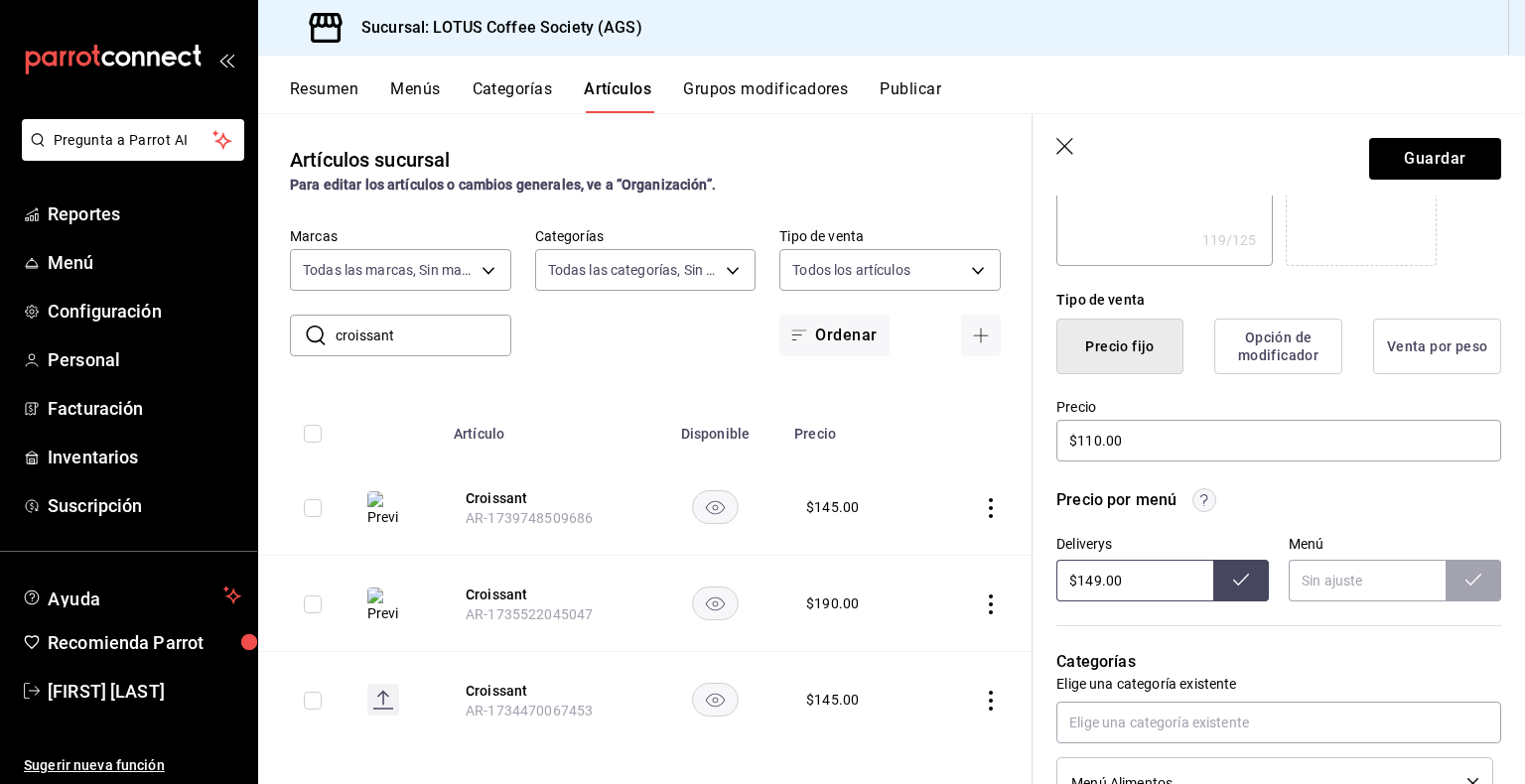 type on "$149.00" 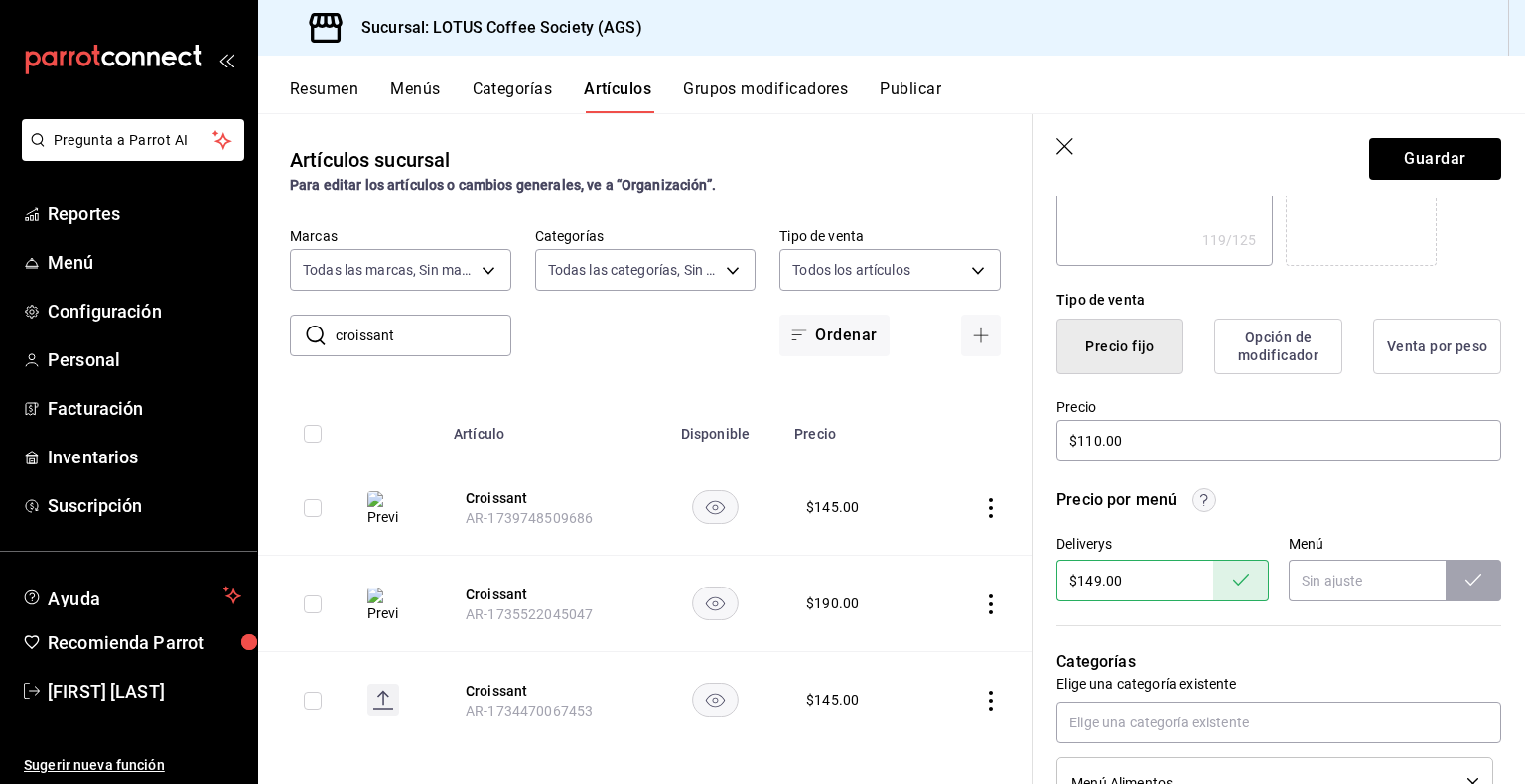 scroll, scrollTop: 0, scrollLeft: 0, axis: both 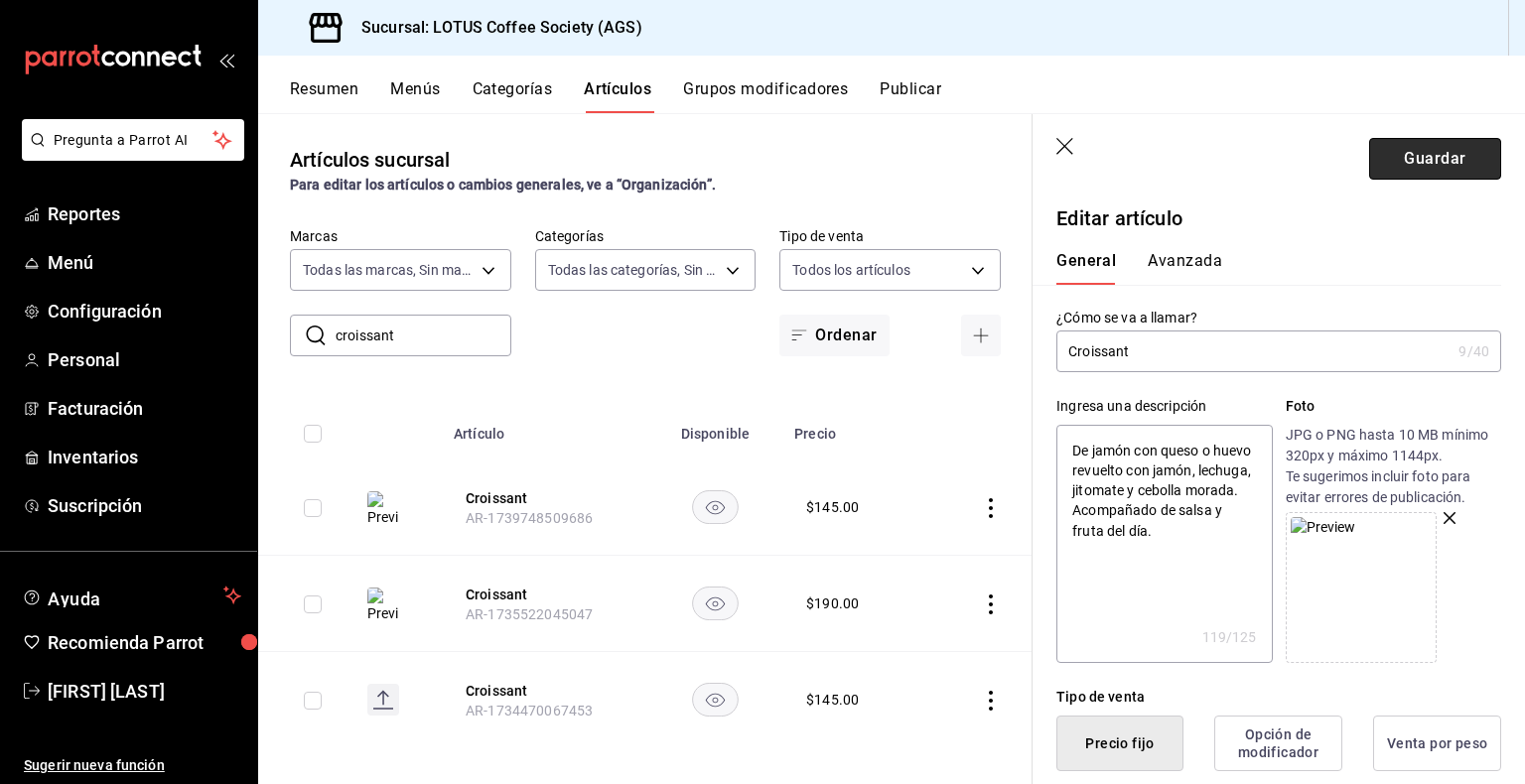 click on "Guardar" at bounding box center (1435, 159) 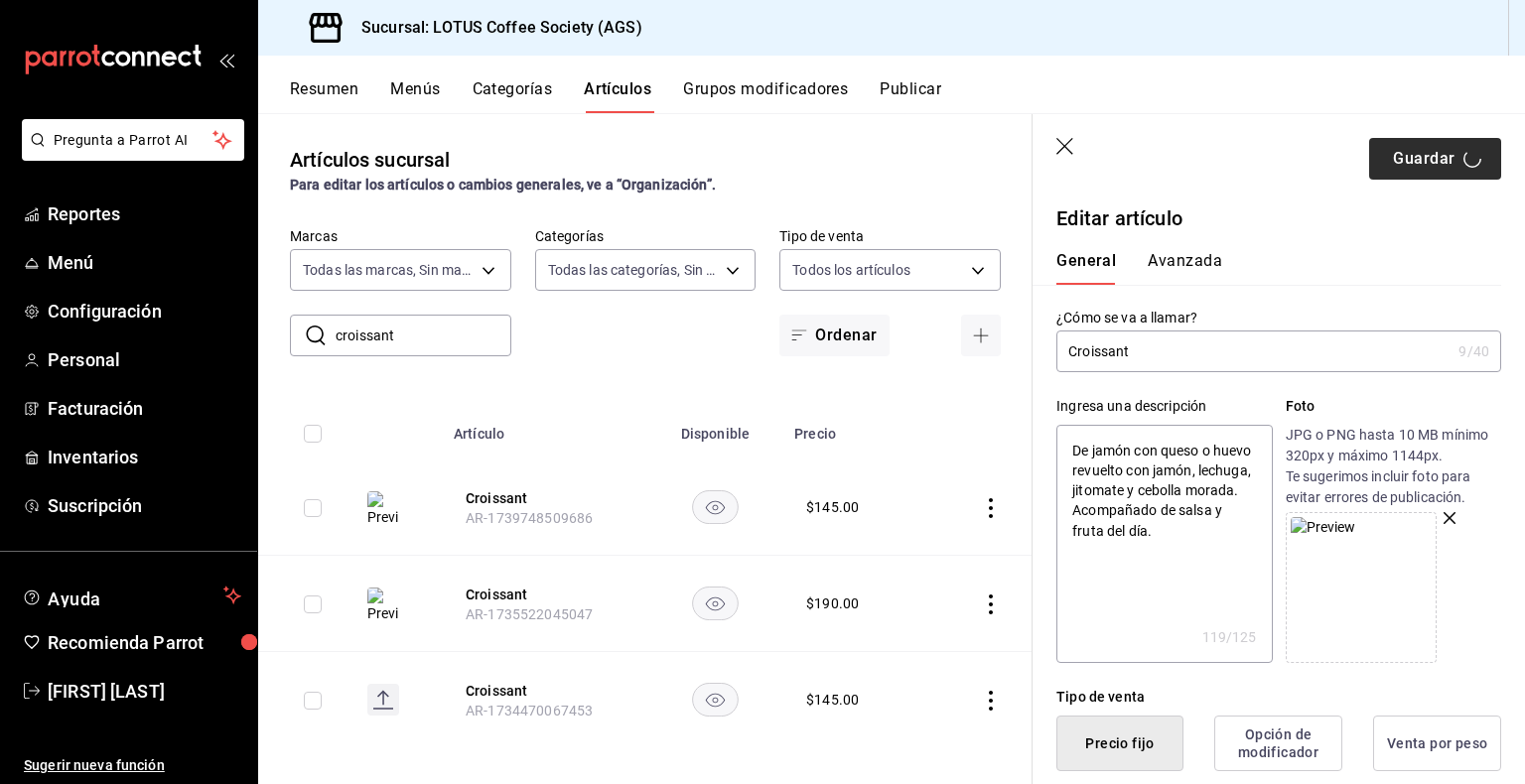 type on "x" 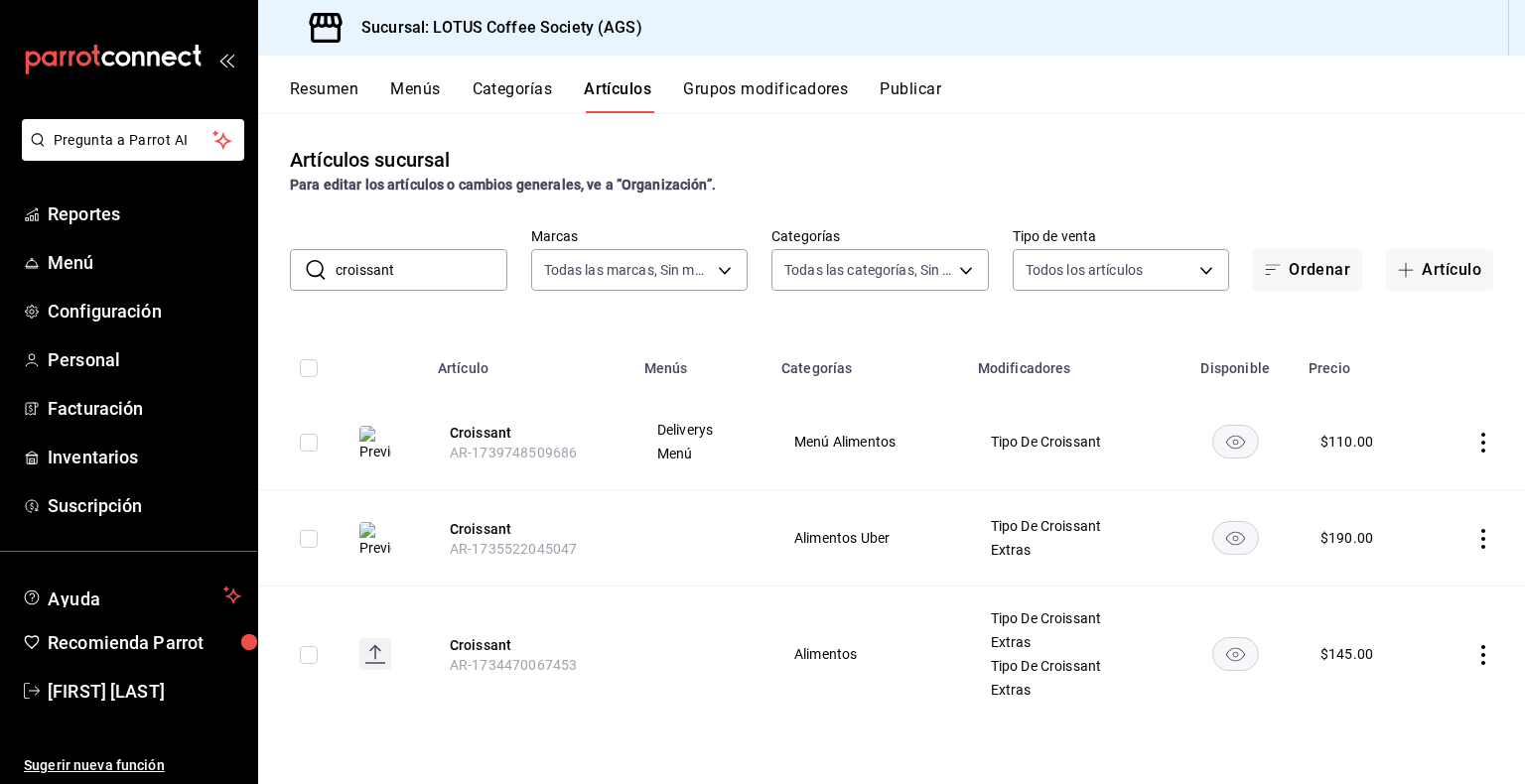 click on "AR-1739748509686" at bounding box center (513, 453) 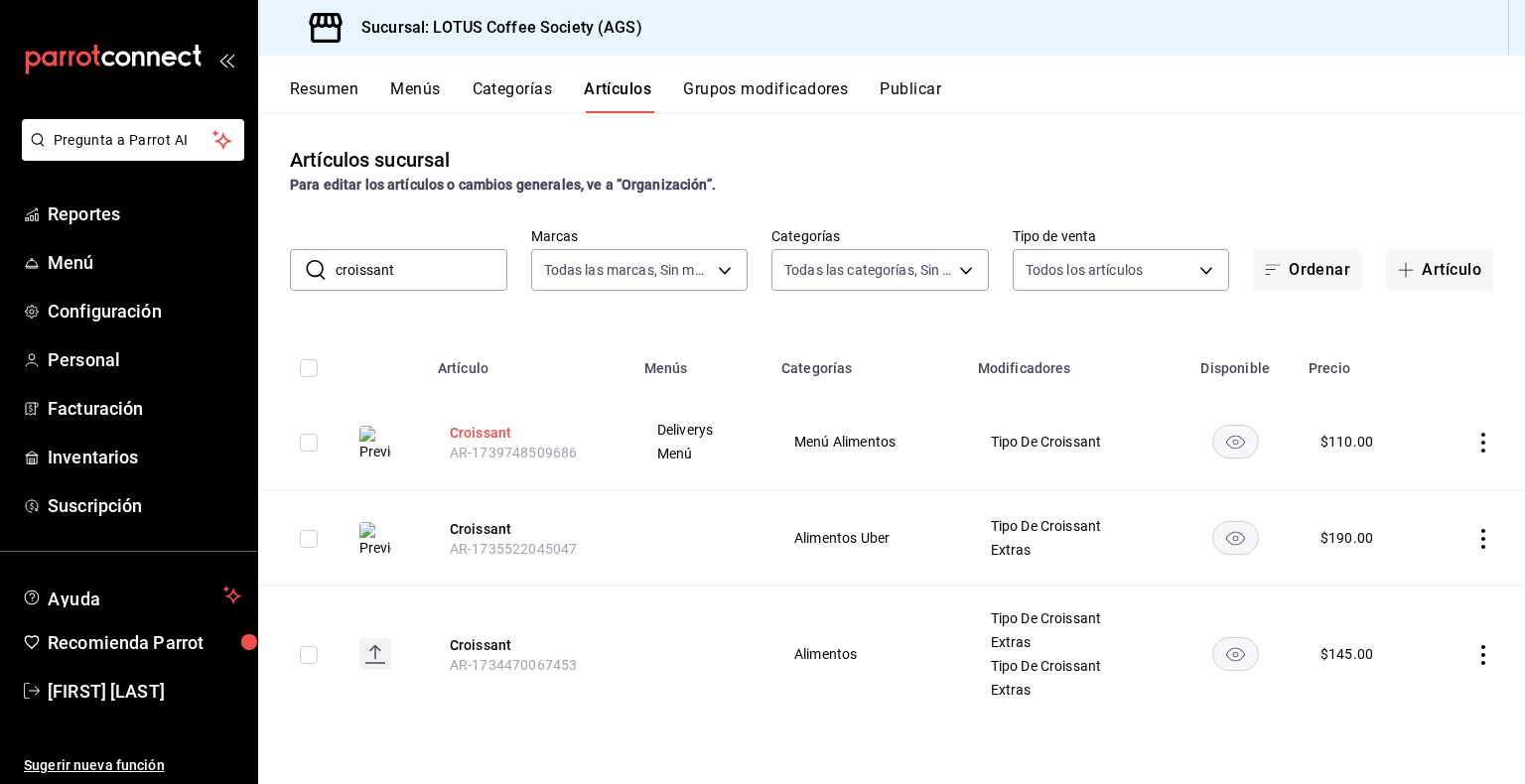 click on "Croissant" at bounding box center (529, 433) 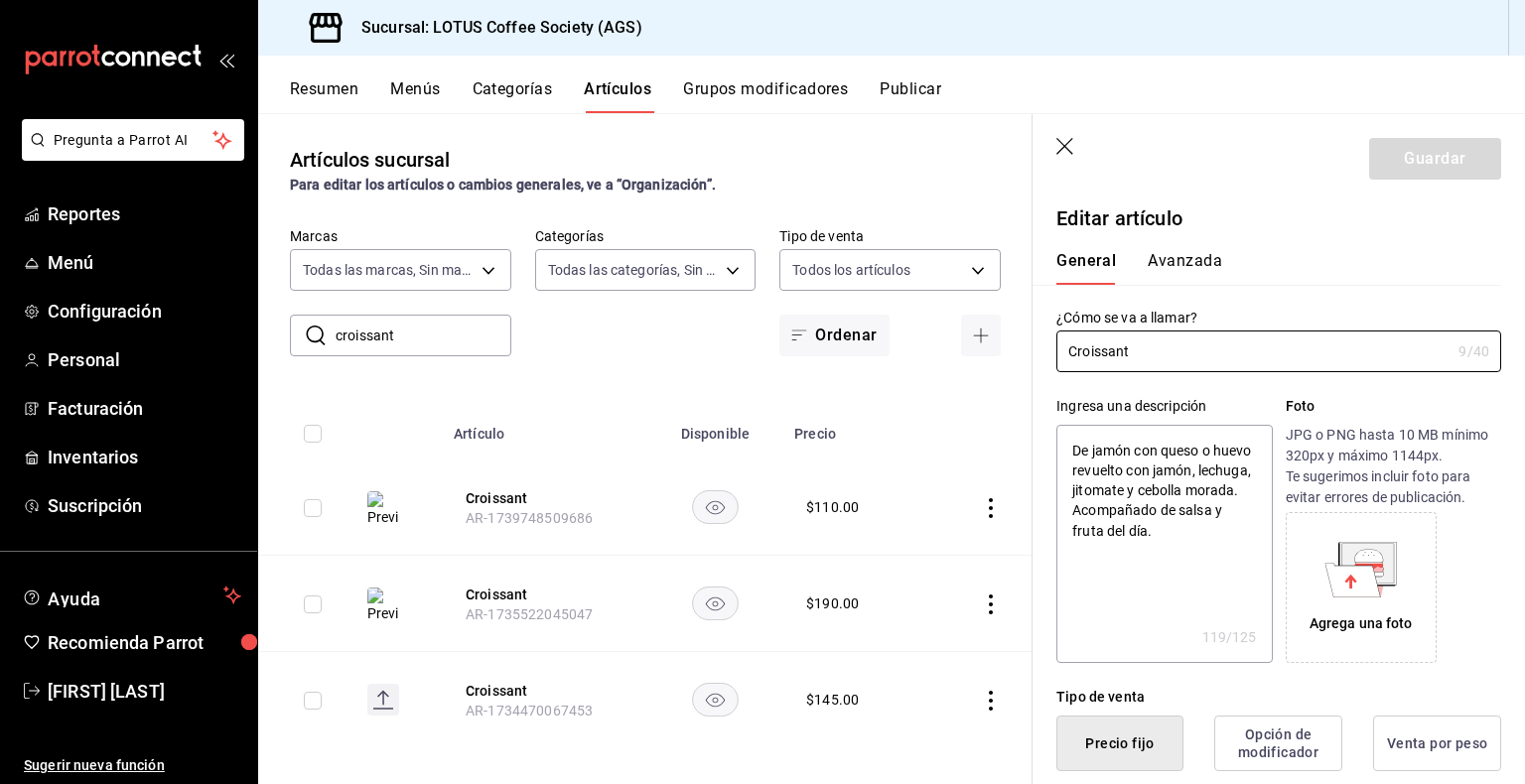 type on "x" 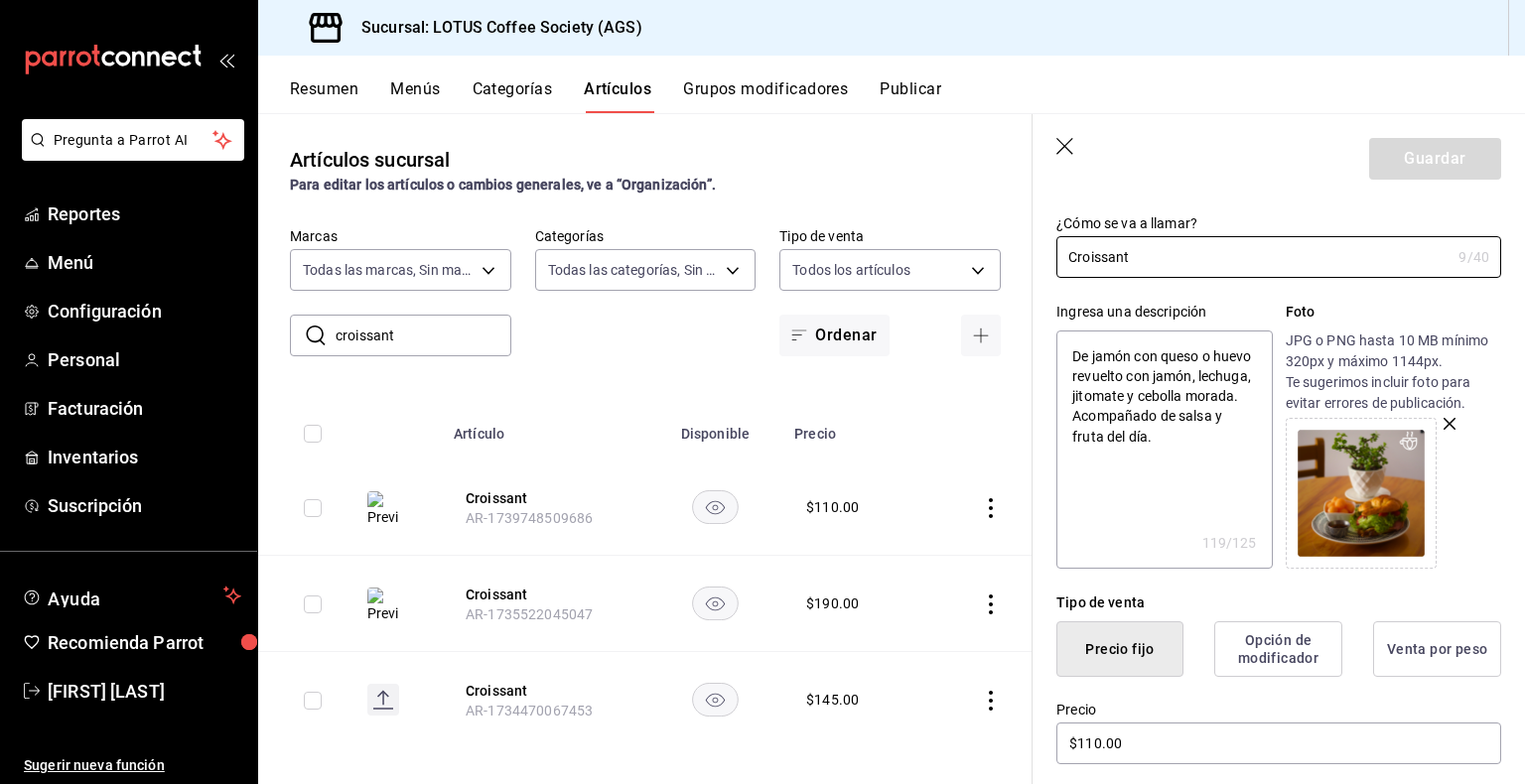 scroll, scrollTop: 99, scrollLeft: 0, axis: vertical 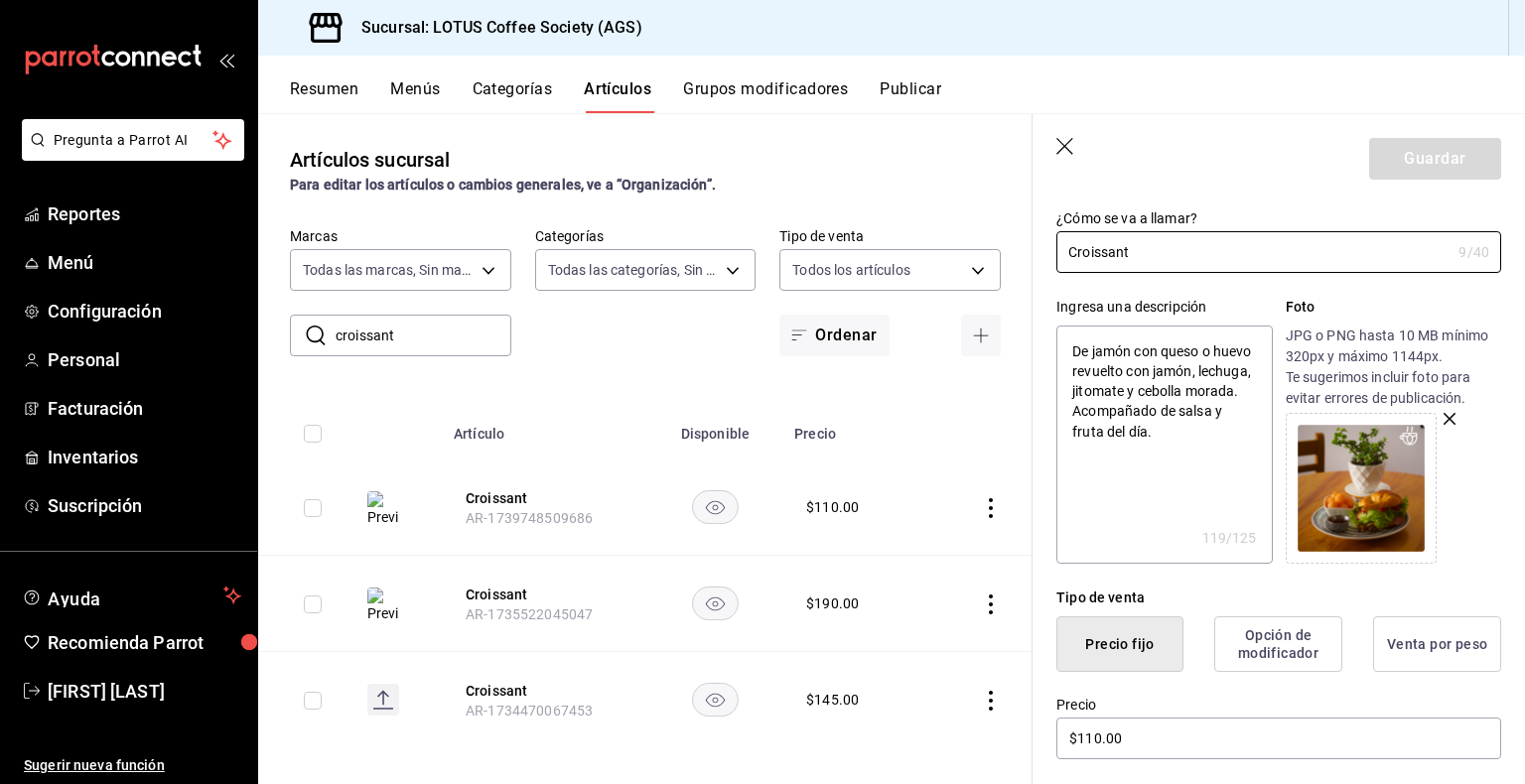 click at bounding box center [1361, 488] 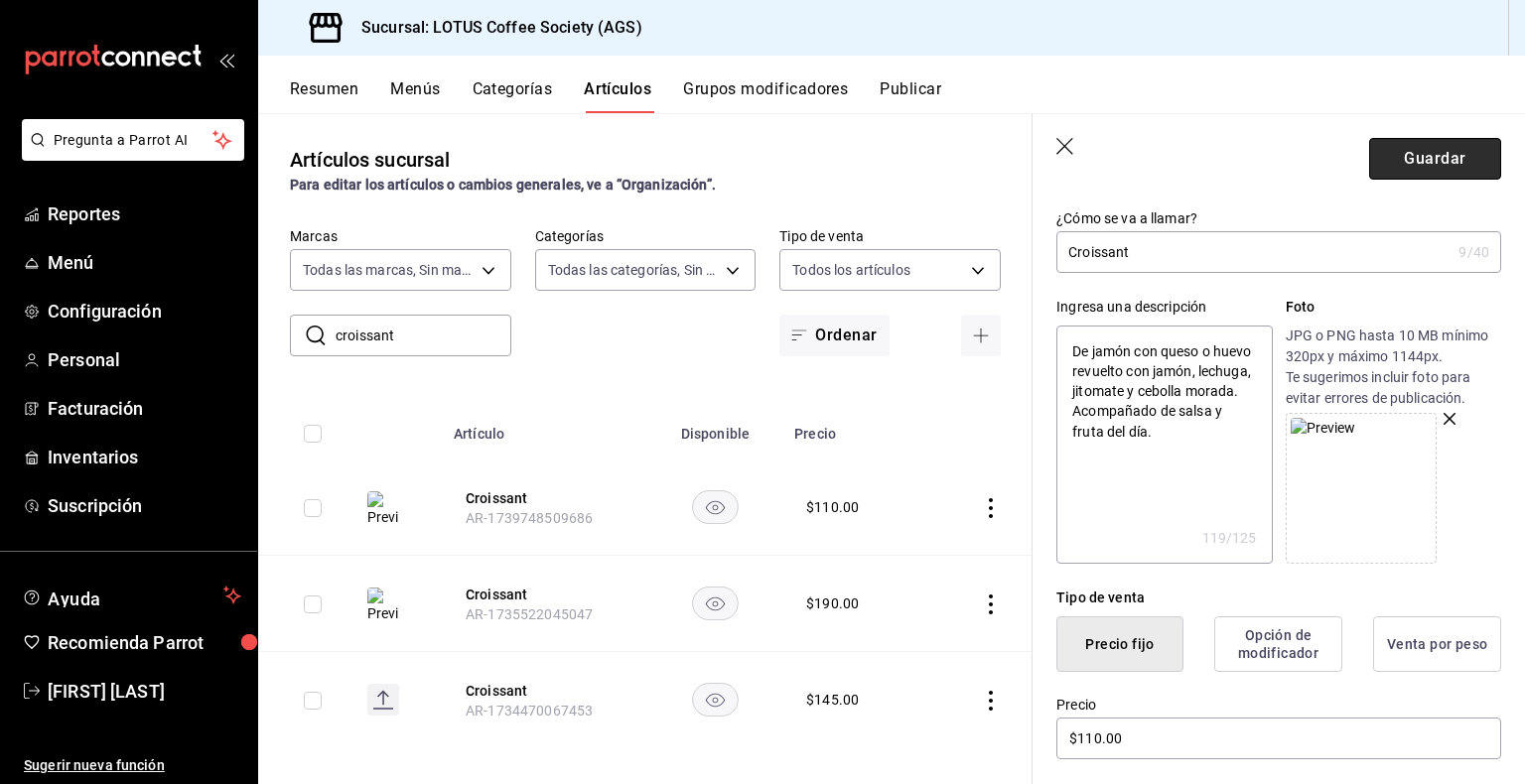 click on "Guardar" at bounding box center (1435, 159) 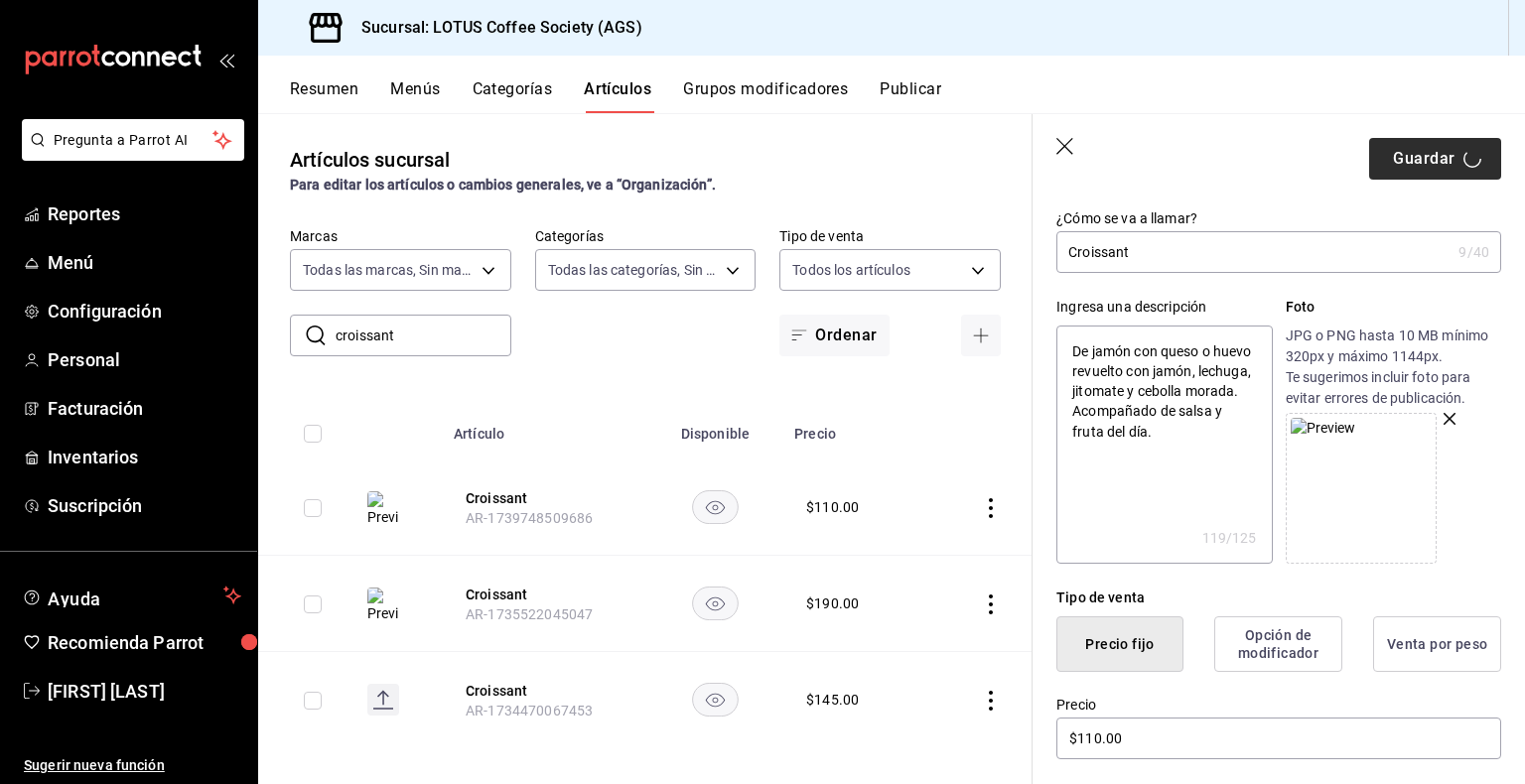 type on "x" 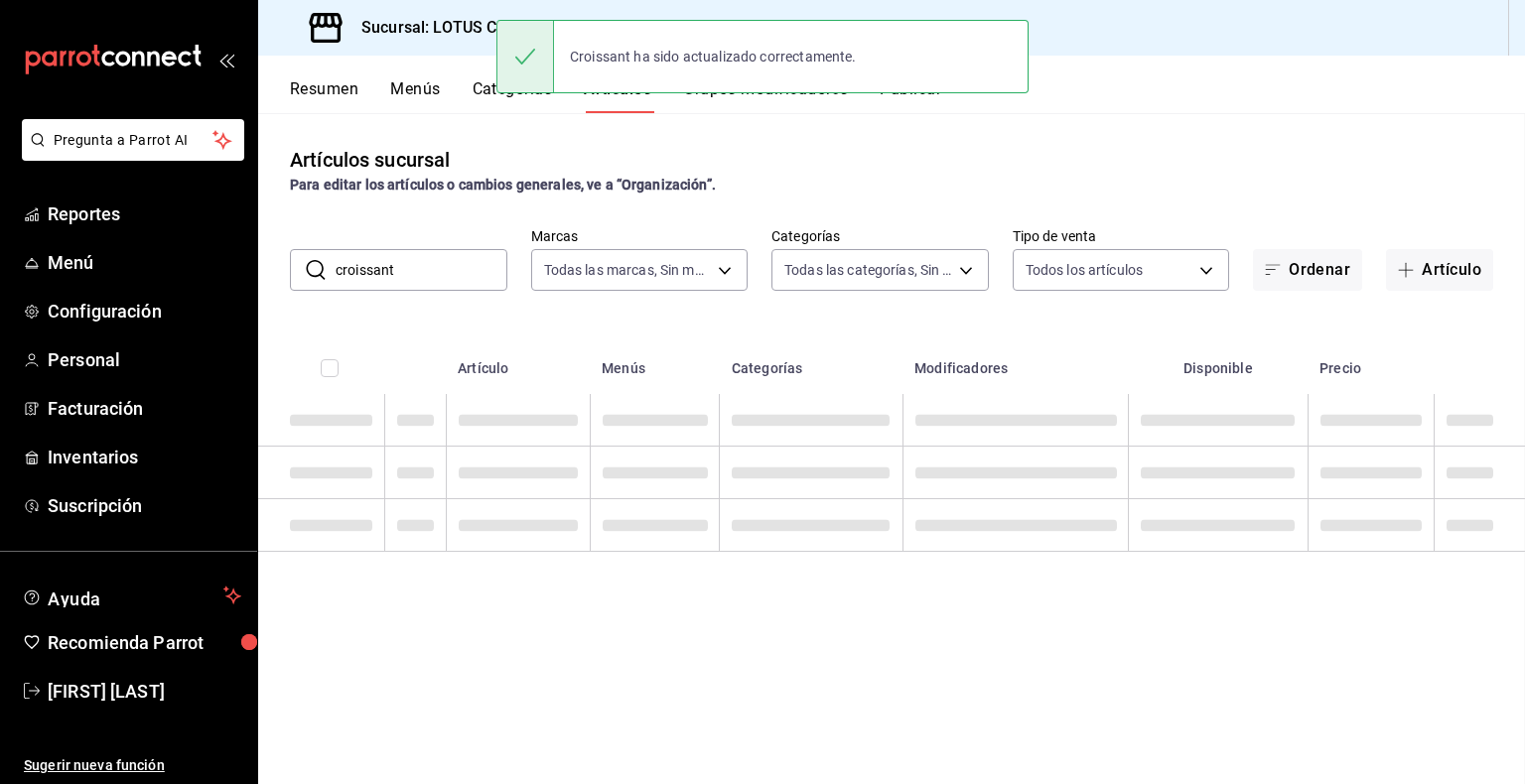 scroll, scrollTop: 0, scrollLeft: 0, axis: both 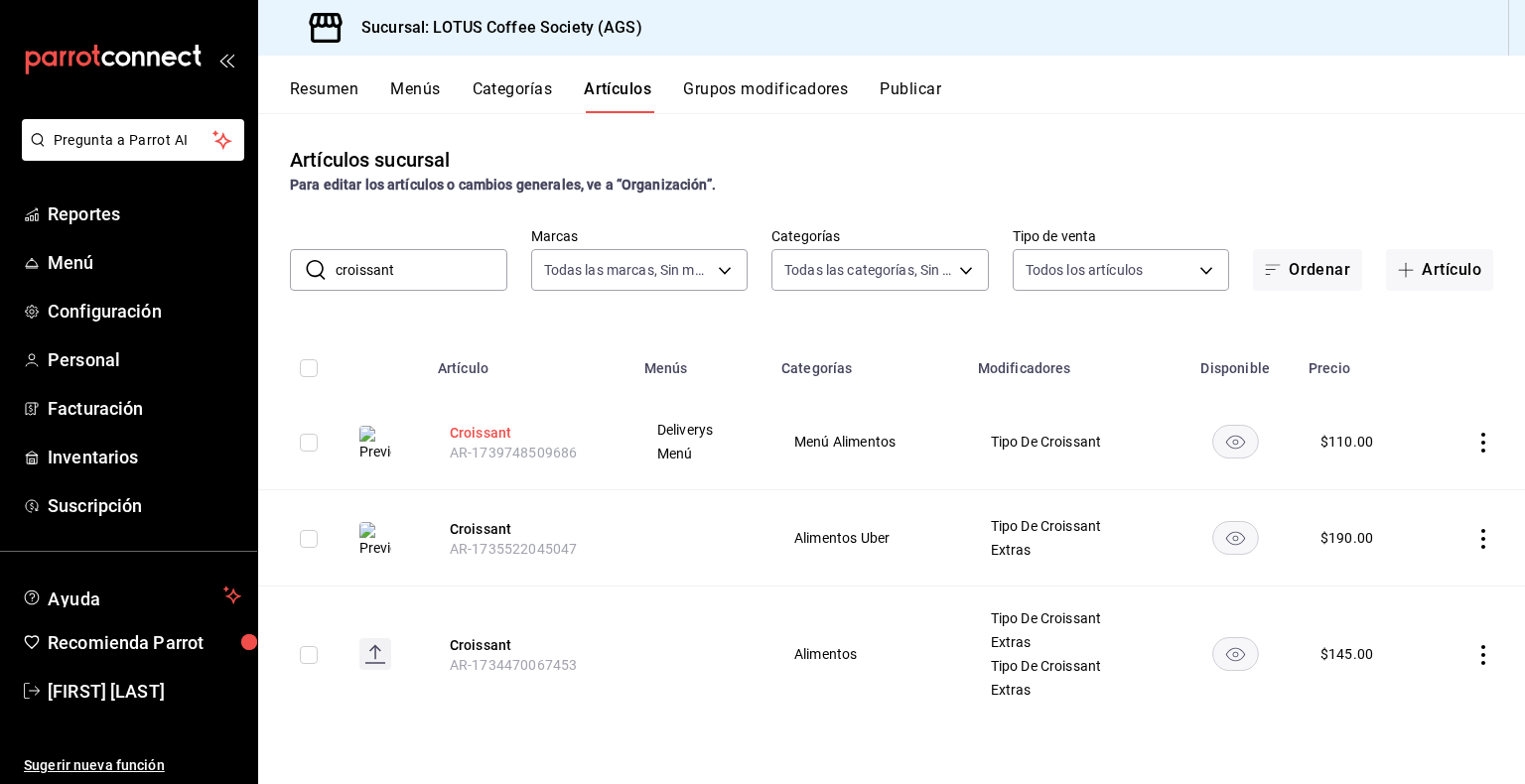 click on "Croissant" at bounding box center (529, 433) 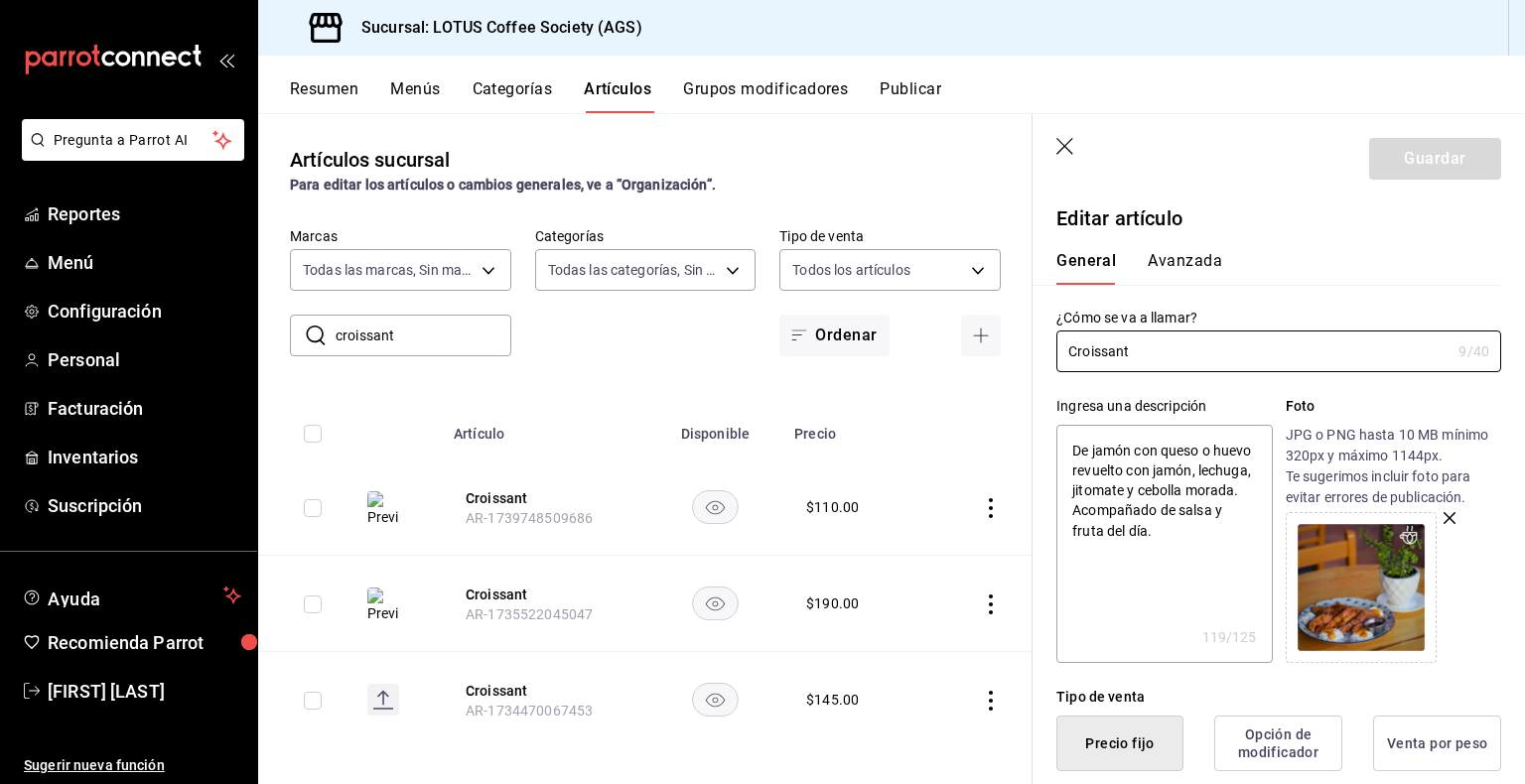 click at bounding box center (1361, 588) 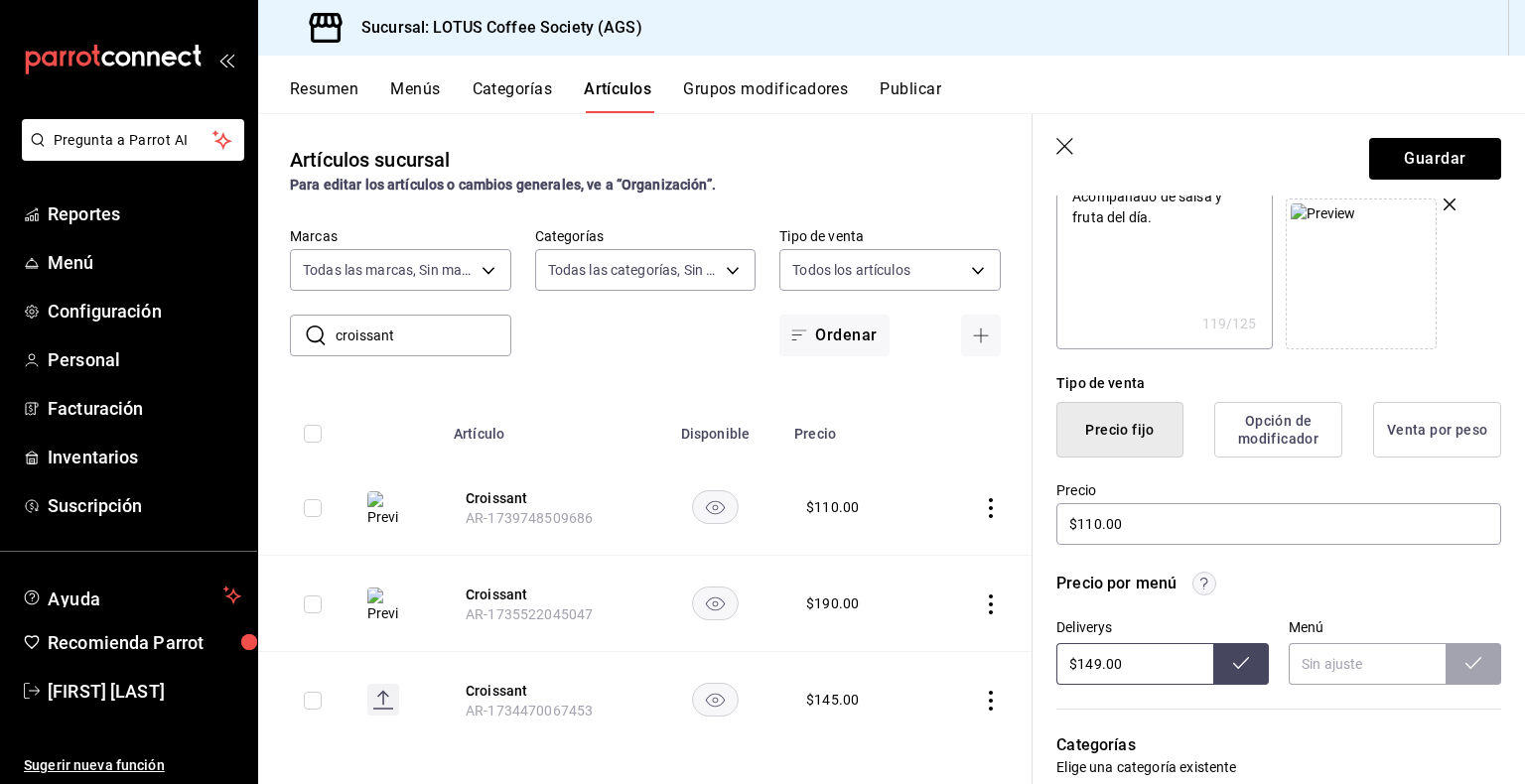 scroll, scrollTop: 397, scrollLeft: 0, axis: vertical 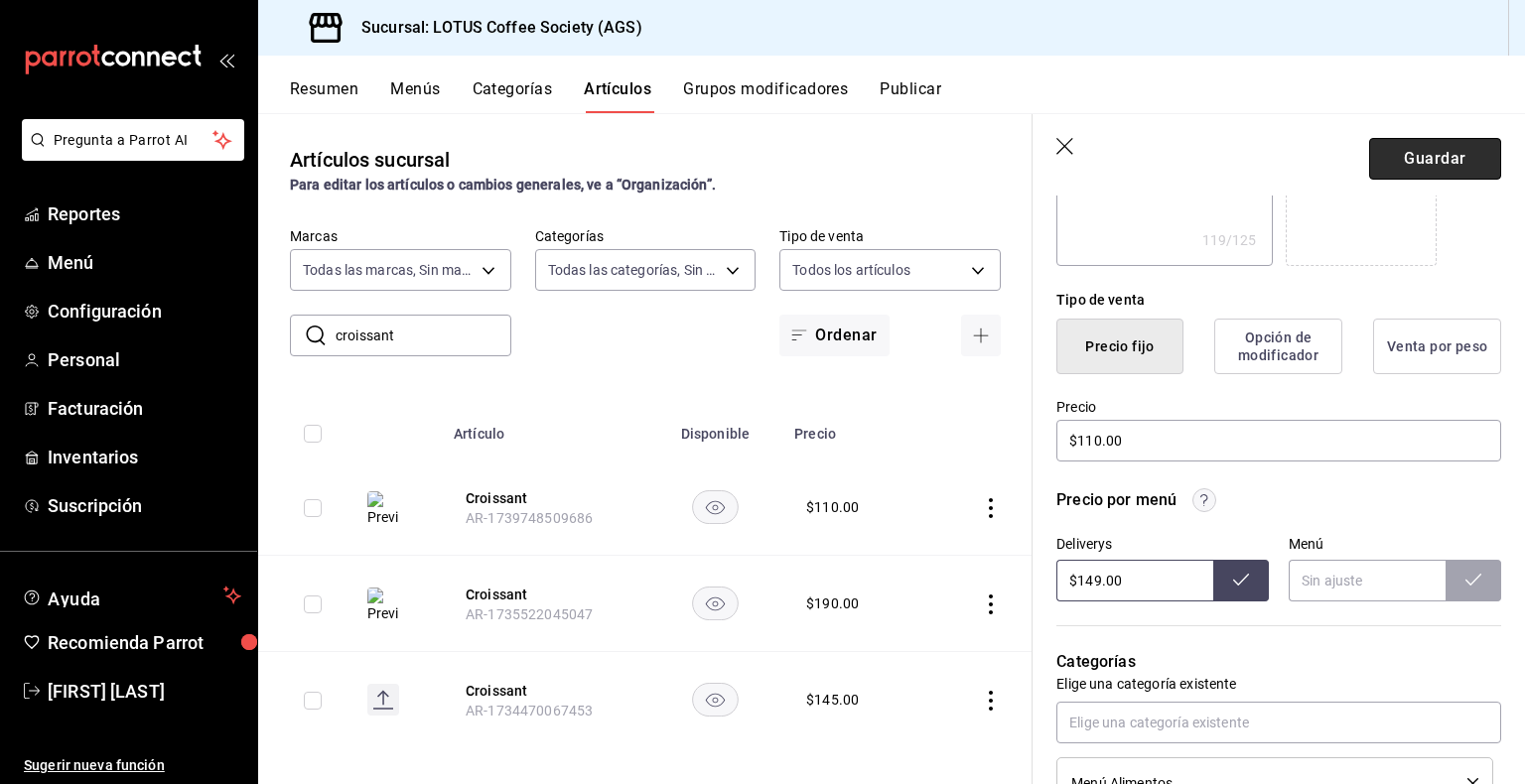 click on "Guardar" at bounding box center [1435, 159] 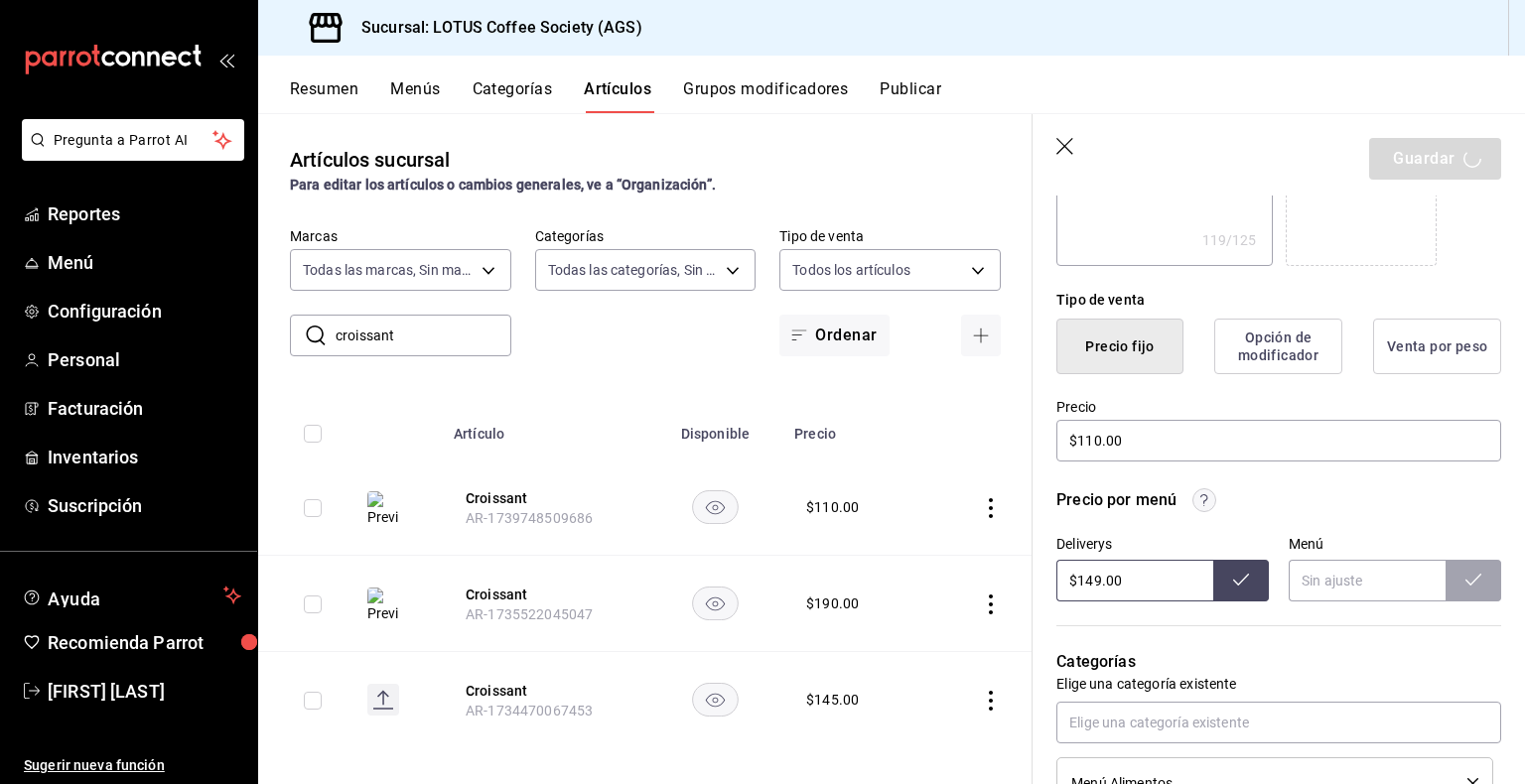 type on "x" 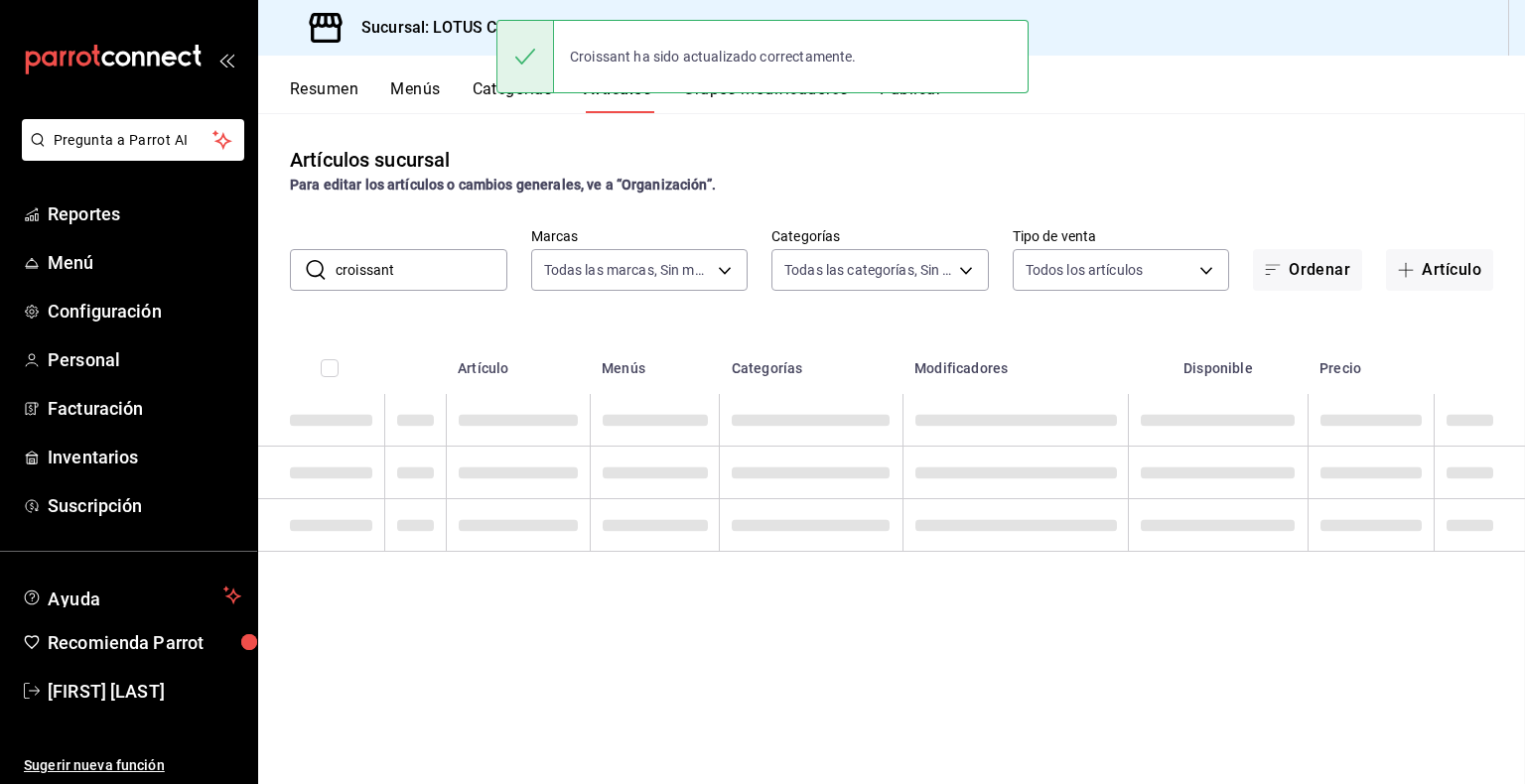 scroll, scrollTop: 0, scrollLeft: 0, axis: both 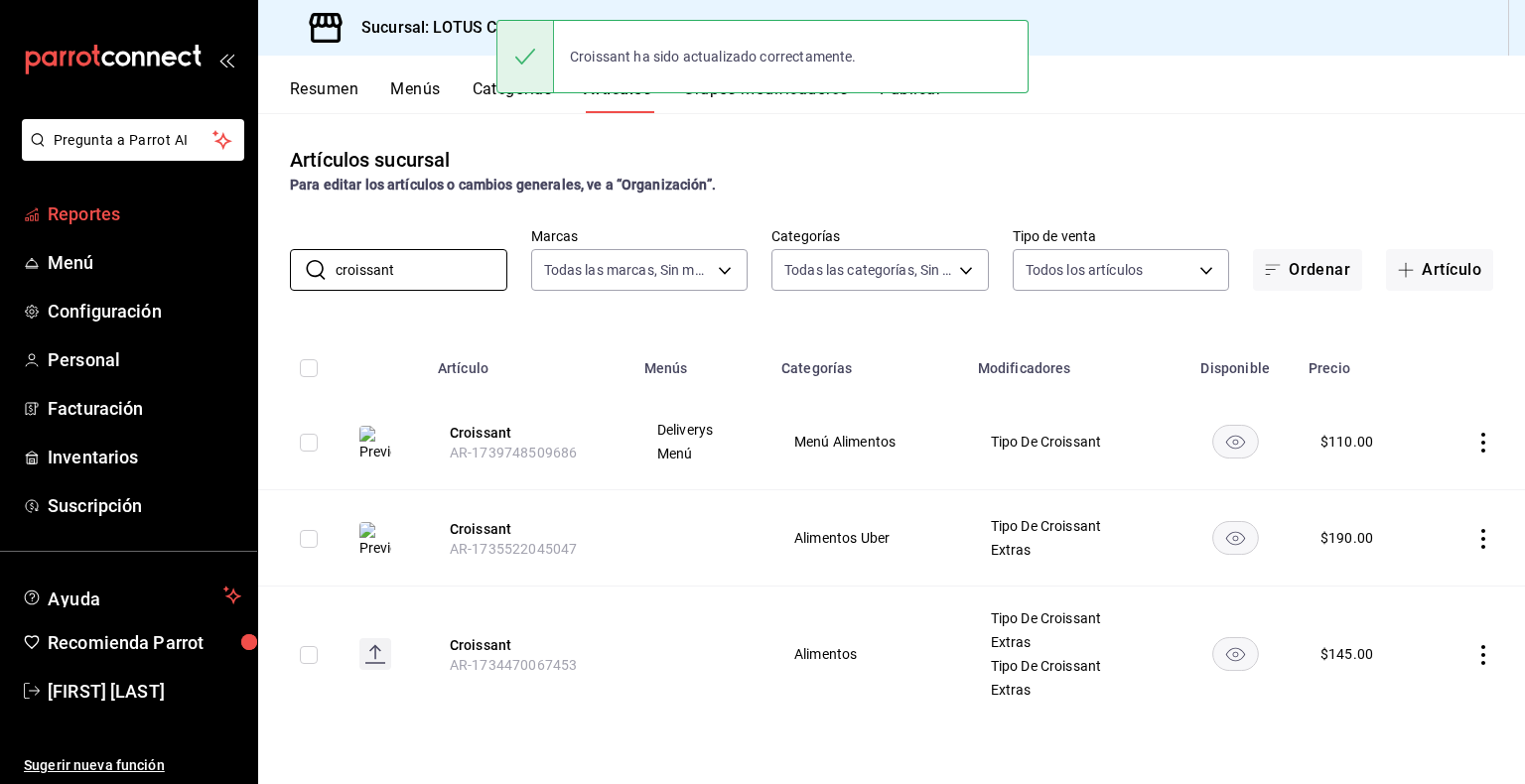 drag, startPoint x: 414, startPoint y: 286, endPoint x: 80, endPoint y: 193, distance: 346.70593 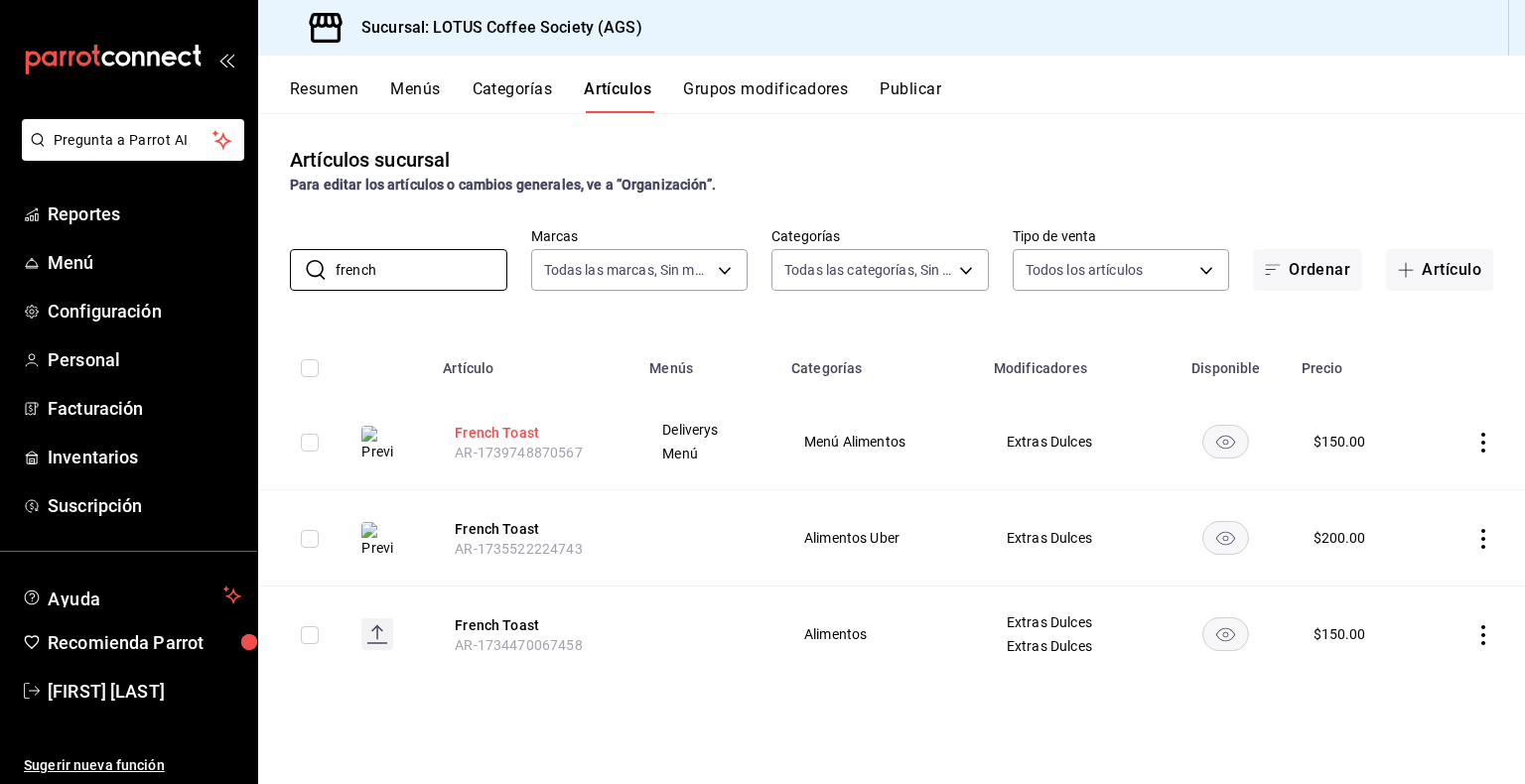 type on "french" 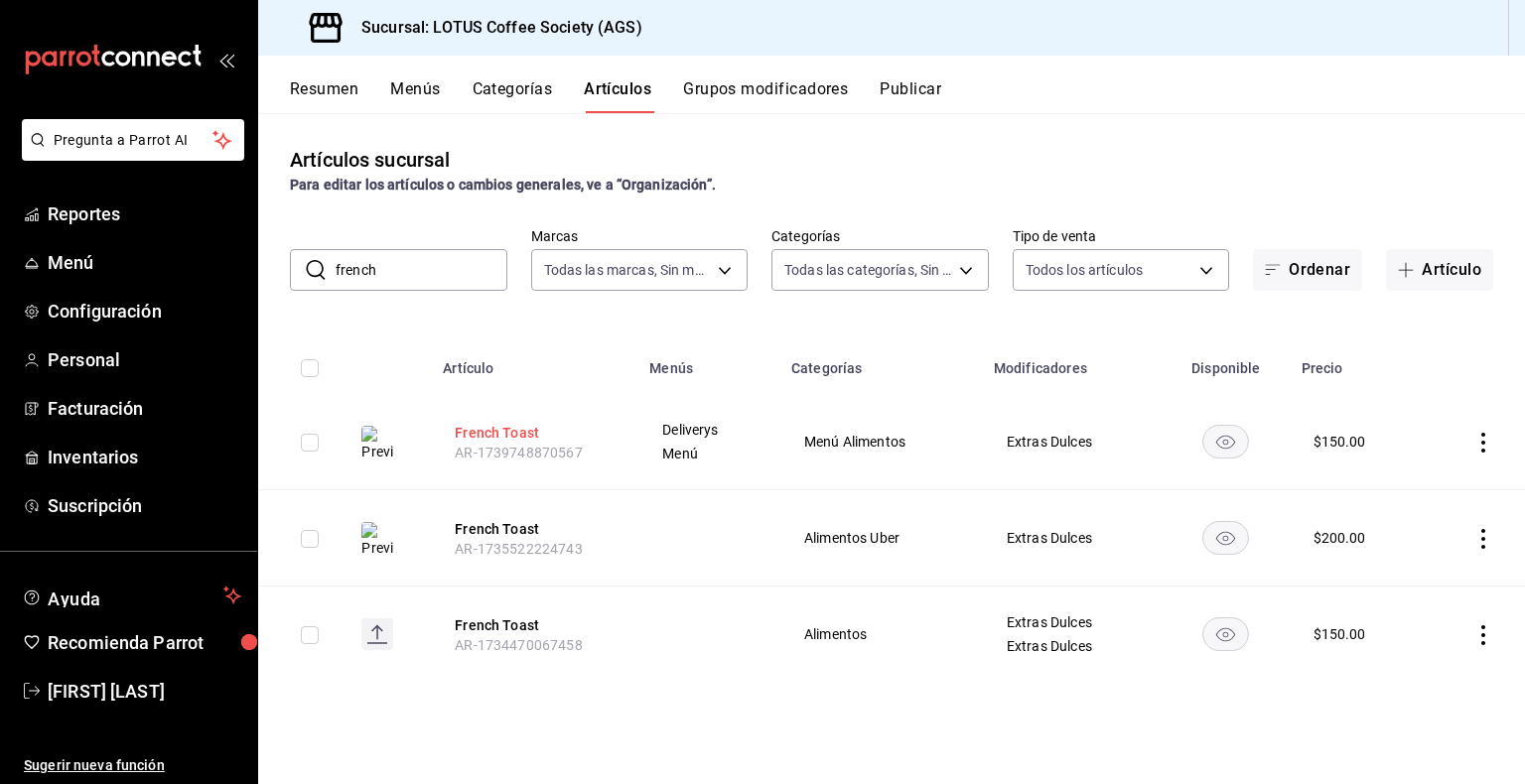 click on "French Toast" at bounding box center [534, 433] 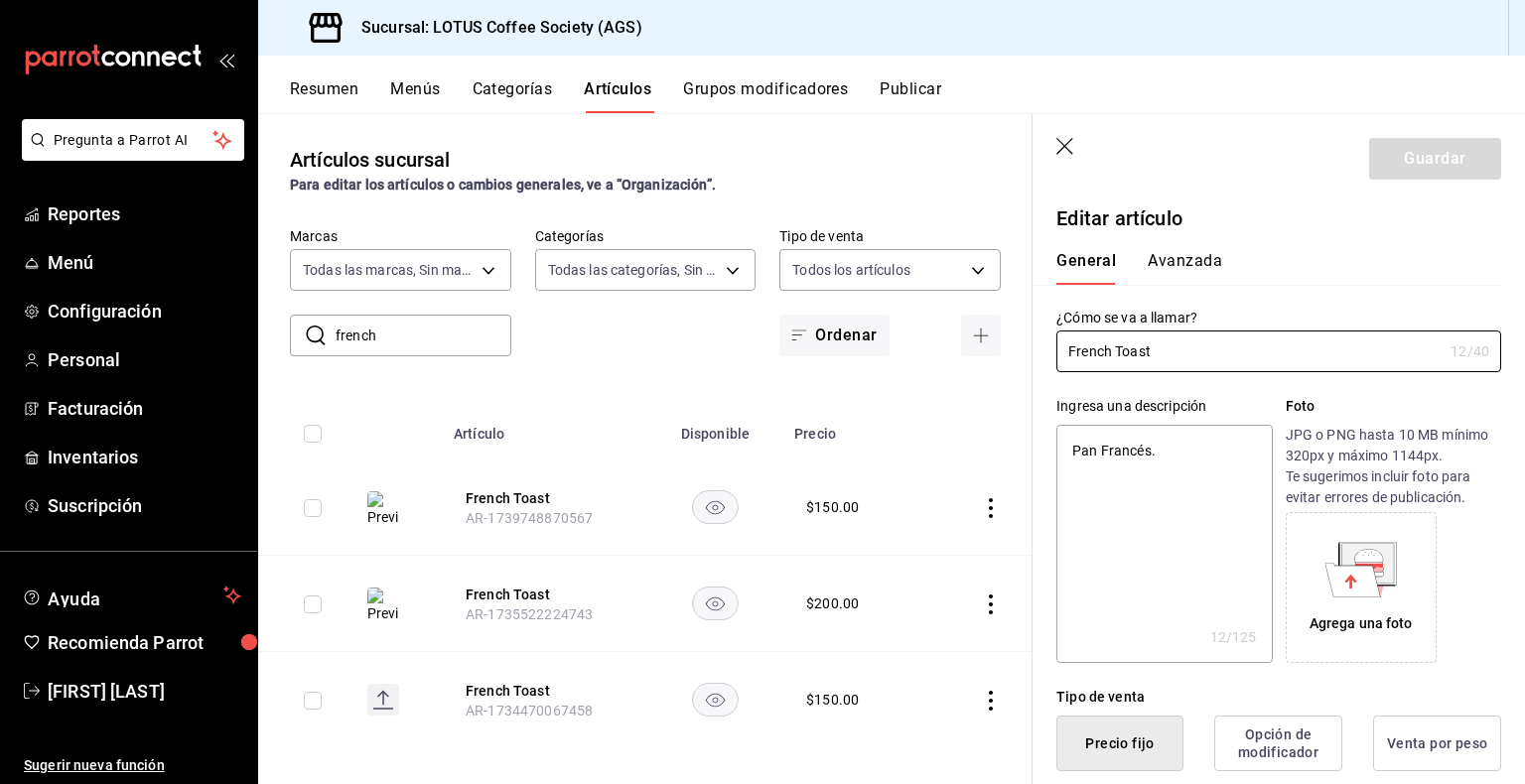 type on "x" 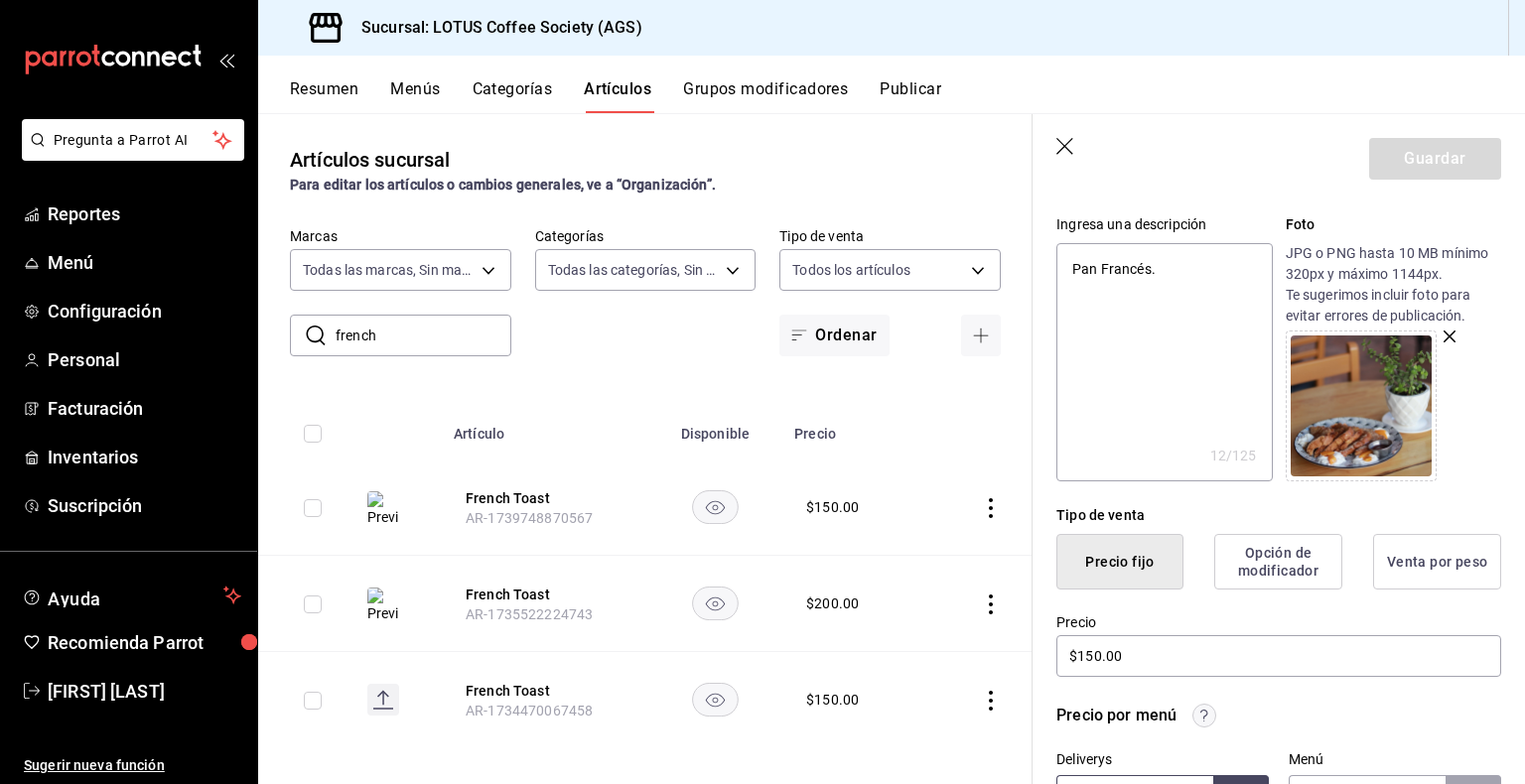 scroll, scrollTop: 298, scrollLeft: 0, axis: vertical 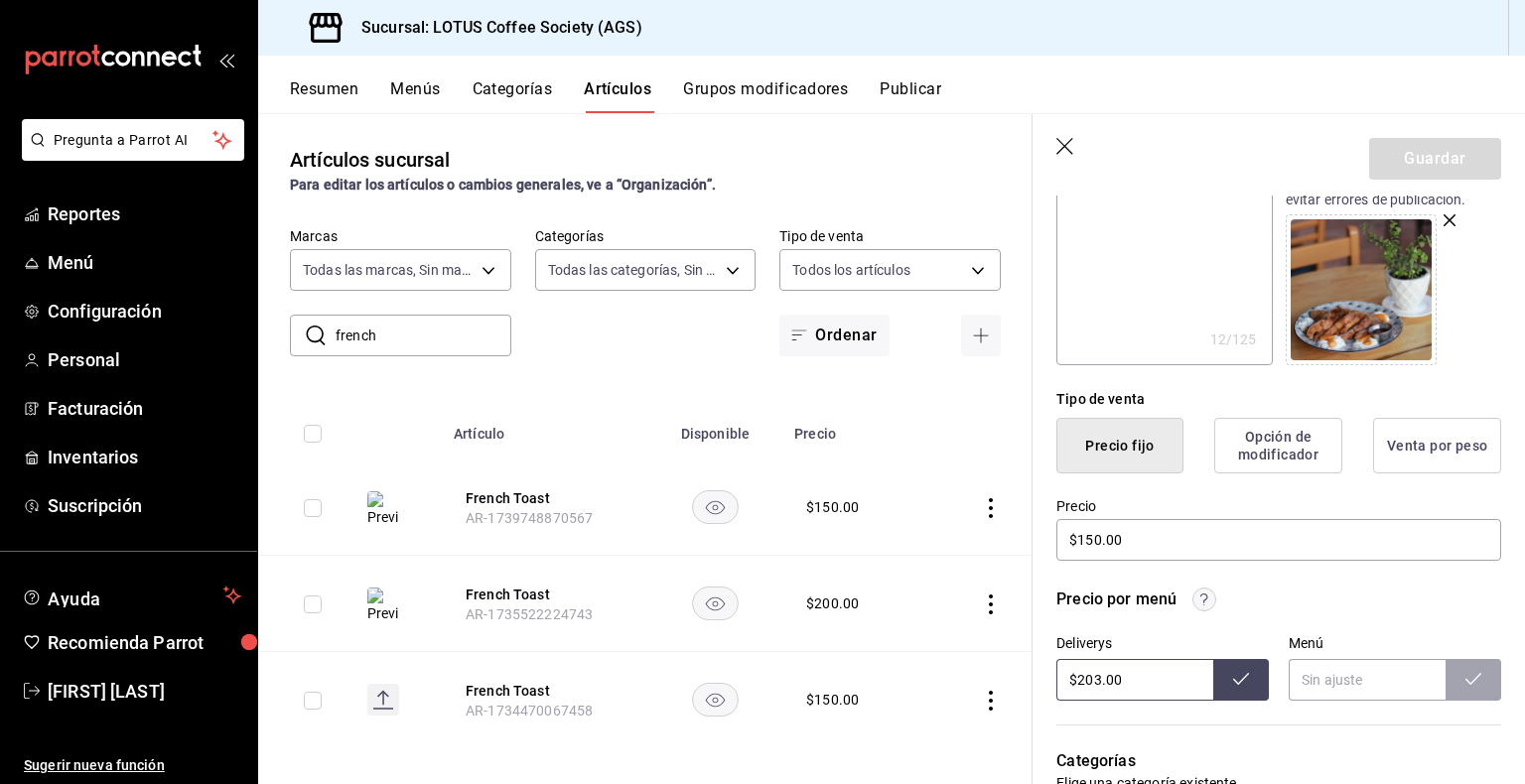 click at bounding box center (1361, 290) 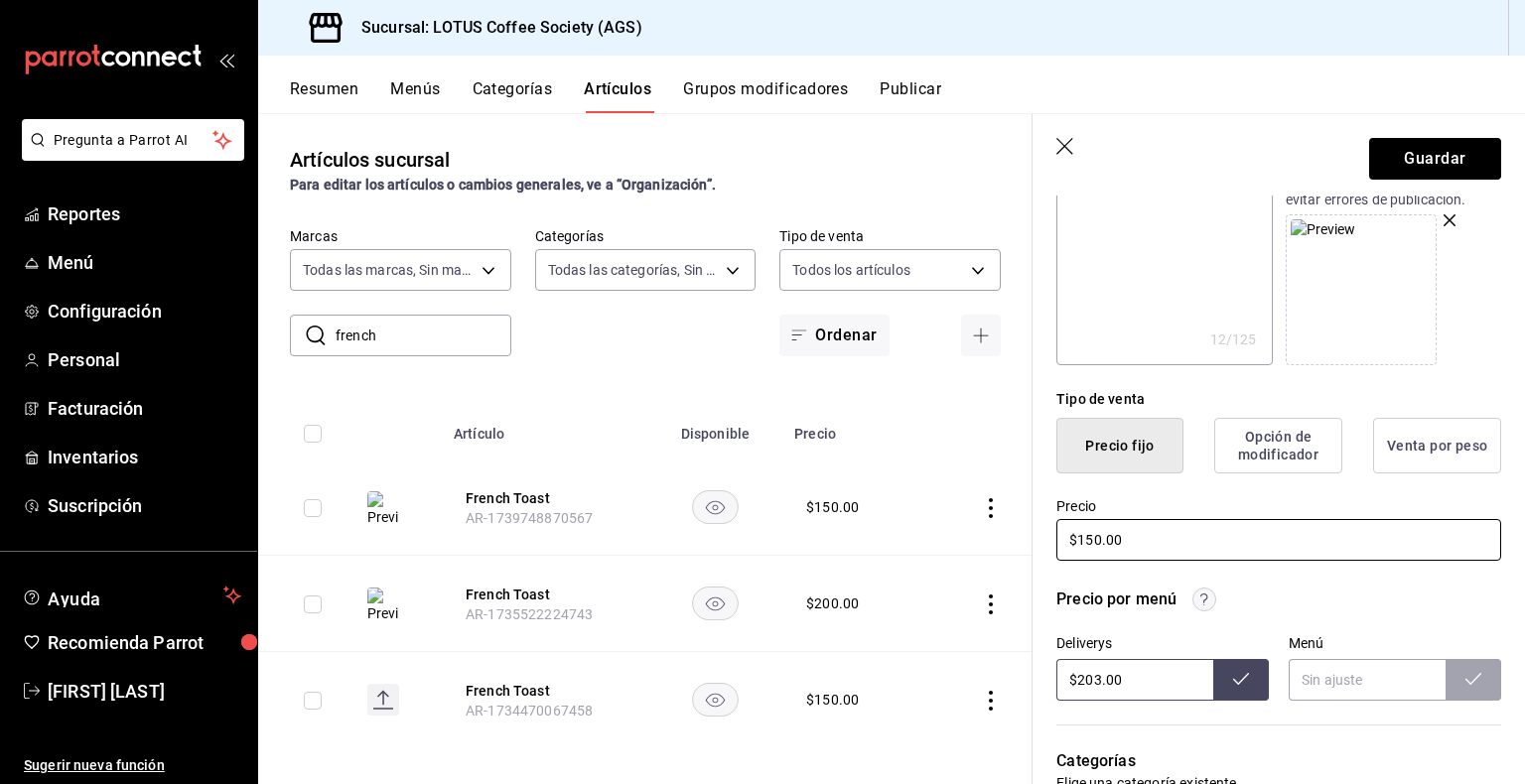 drag, startPoint x: 1164, startPoint y: 542, endPoint x: 1076, endPoint y: 554, distance: 88.814413 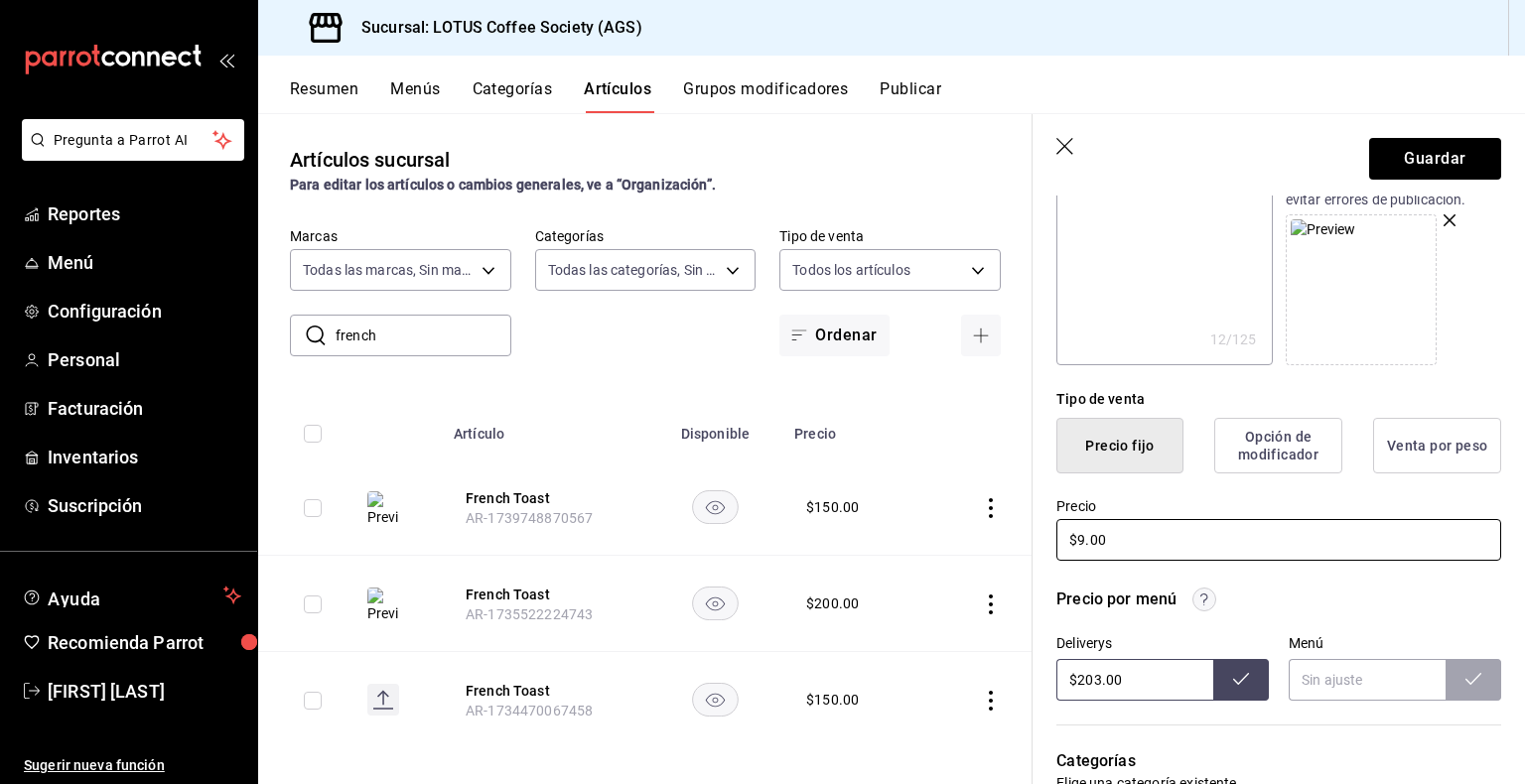 type on "x" 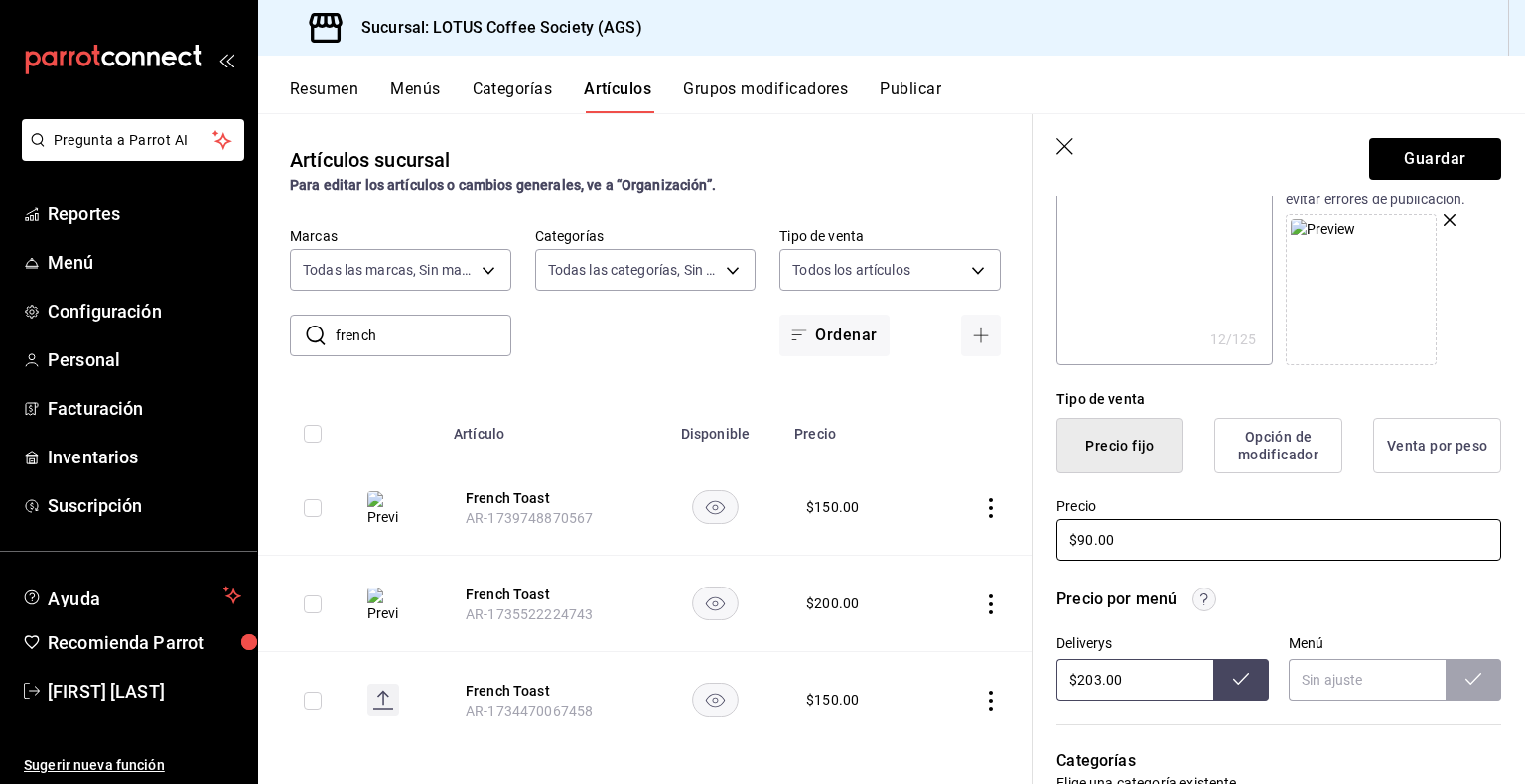 type on "x" 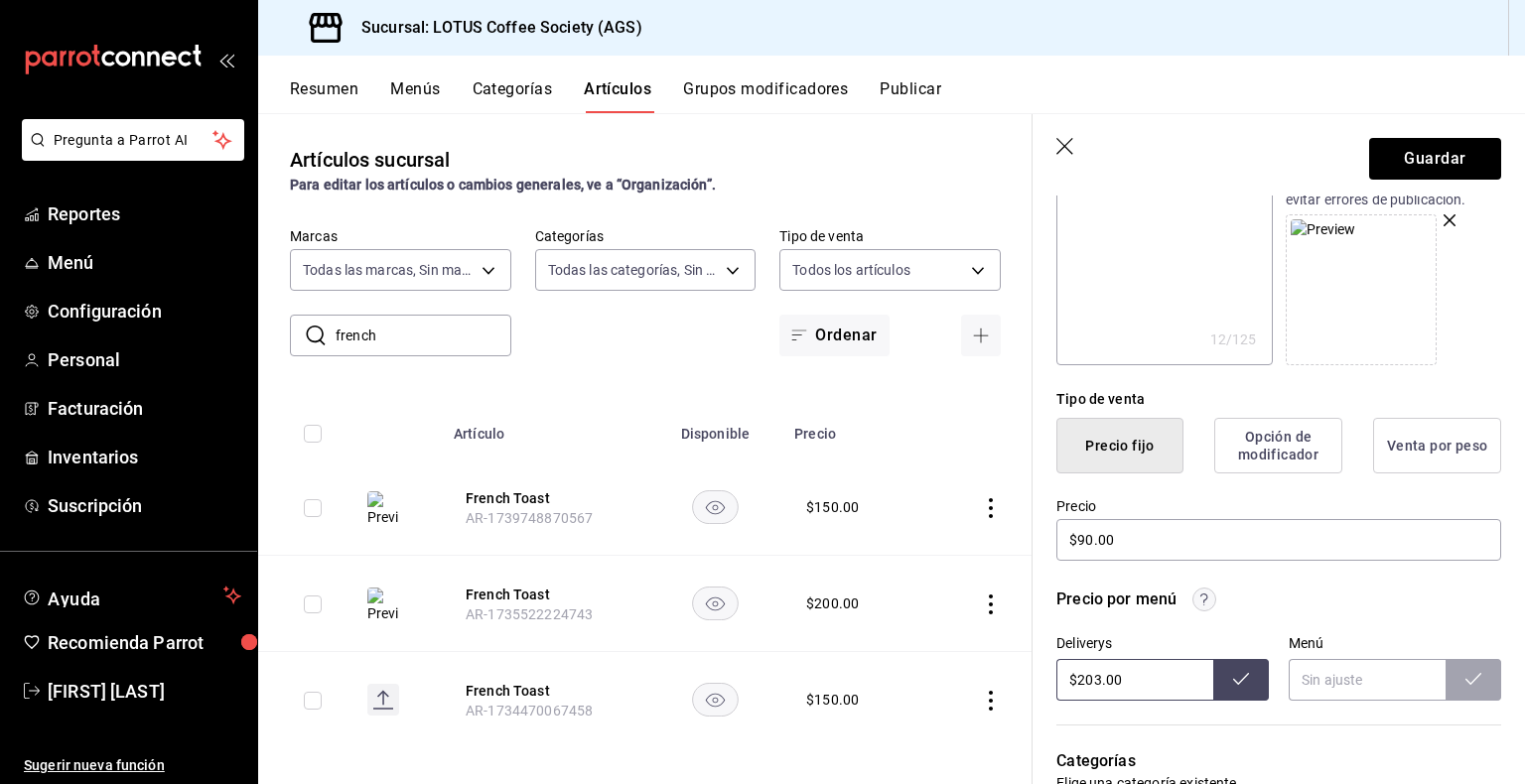 drag, startPoint x: 1105, startPoint y: 689, endPoint x: 1073, endPoint y: 696, distance: 32.75668 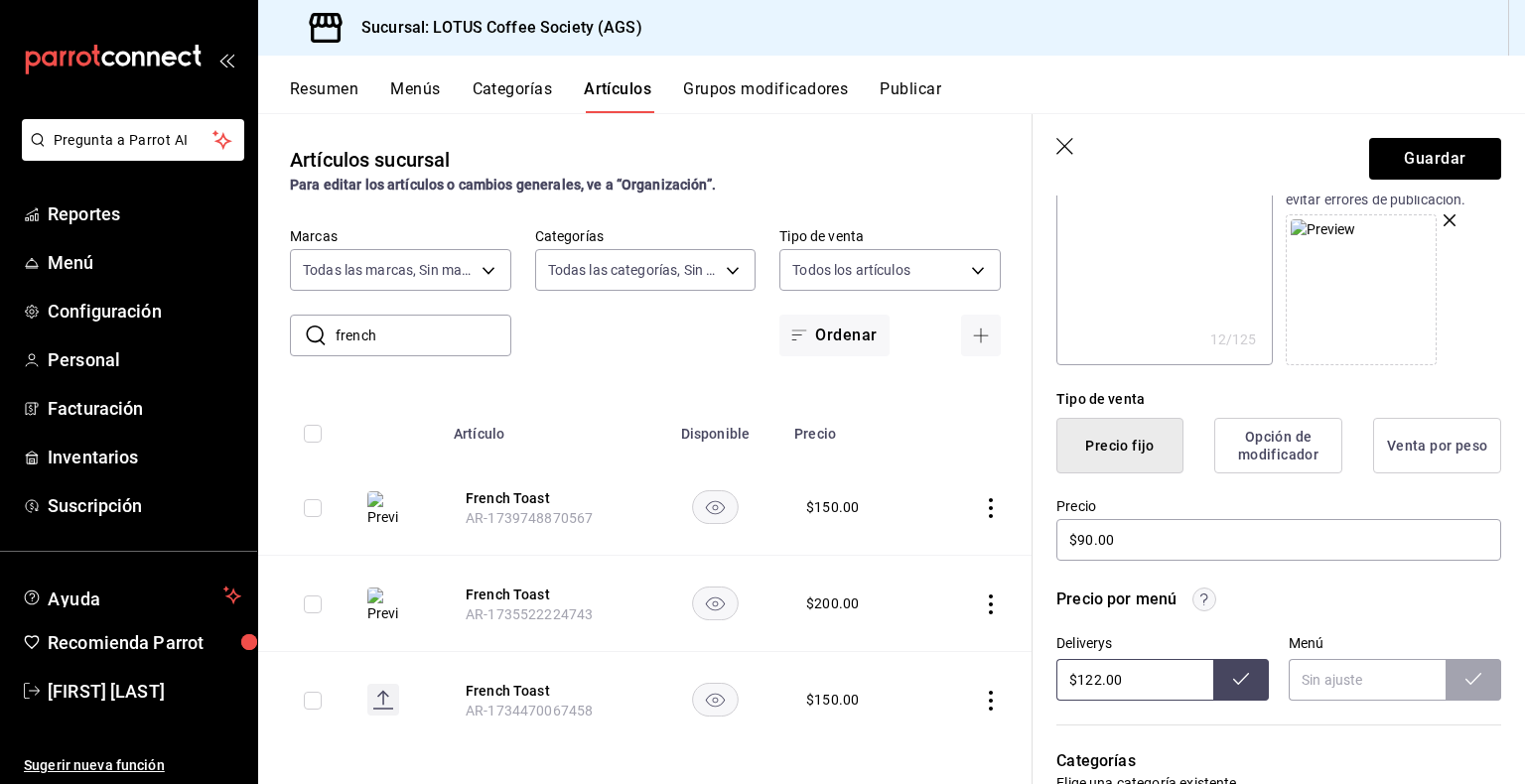 type on "$122.00" 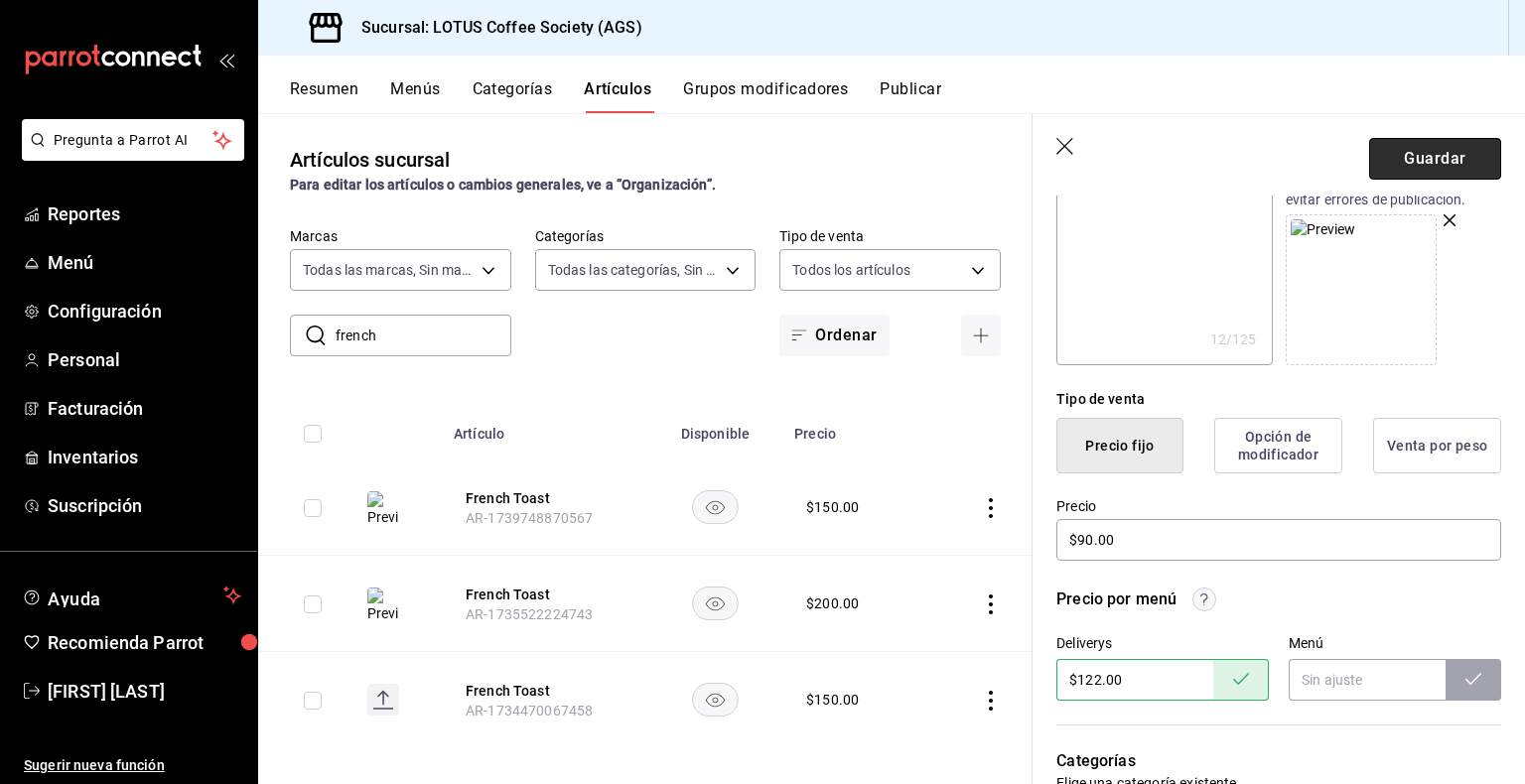 click on "Guardar" at bounding box center [1435, 159] 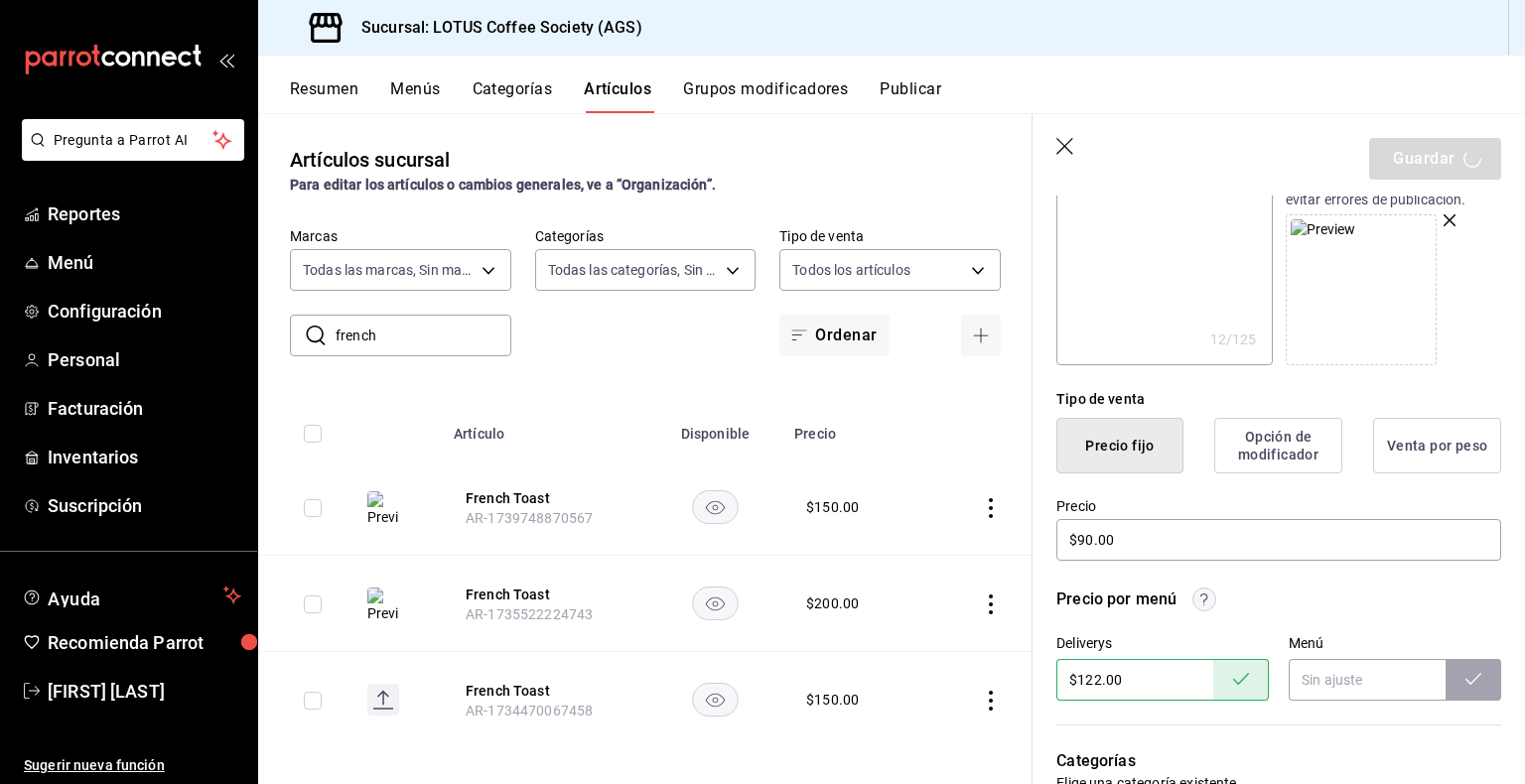 type on "x" 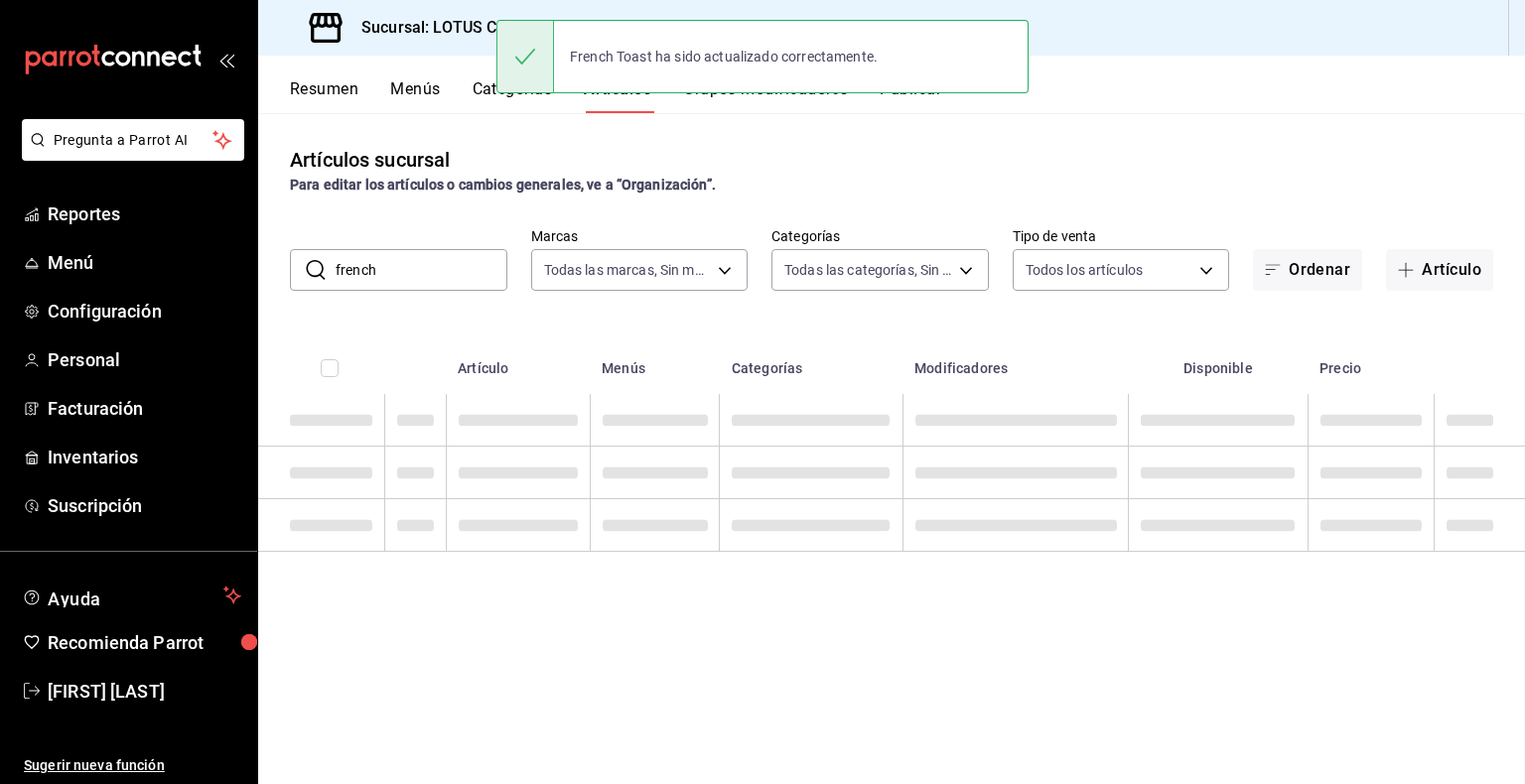 scroll, scrollTop: 0, scrollLeft: 0, axis: both 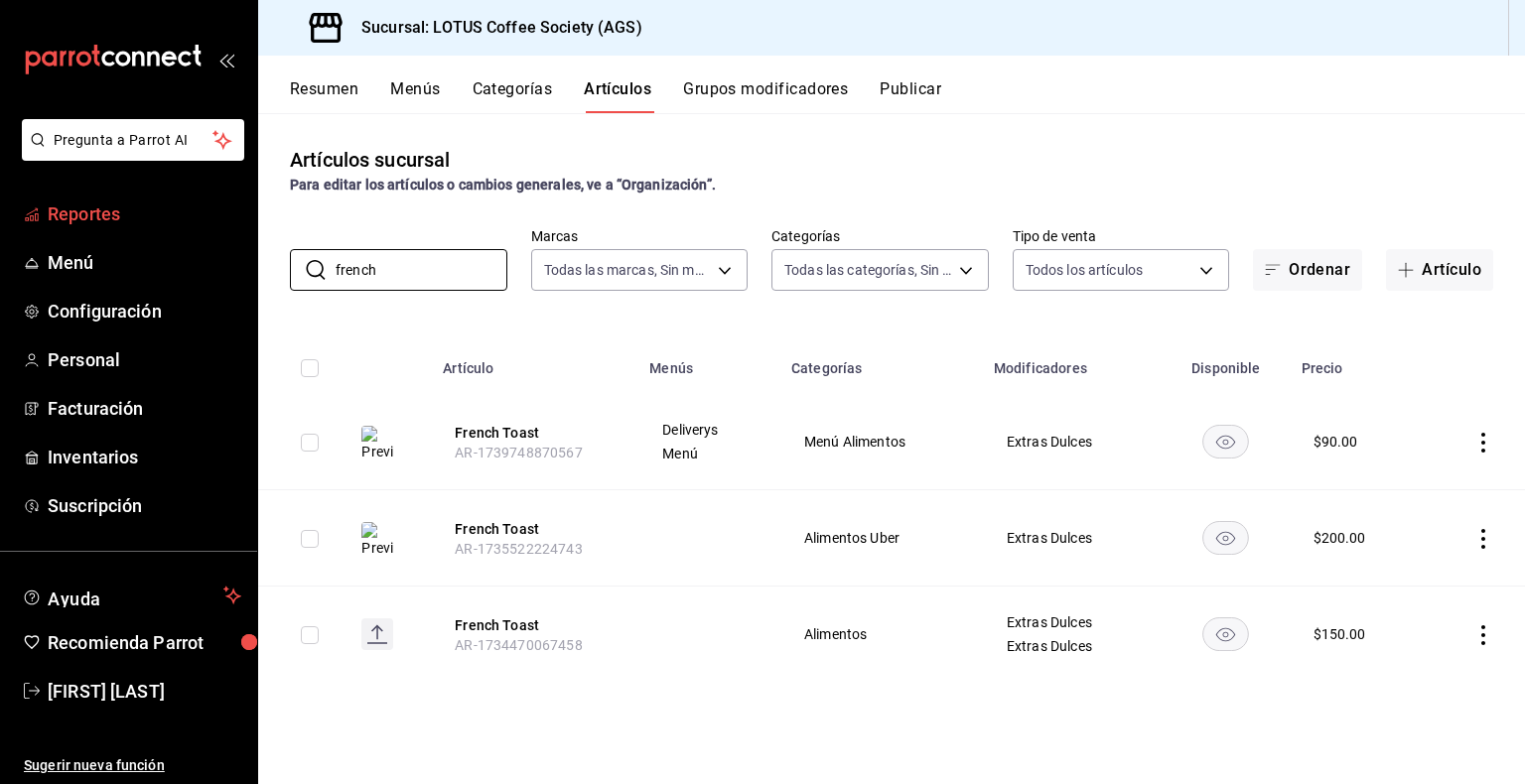 drag, startPoint x: 425, startPoint y: 274, endPoint x: 134, endPoint y: 215, distance: 296.92086 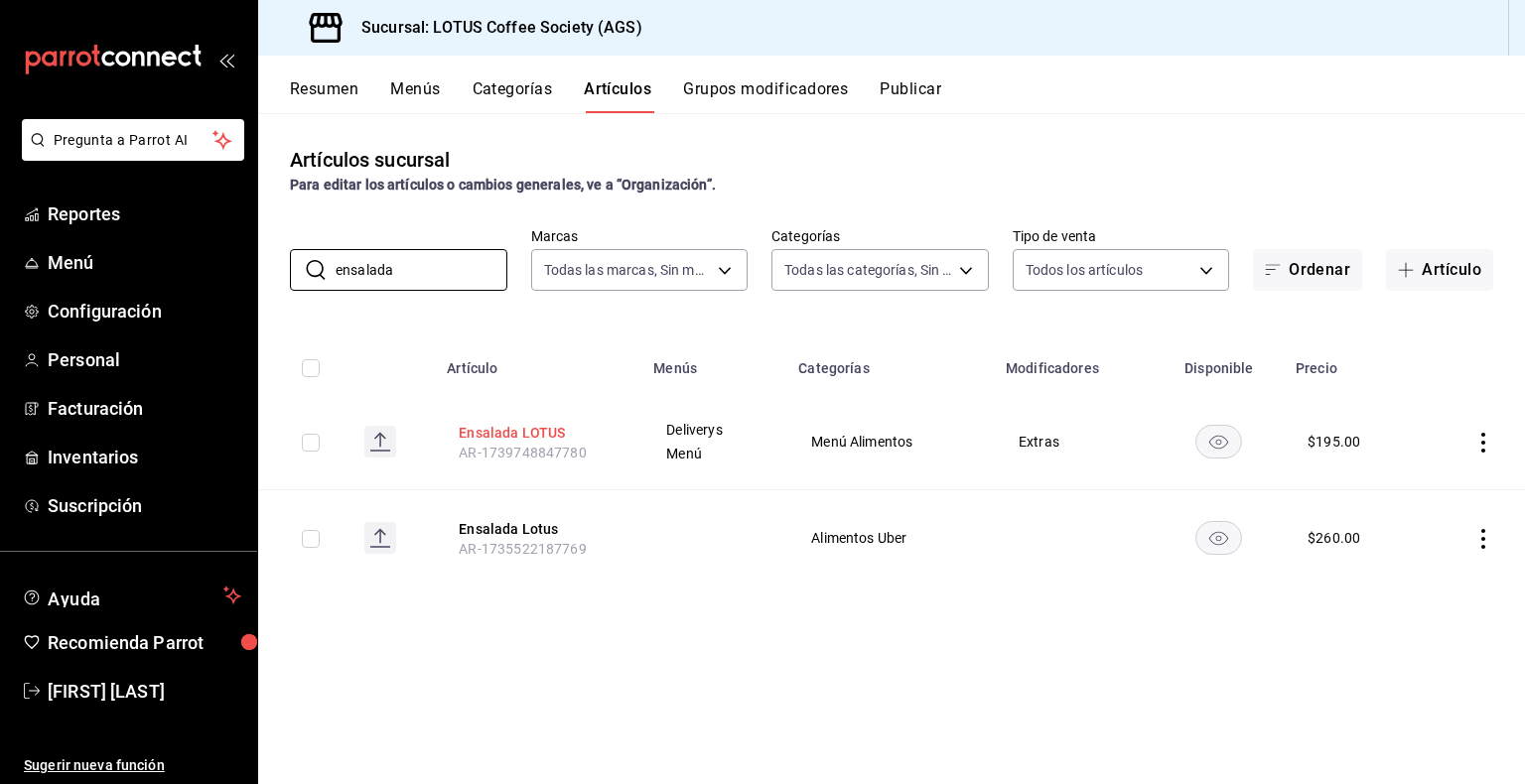 type on "ensalada" 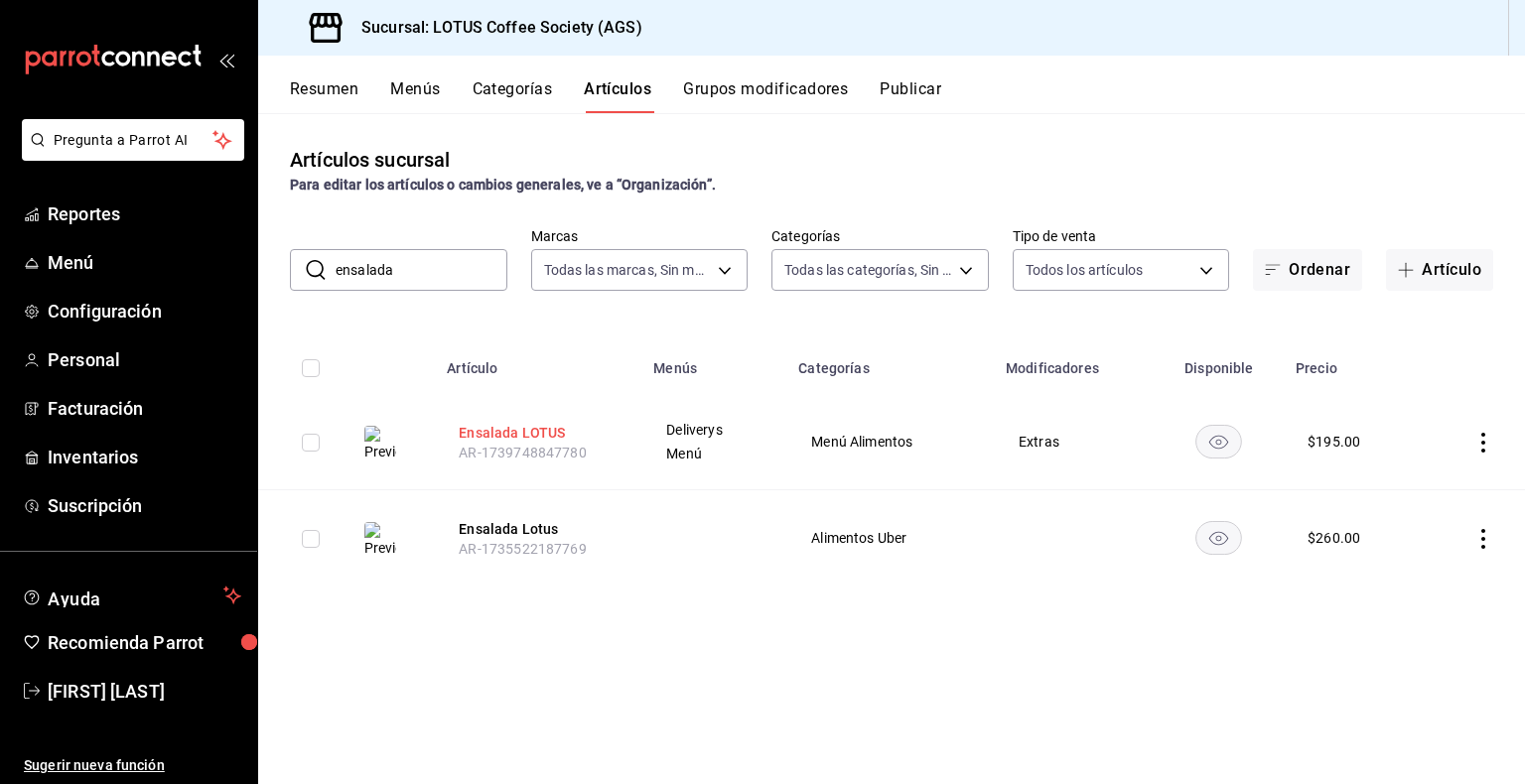 click on "Ensalada LOTUS" at bounding box center (538, 433) 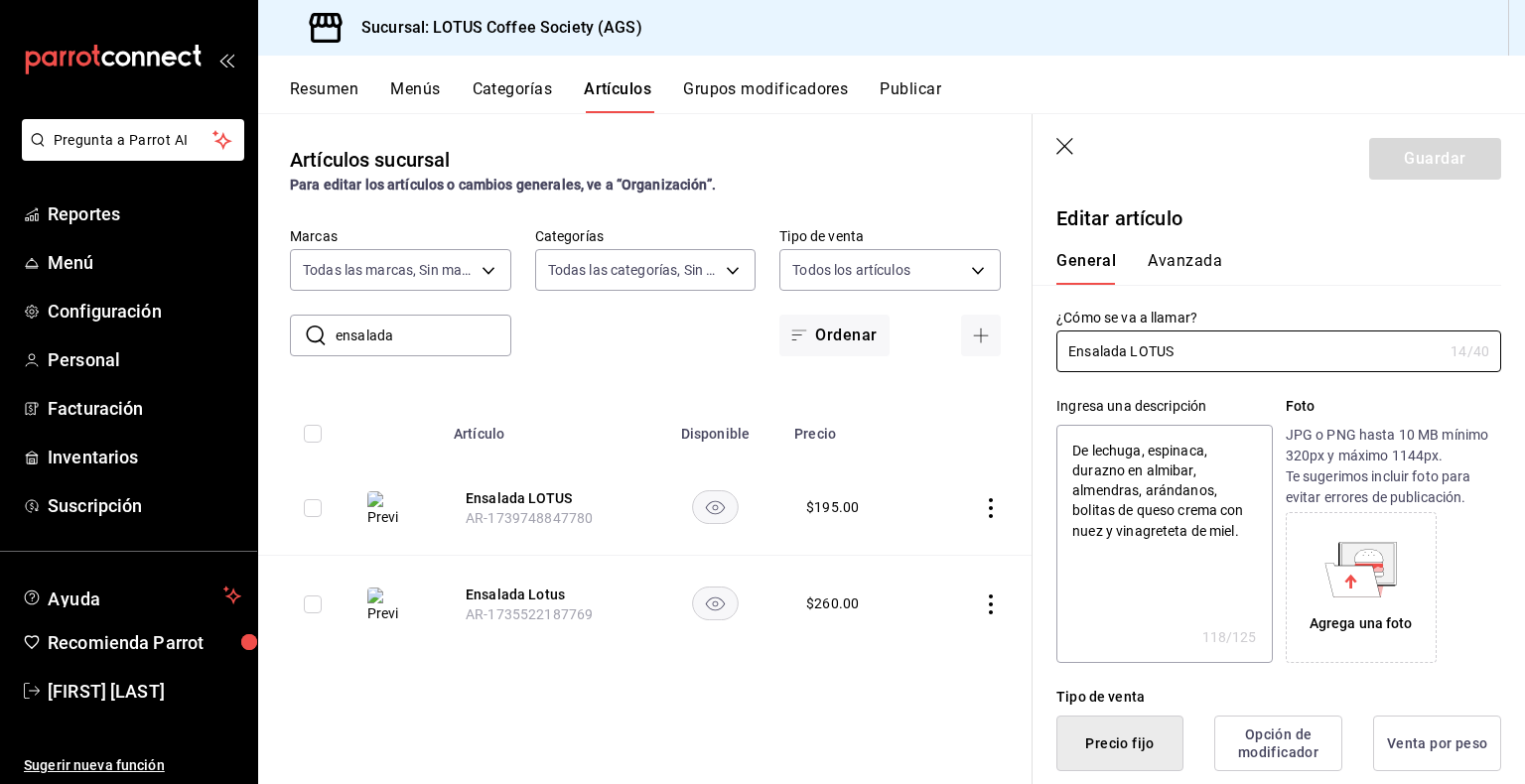 type on "x" 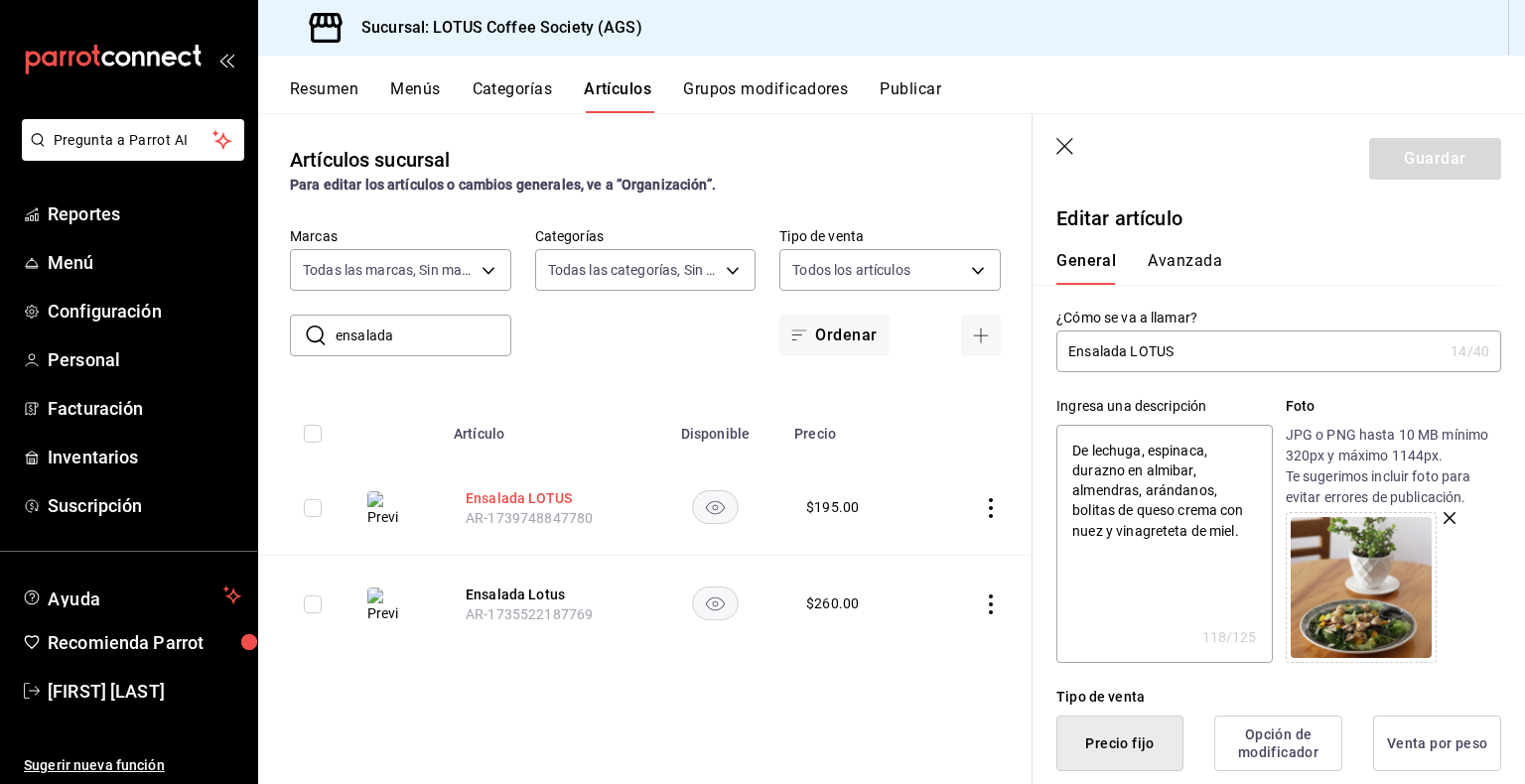 click on "Ensalada LOTUS" at bounding box center (545, 498) 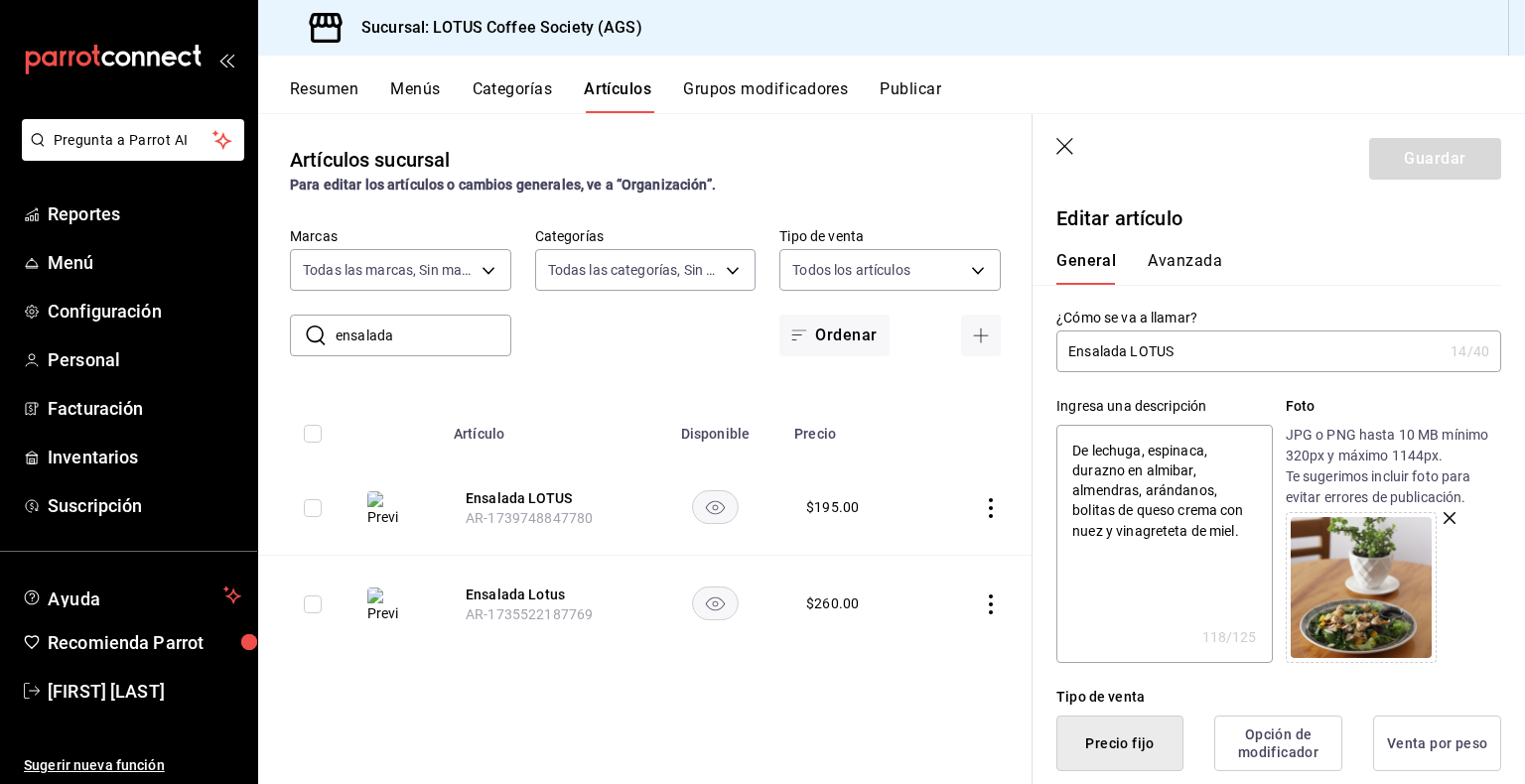 click at bounding box center [1361, 588] 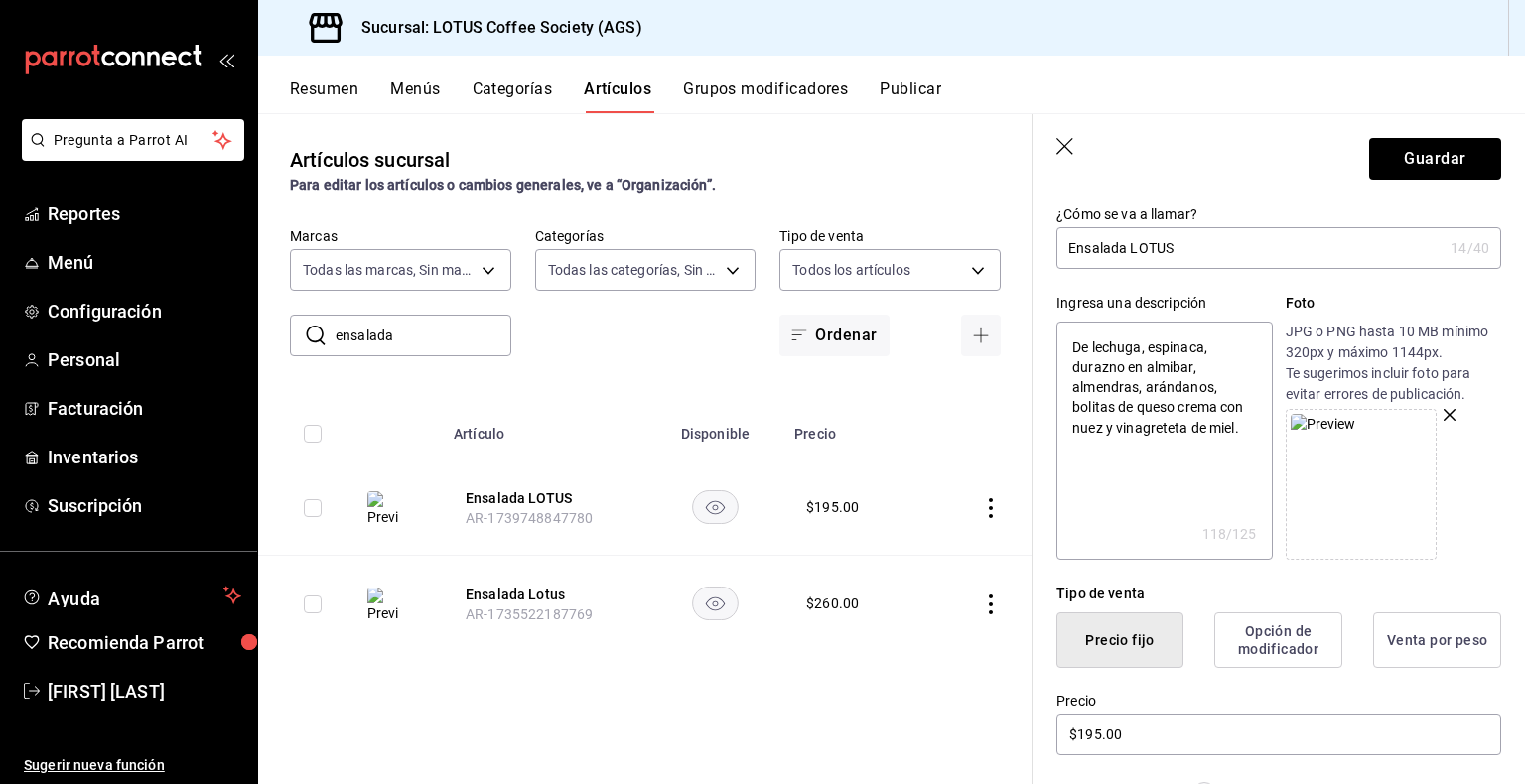 scroll, scrollTop: 397, scrollLeft: 0, axis: vertical 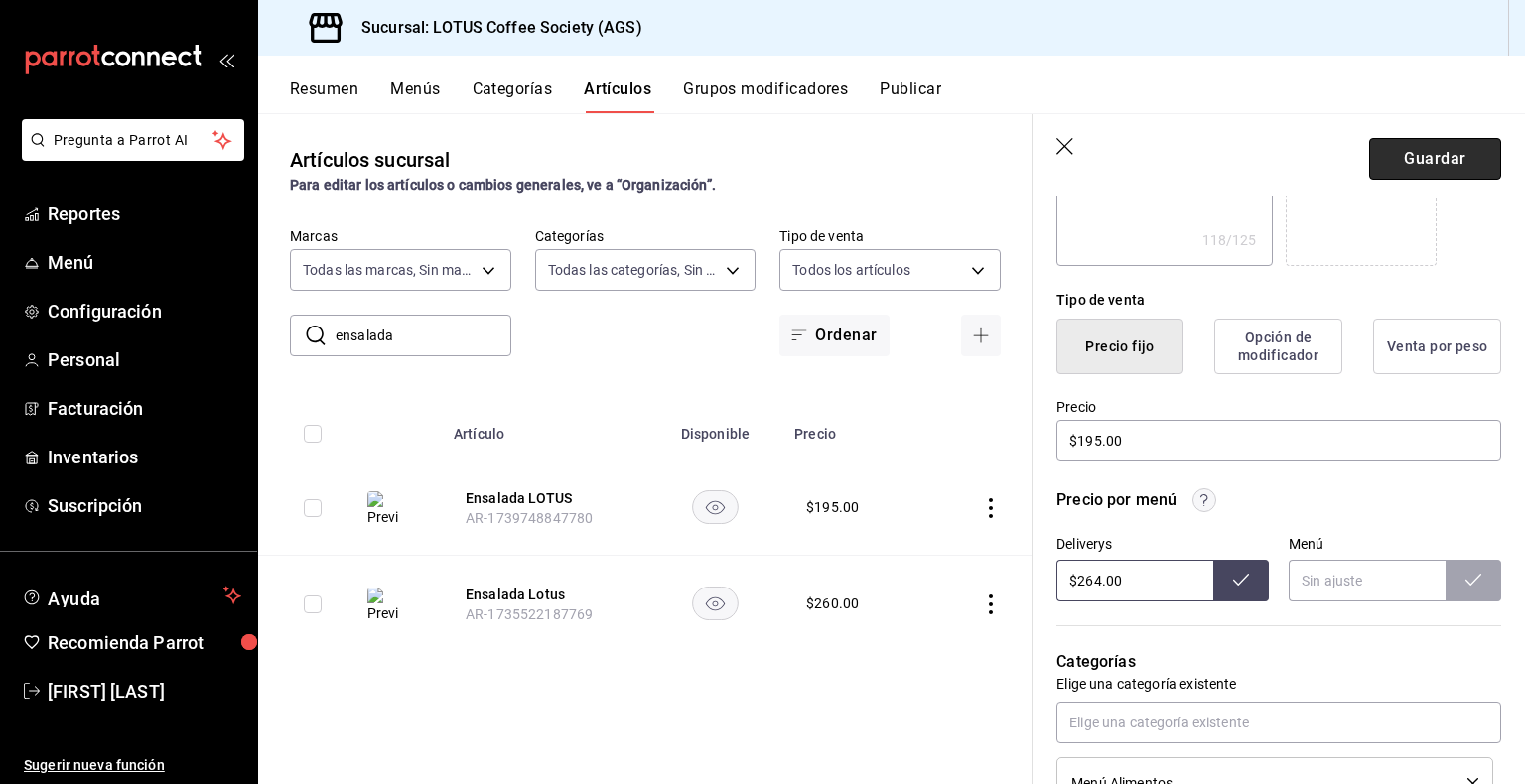 click on "Guardar" at bounding box center [1435, 159] 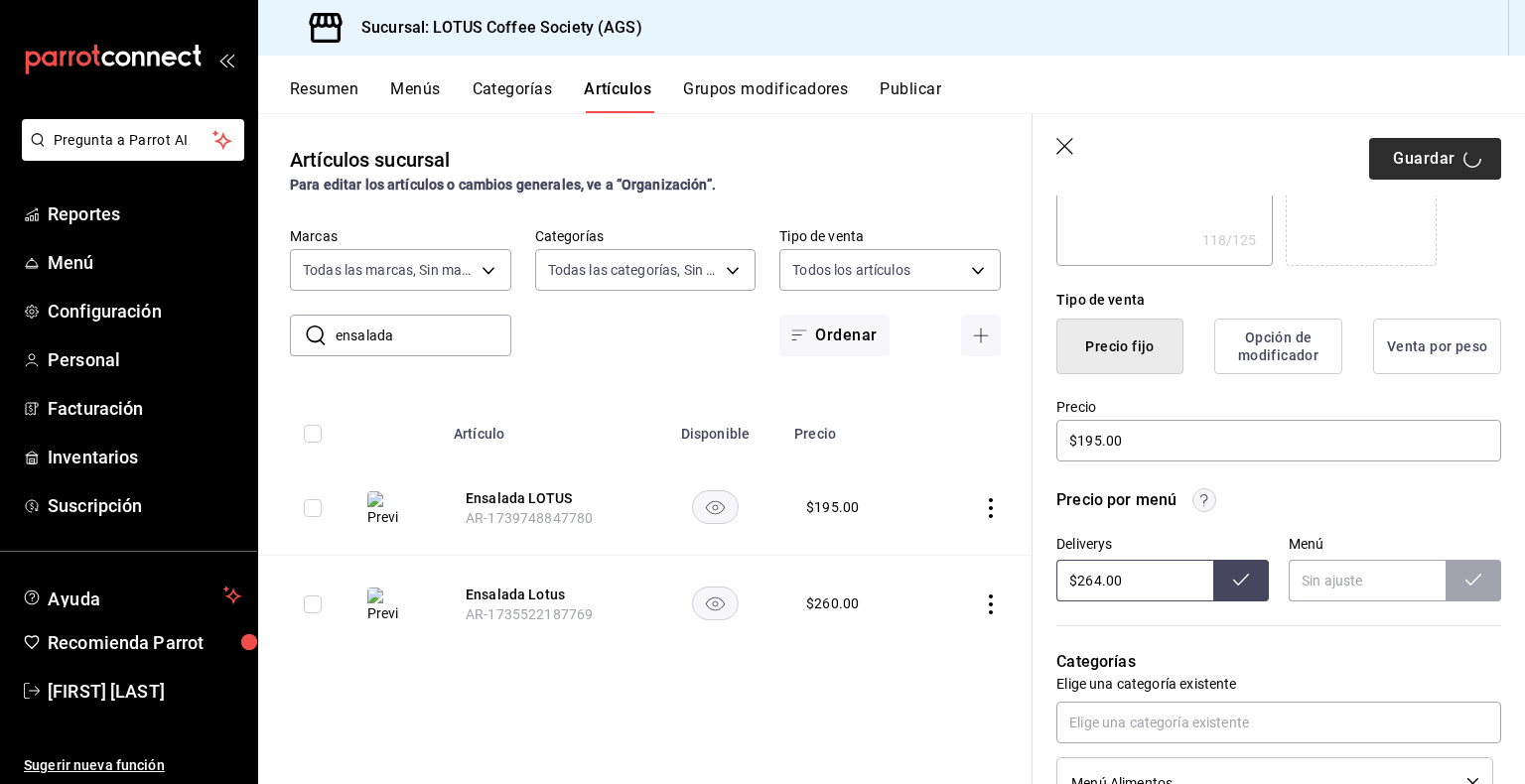 type on "x" 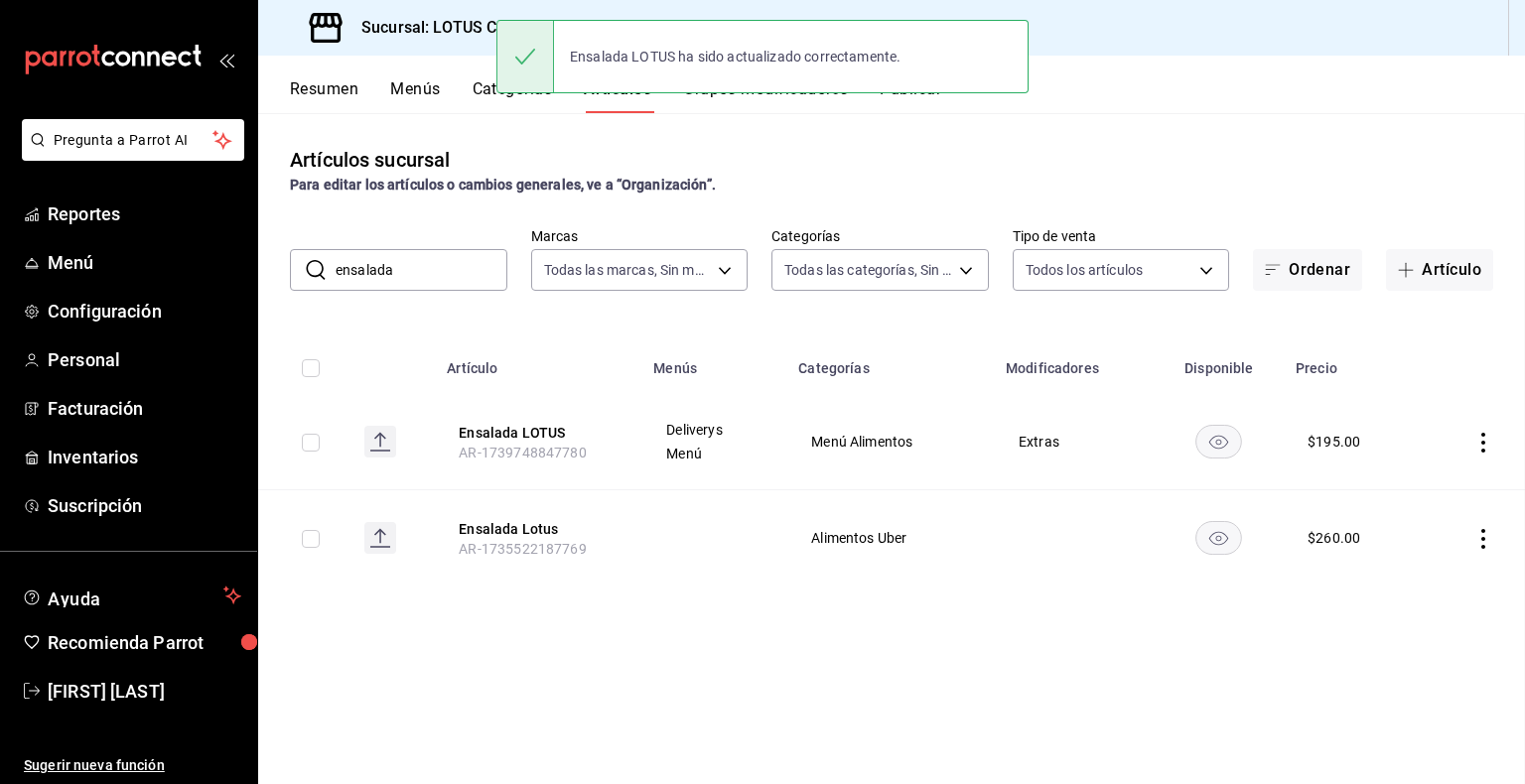 scroll, scrollTop: 0, scrollLeft: 0, axis: both 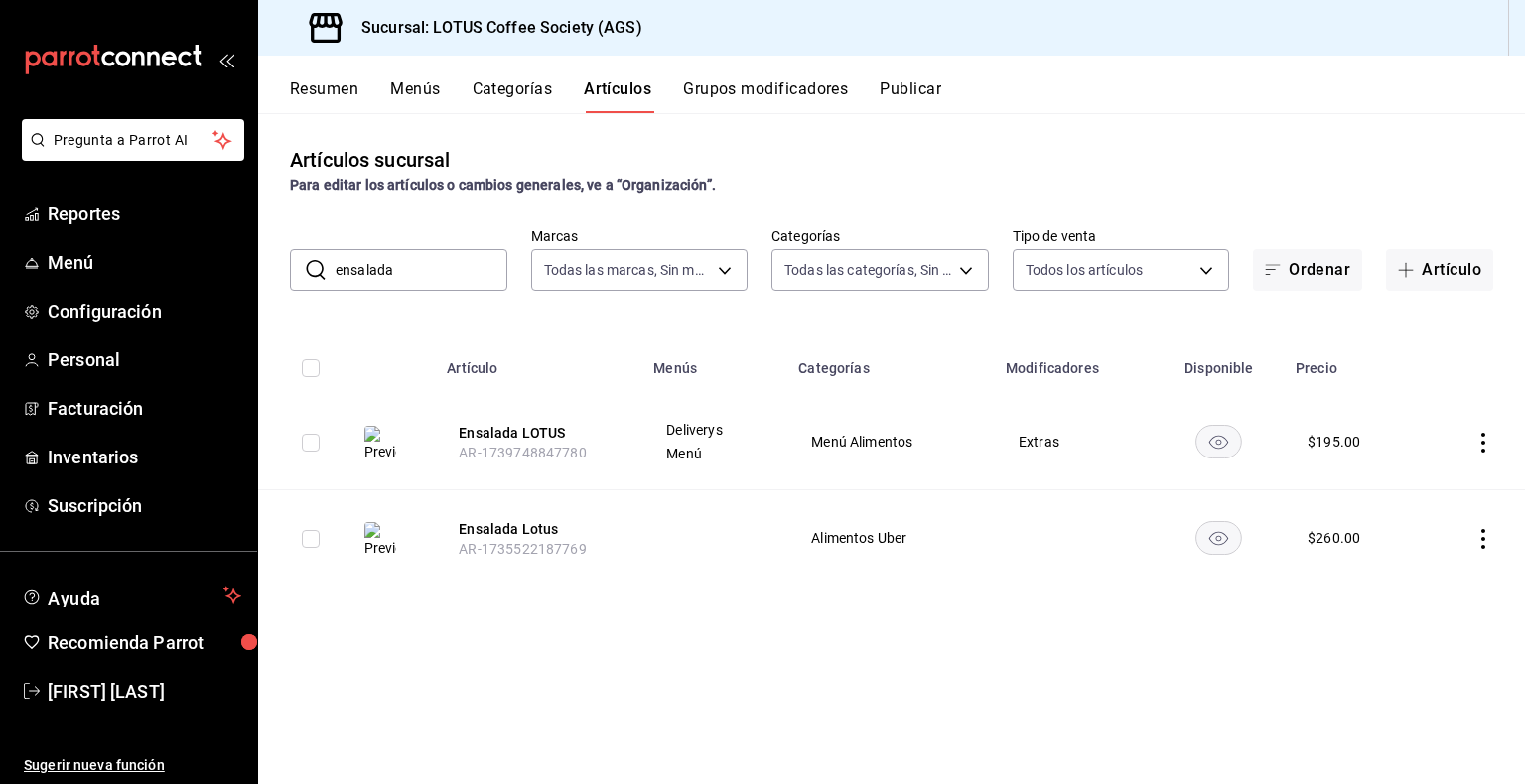 click on "Resumen" at bounding box center (324, 96) 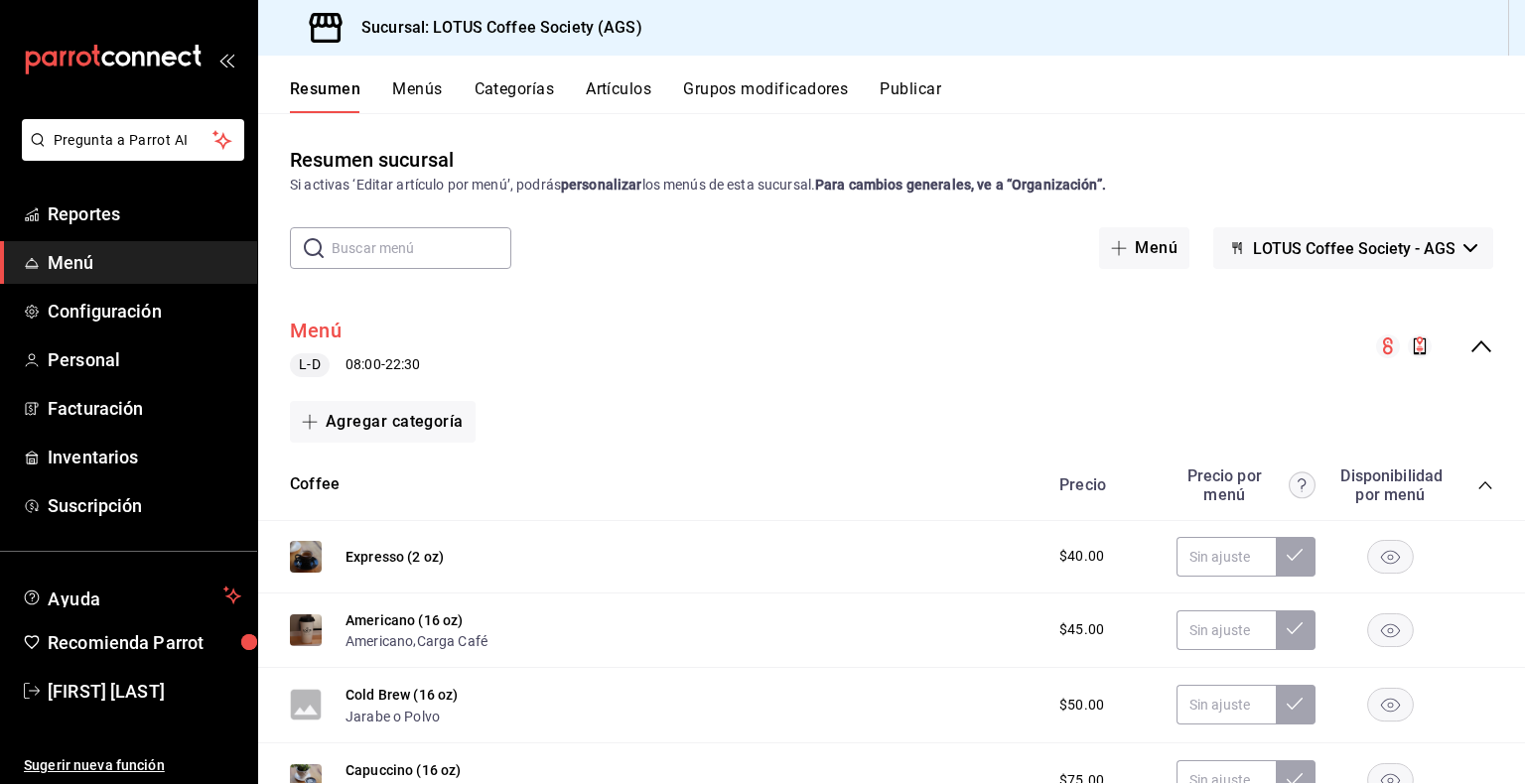 click on "Menú" at bounding box center [316, 330] 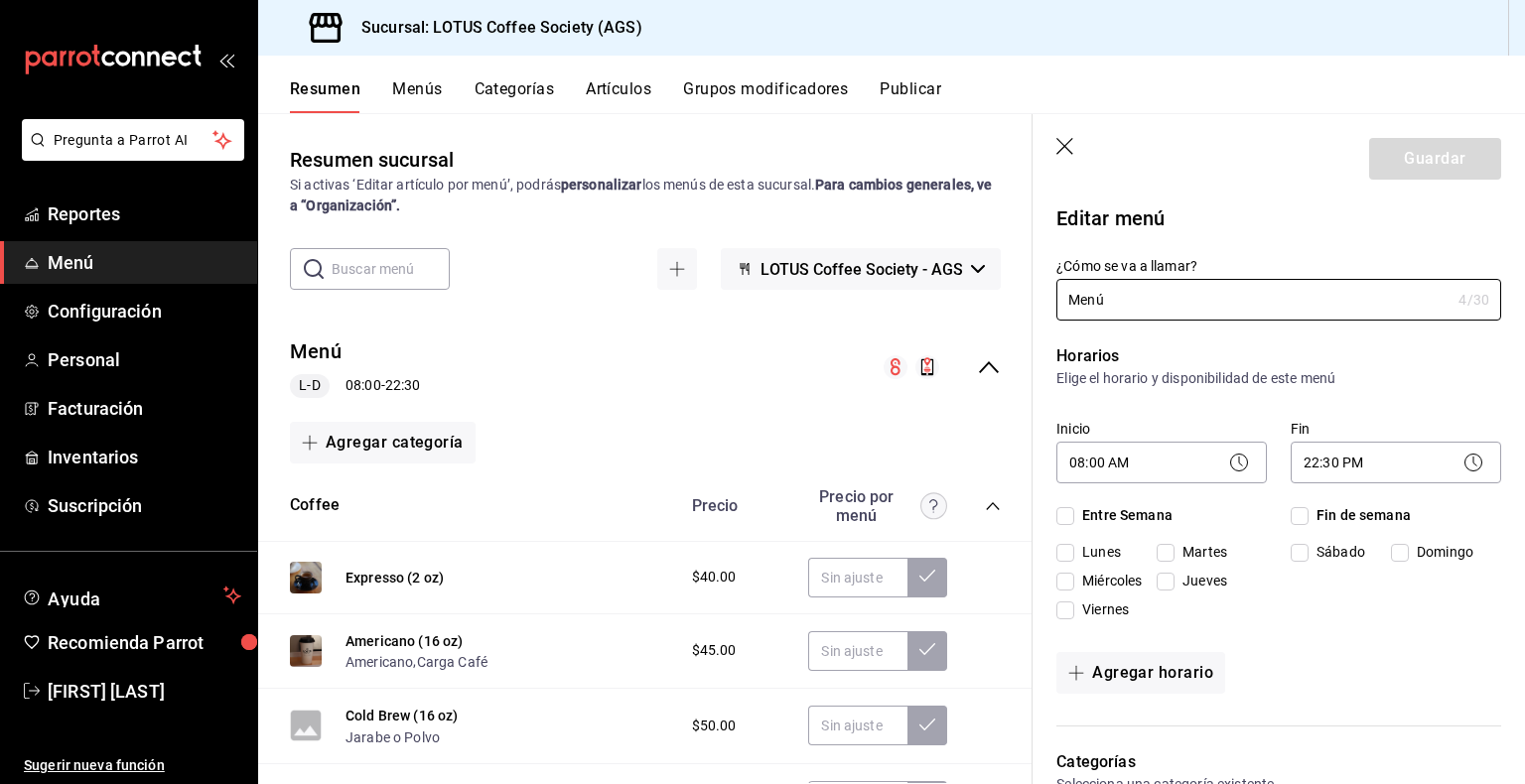 checkbox on "true" 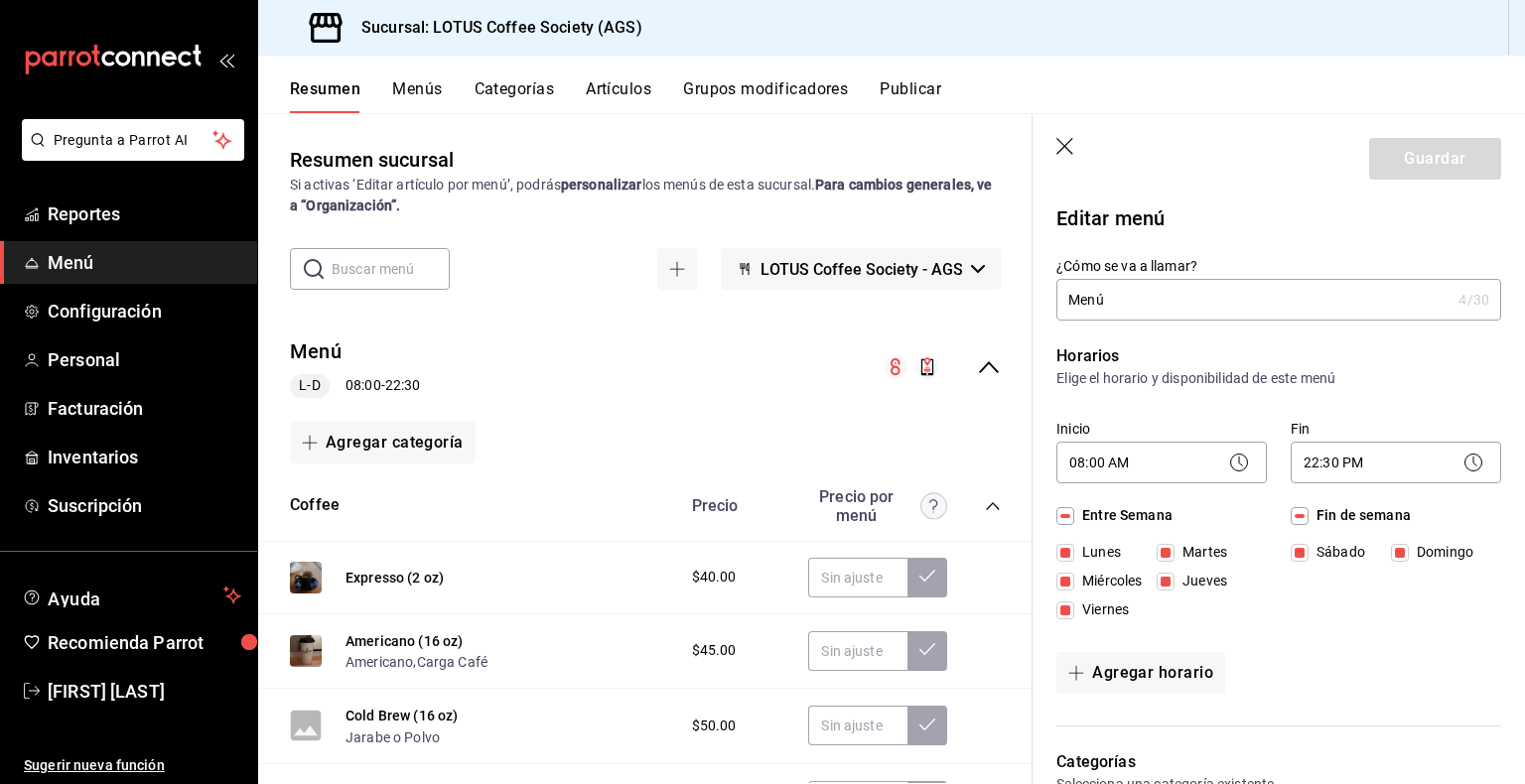 click on "Guardar" at bounding box center [1279, 155] 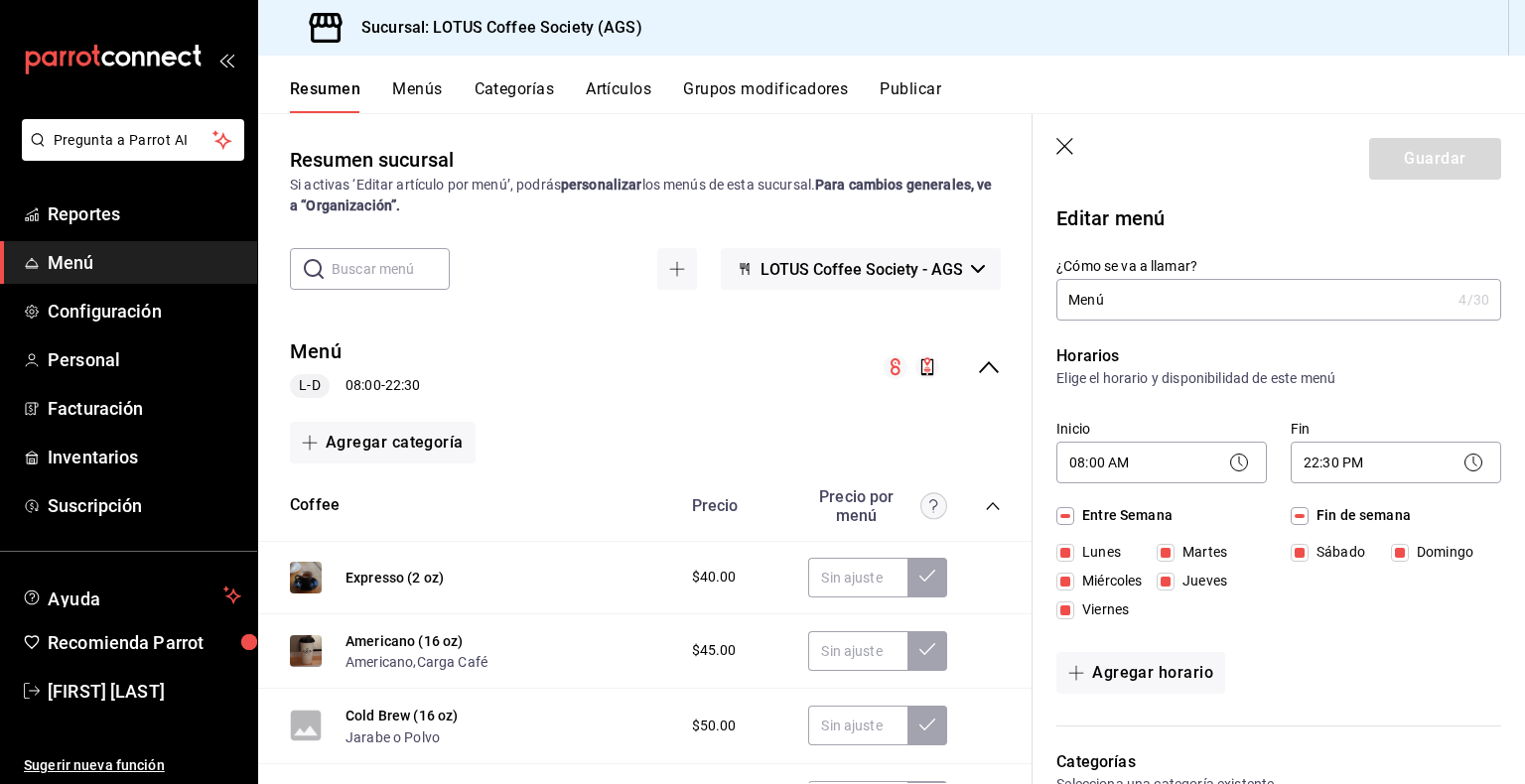 click 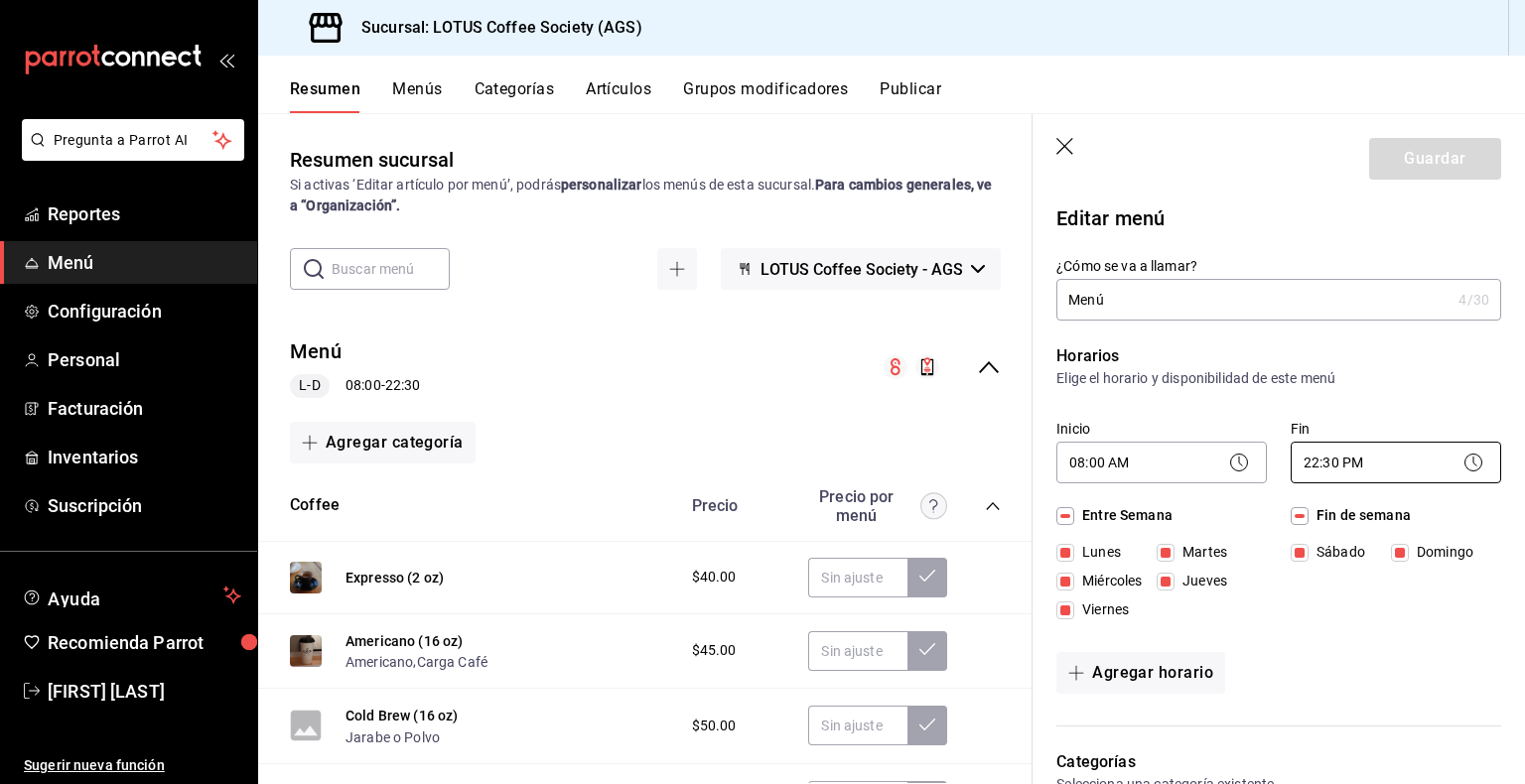 type 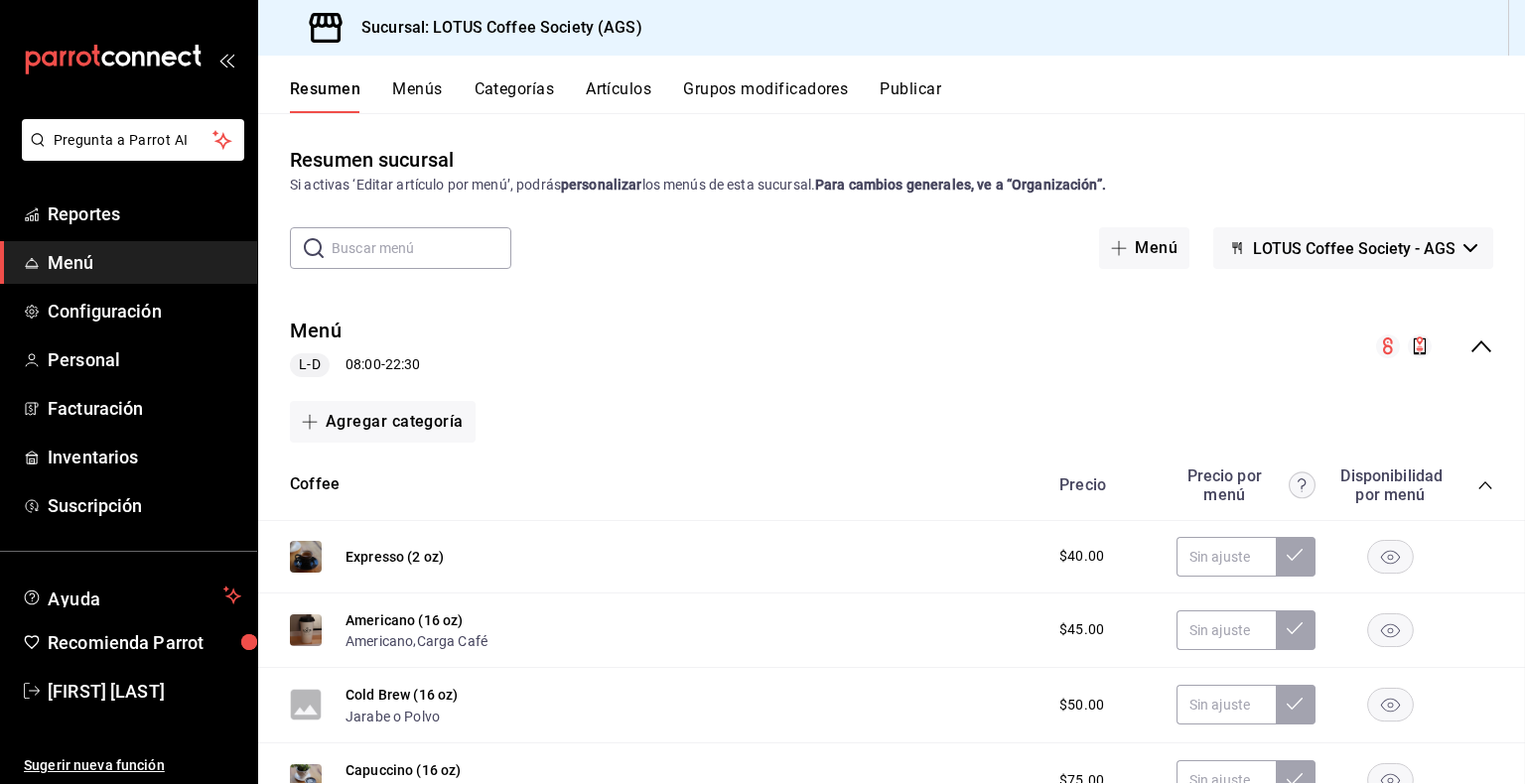 checkbox on "false" 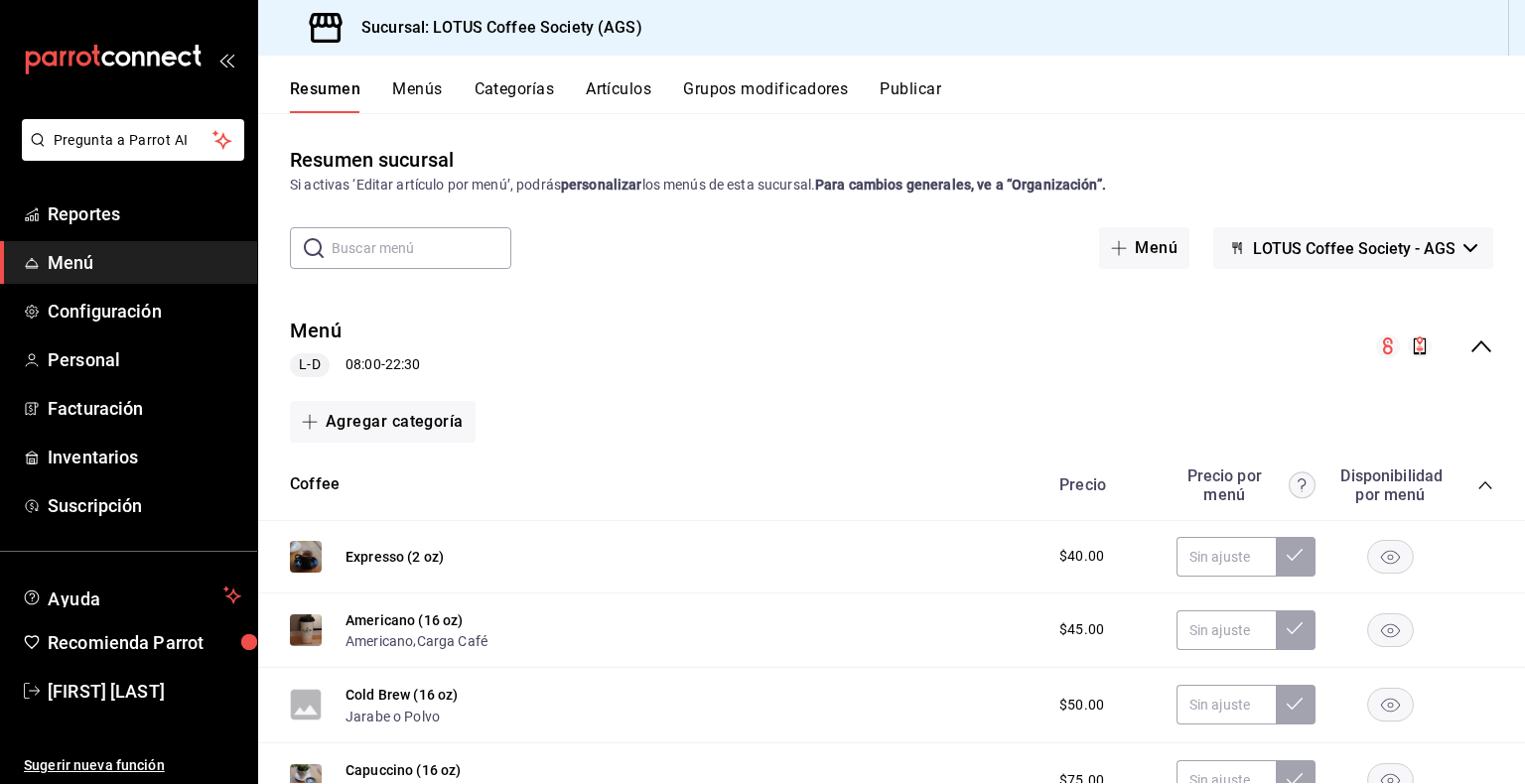 click on "Precio Precio por menú   Disponibilidad por menú" at bounding box center [1266, 485] 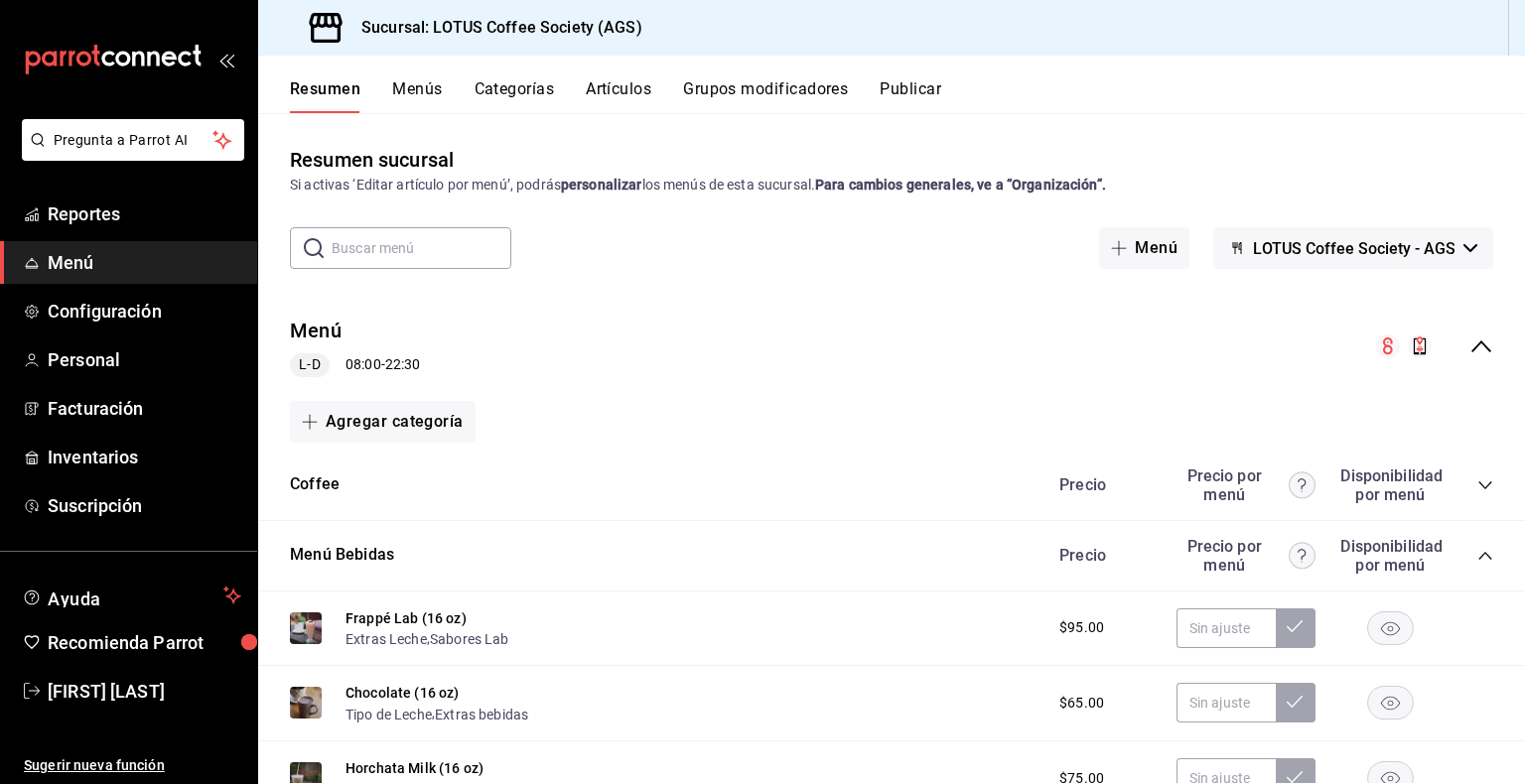 click 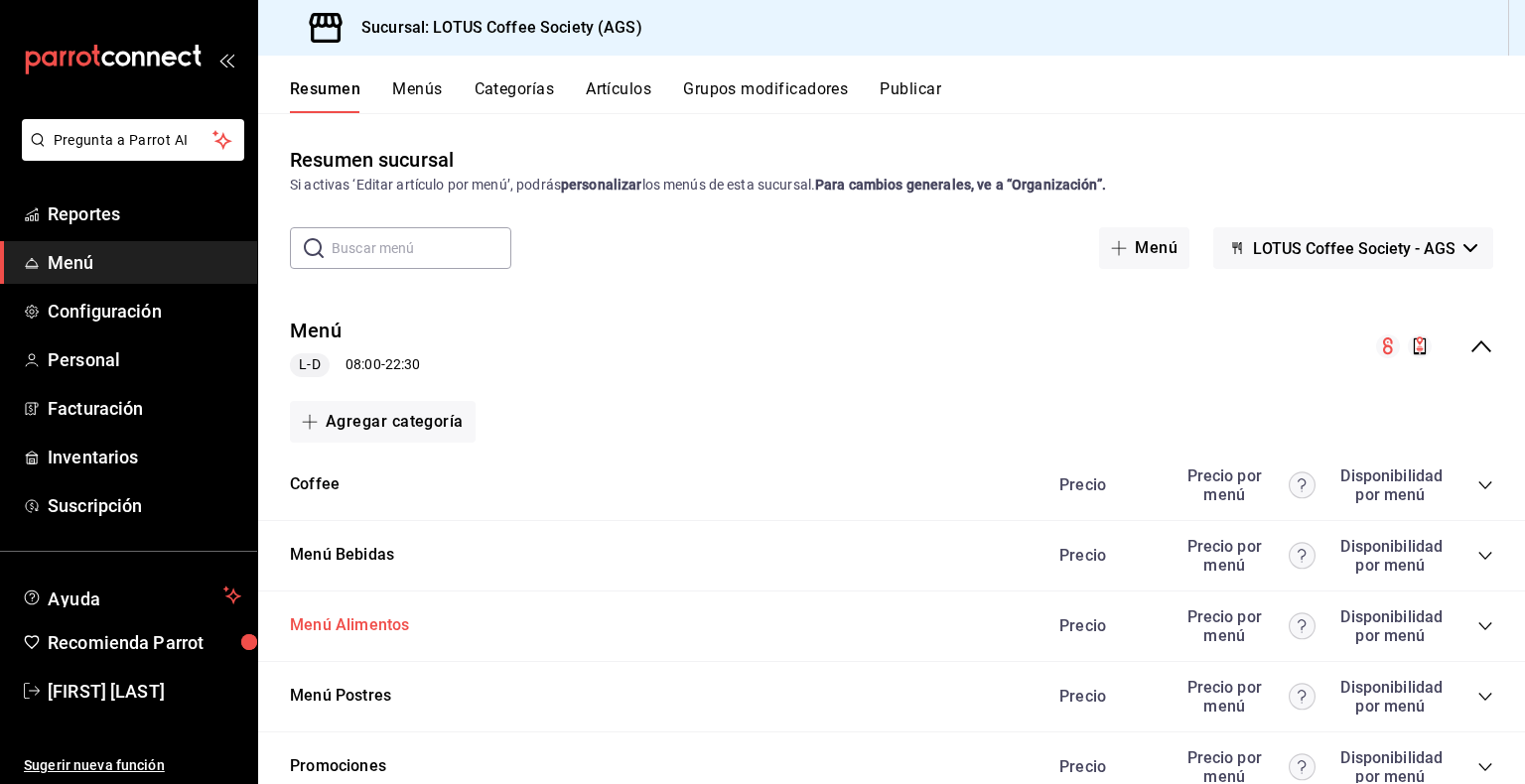 click on "Menú Alimentos" at bounding box center (349, 625) 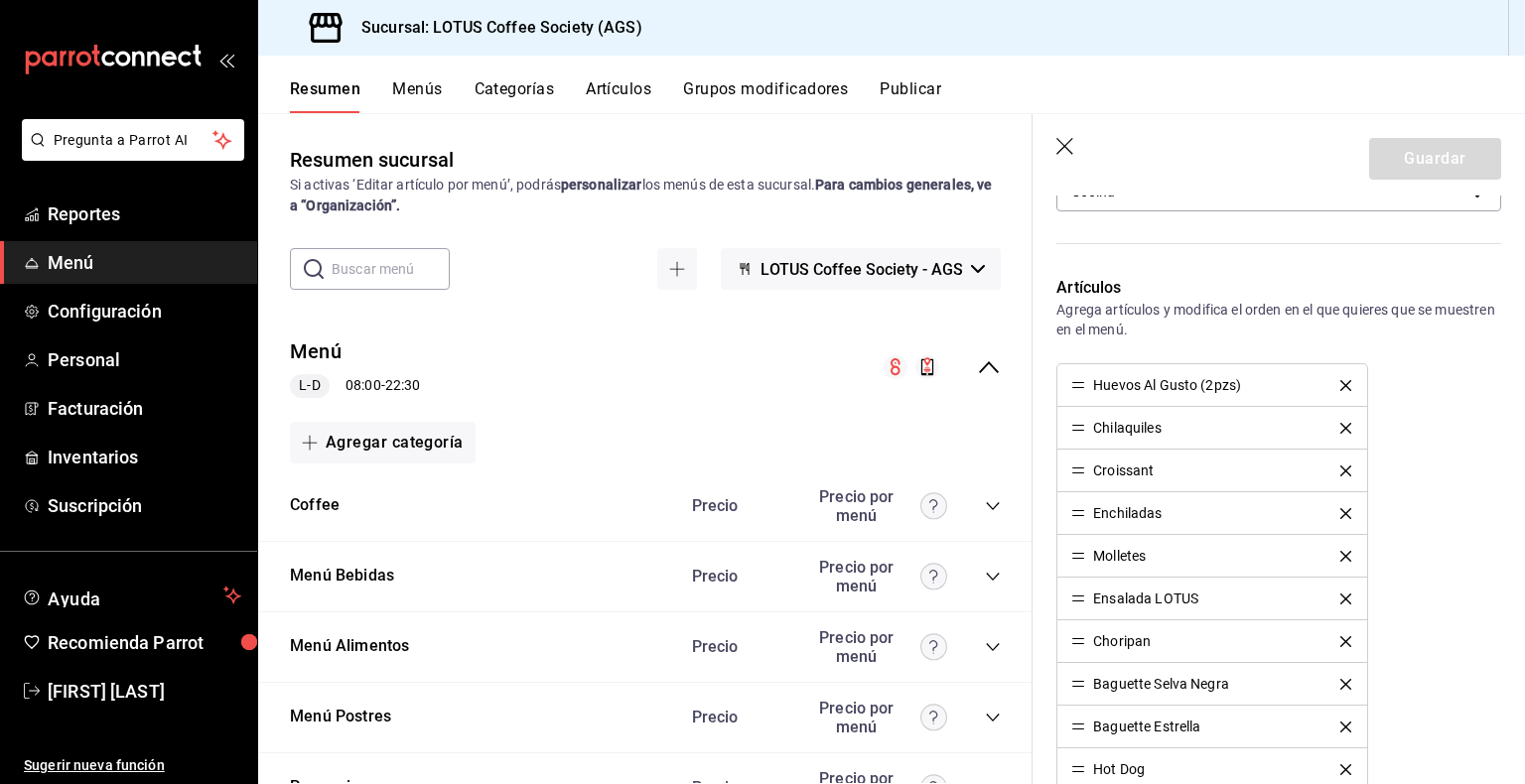 scroll, scrollTop: 496, scrollLeft: 0, axis: vertical 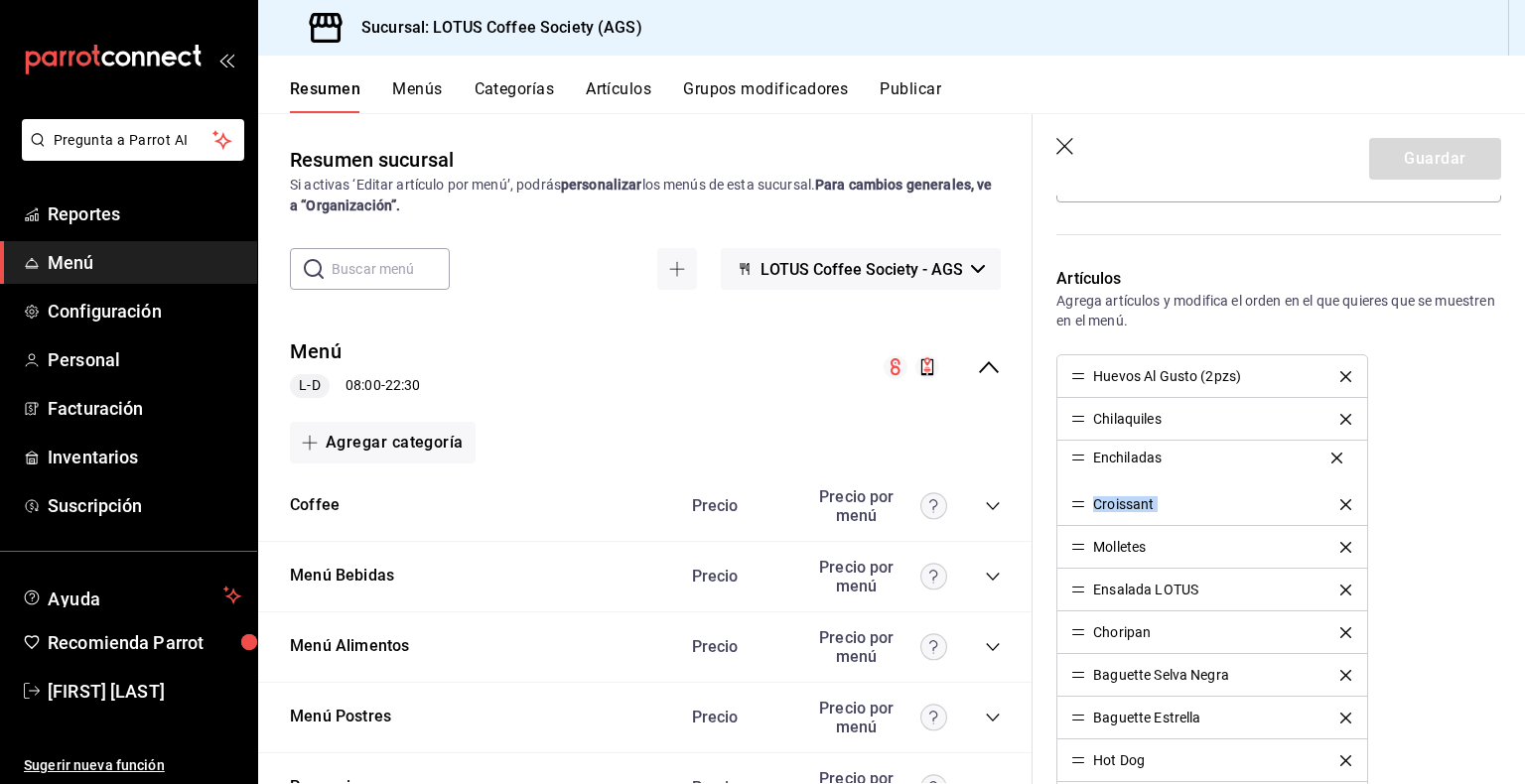 drag, startPoint x: 1080, startPoint y: 505, endPoint x: 1075, endPoint y: 459, distance: 46.270941 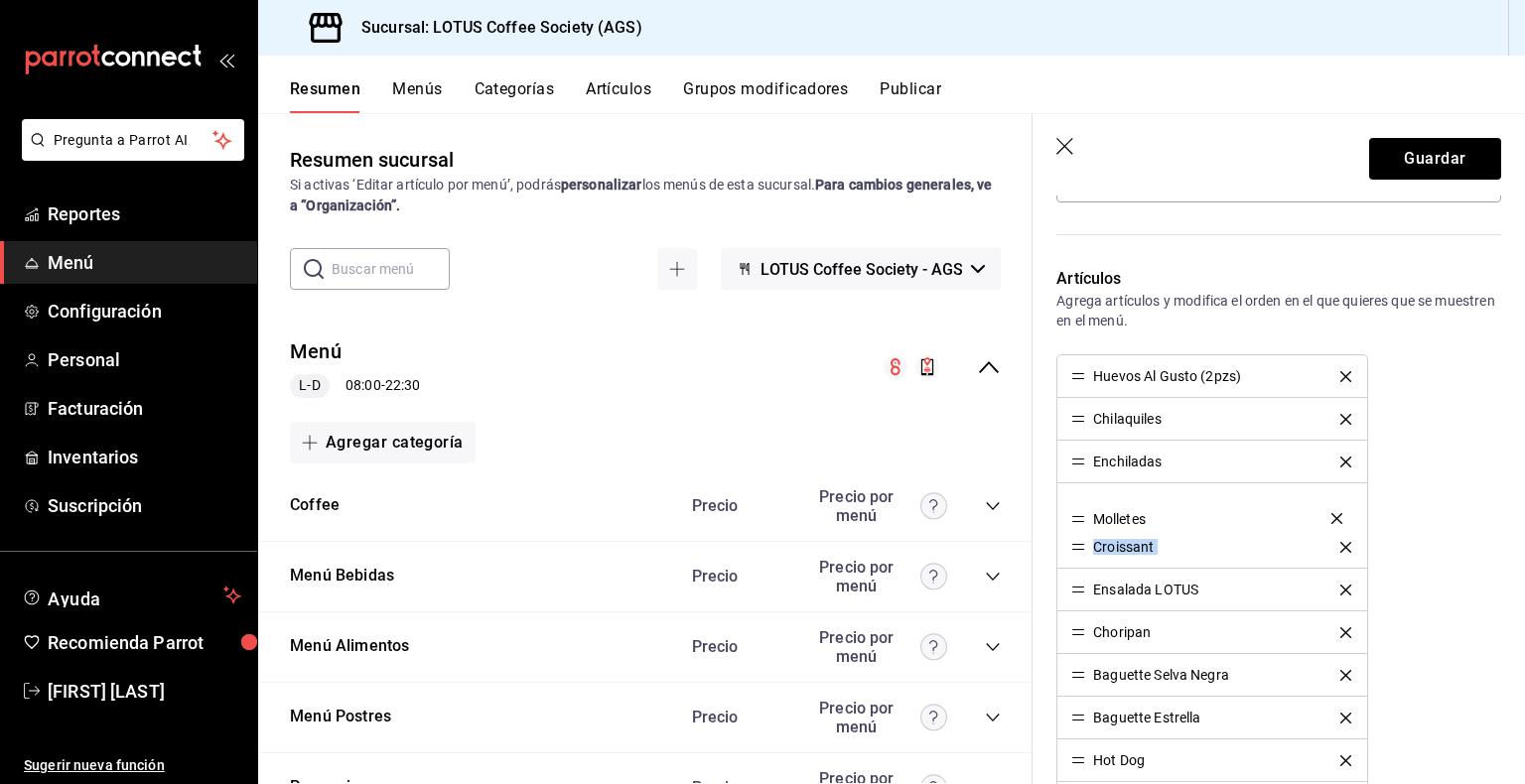 drag, startPoint x: 1083, startPoint y: 542, endPoint x: 1079, endPoint y: 516, distance: 26.305893 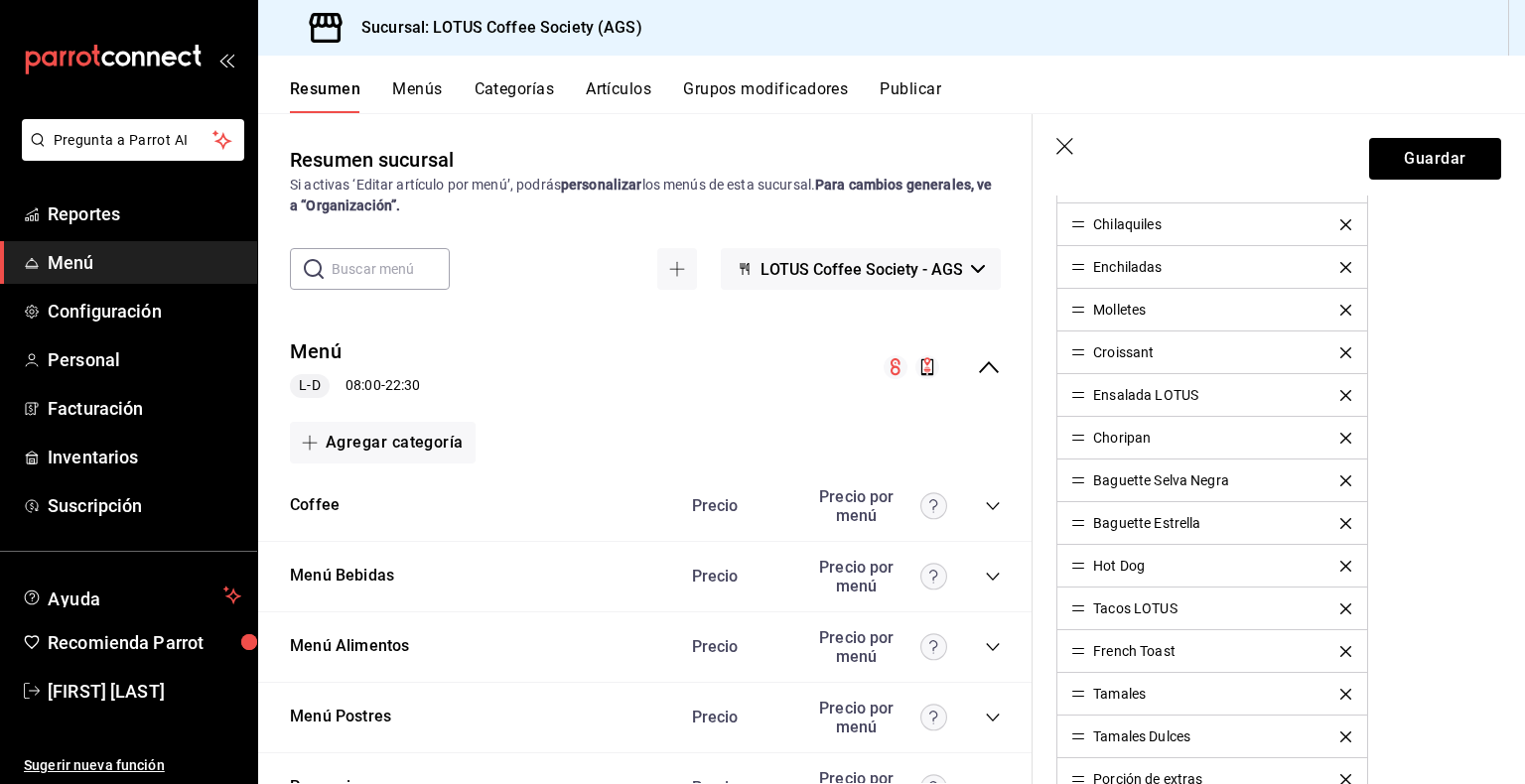 scroll, scrollTop: 695, scrollLeft: 0, axis: vertical 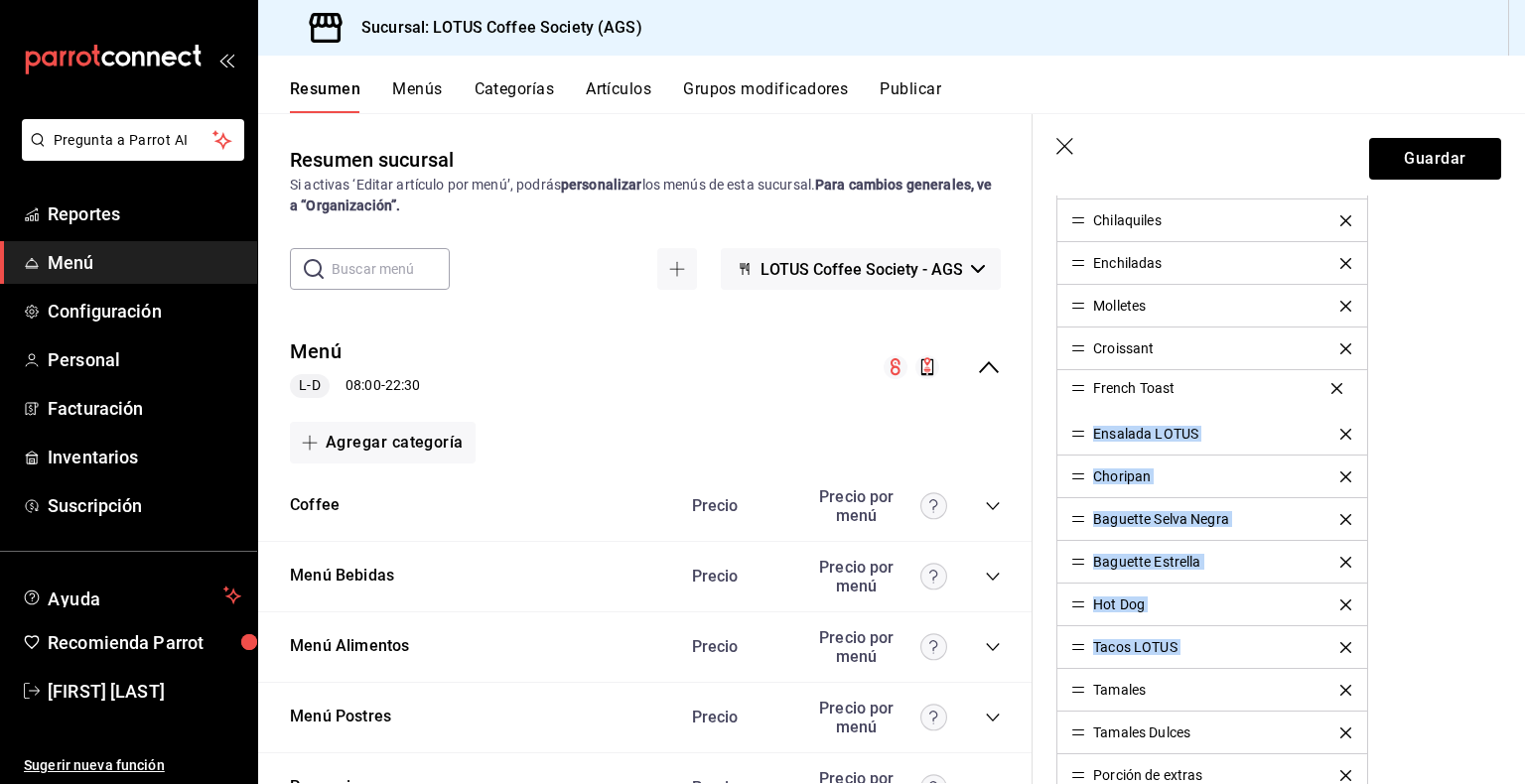 drag, startPoint x: 1081, startPoint y: 642, endPoint x: 1064, endPoint y: 386, distance: 256.56383 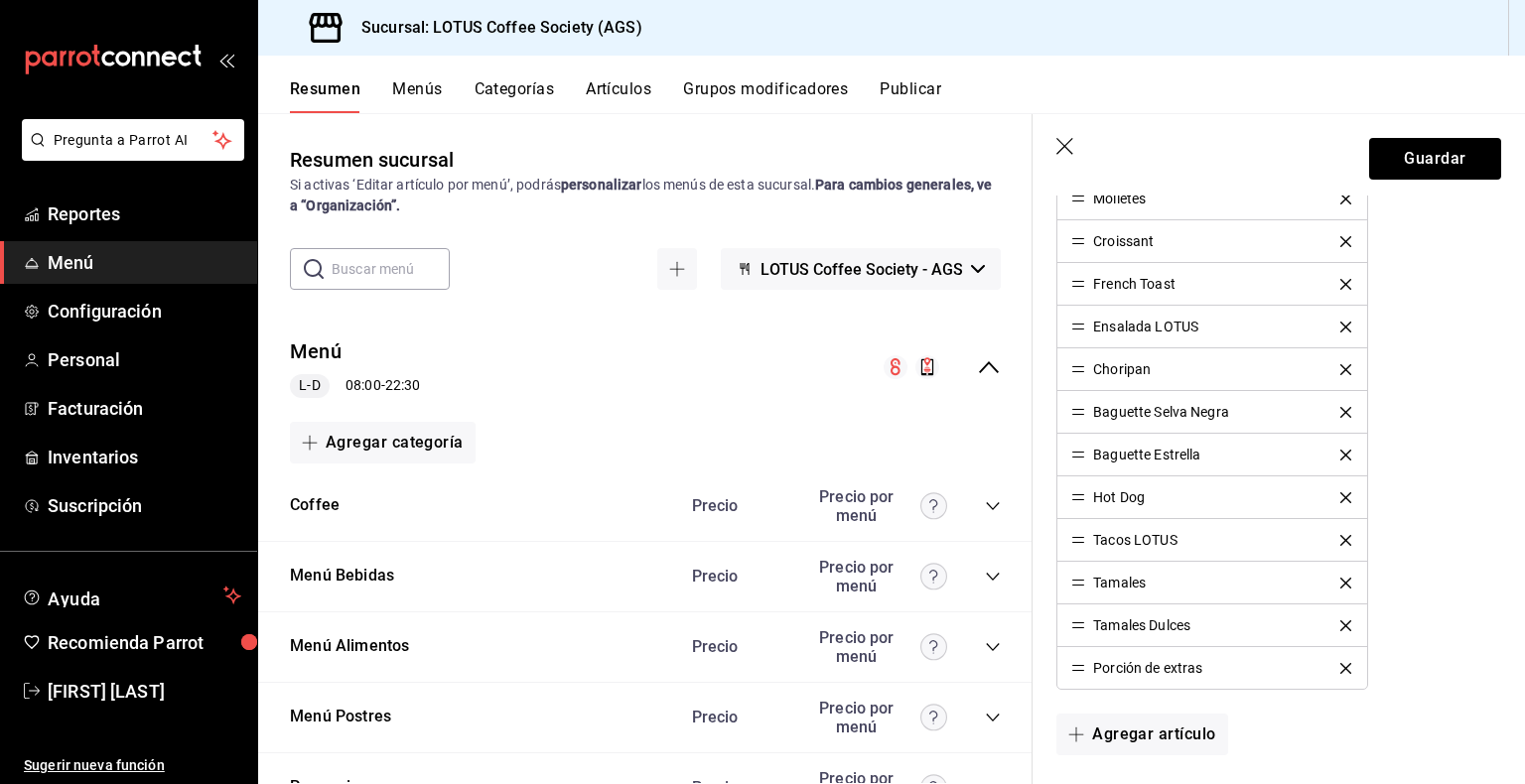 scroll, scrollTop: 893, scrollLeft: 0, axis: vertical 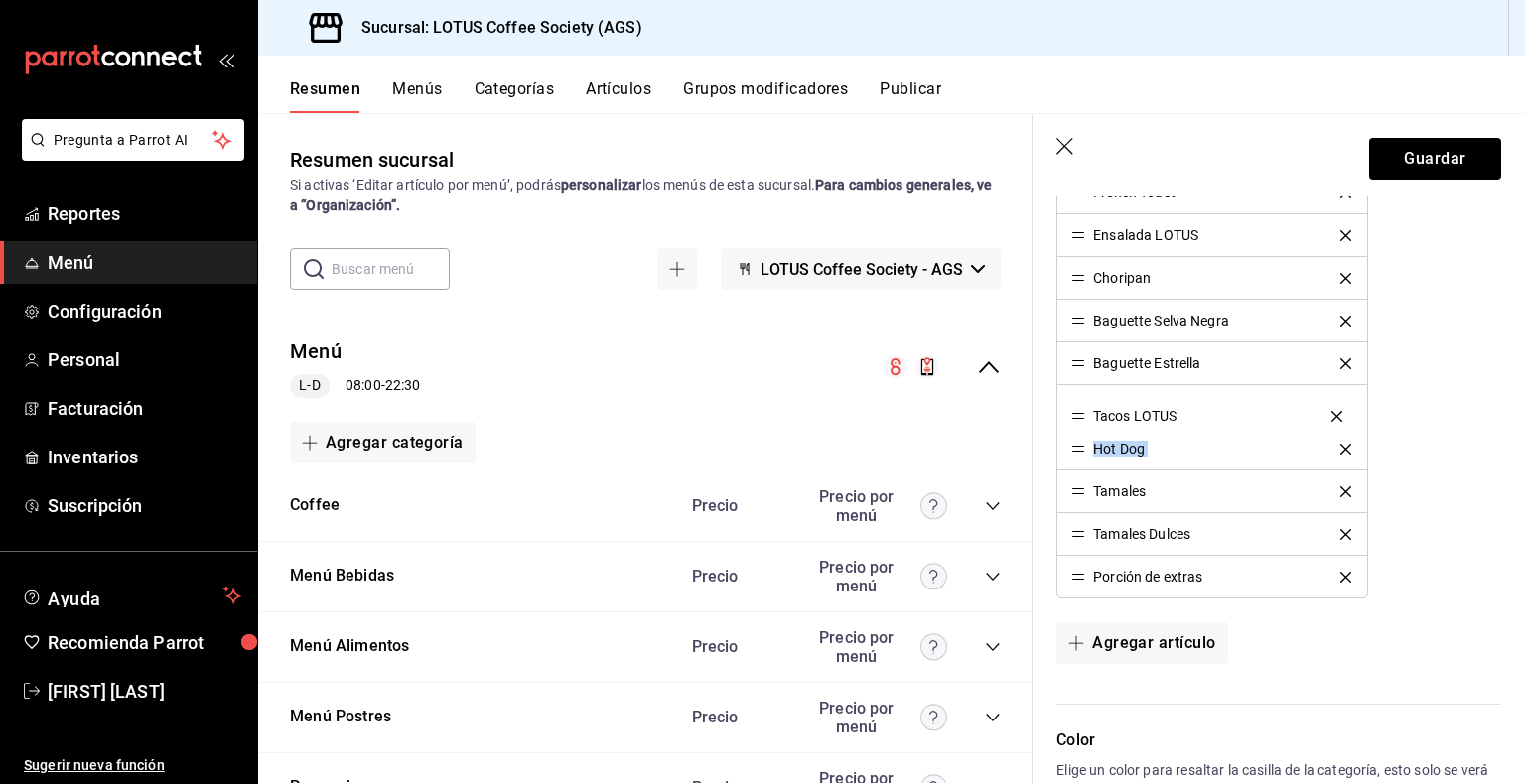 drag, startPoint x: 1082, startPoint y: 448, endPoint x: 1080, endPoint y: 415, distance: 33.06055 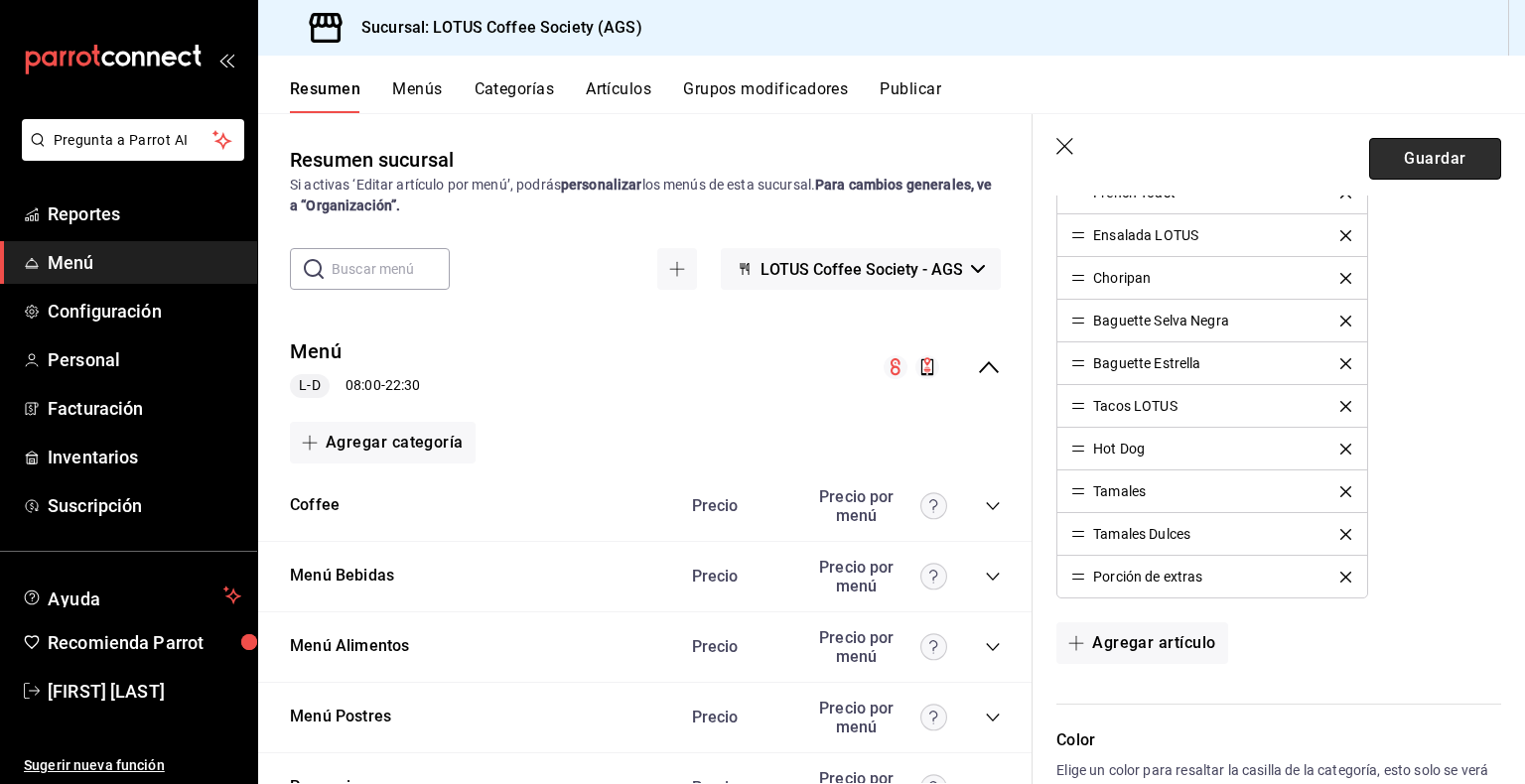 click on "Guardar" at bounding box center (1435, 159) 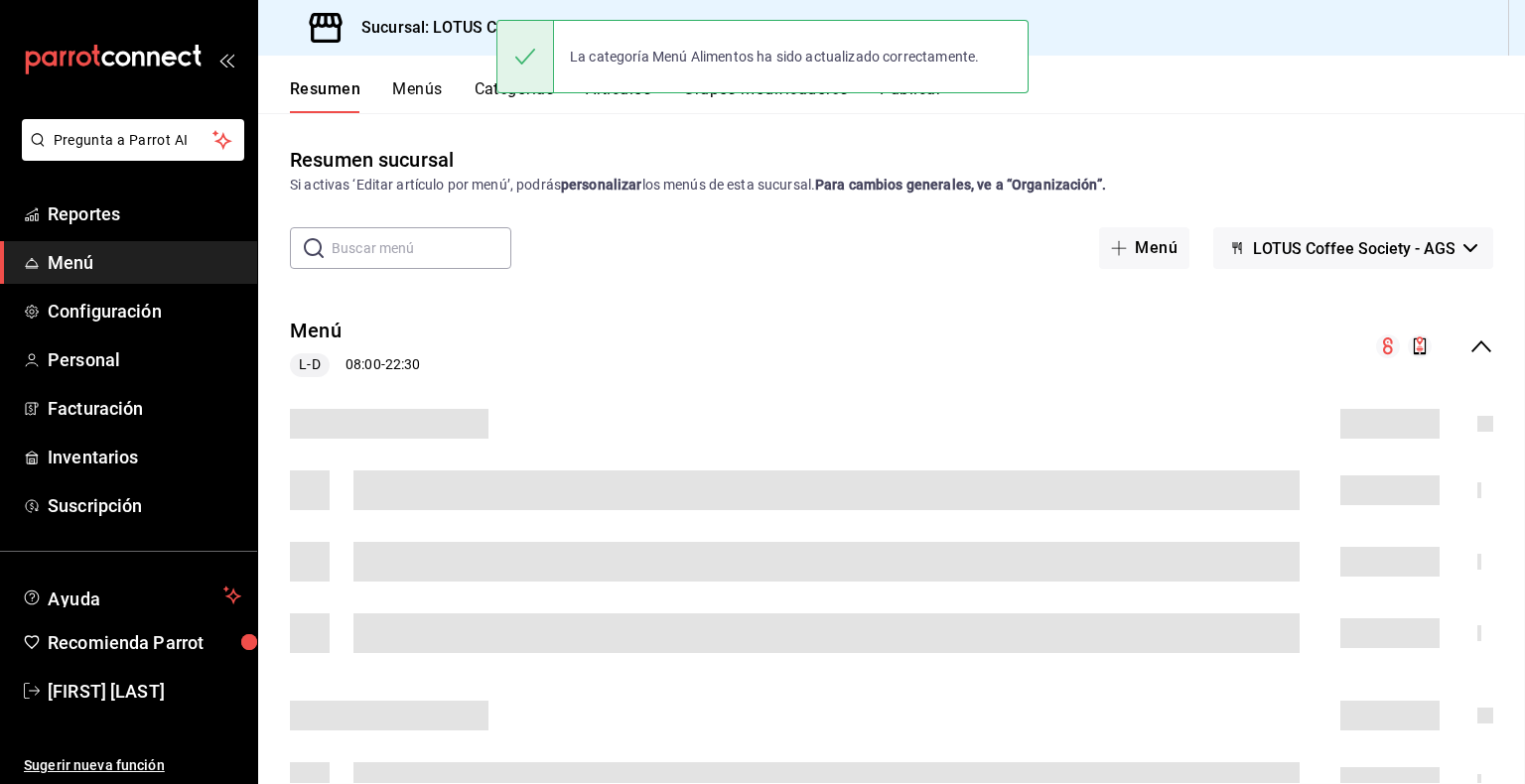 scroll, scrollTop: 0, scrollLeft: 0, axis: both 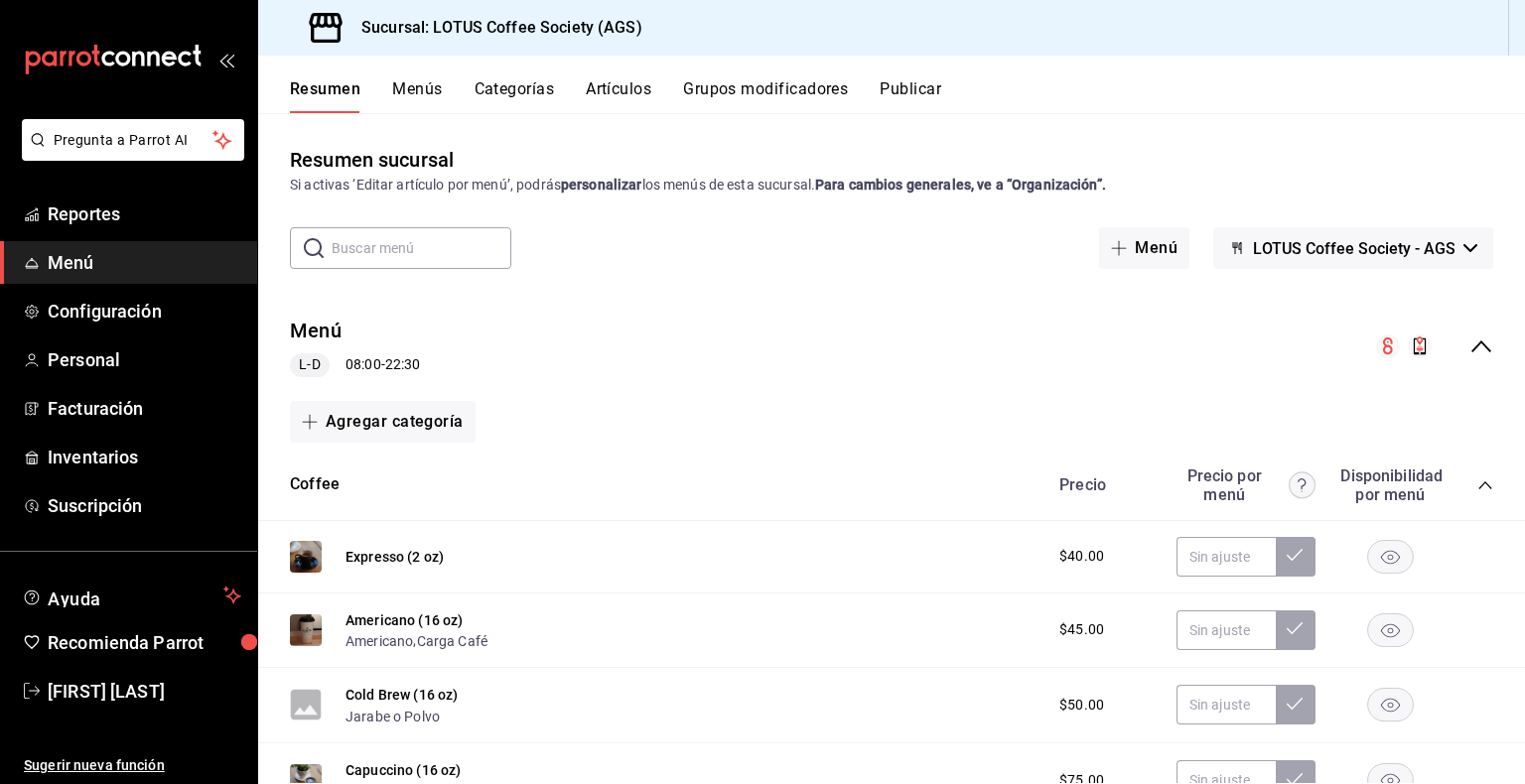 click on "Precio Precio por menú   Disponibilidad por menú" at bounding box center [1266, 485] 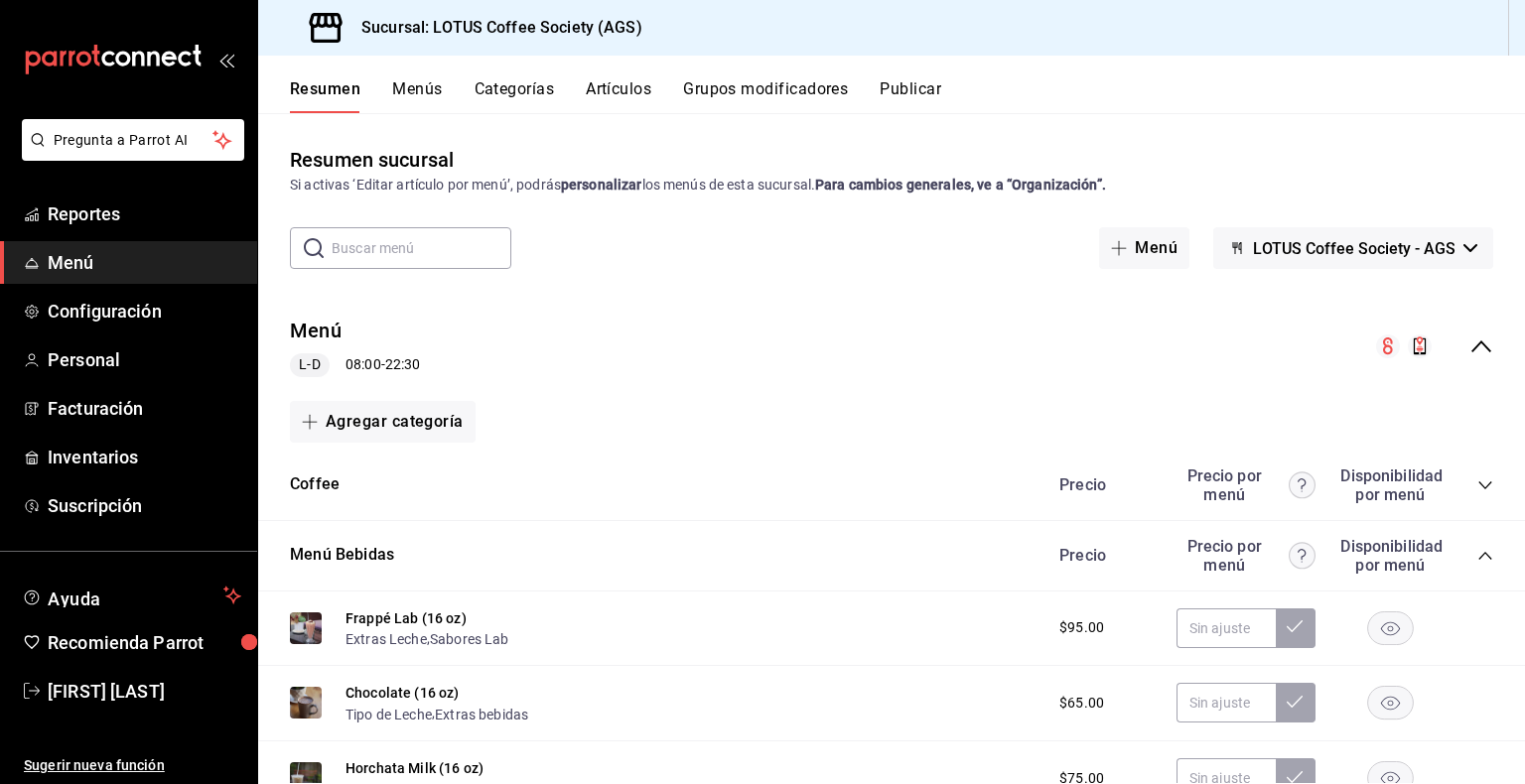 click 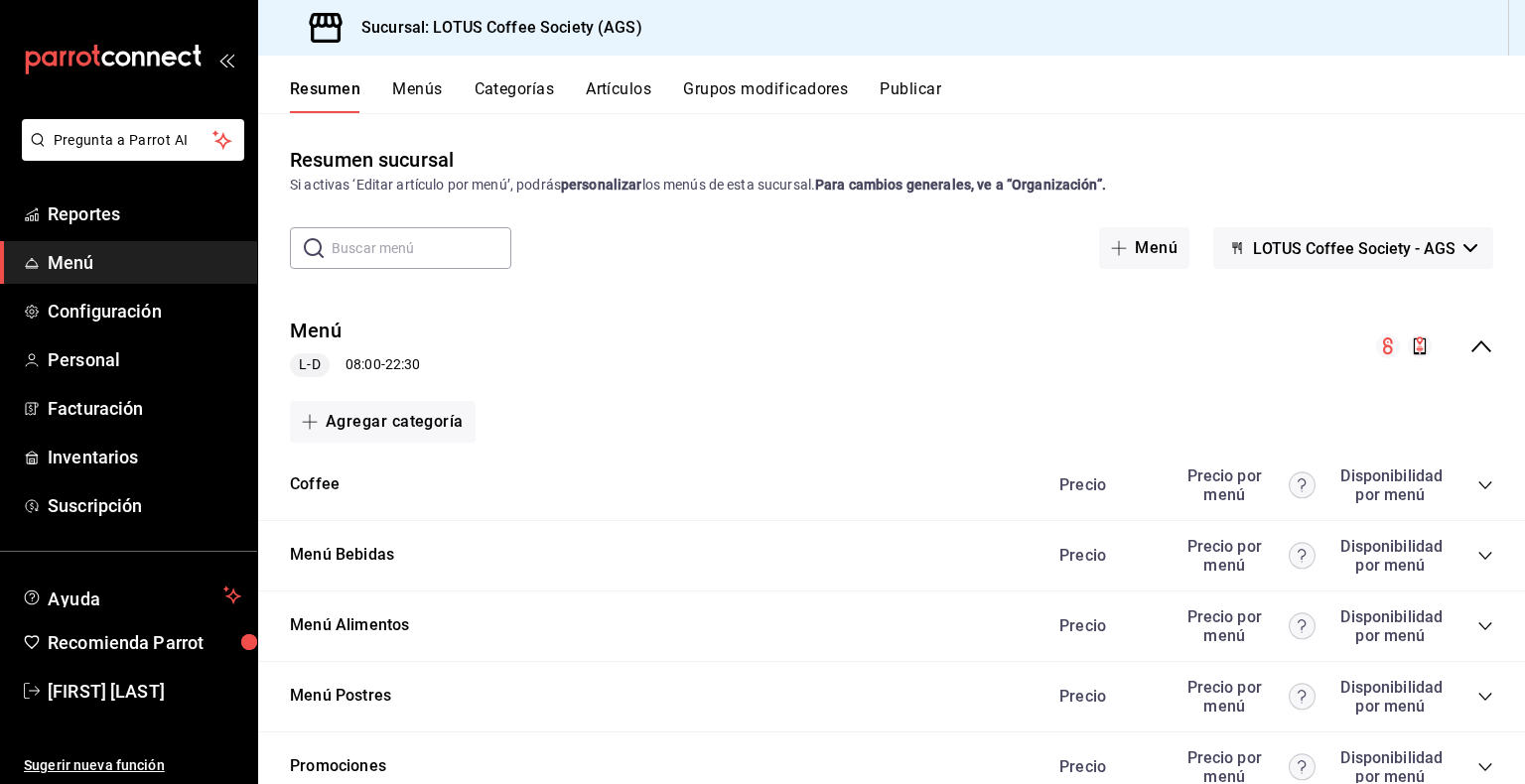 click on "Precio Precio por menú   Disponibilidad por menú" at bounding box center (1266, 626) 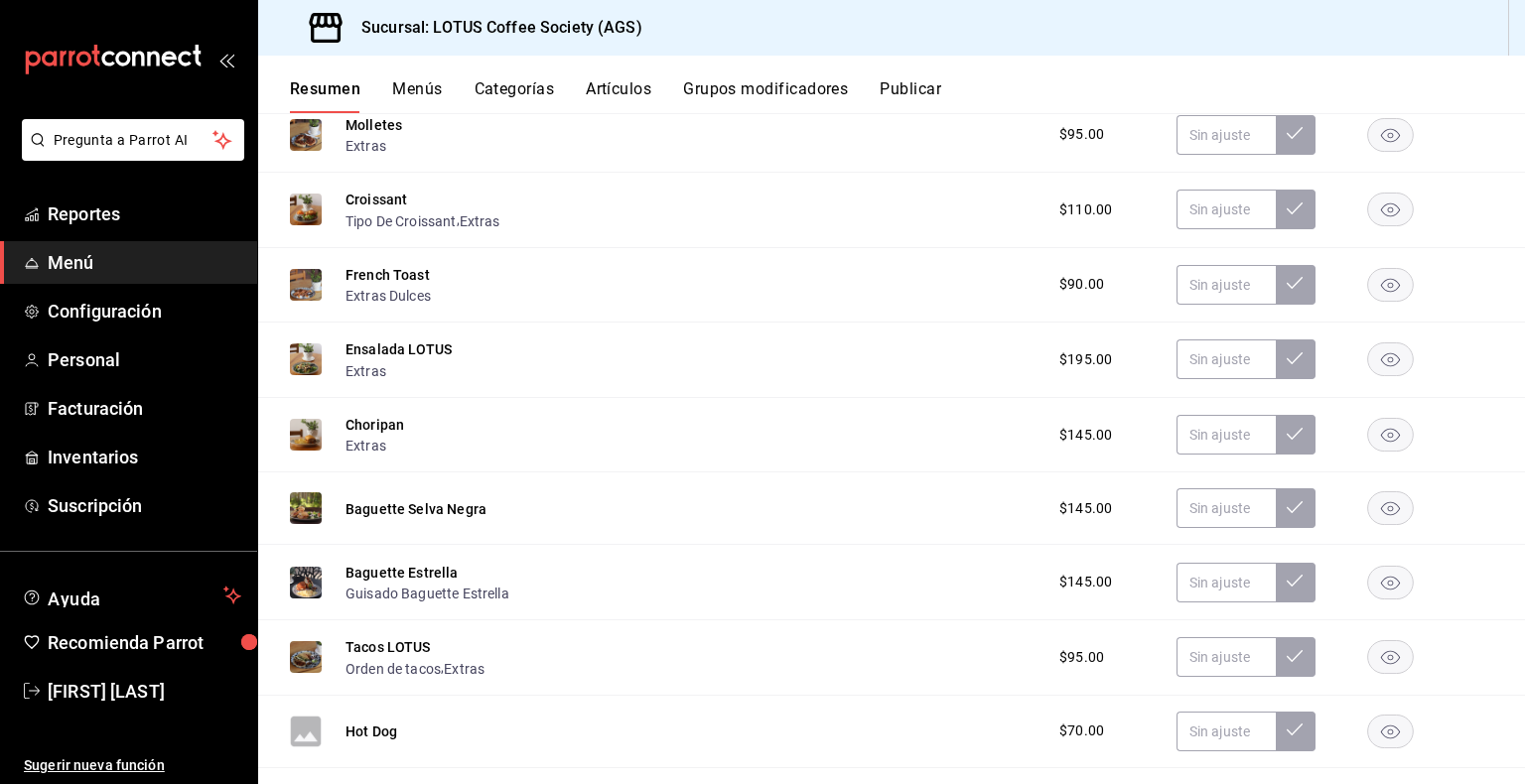 scroll, scrollTop: 992, scrollLeft: 0, axis: vertical 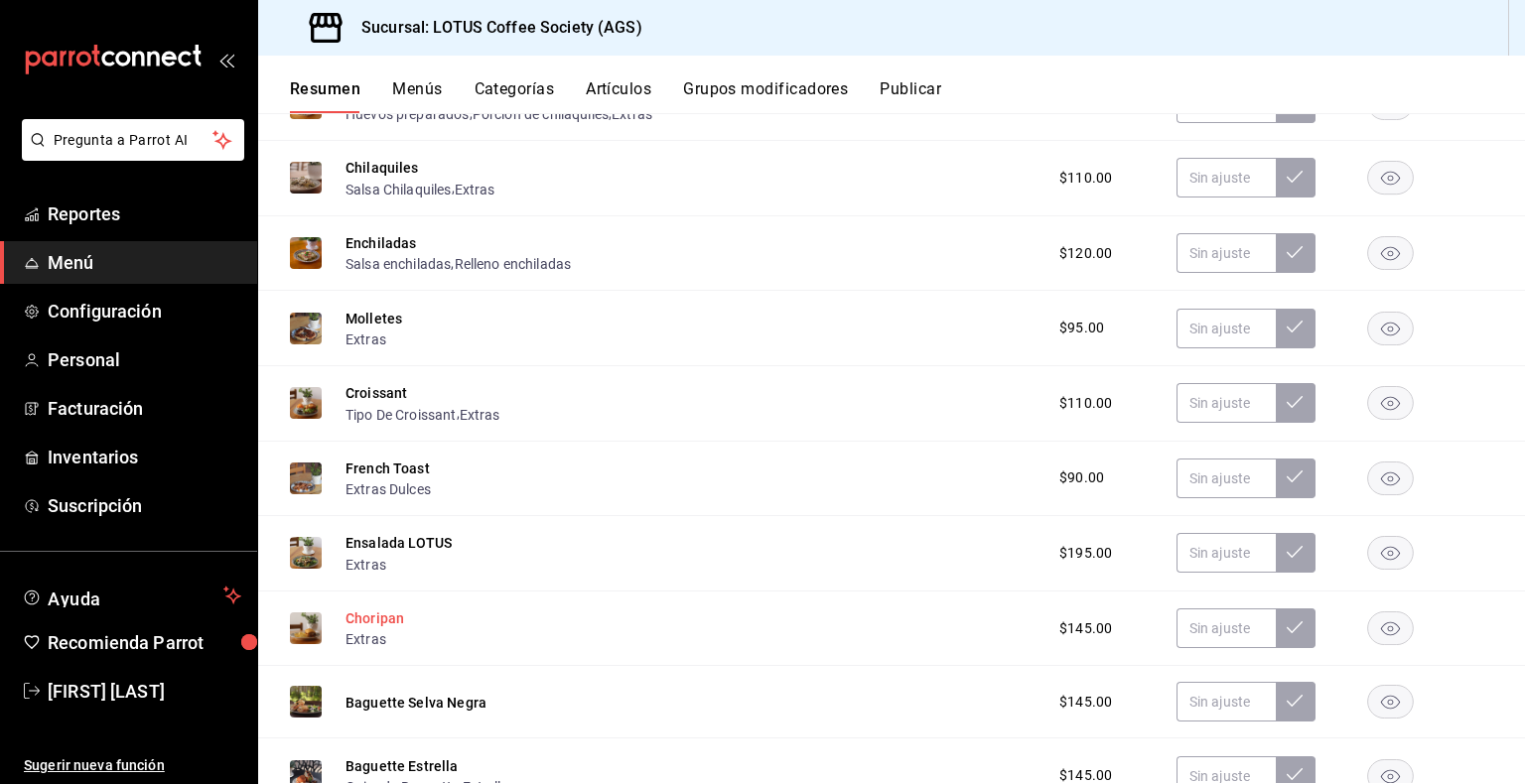 click on "Choripan" at bounding box center (374, 618) 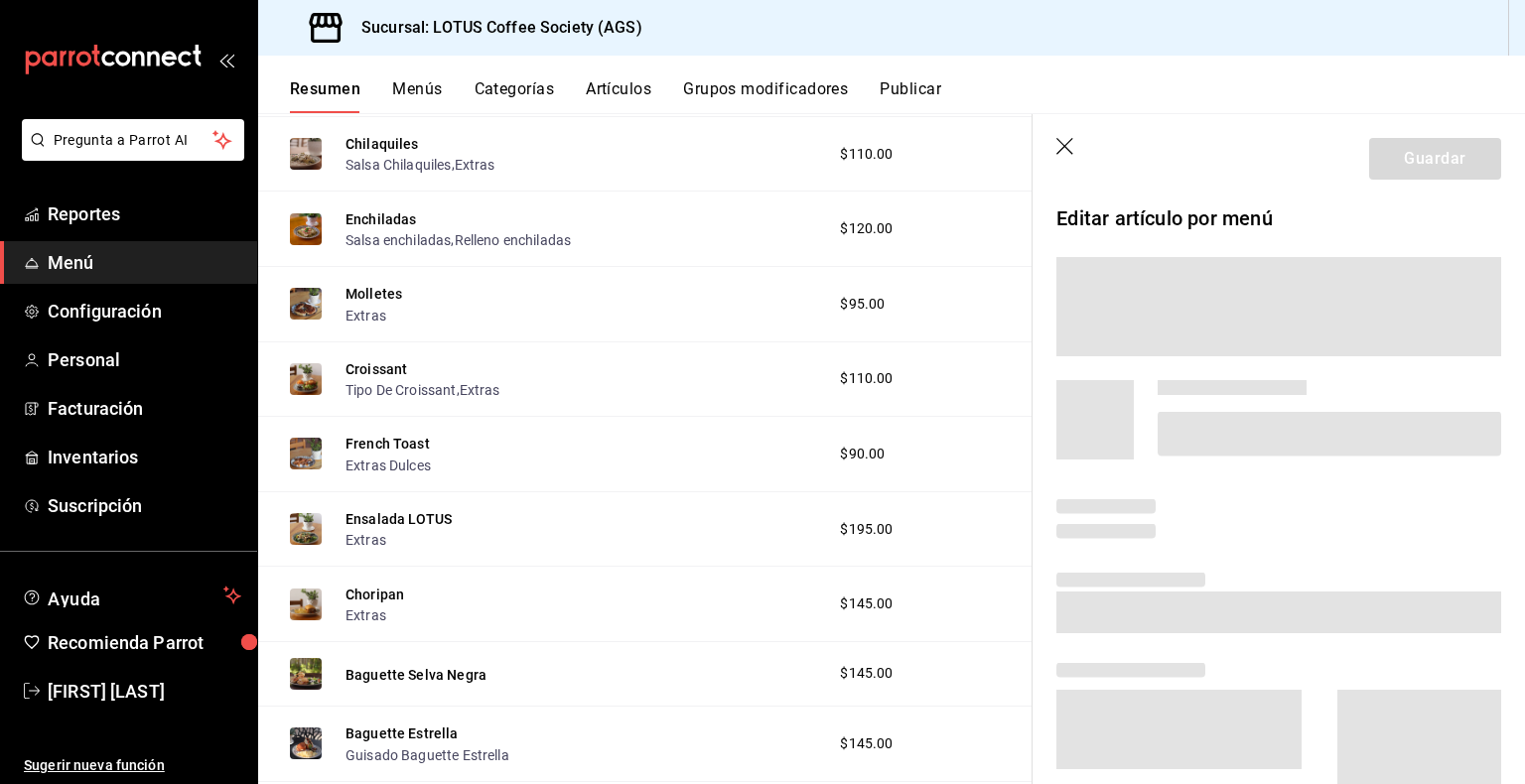 scroll, scrollTop: 549, scrollLeft: 0, axis: vertical 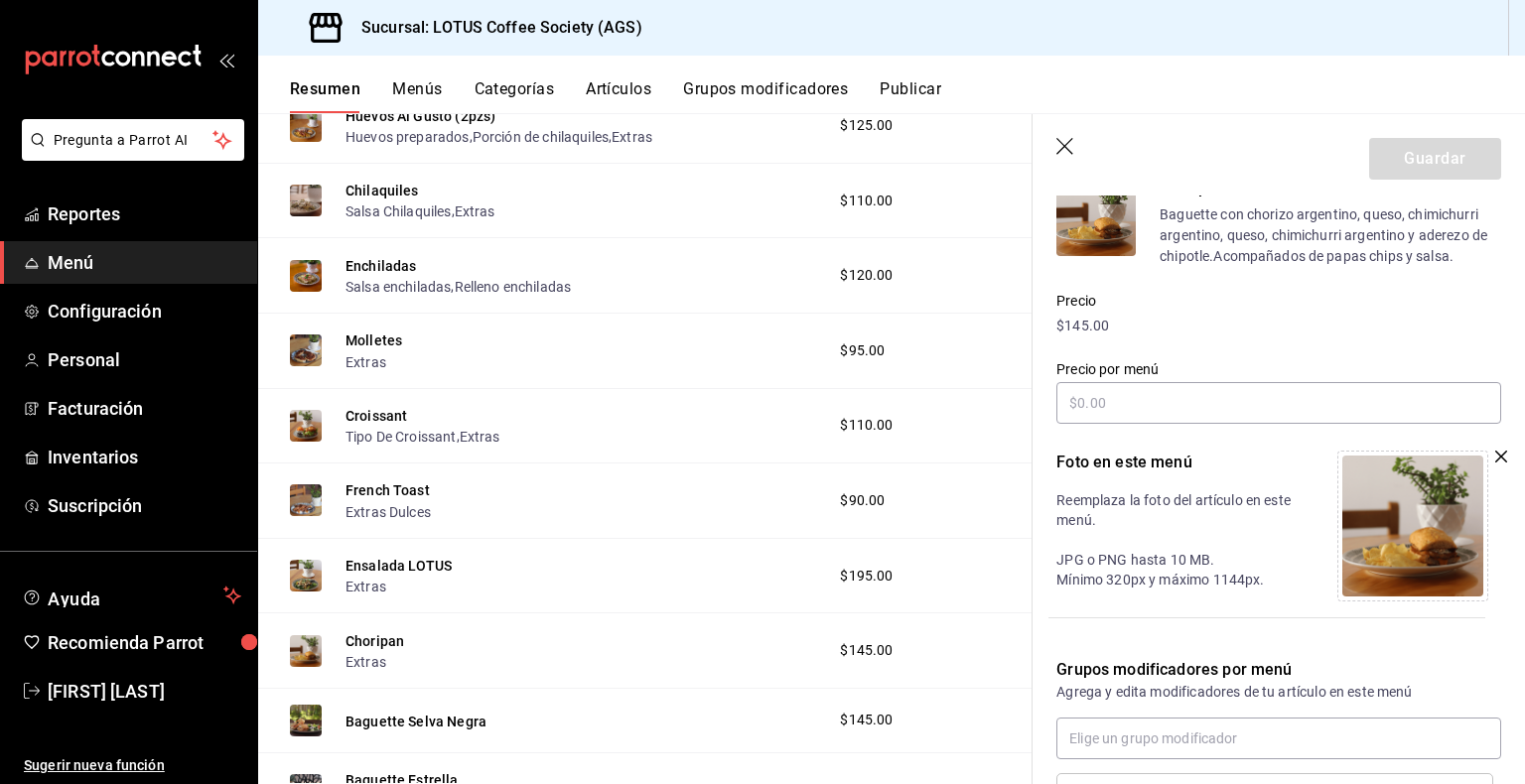 click at bounding box center [1413, 526] 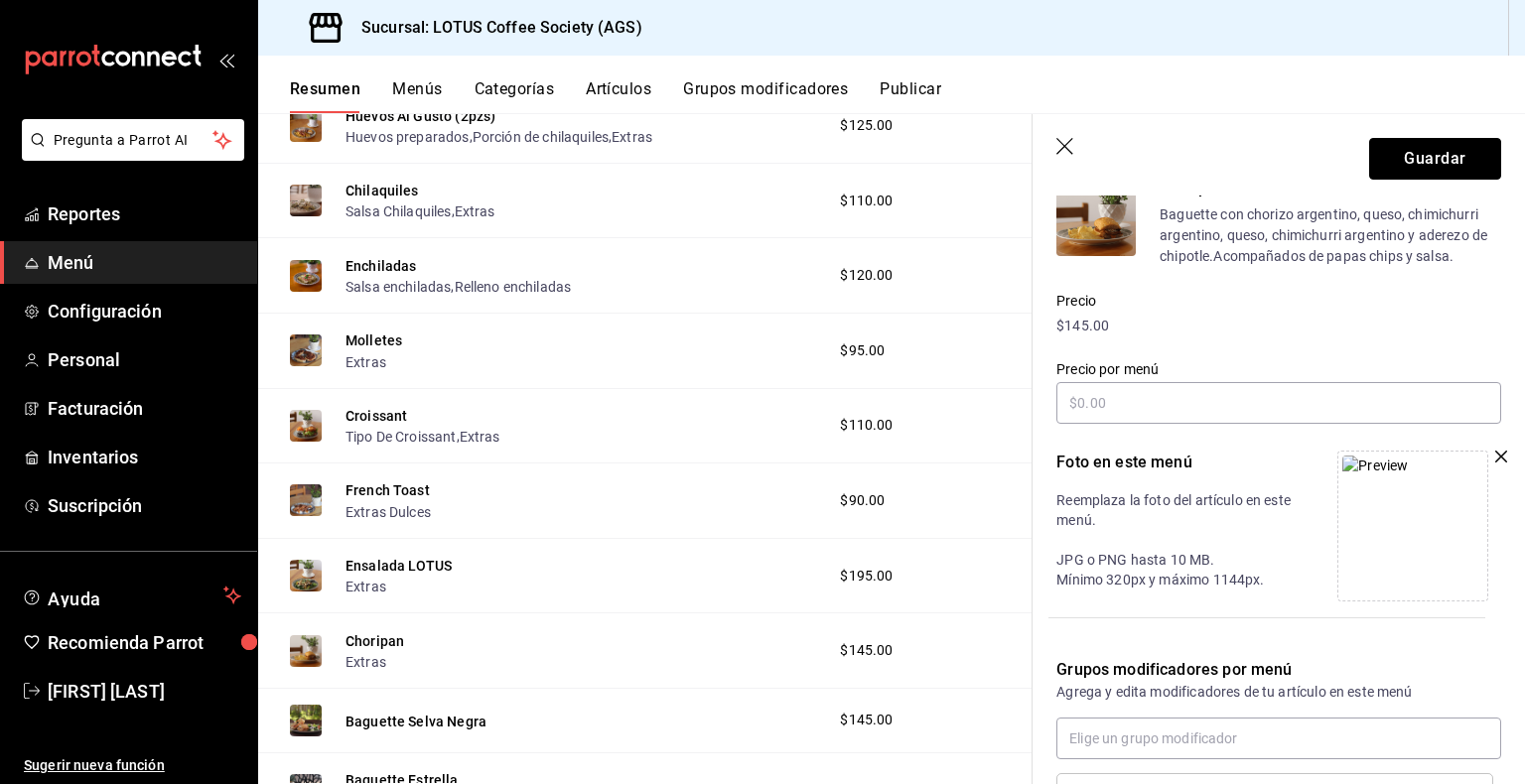 click on "Guardar" at bounding box center [1435, 159] 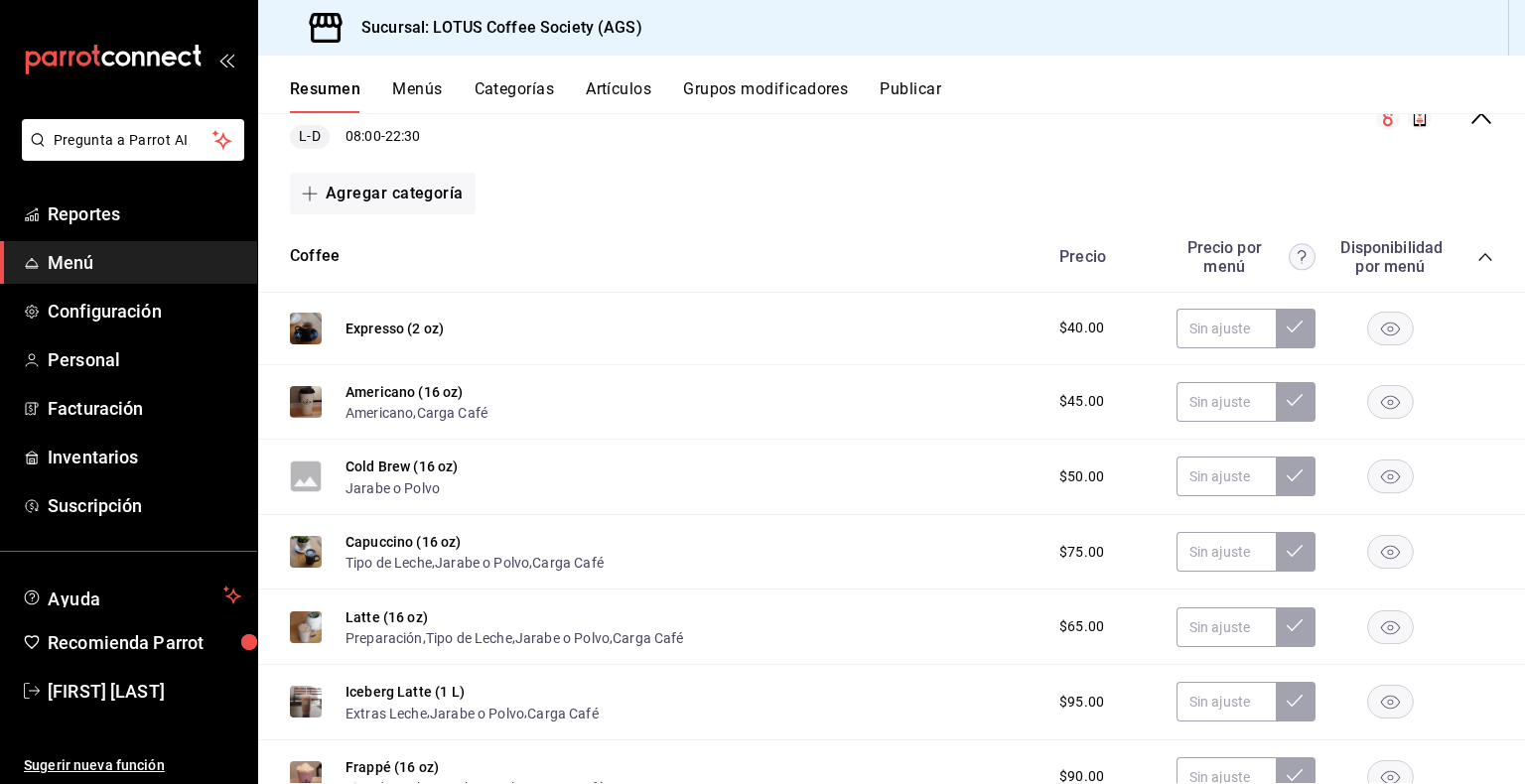 scroll, scrollTop: 196, scrollLeft: 0, axis: vertical 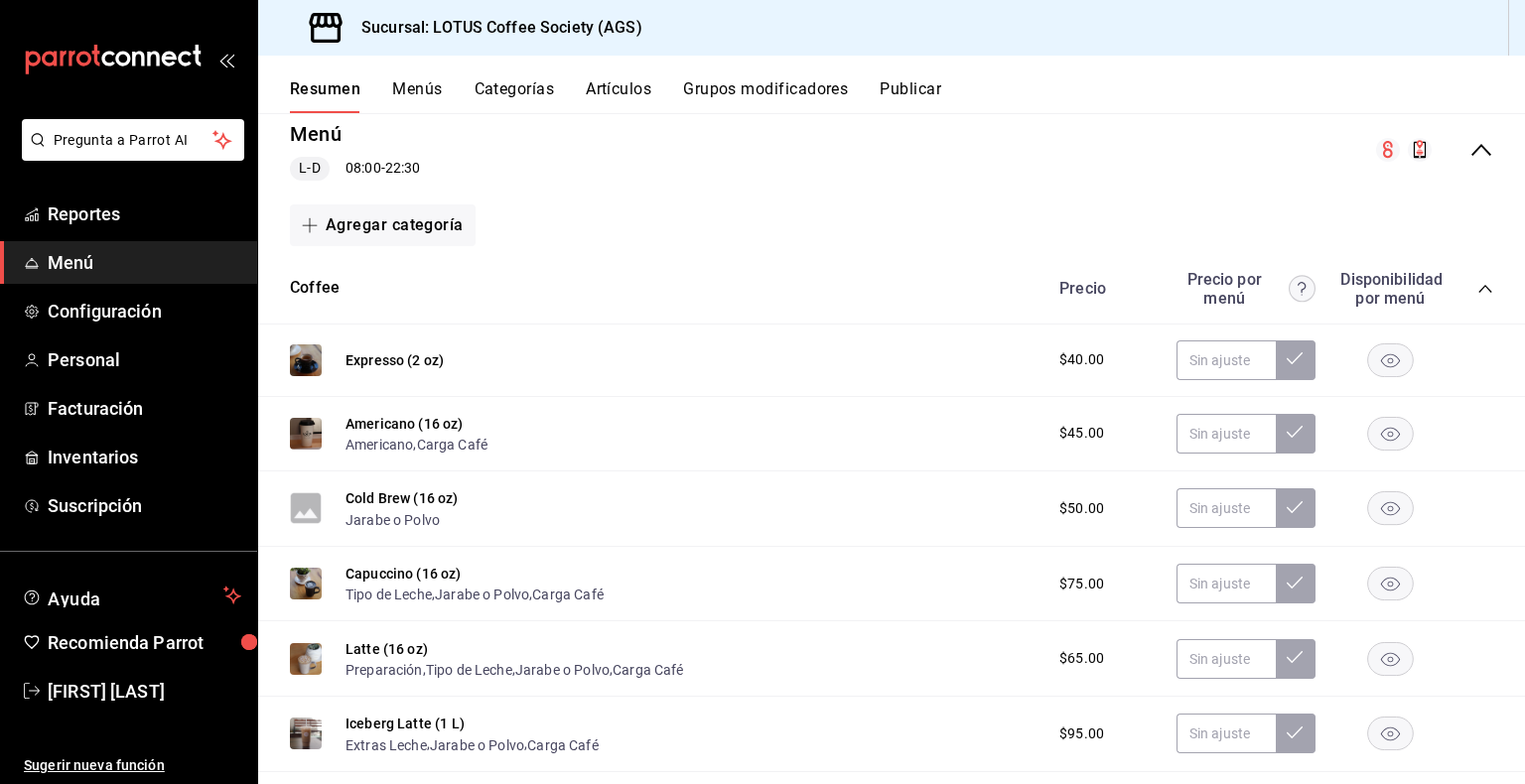 click on "Precio Precio por menú   Disponibilidad por menú" at bounding box center [1266, 289] 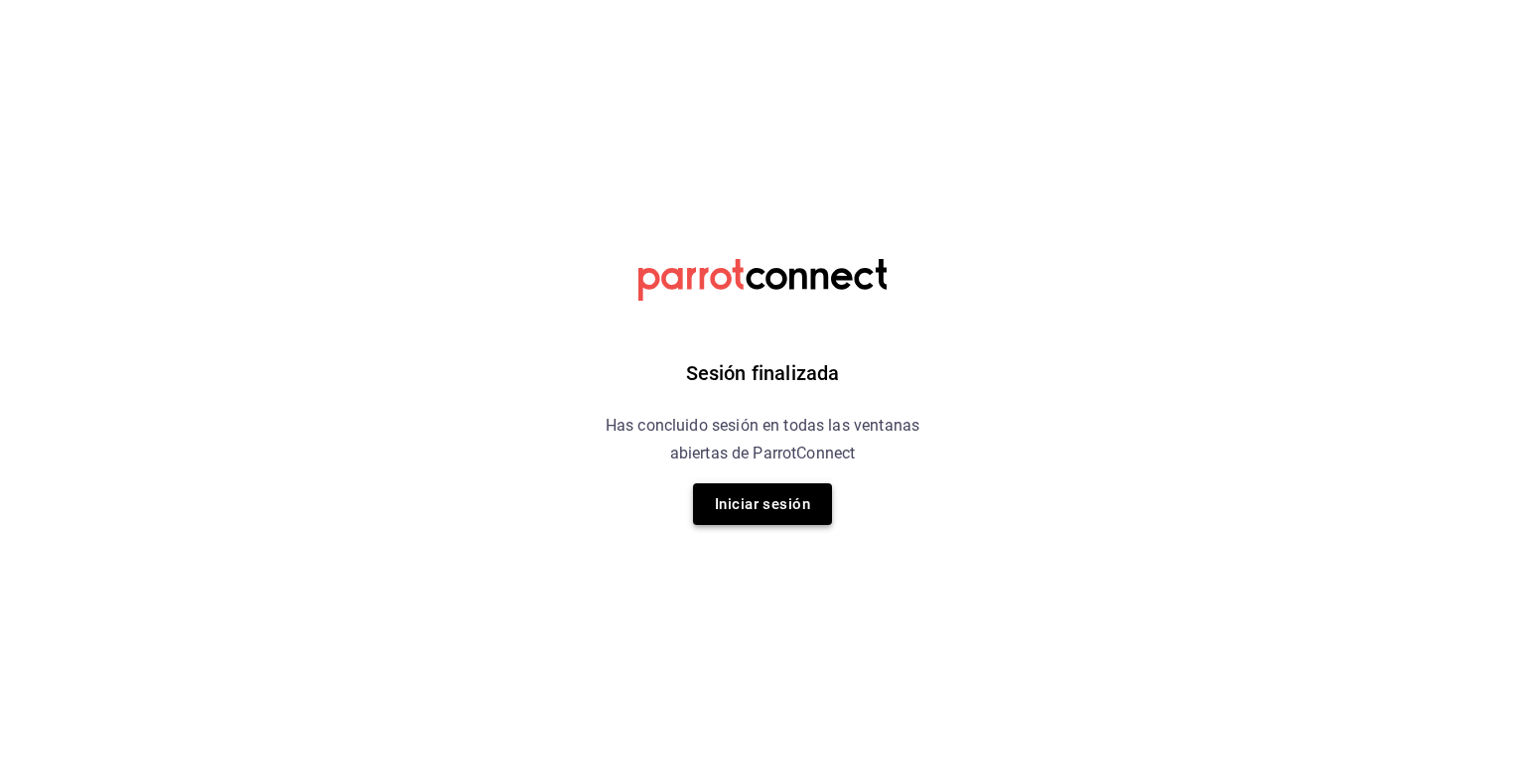 click on "Iniciar sesión" at bounding box center [762, 504] 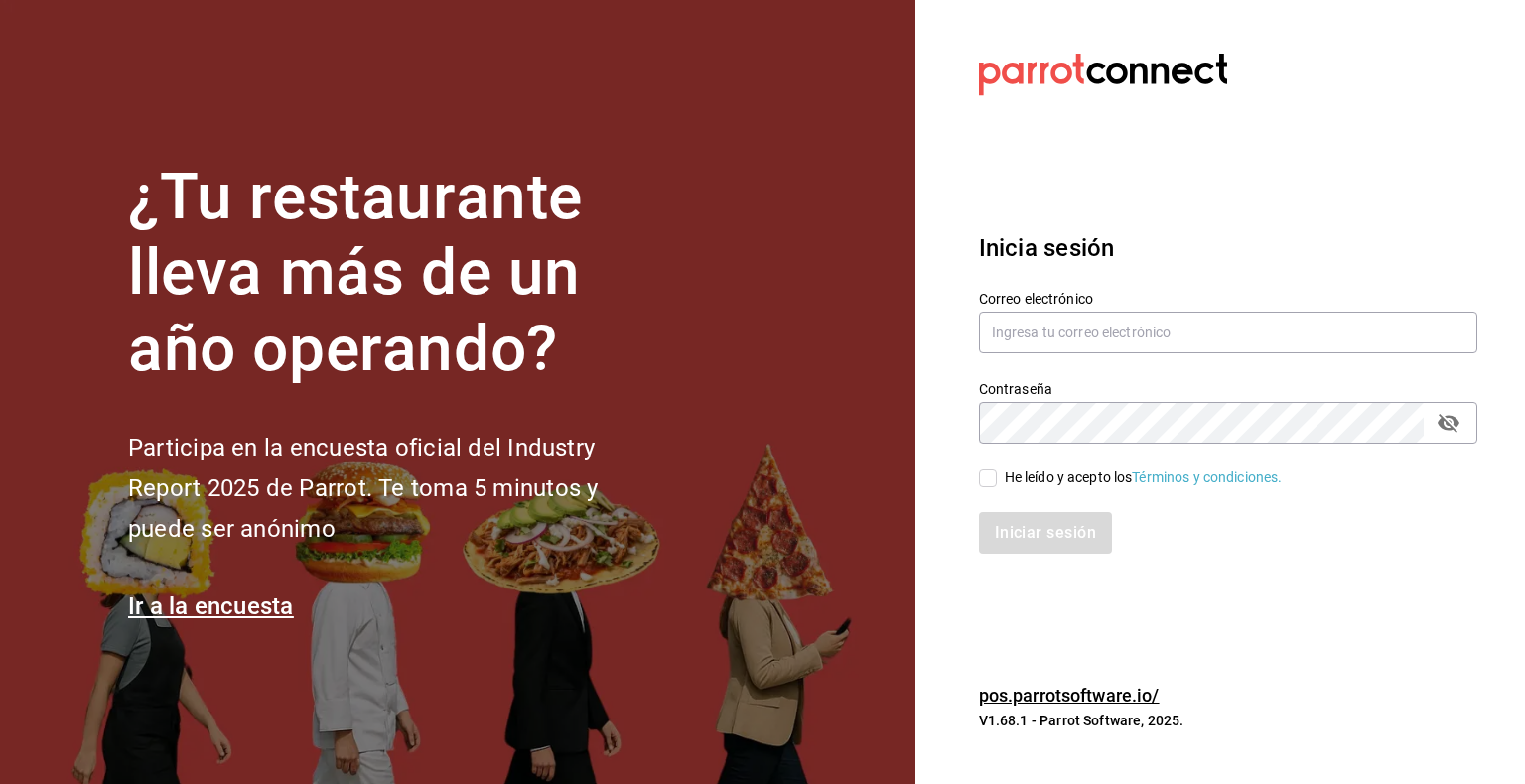 click on "Correo electrónico" at bounding box center (1216, 311) 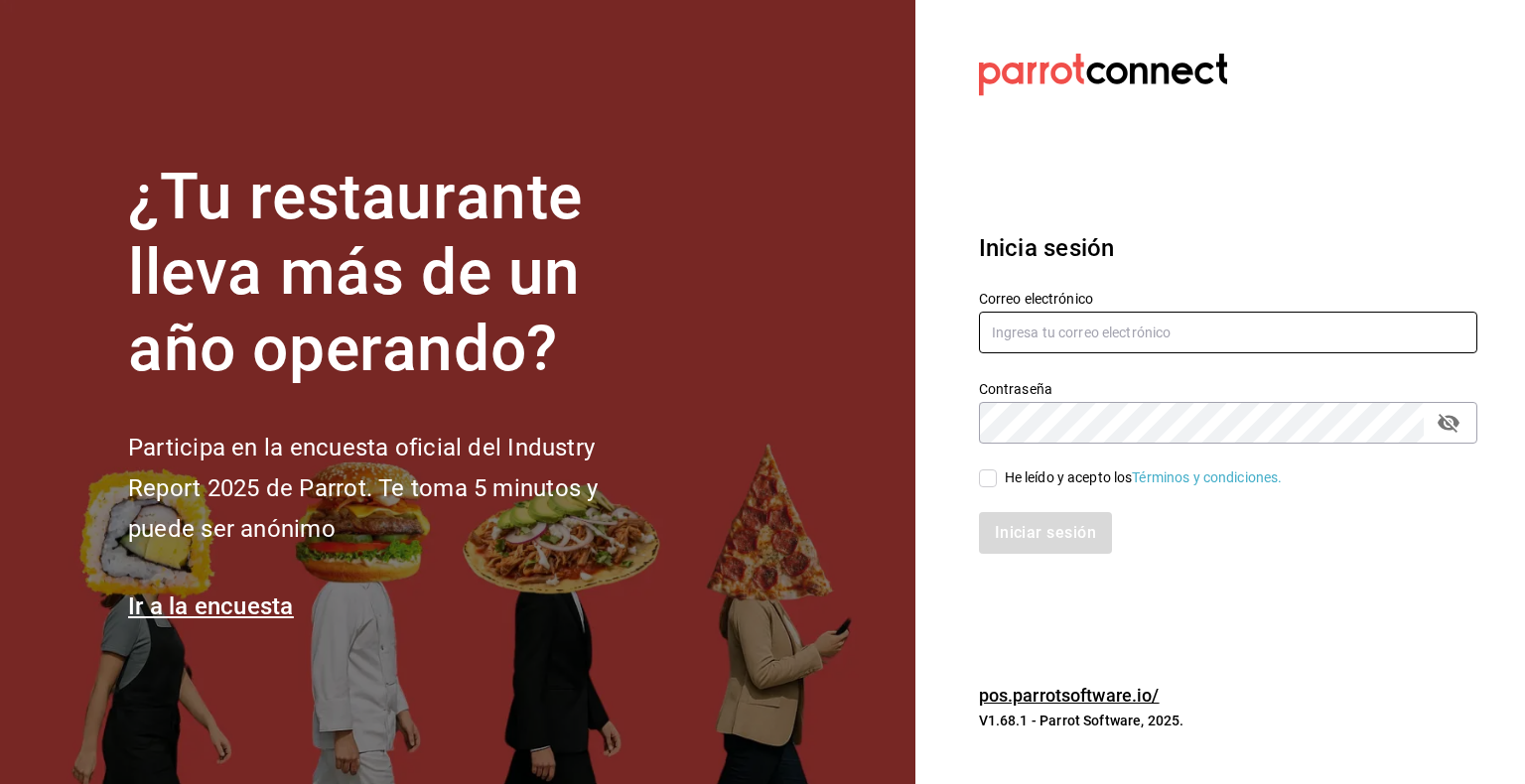click at bounding box center (1228, 332) 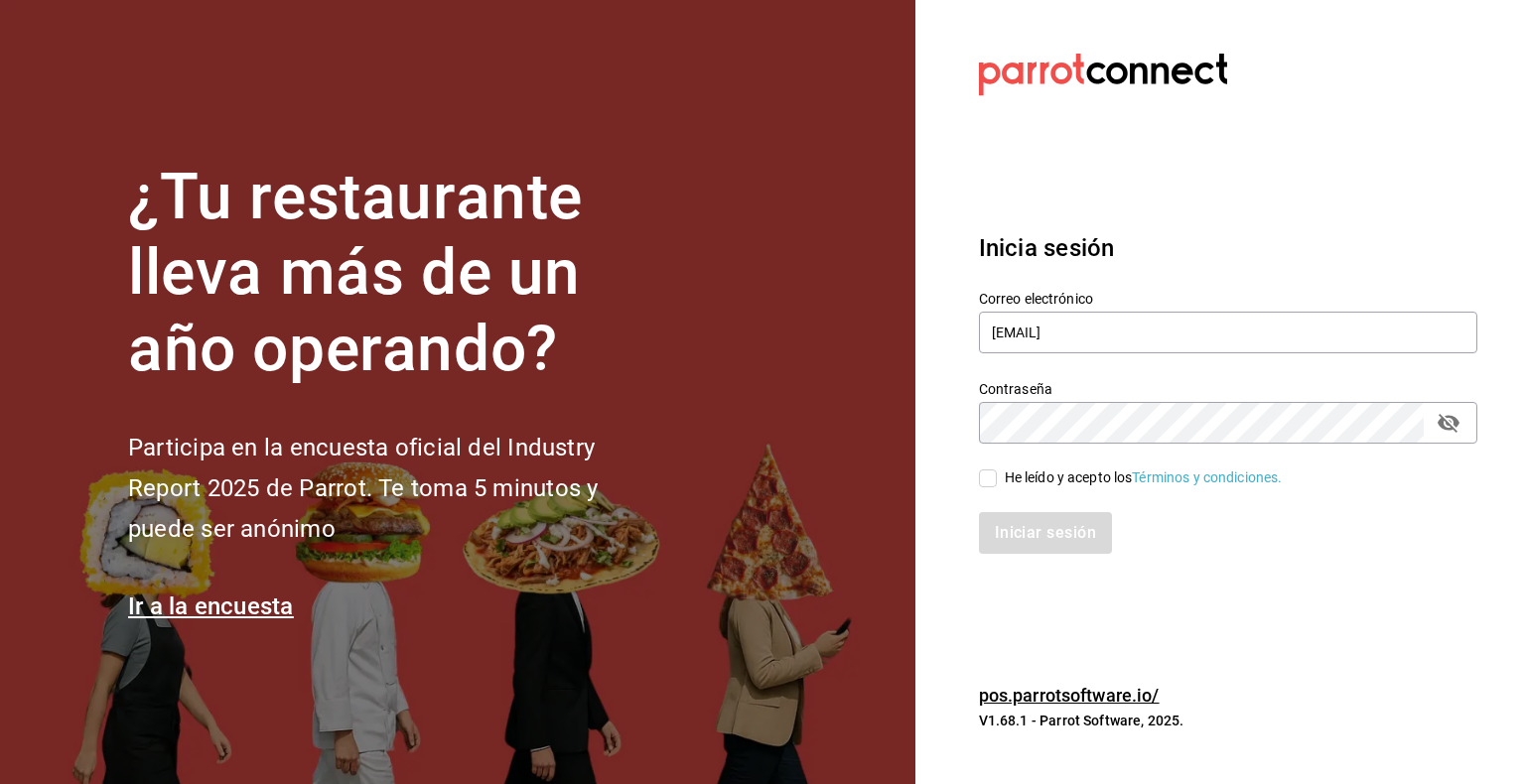 click on "Iniciar sesión" at bounding box center (1216, 521) 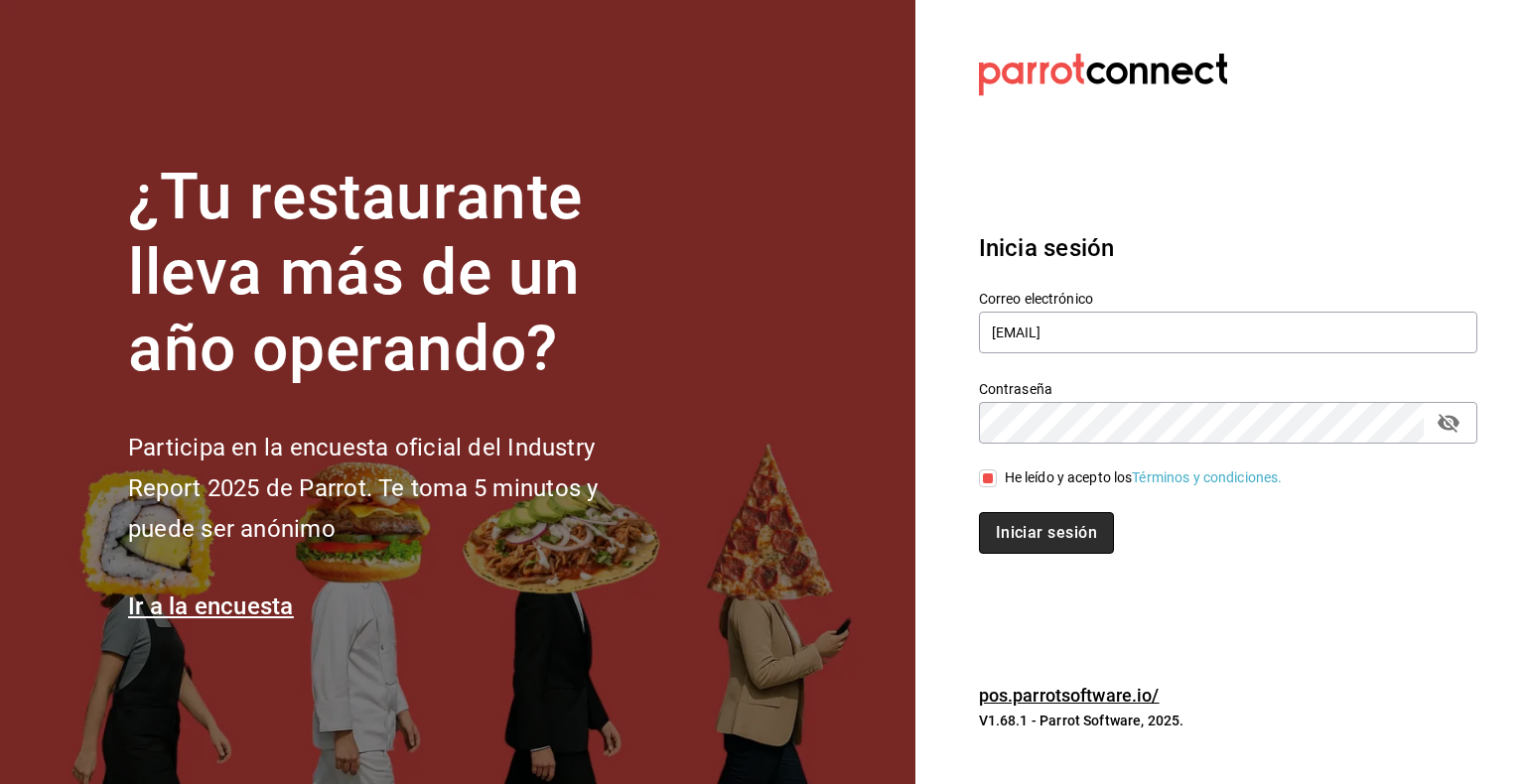 click on "Iniciar sesión" at bounding box center [1046, 533] 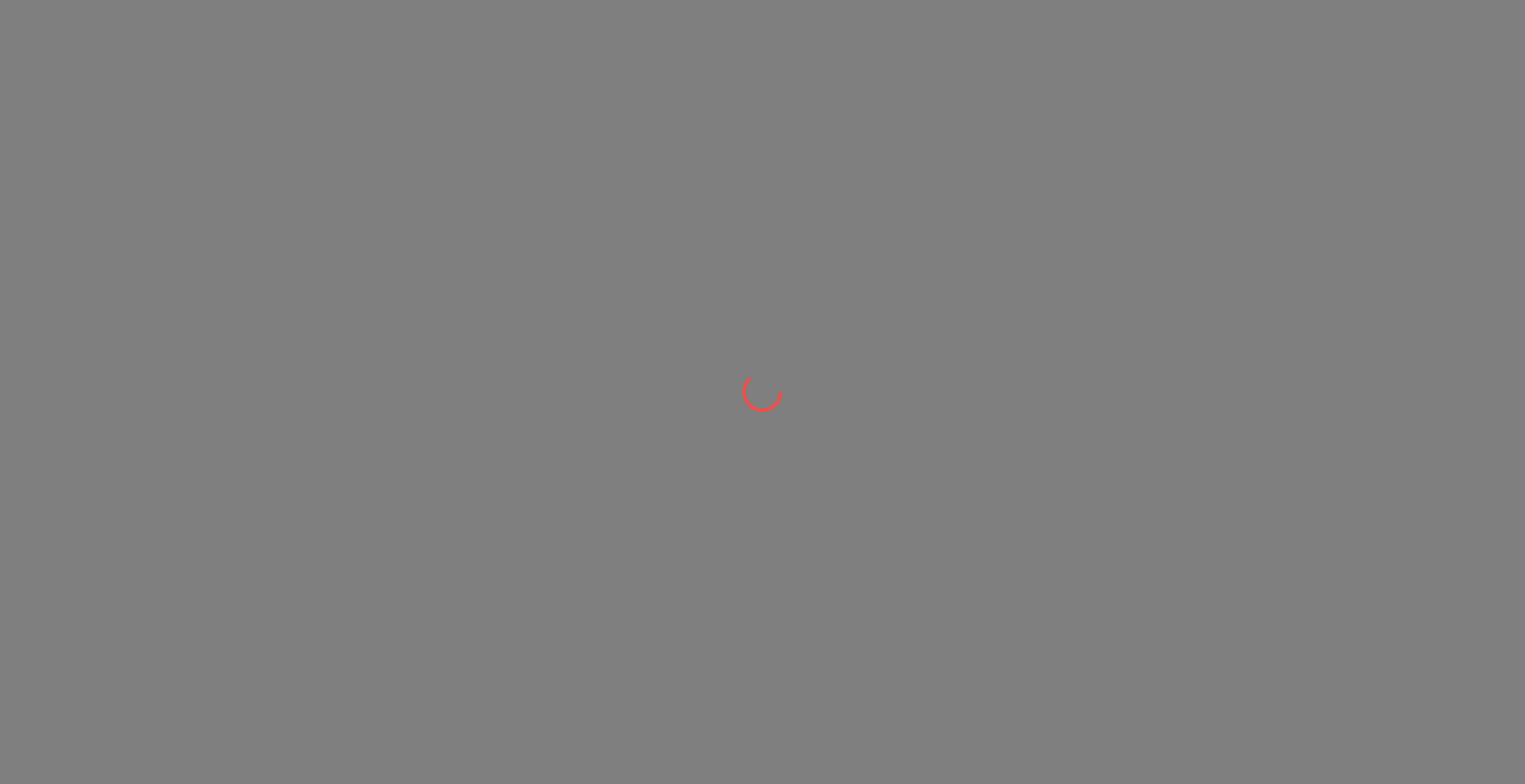 scroll, scrollTop: 0, scrollLeft: 0, axis: both 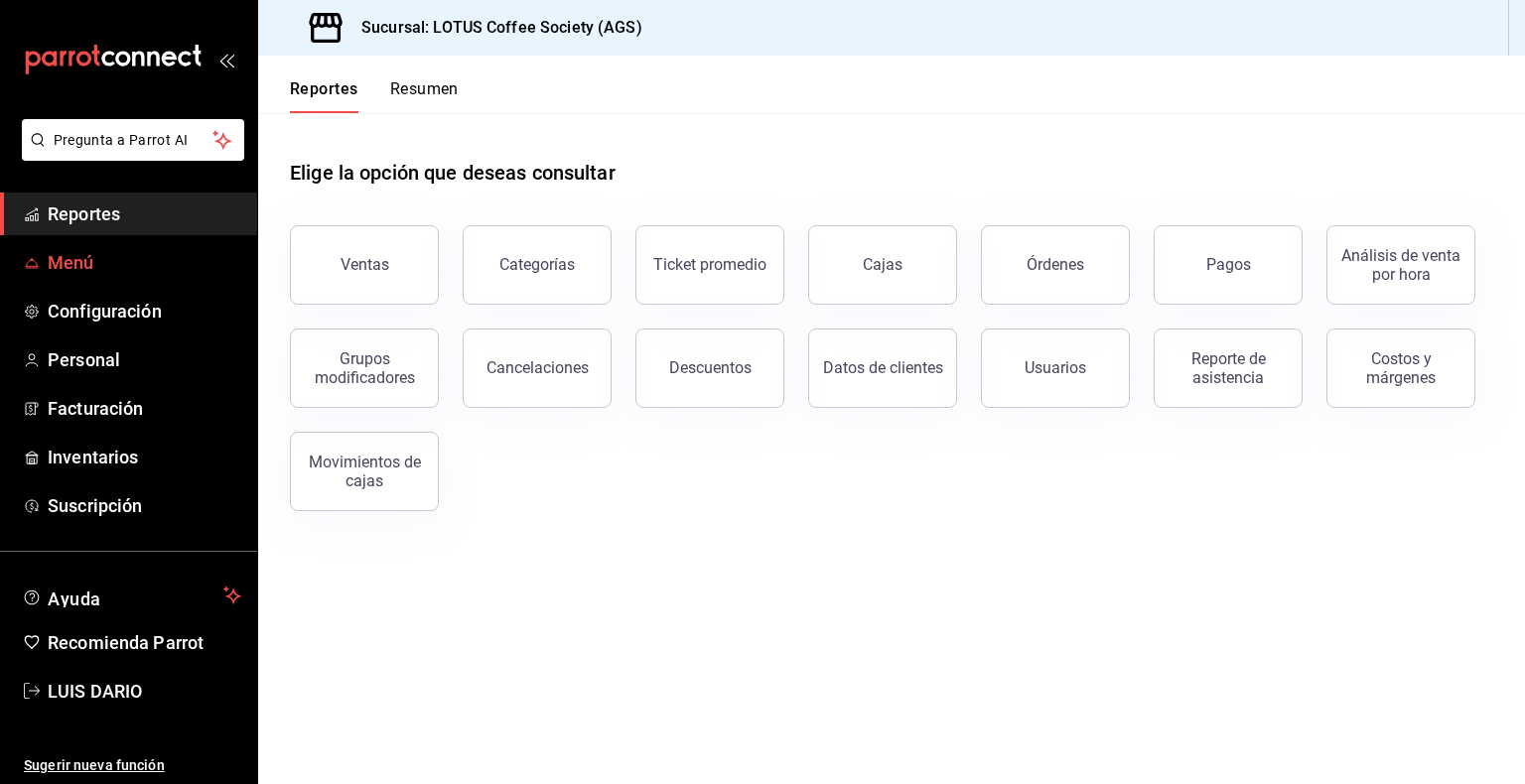 click on "Menú" at bounding box center (144, 262) 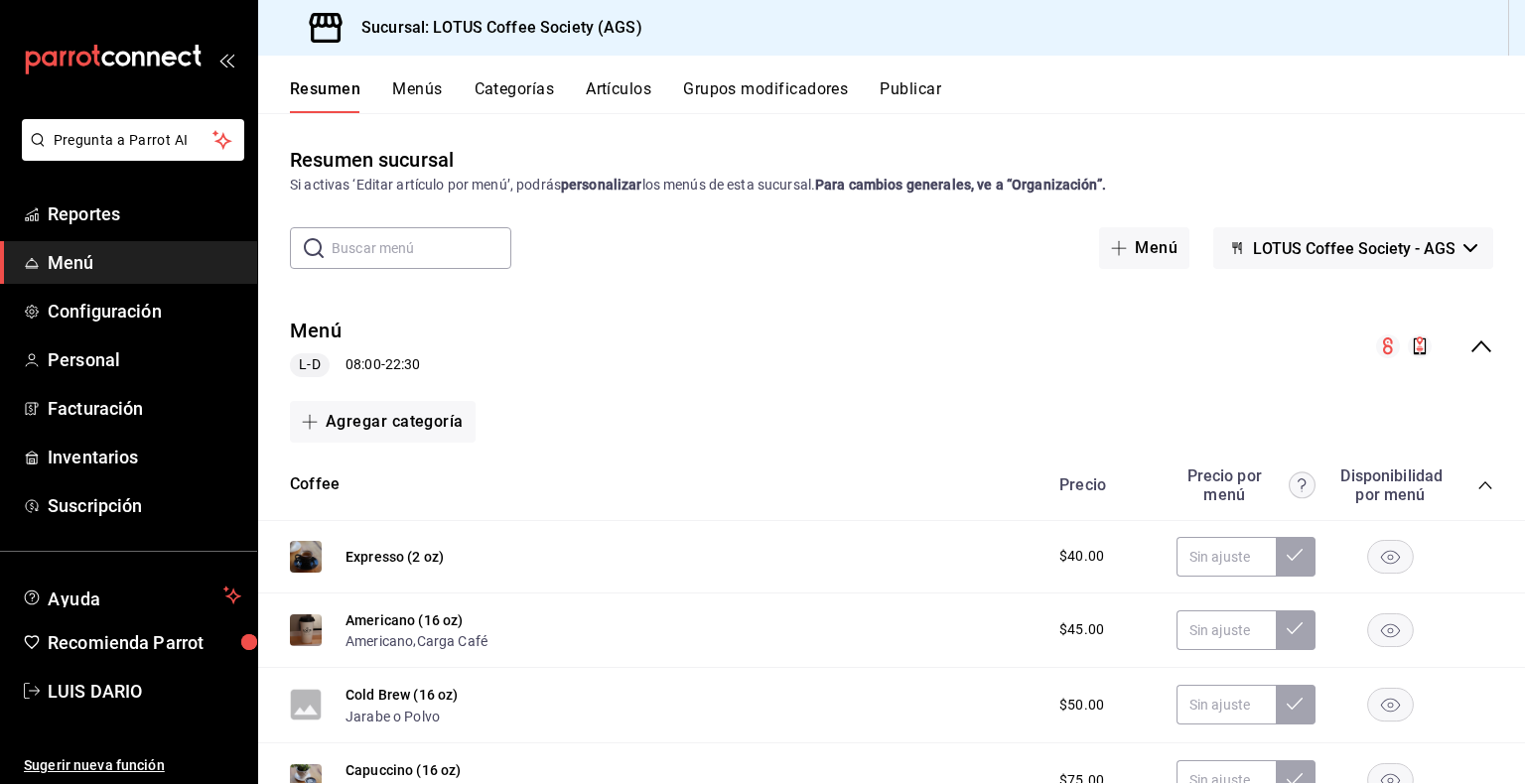 click 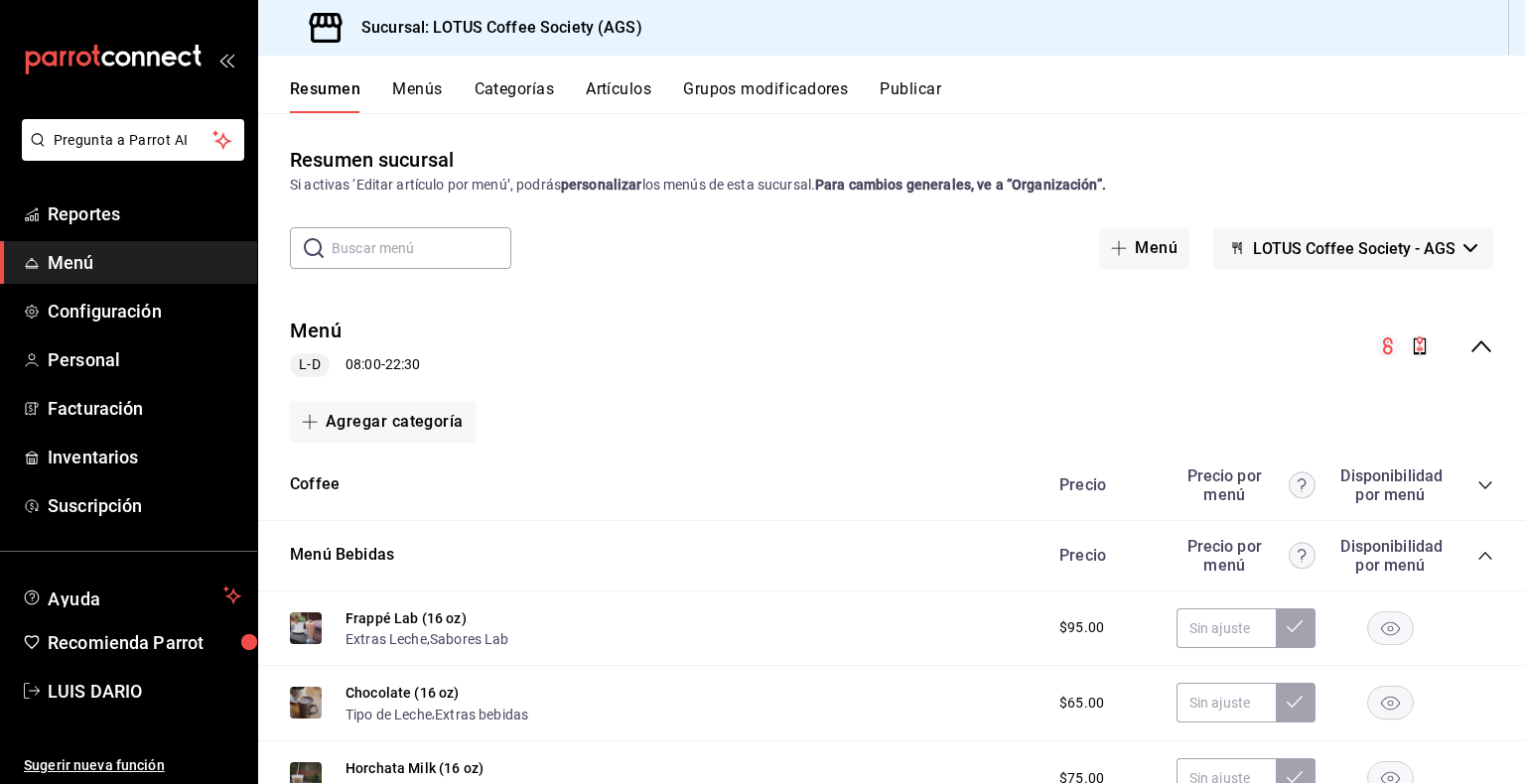 click on "Menú Bebidas Precio Precio por menú   Disponibilidad por menú" at bounding box center [892, 556] 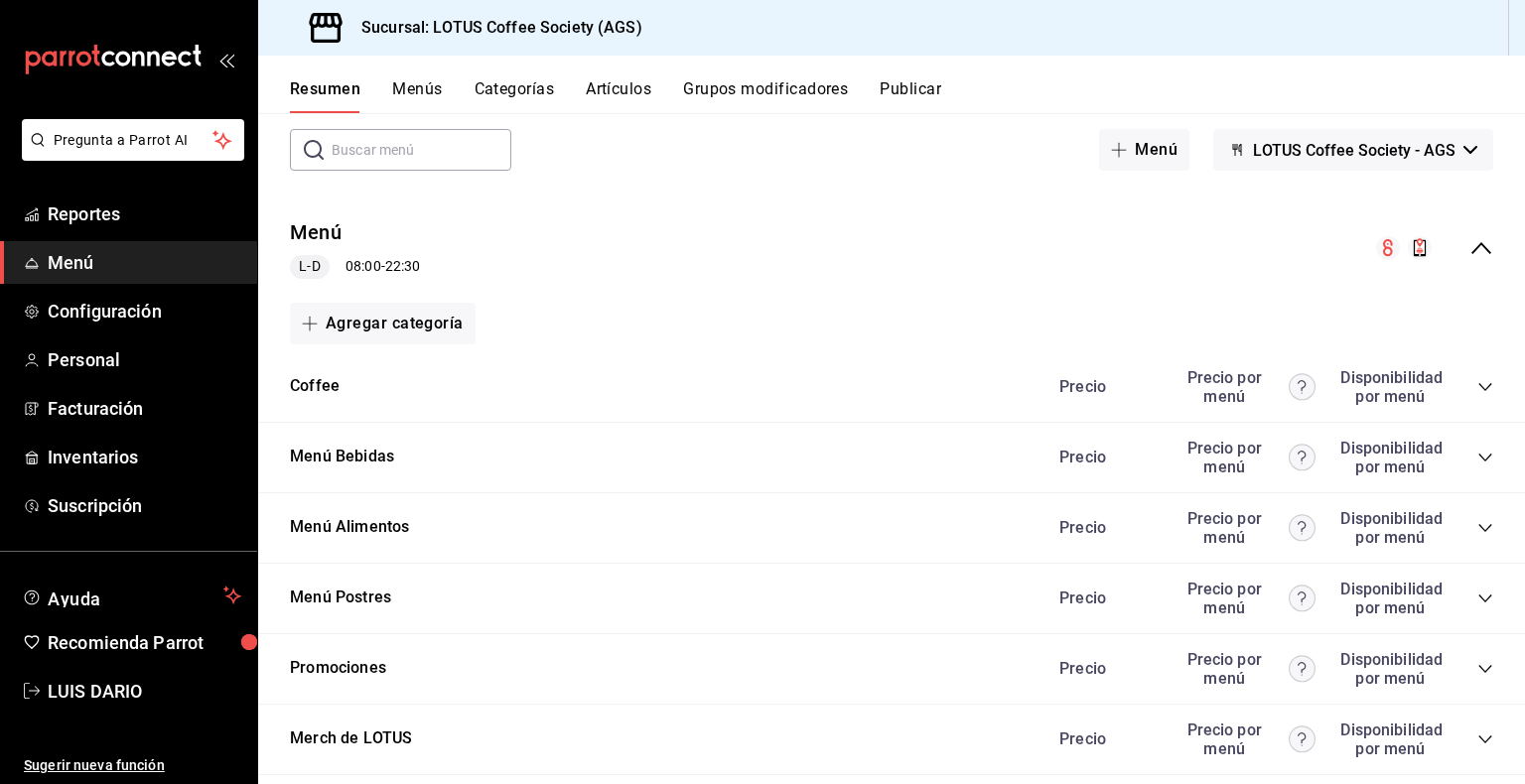 scroll, scrollTop: 99, scrollLeft: 0, axis: vertical 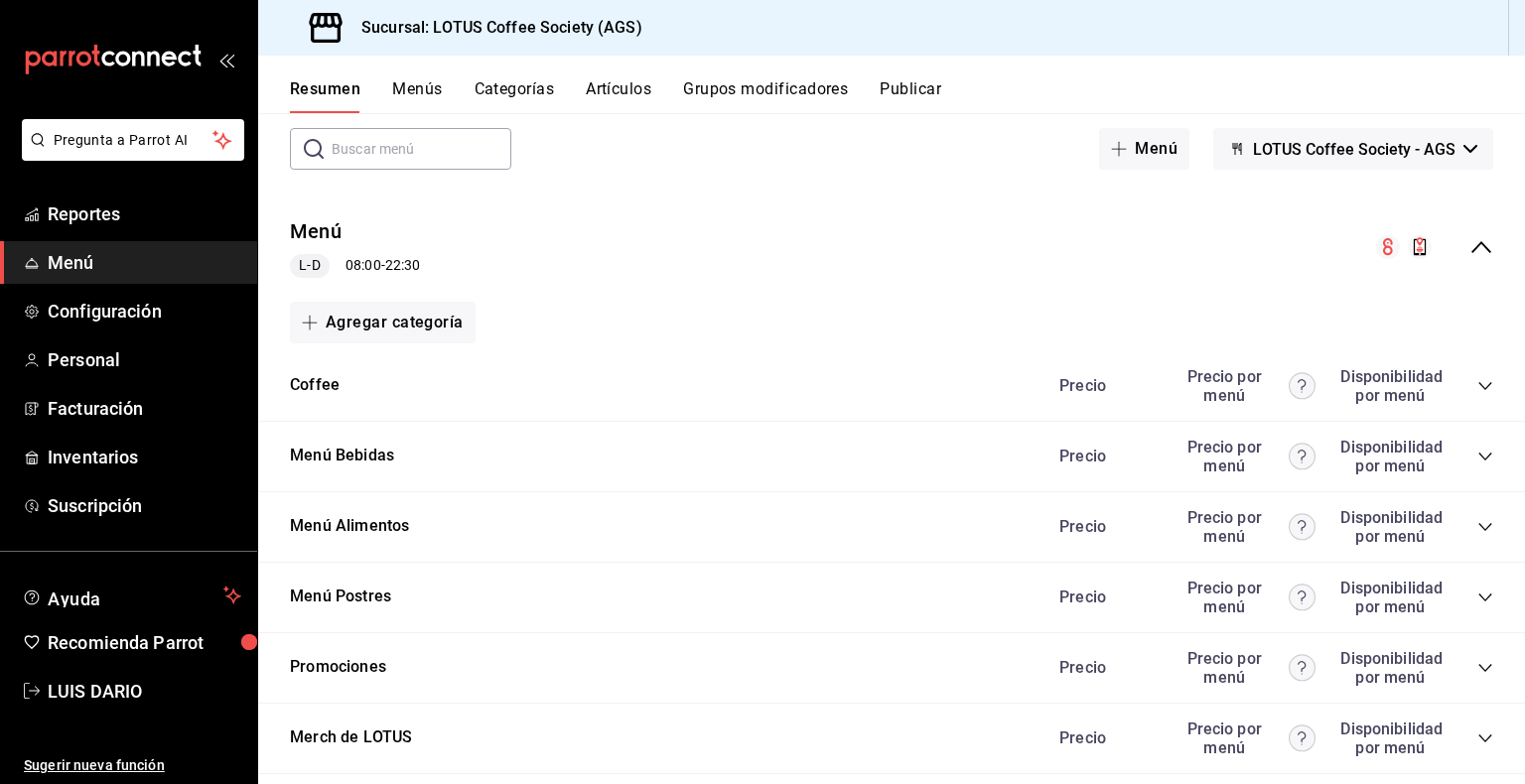 click 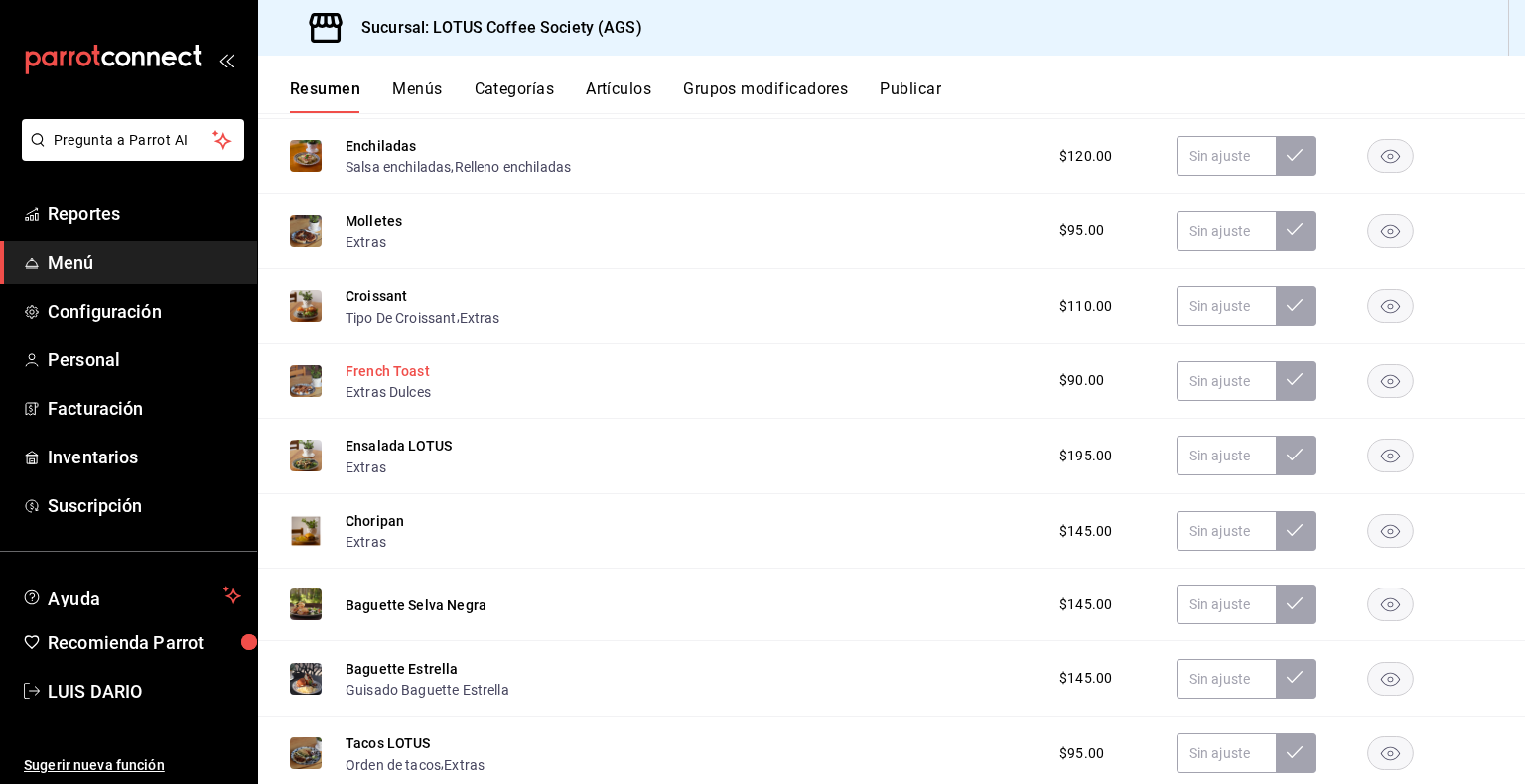 scroll, scrollTop: 695, scrollLeft: 0, axis: vertical 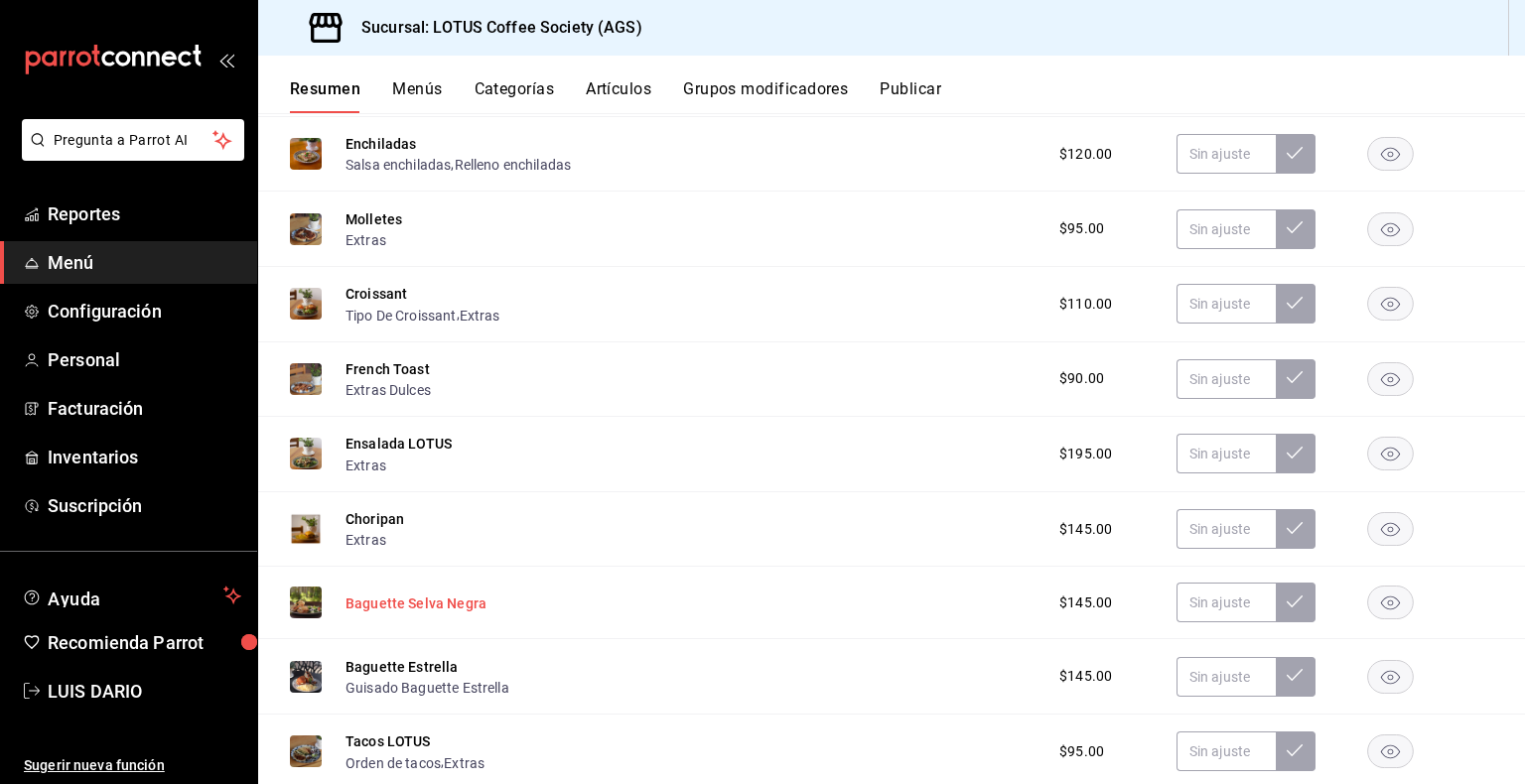 click on "Baguette Selva Negra" at bounding box center (416, 603) 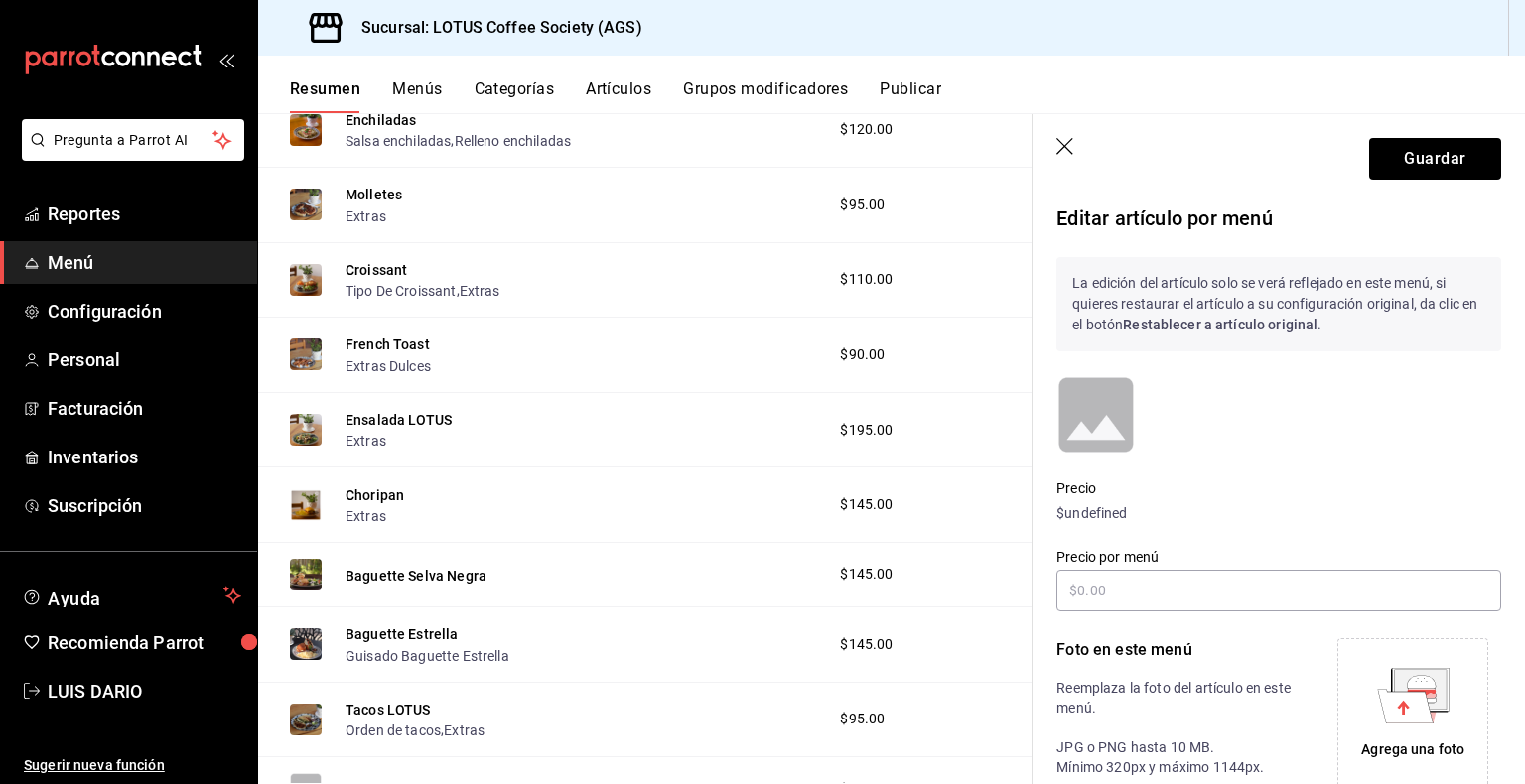 scroll, scrollTop: 648, scrollLeft: 0, axis: vertical 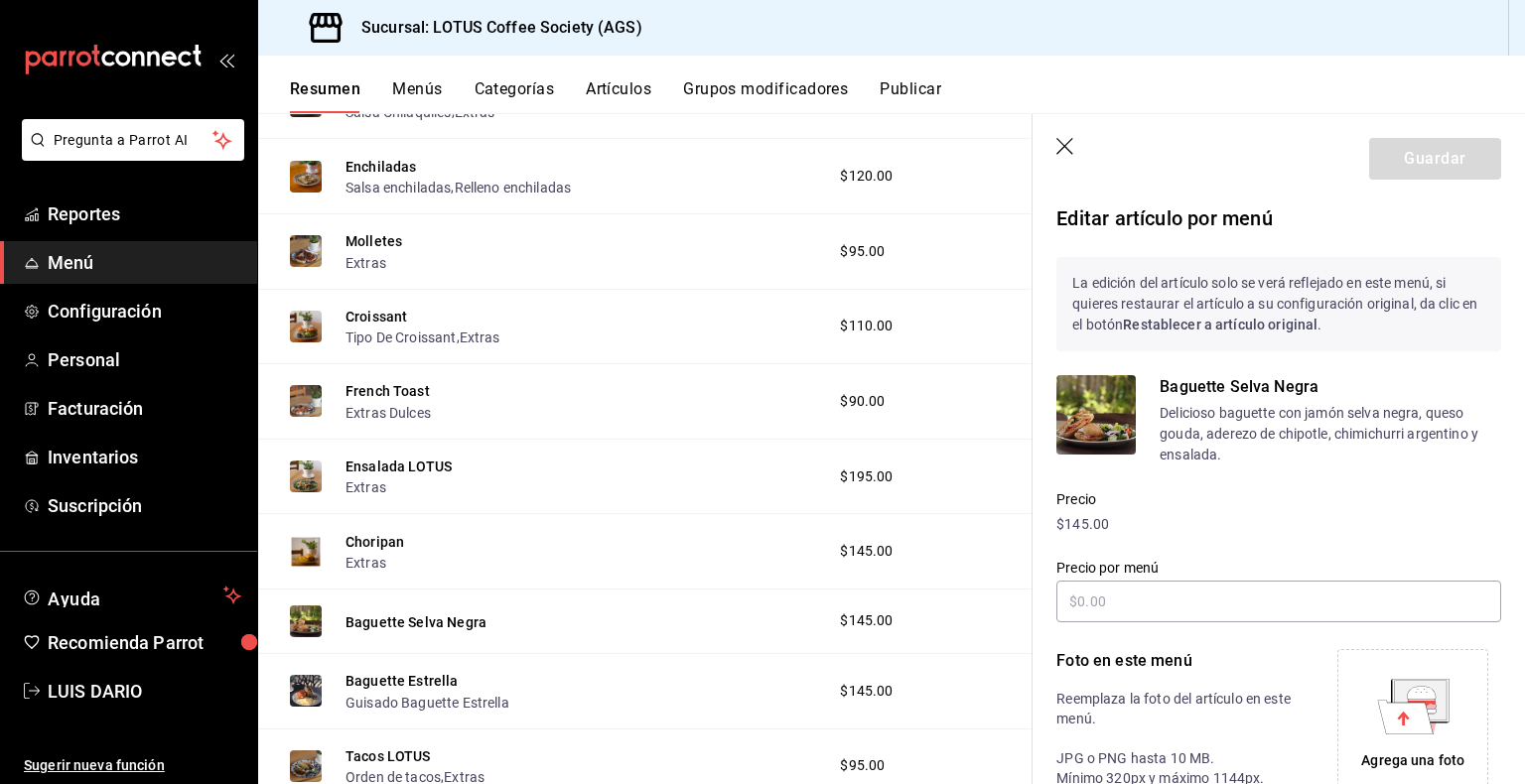click on "Agrega una foto" at bounding box center [1413, 724] 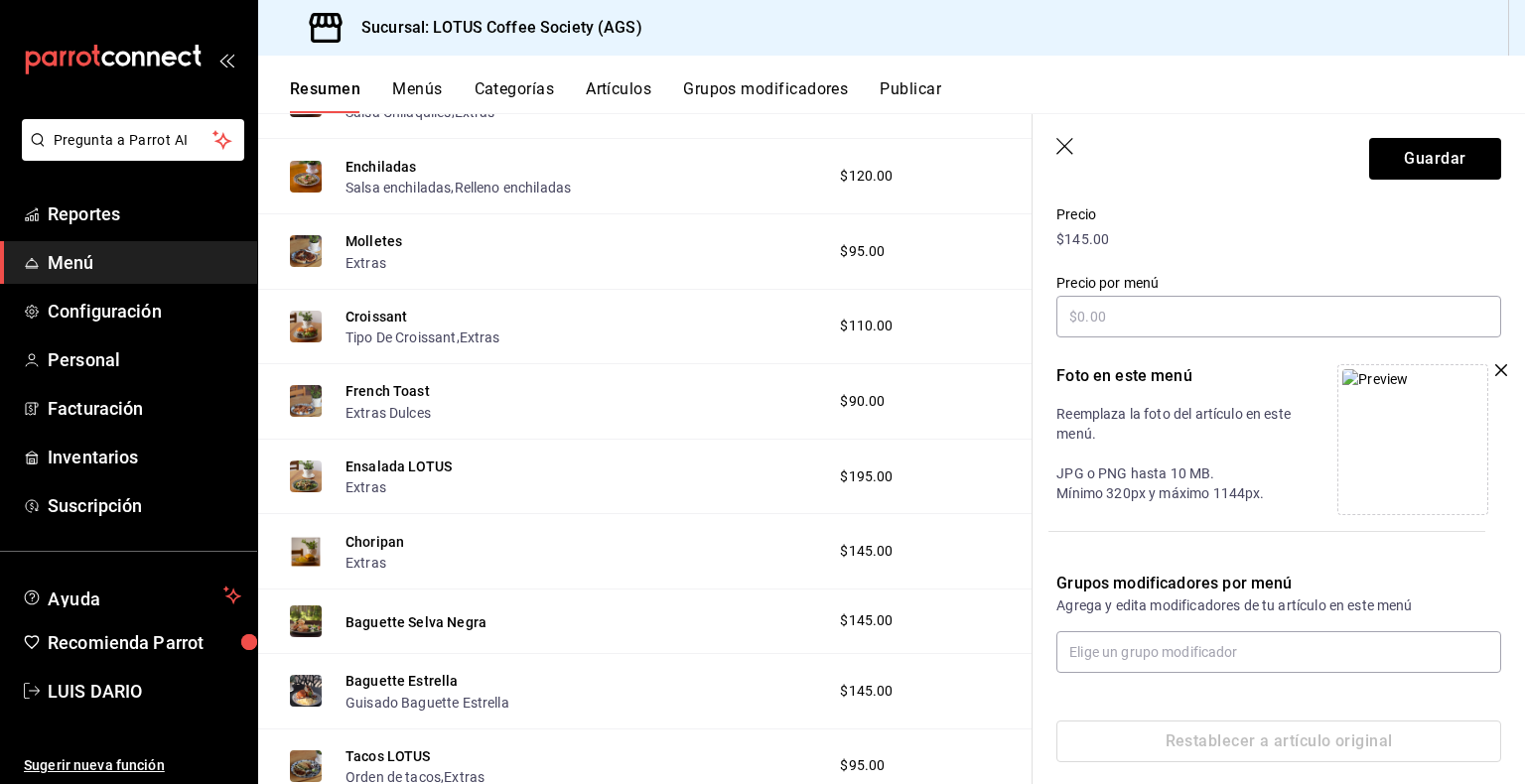 scroll, scrollTop: 298, scrollLeft: 0, axis: vertical 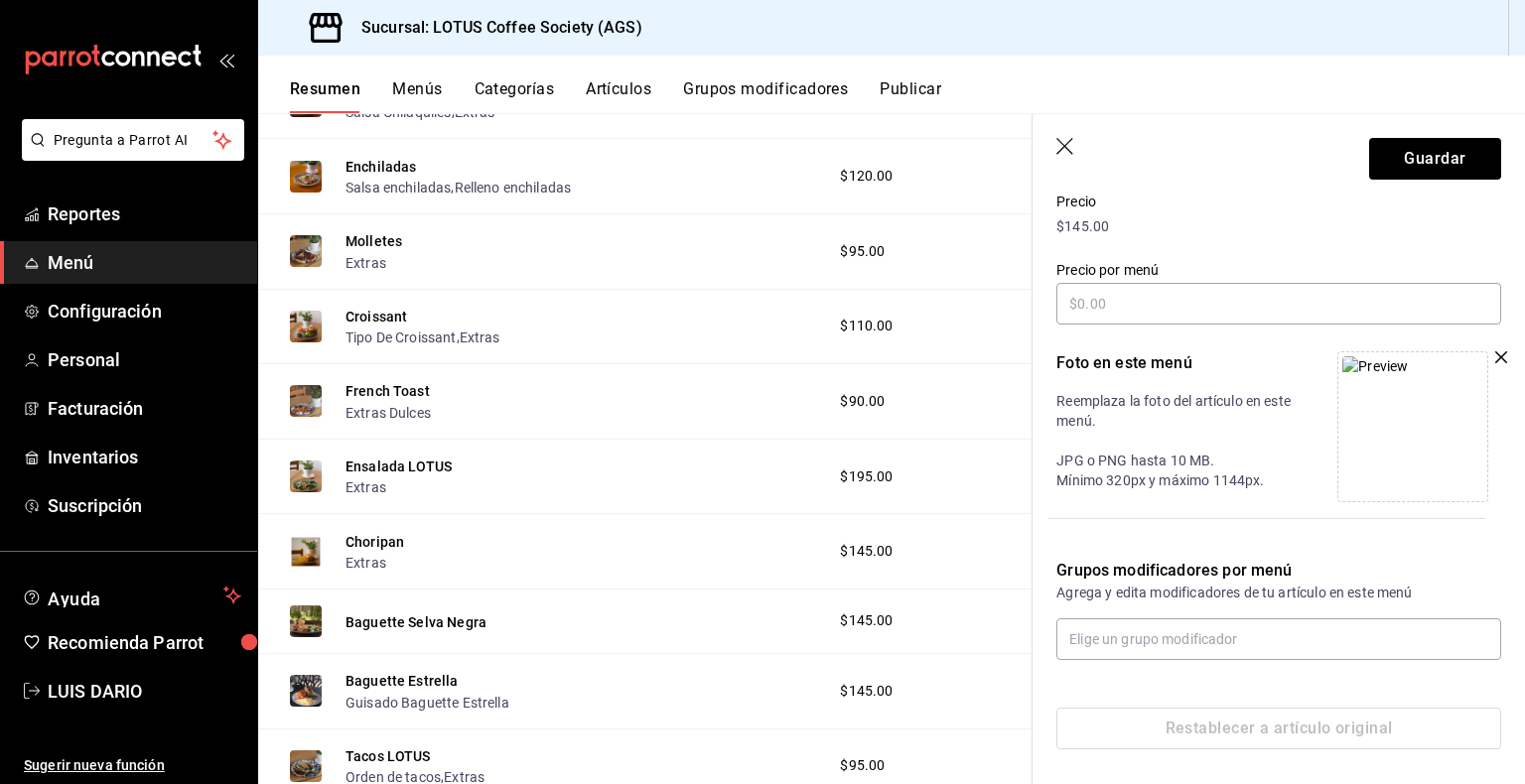 click on "Guardar" at bounding box center [1279, 155] 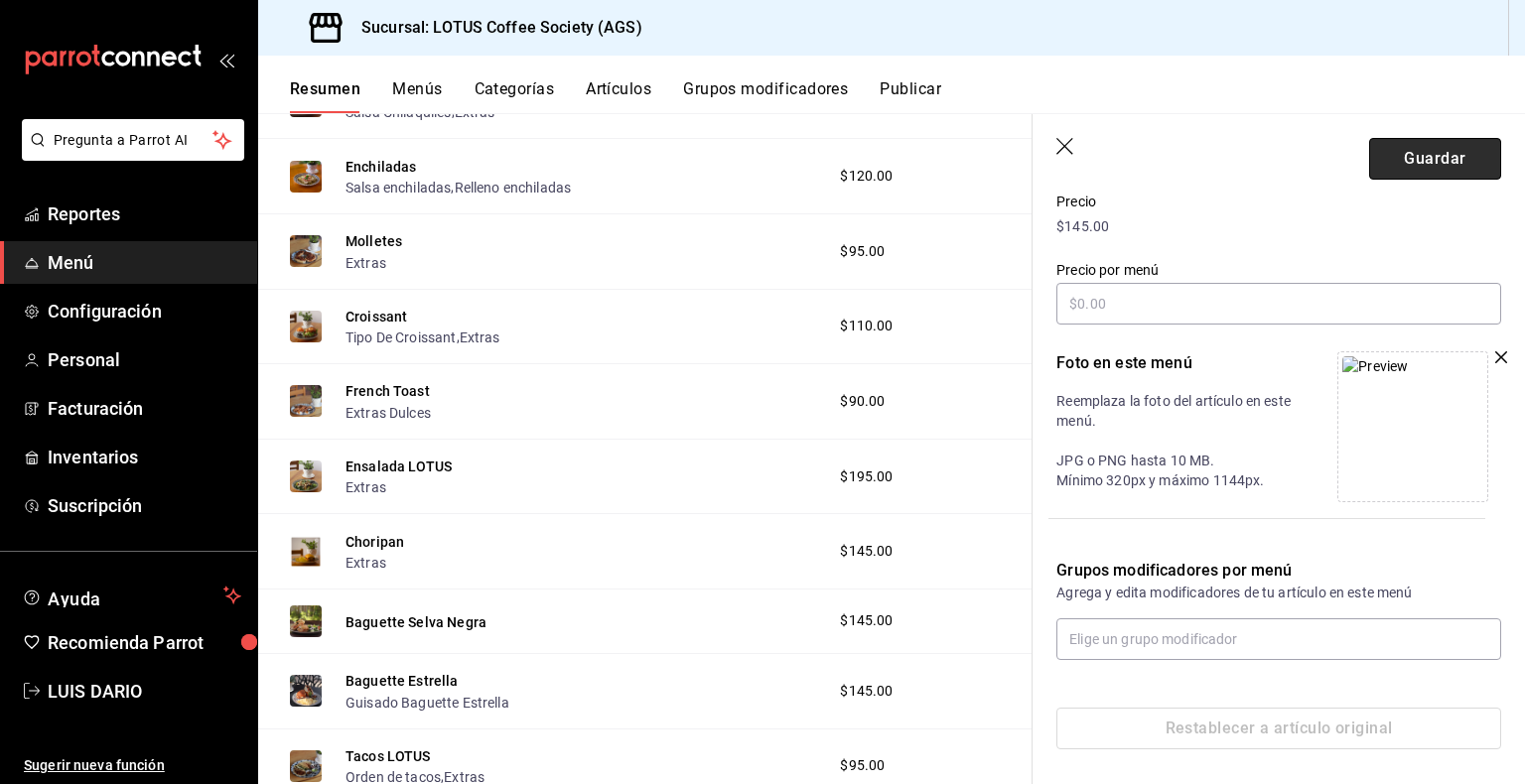 click on "Guardar" at bounding box center (1435, 159) 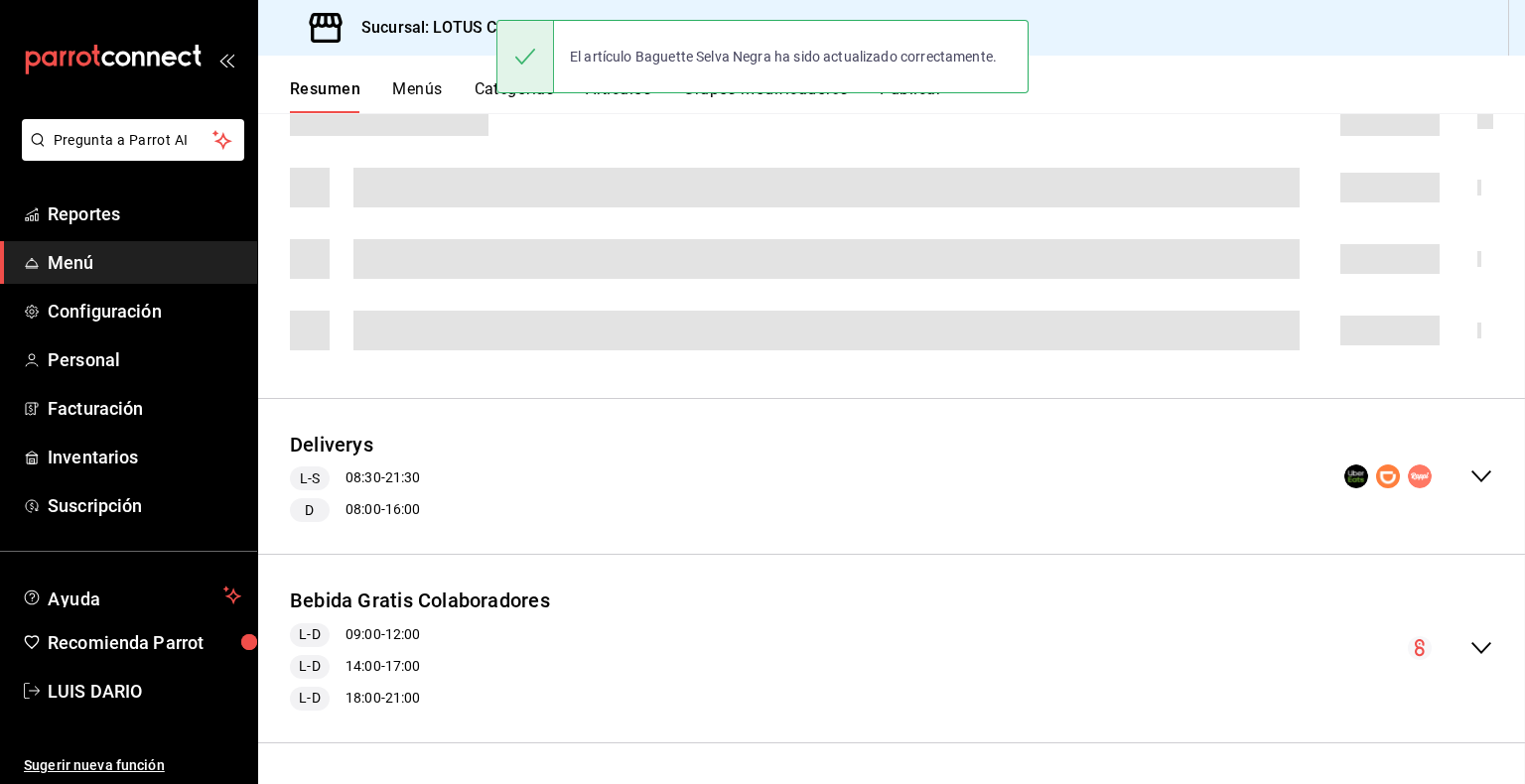scroll, scrollTop: 274, scrollLeft: 0, axis: vertical 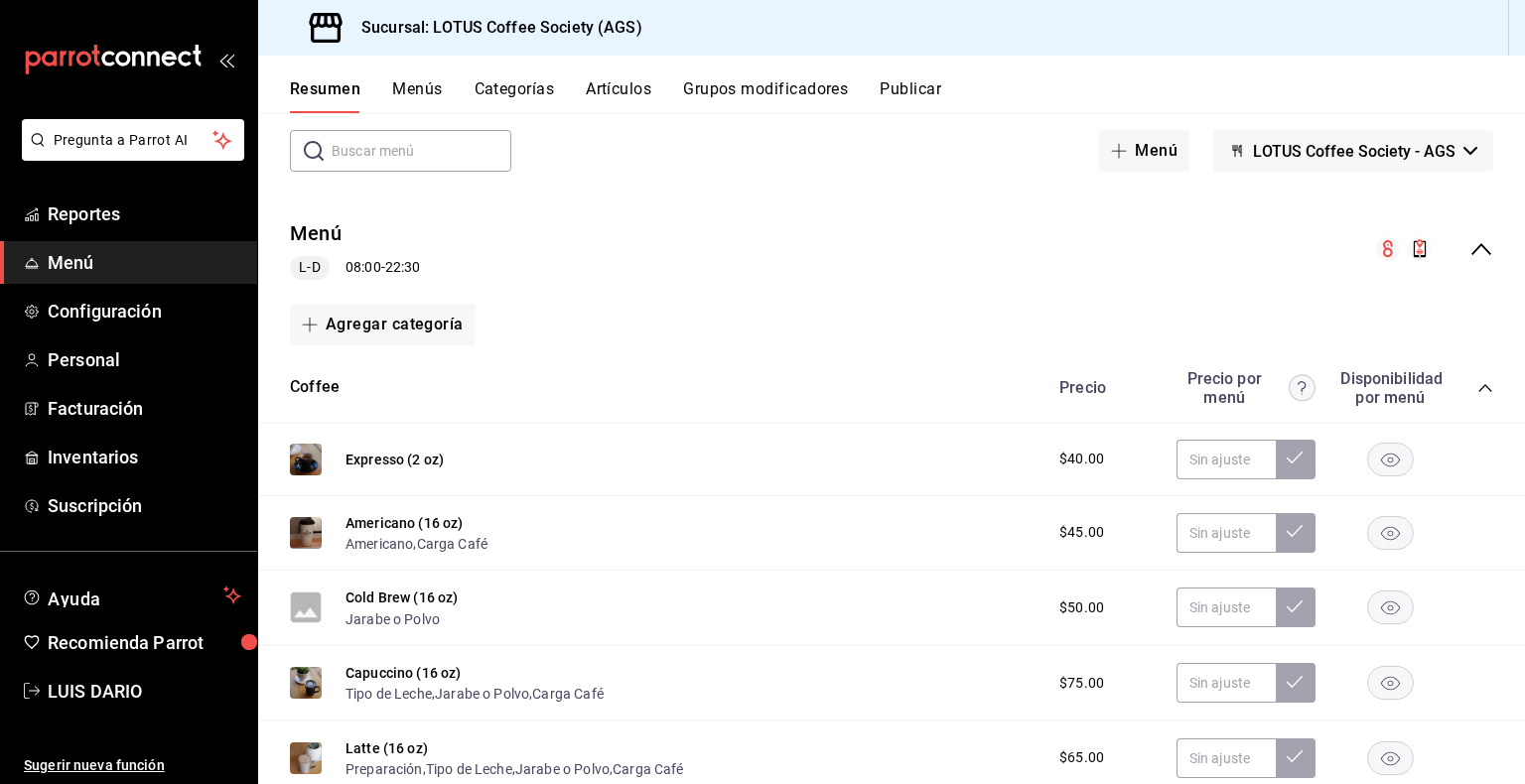 click on "Precio Precio por menú   Disponibilidad por menú" at bounding box center (1266, 388) 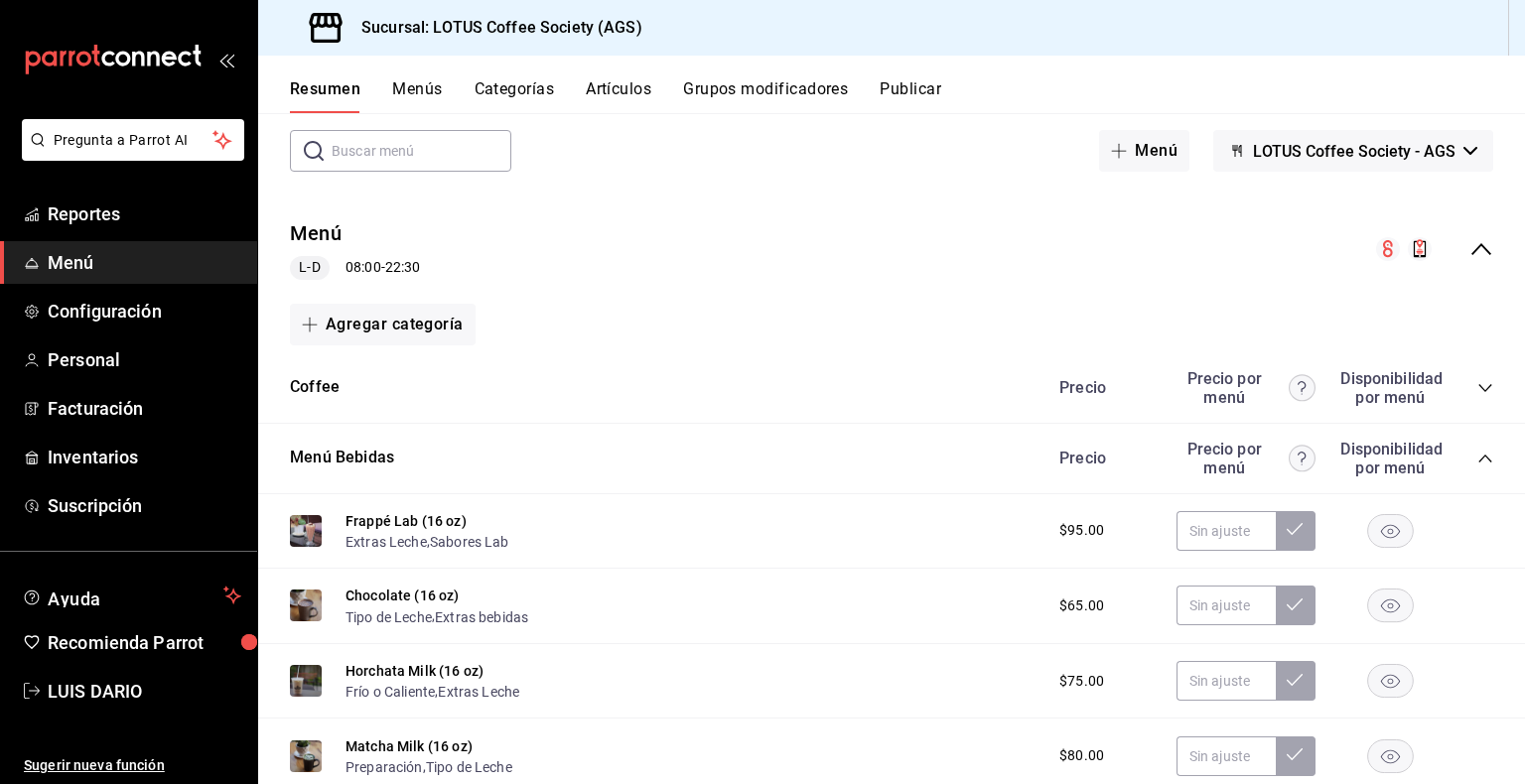 click 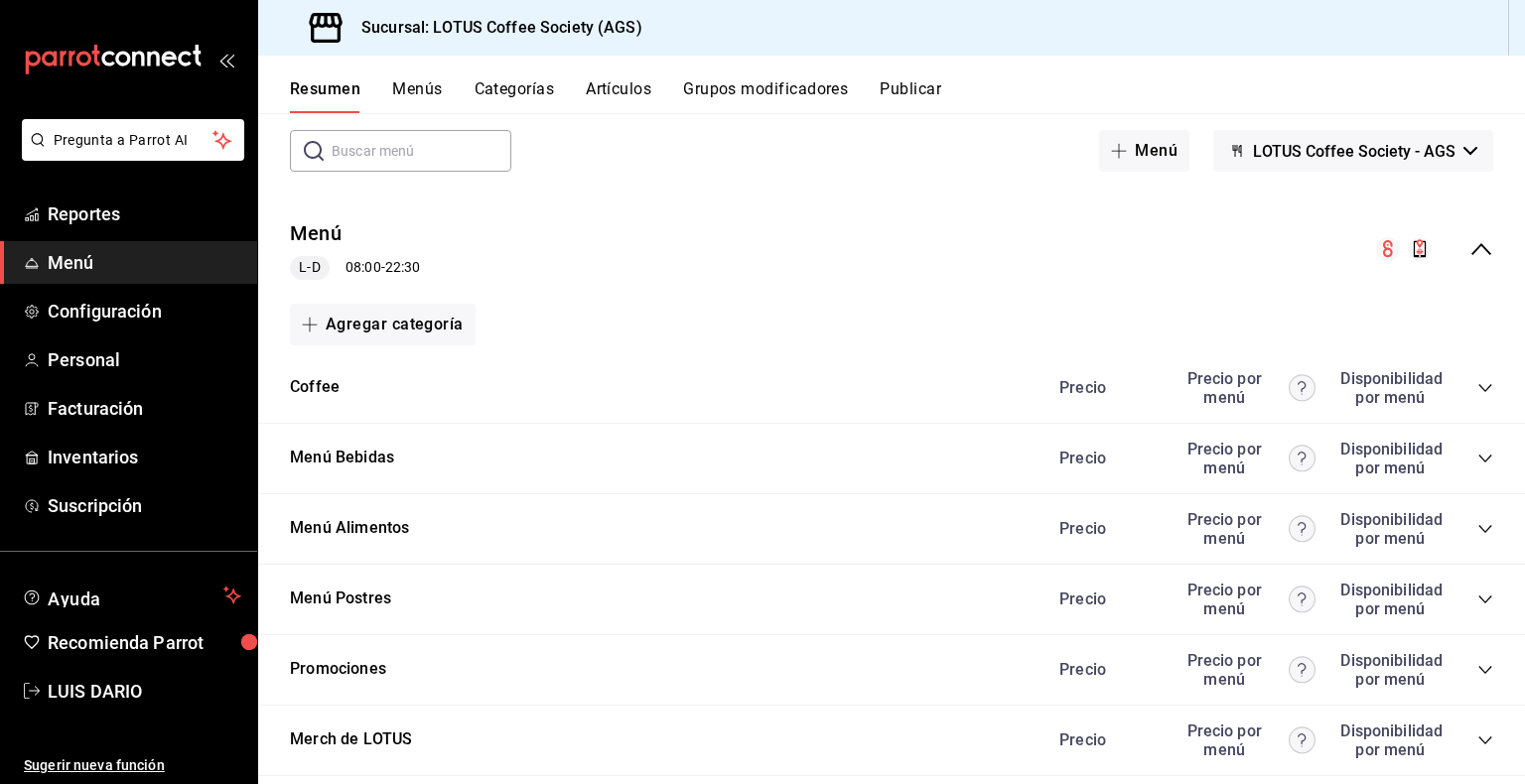 click 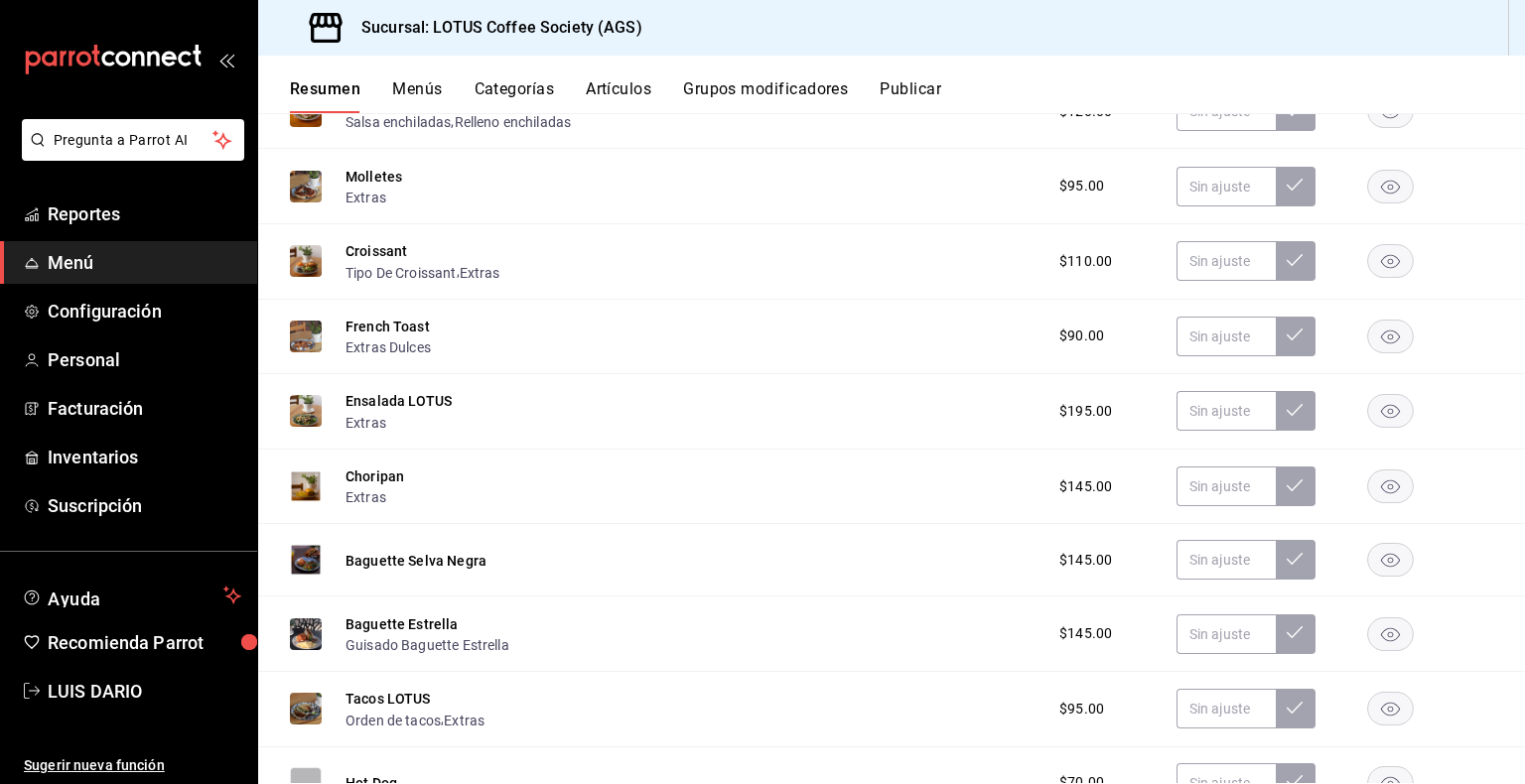 scroll, scrollTop: 792, scrollLeft: 0, axis: vertical 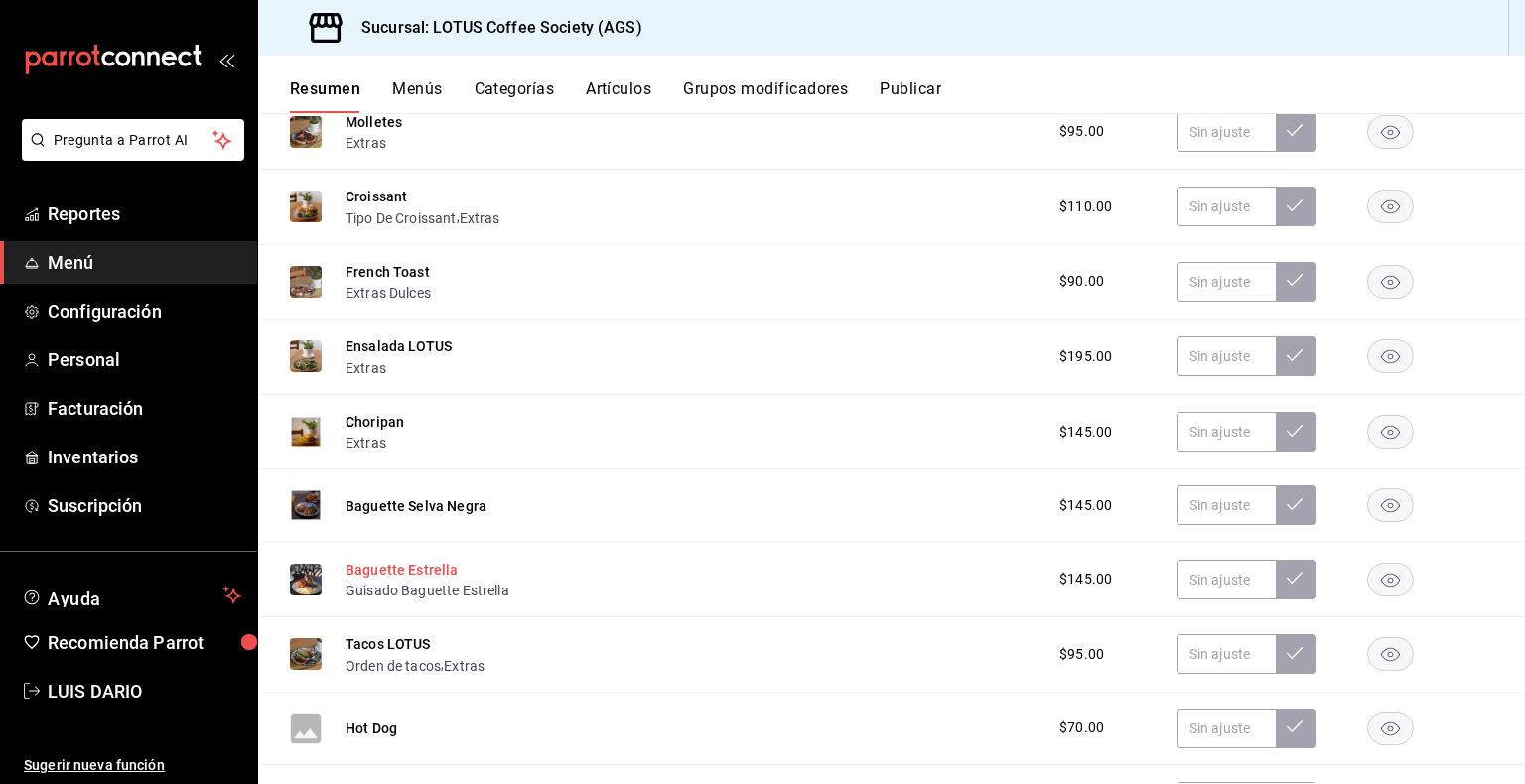 click on "Baguette Estrella" at bounding box center [402, 570] 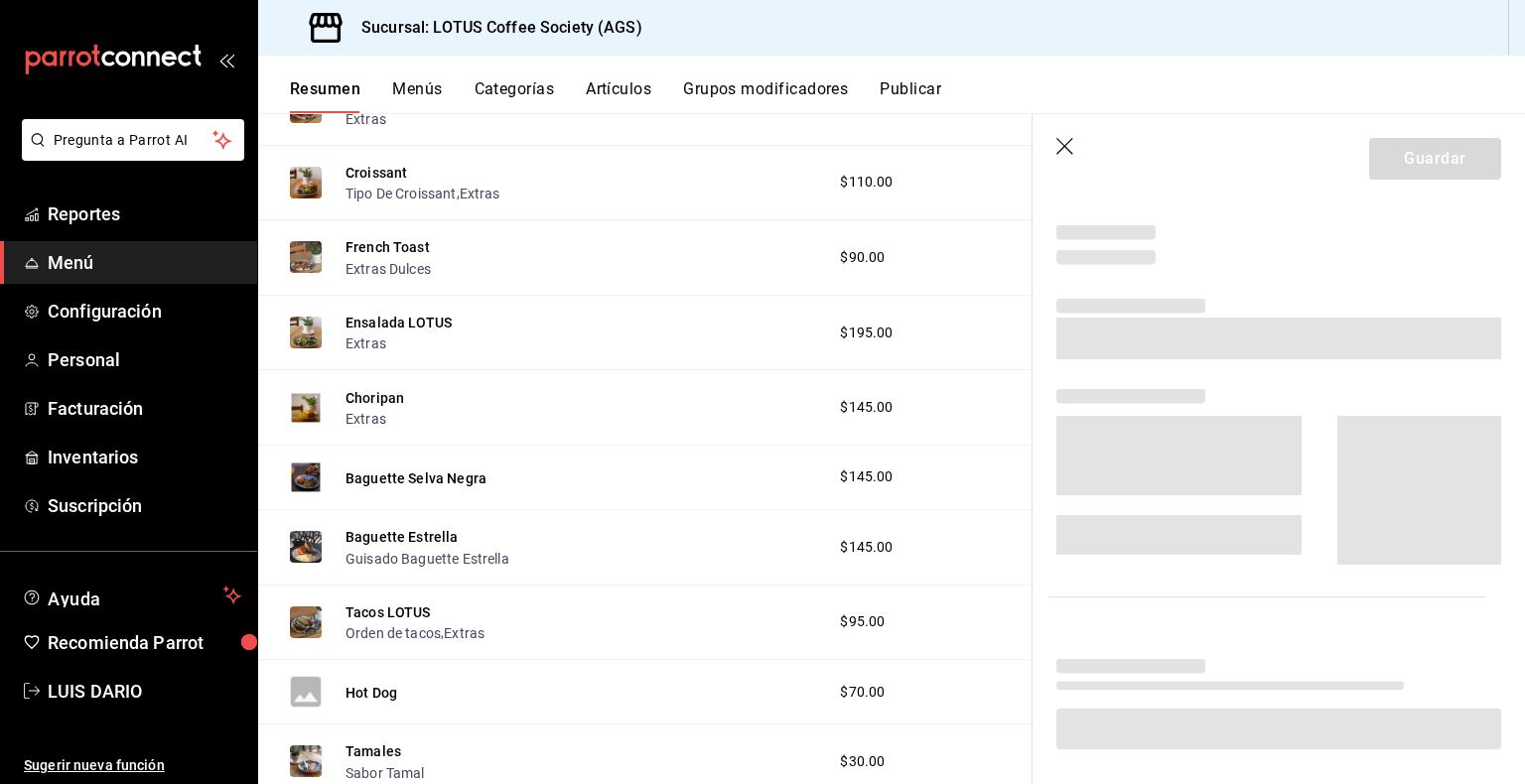 scroll, scrollTop: 745, scrollLeft: 0, axis: vertical 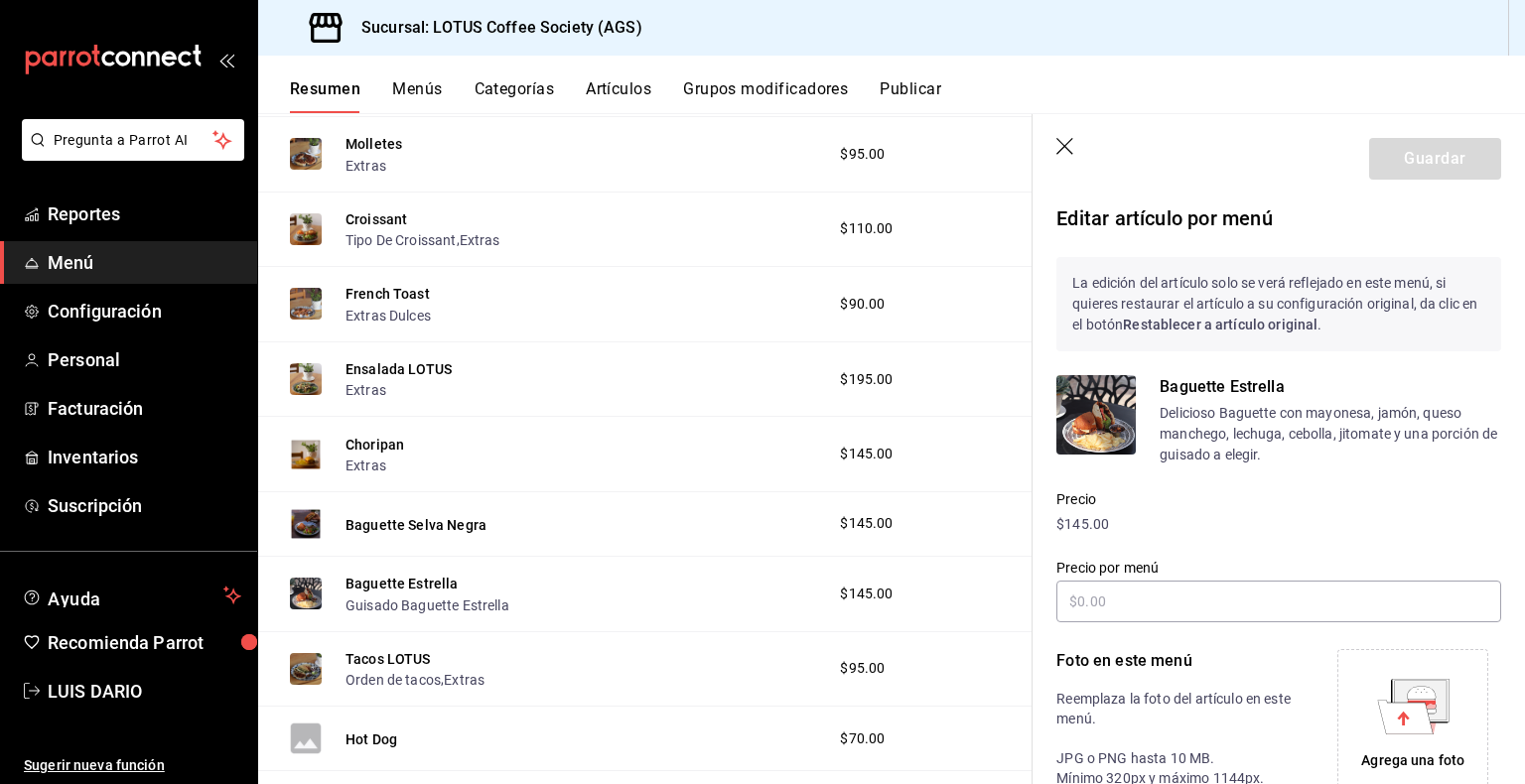 type 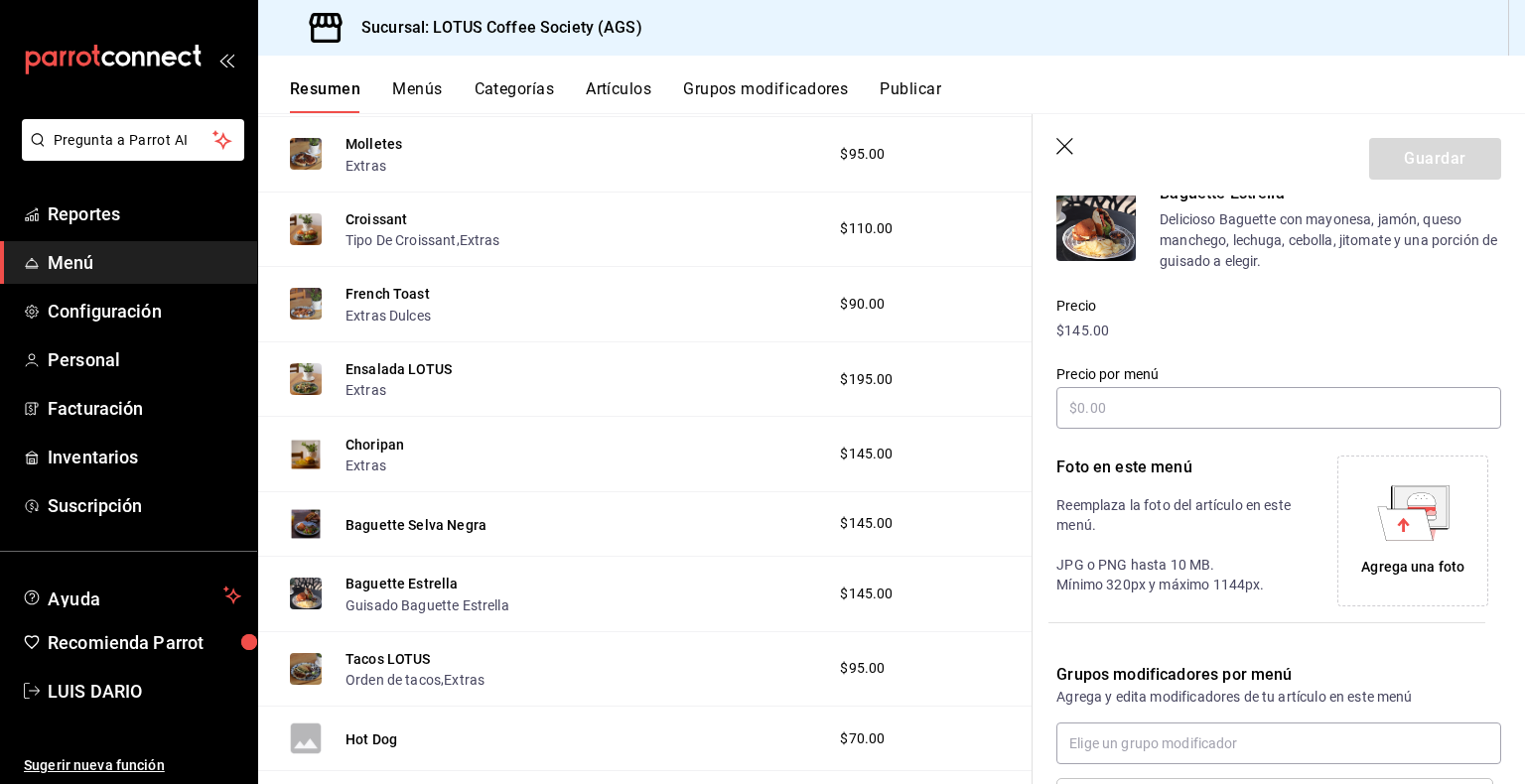 scroll, scrollTop: 198, scrollLeft: 0, axis: vertical 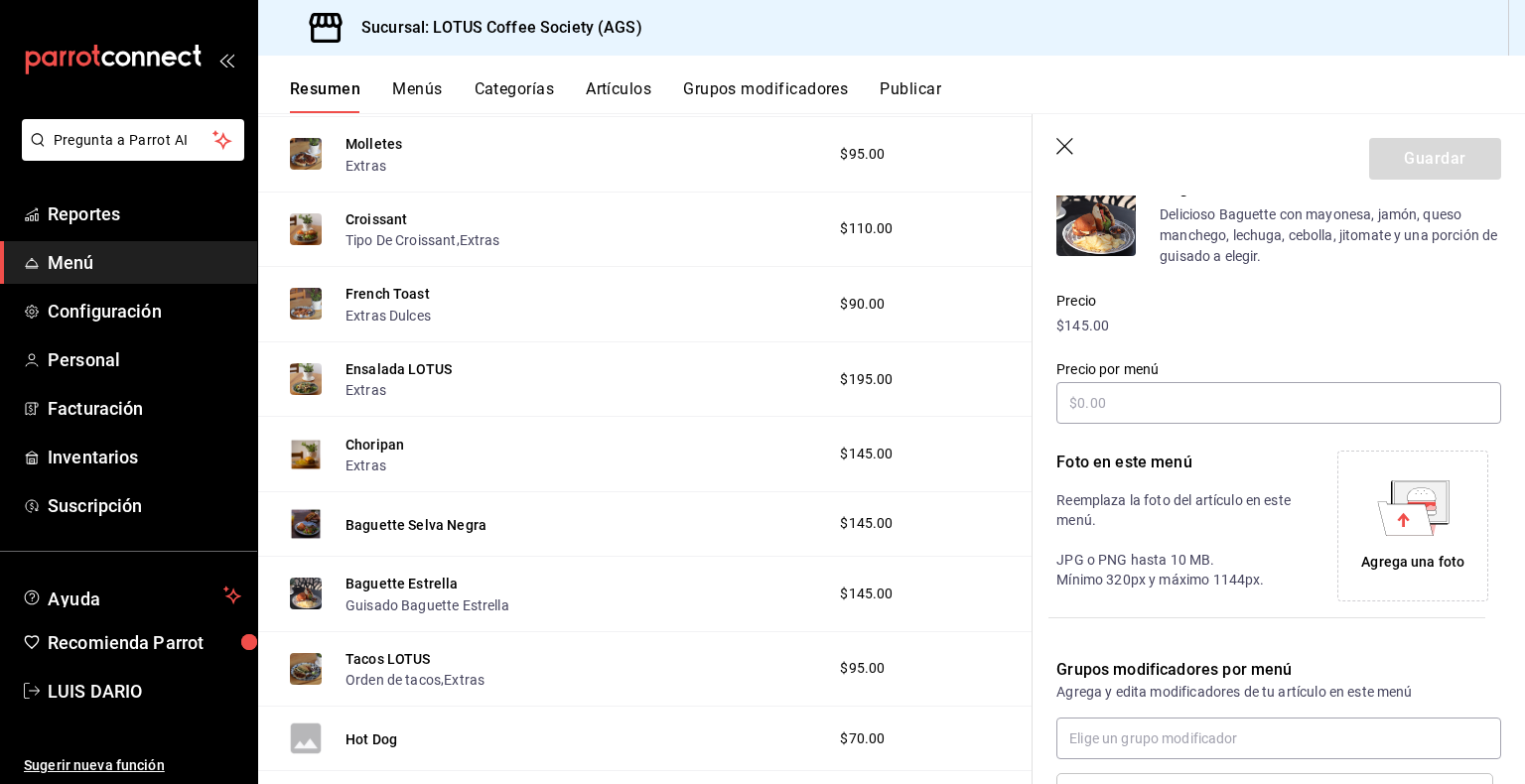 click on "Agrega una foto" at bounding box center (1413, 526) 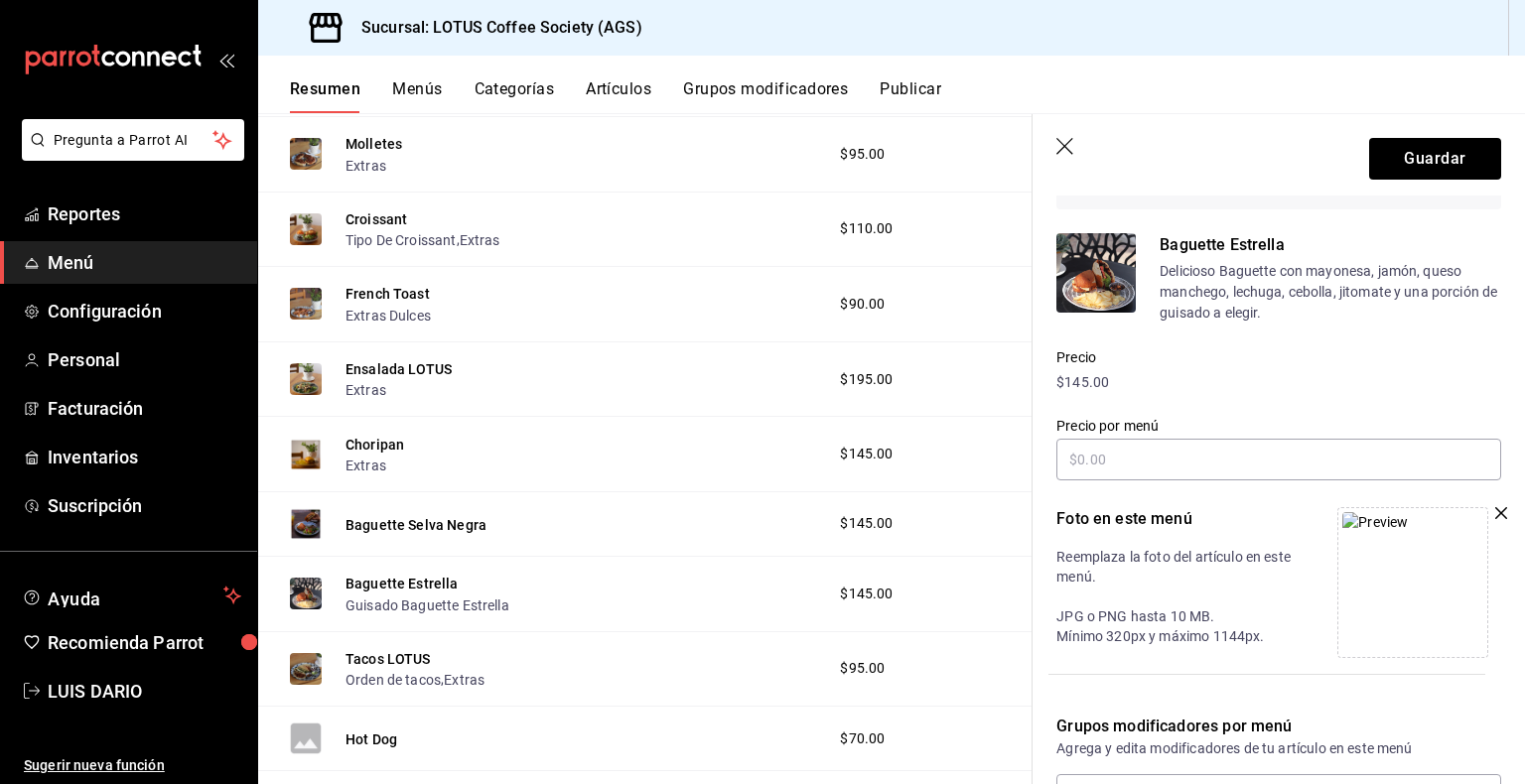 scroll, scrollTop: 198, scrollLeft: 0, axis: vertical 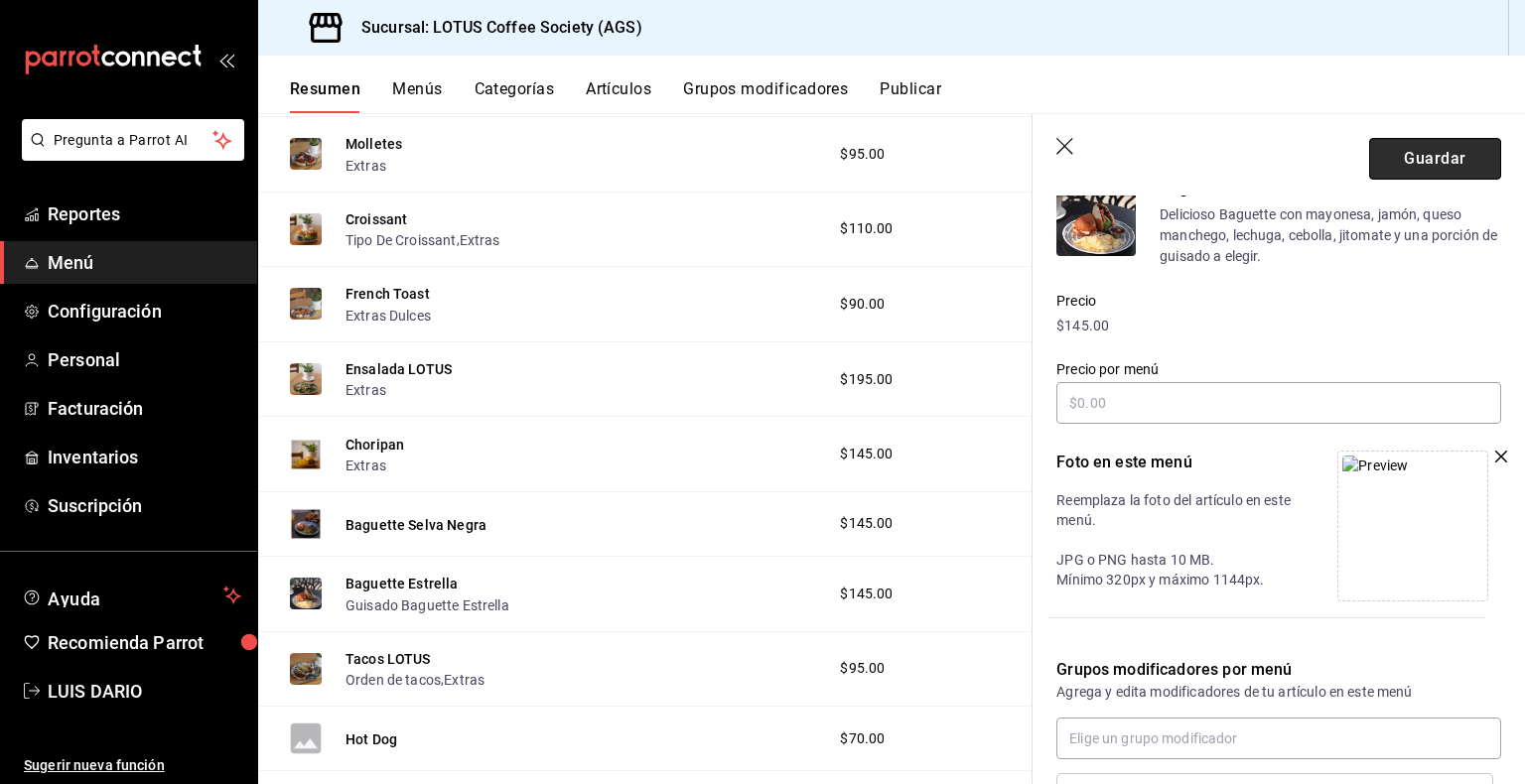 click on "Guardar" at bounding box center (1435, 159) 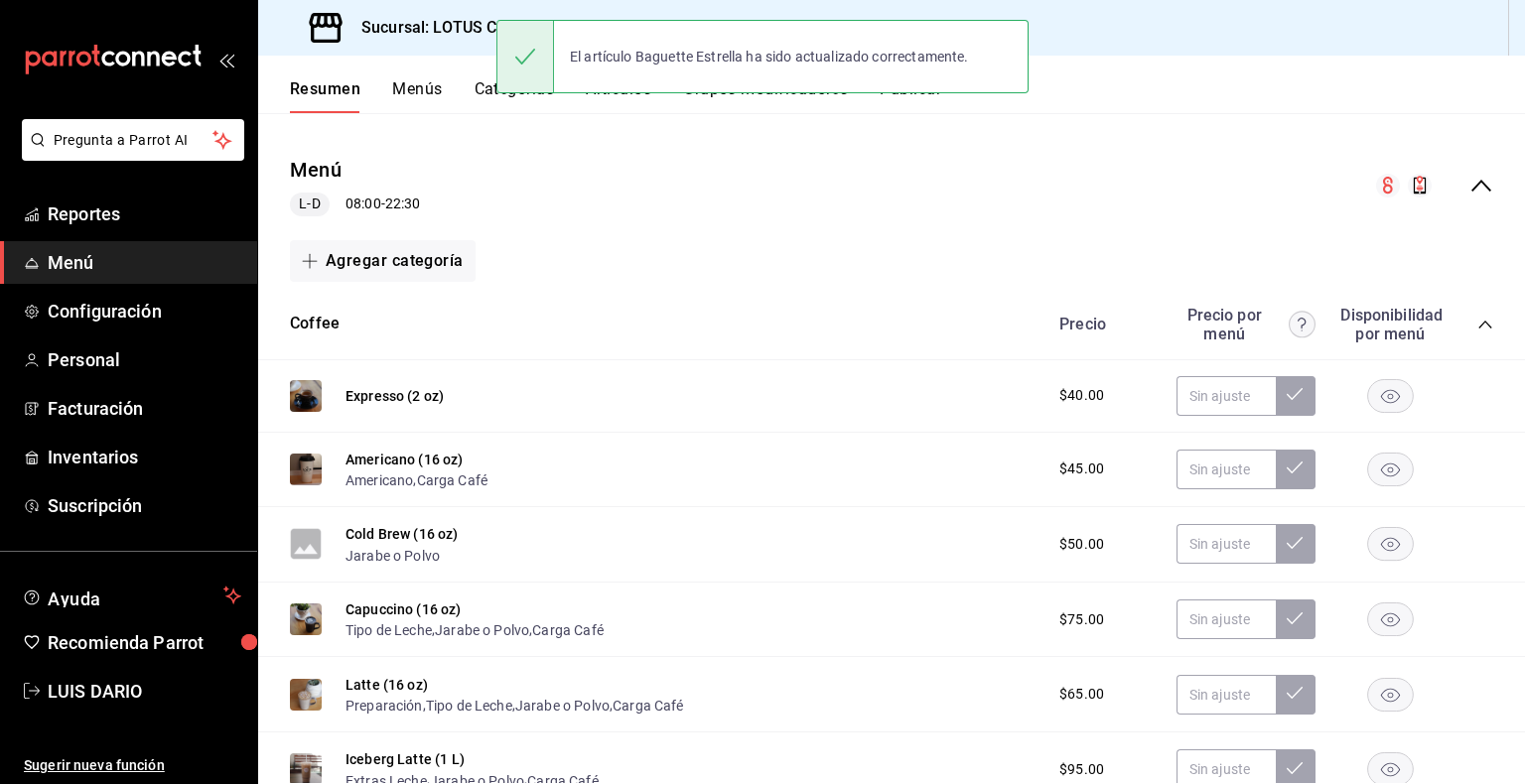 scroll, scrollTop: 0, scrollLeft: 0, axis: both 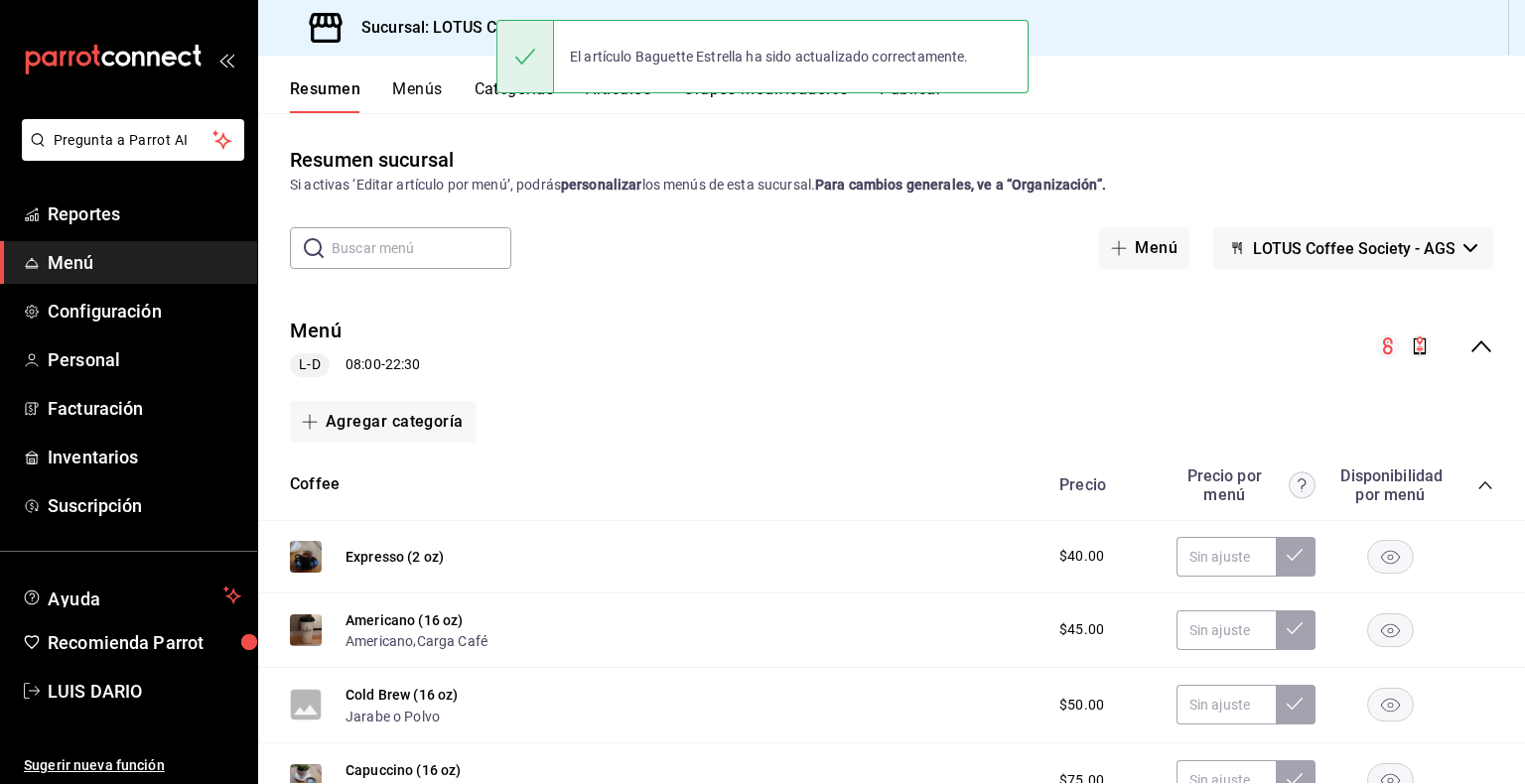 click on "El artículo Baguette Estrella ha sido actualizado correctamente." at bounding box center (762, 57) 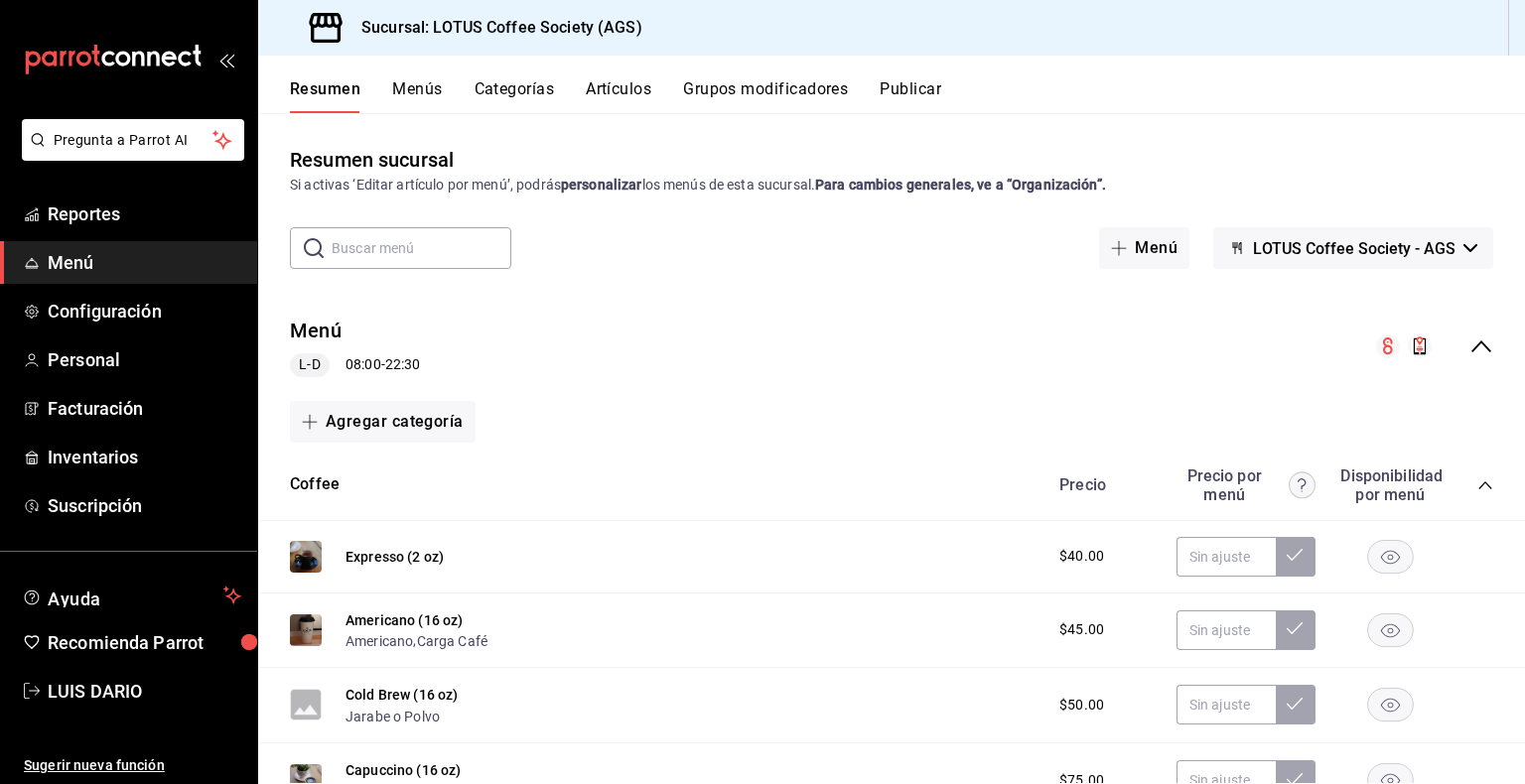 click on "Artículos" at bounding box center [619, 96] 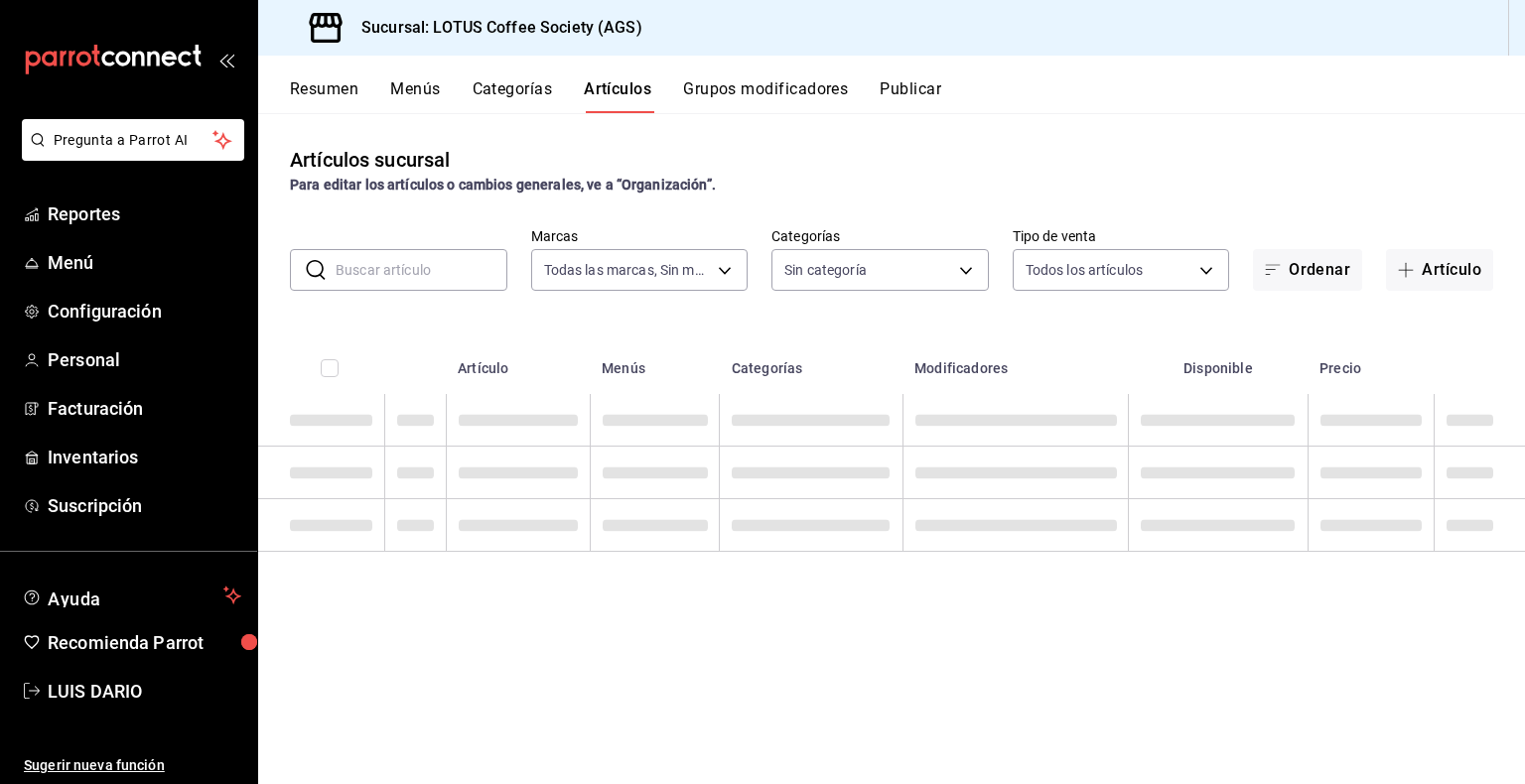 type on "28dd19ec-7257-4016-8db1-851d1dfbfd5e" 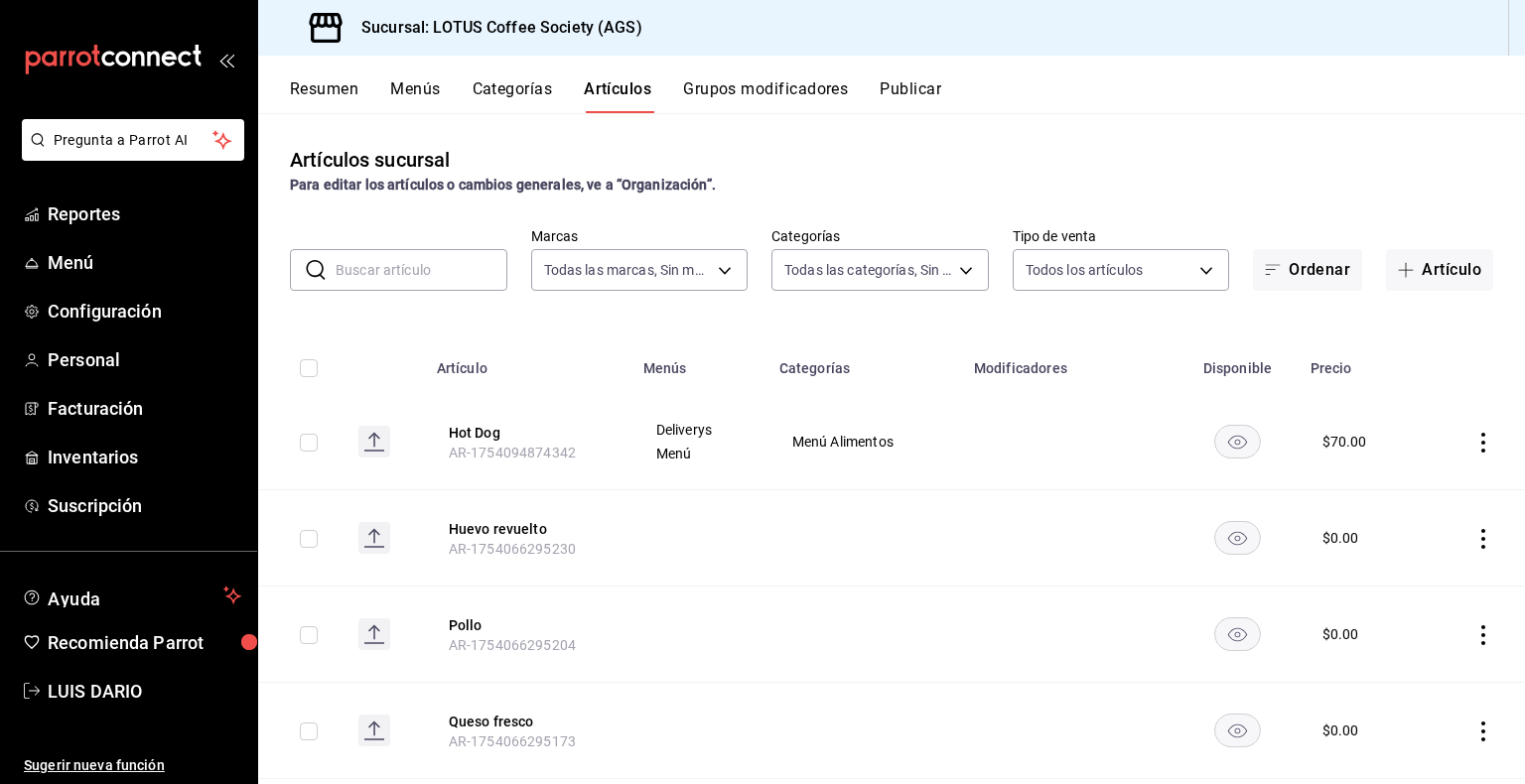 type on "ea4a7684-bbc5-416d-8afc-185676b58d3f,f53b6d0d-ef63-40ae-9c74-0193df5333b6,382a1a18-e3ad-4c11-abbc-6e600bffee0b,dc0f5806-affa-499e-bd5d-1fb90d9430ed,de55f520-adad-4e3b-bfbf-3d924f68ee66,84e4ea0b-08e1-42aa-afc2-414c0ede4c31,0388dfec-8c27-498d-a066-2a2bd93bdf84,42ad9022-9ff9-49b5-bc28-1277d404a87e,a9ce4124-99a2-4d48-a28d-1f73711f9ff5,9f7cc155-10bb-418a-b402-fde0d0519fc3,d6e8dcc7-d0f6-46f4-b058-74ab9647c40a,ef24630a-5820-4101-b5d2-2f90e641ea8e,46b8755b-bbbd-44b0-bb5d-45832019c2c9,8116e1a3-0592-4d48-bc64-8b9416b9e909,0a40dce1-3298-4d6d-b56e-d3154798a144" 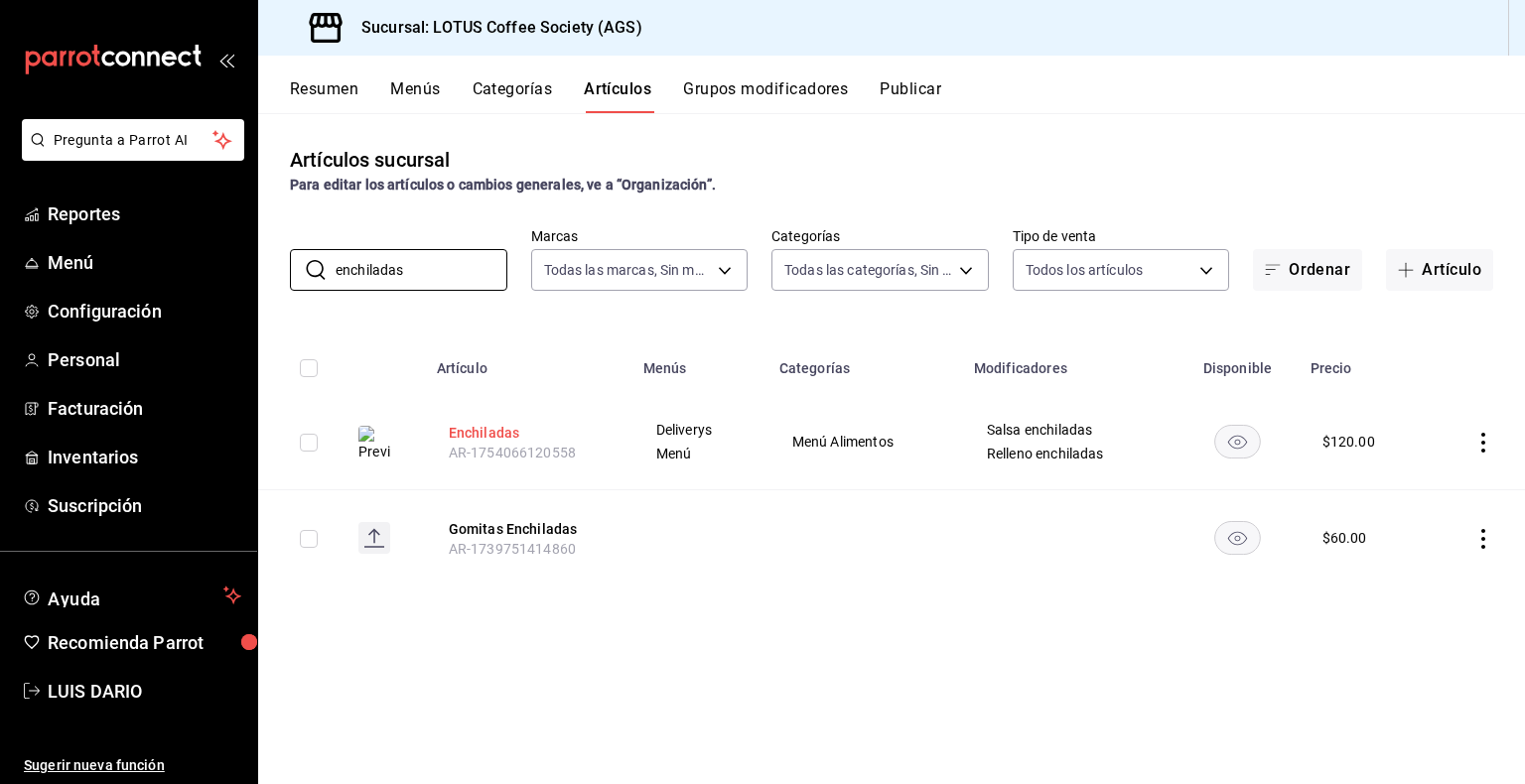 click on "Enchiladas" at bounding box center (528, 433) 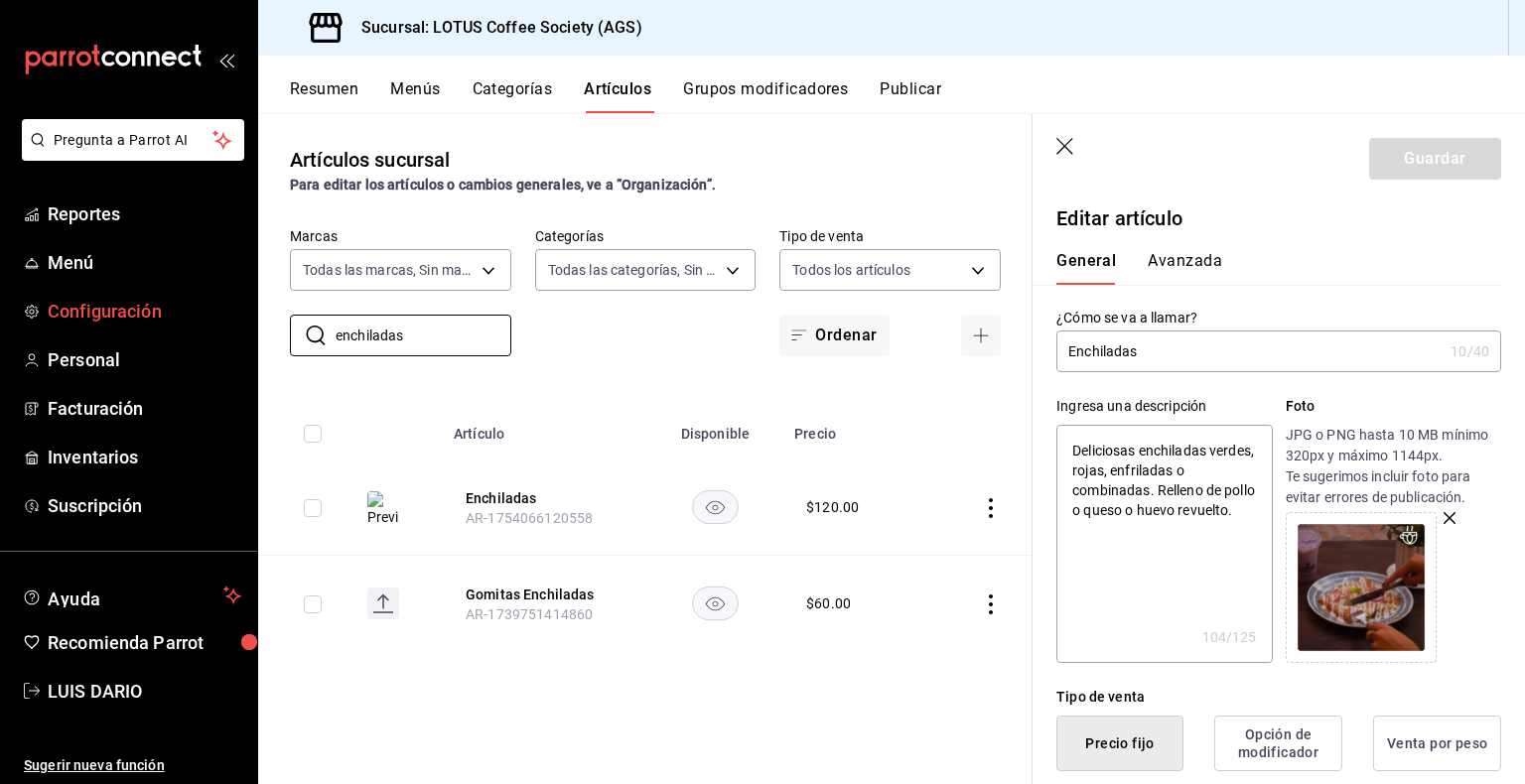 drag, startPoint x: 472, startPoint y: 327, endPoint x: 167, endPoint y: 294, distance: 306.78005 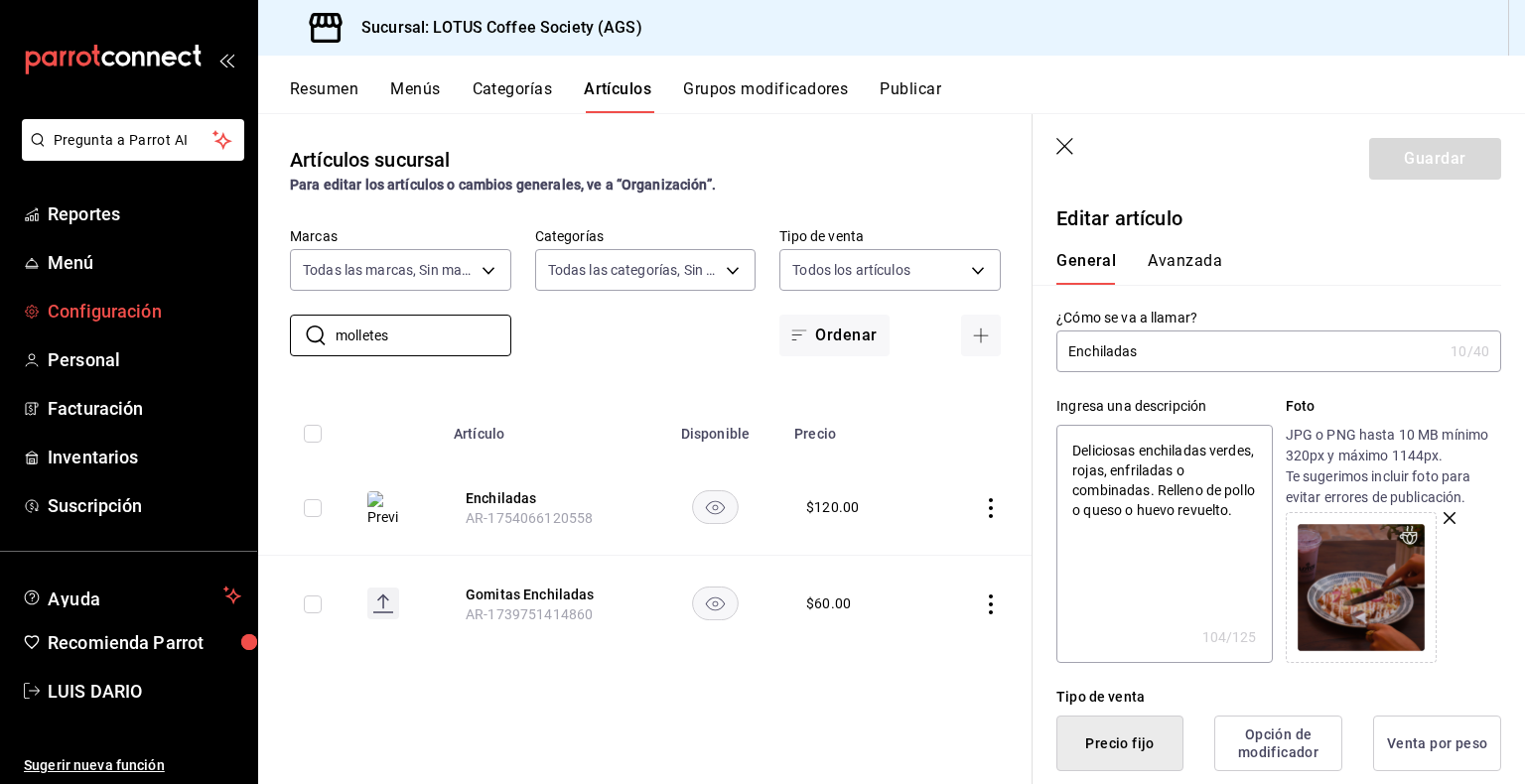type on "molletes" 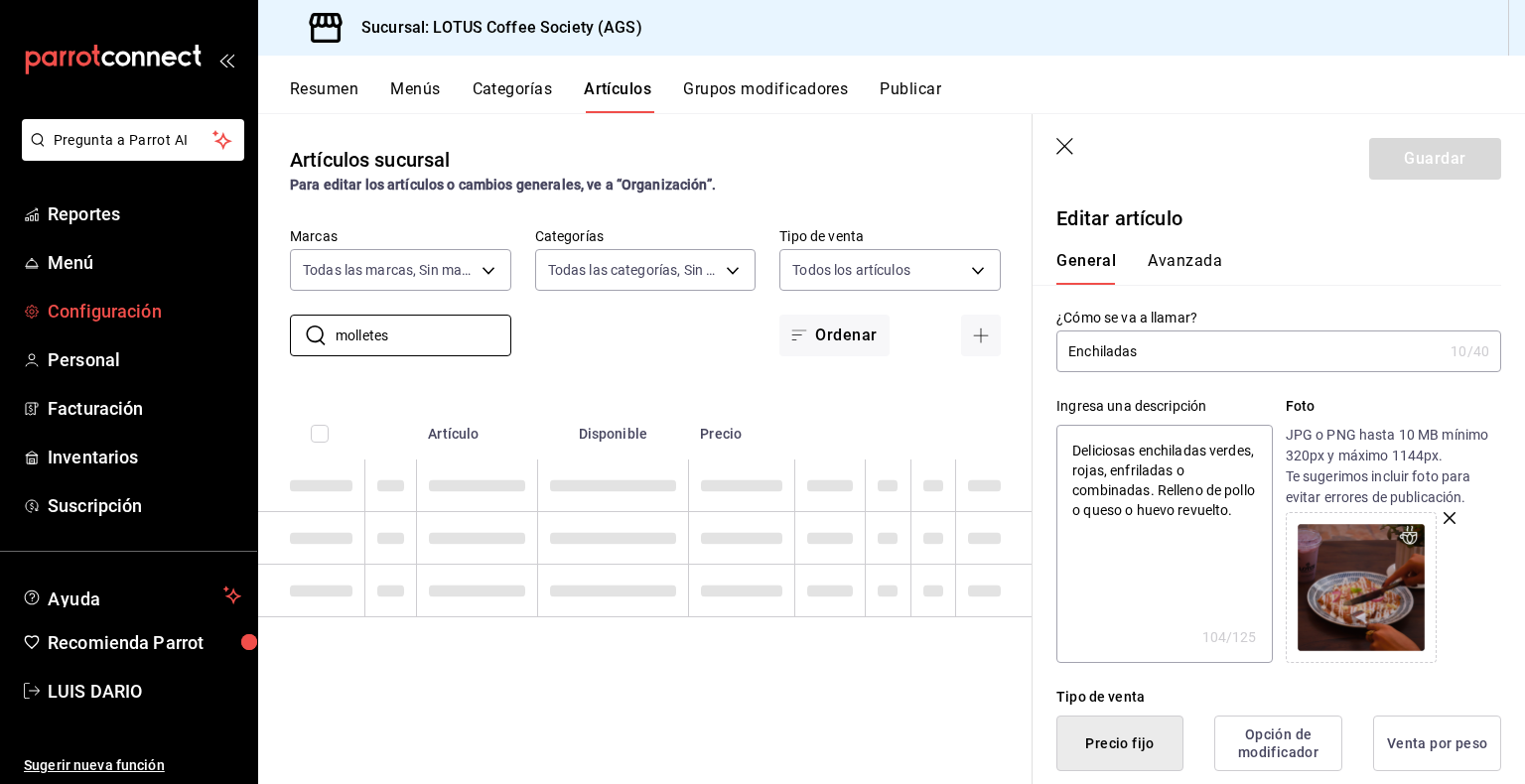 type on "x" 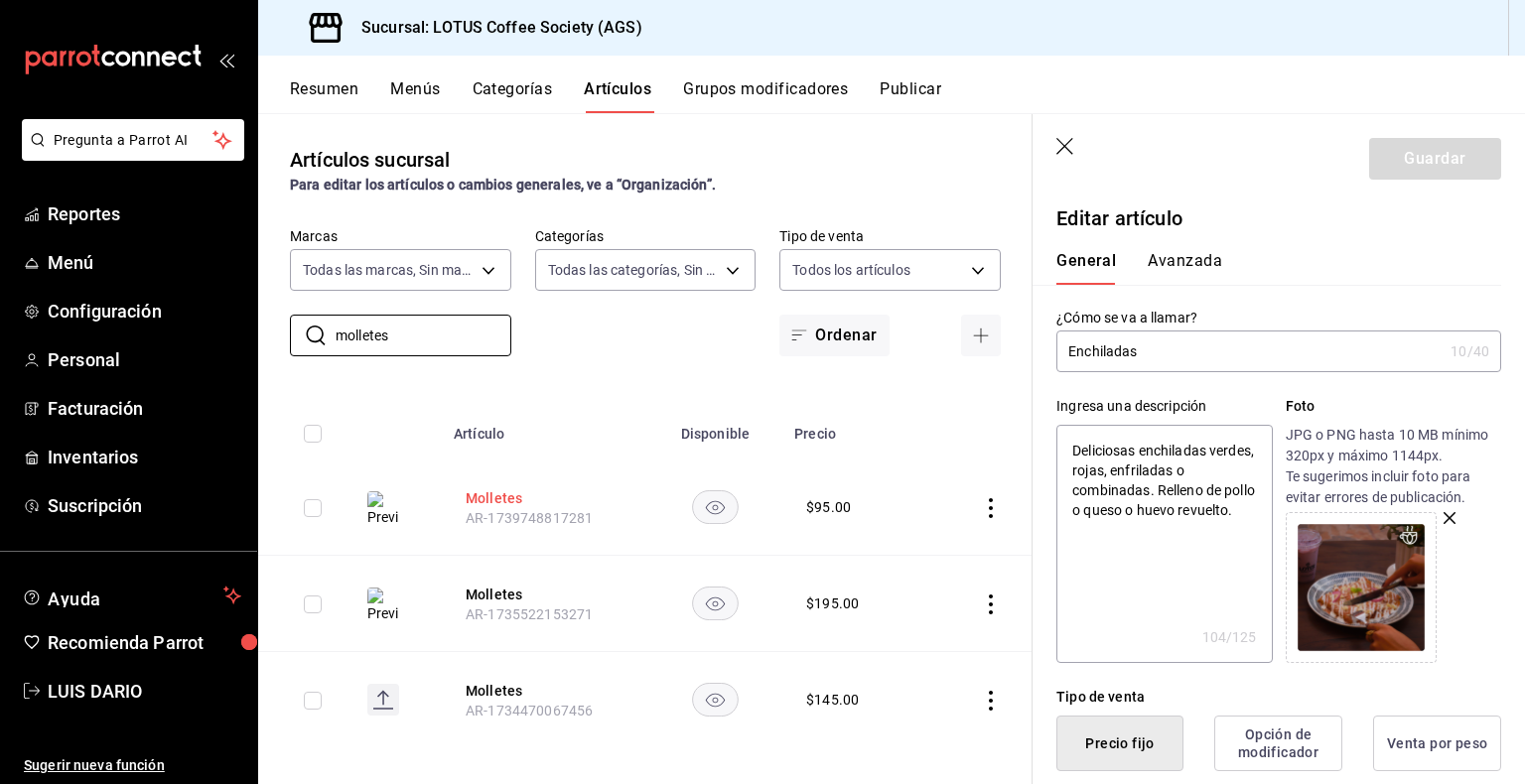 click on "Molletes" at bounding box center (545, 498) 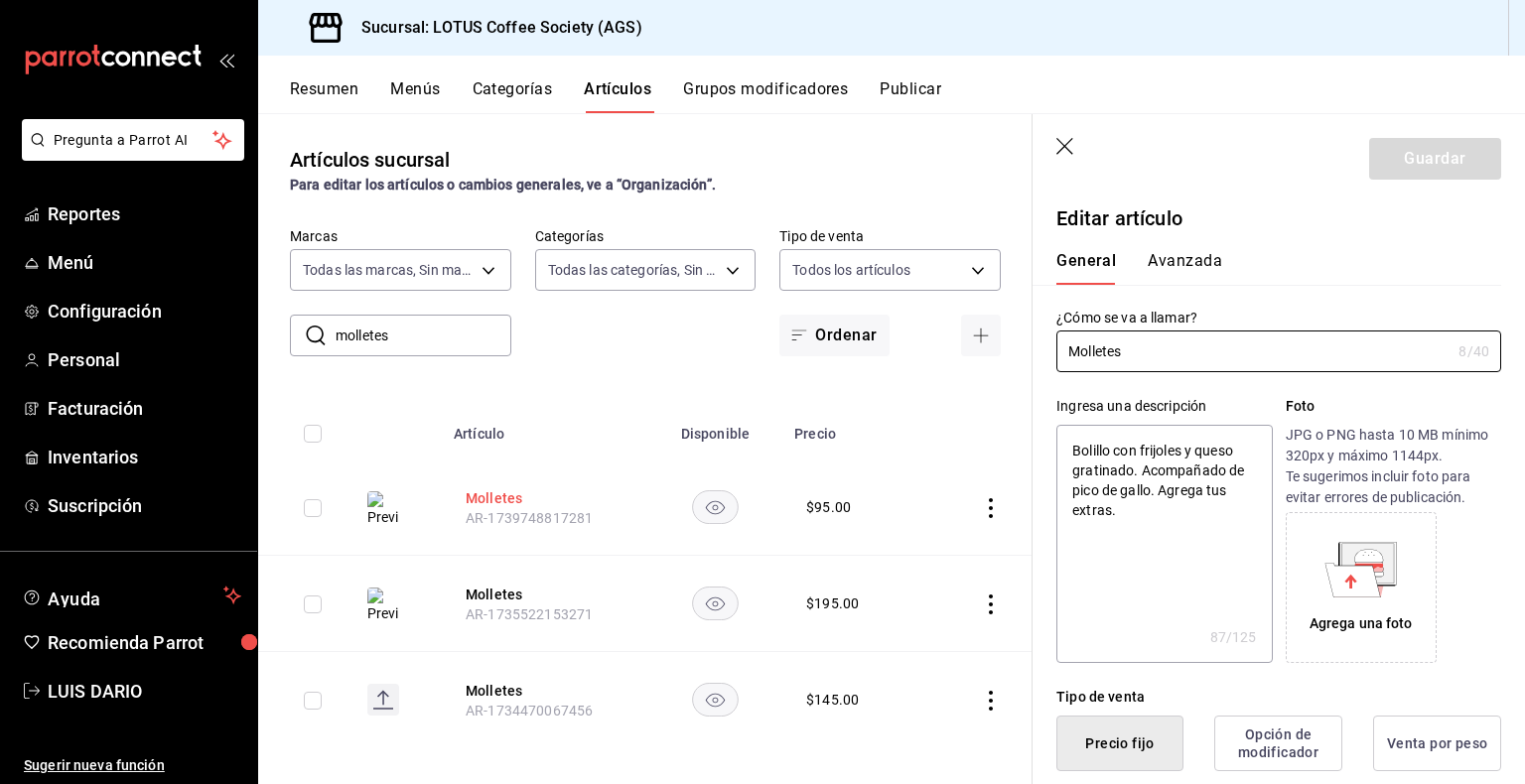 type on "x" 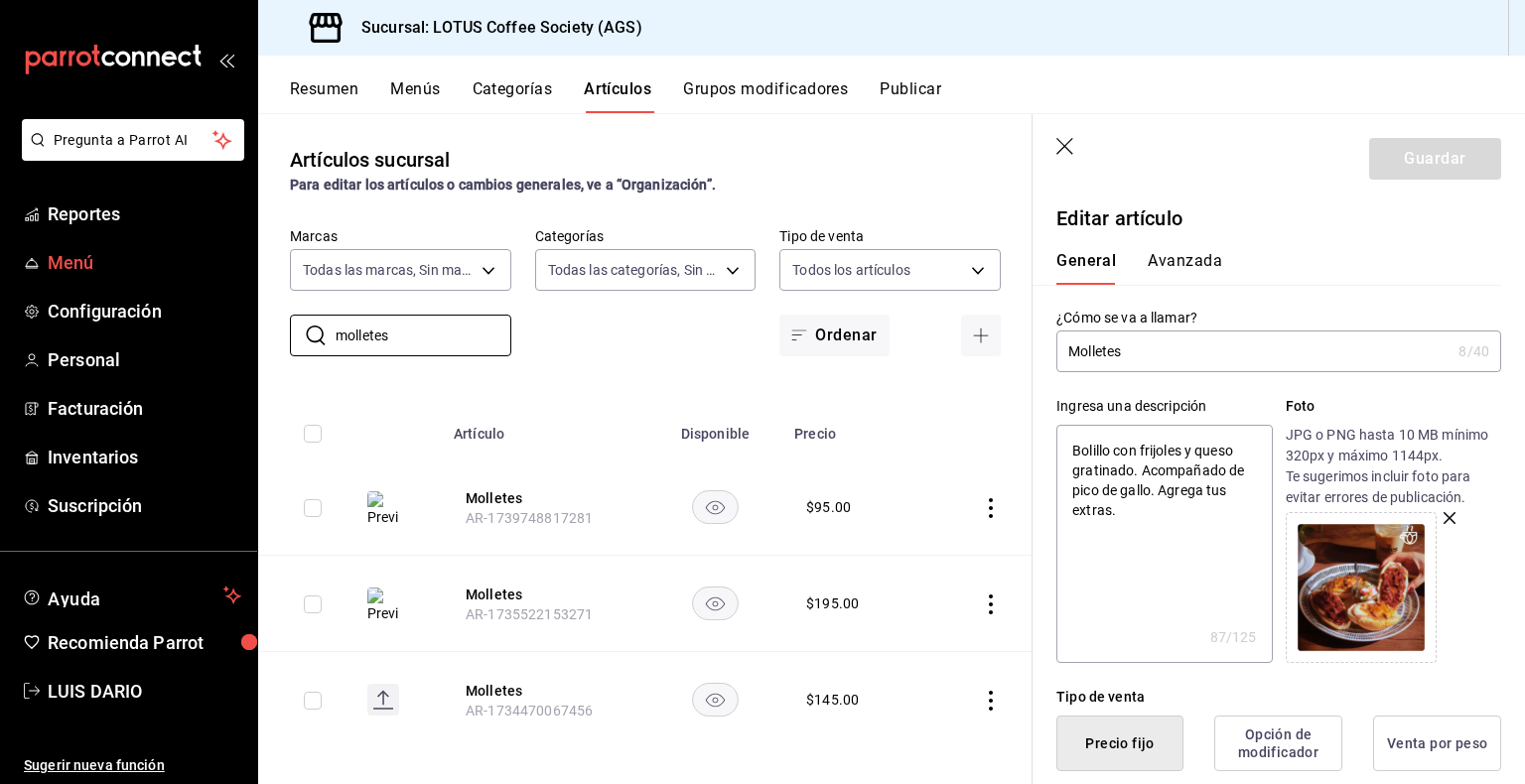 drag, startPoint x: 443, startPoint y: 342, endPoint x: 0, endPoint y: 269, distance: 448.97439 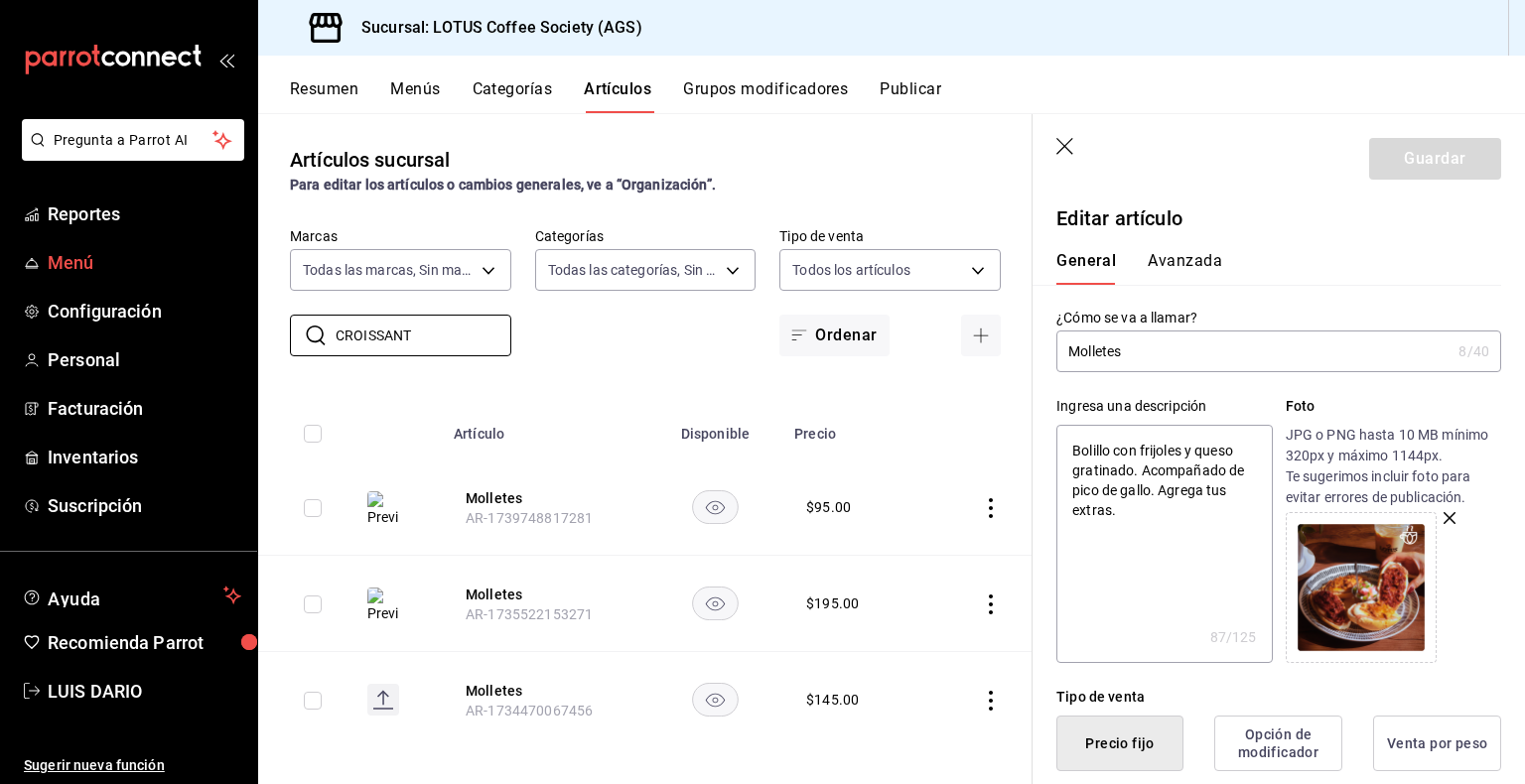 type on "CROISSANT" 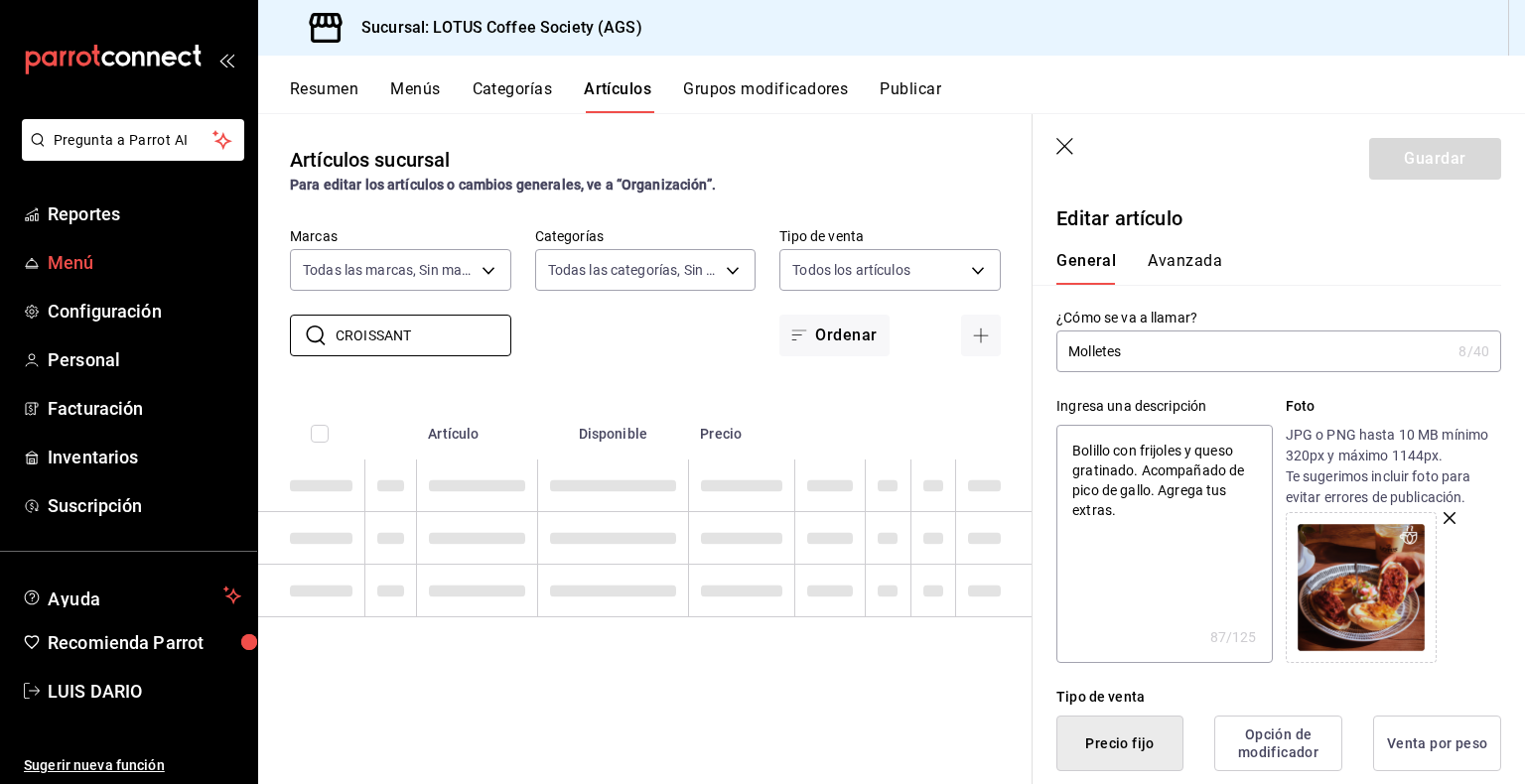 type on "x" 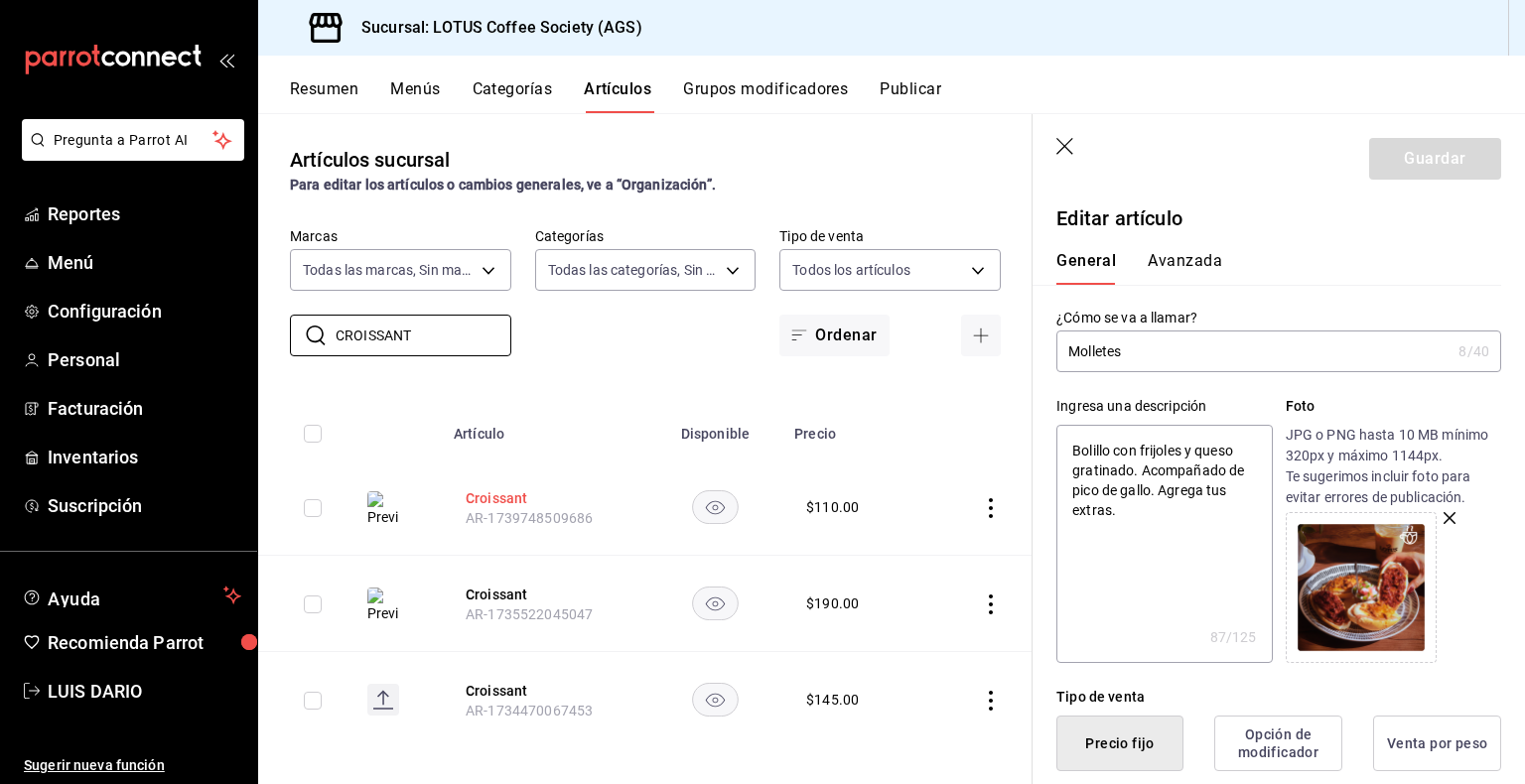 click on "Croissant" at bounding box center (545, 498) 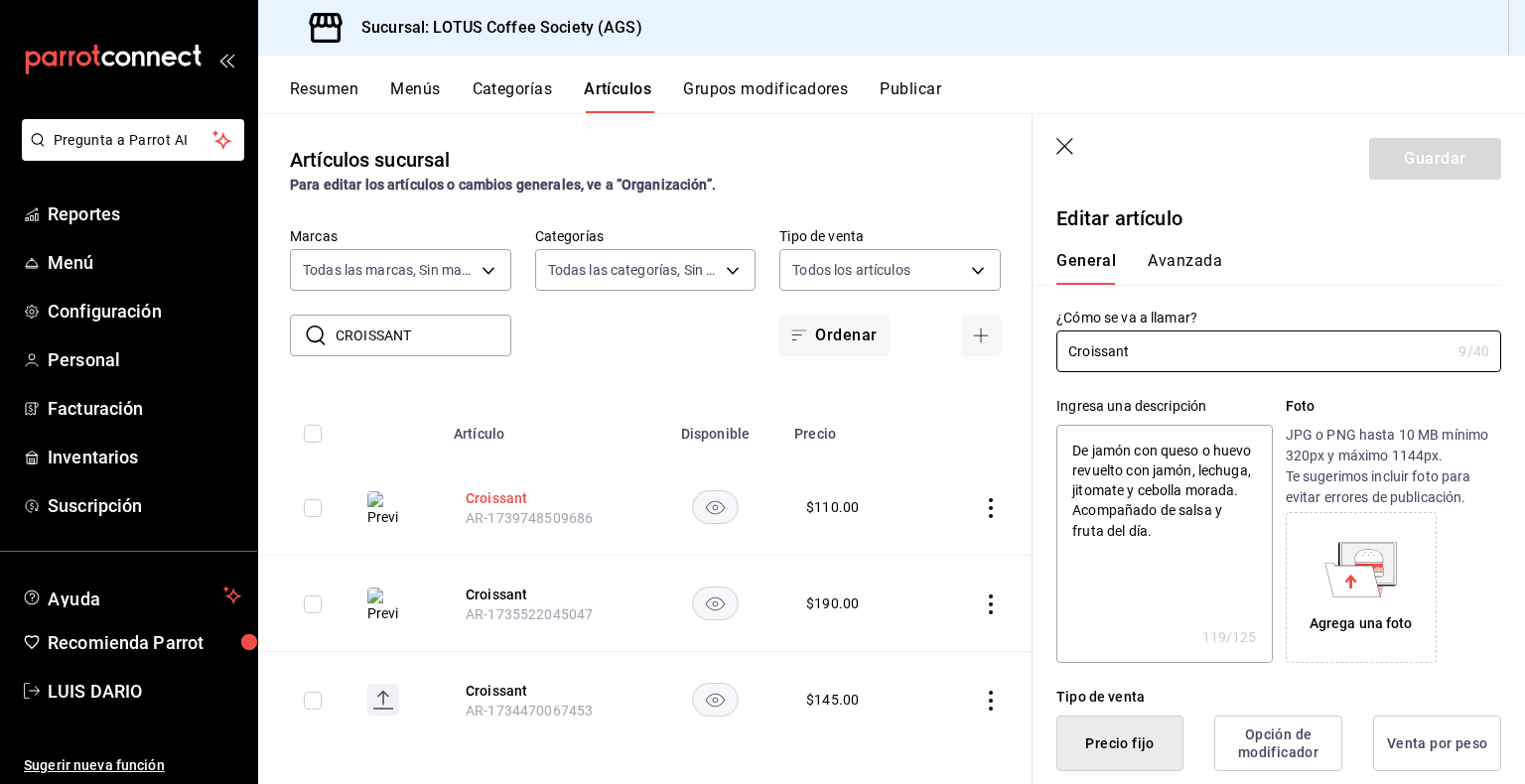 type on "x" 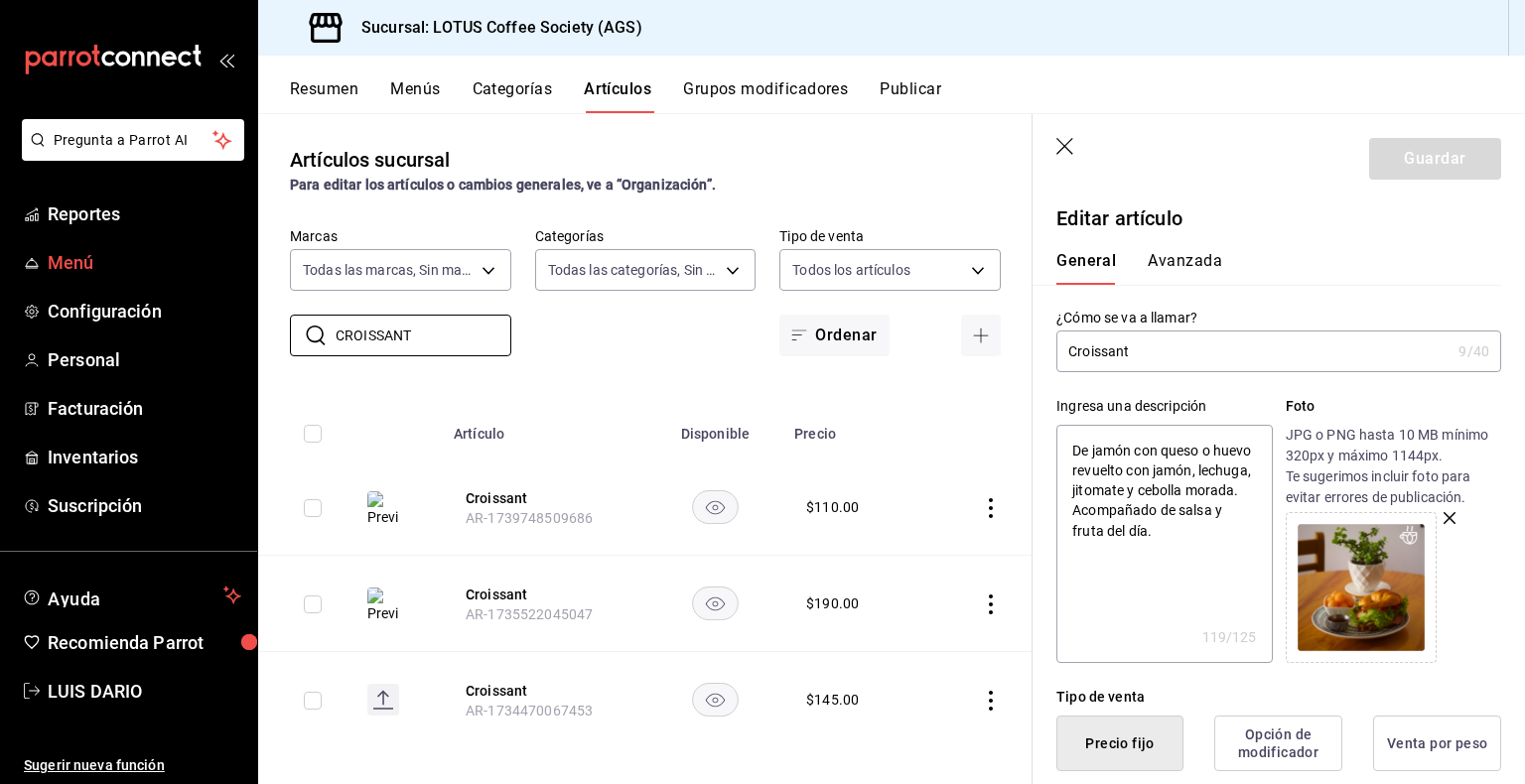 drag, startPoint x: 346, startPoint y: 320, endPoint x: 69, endPoint y: 255, distance: 284.52416 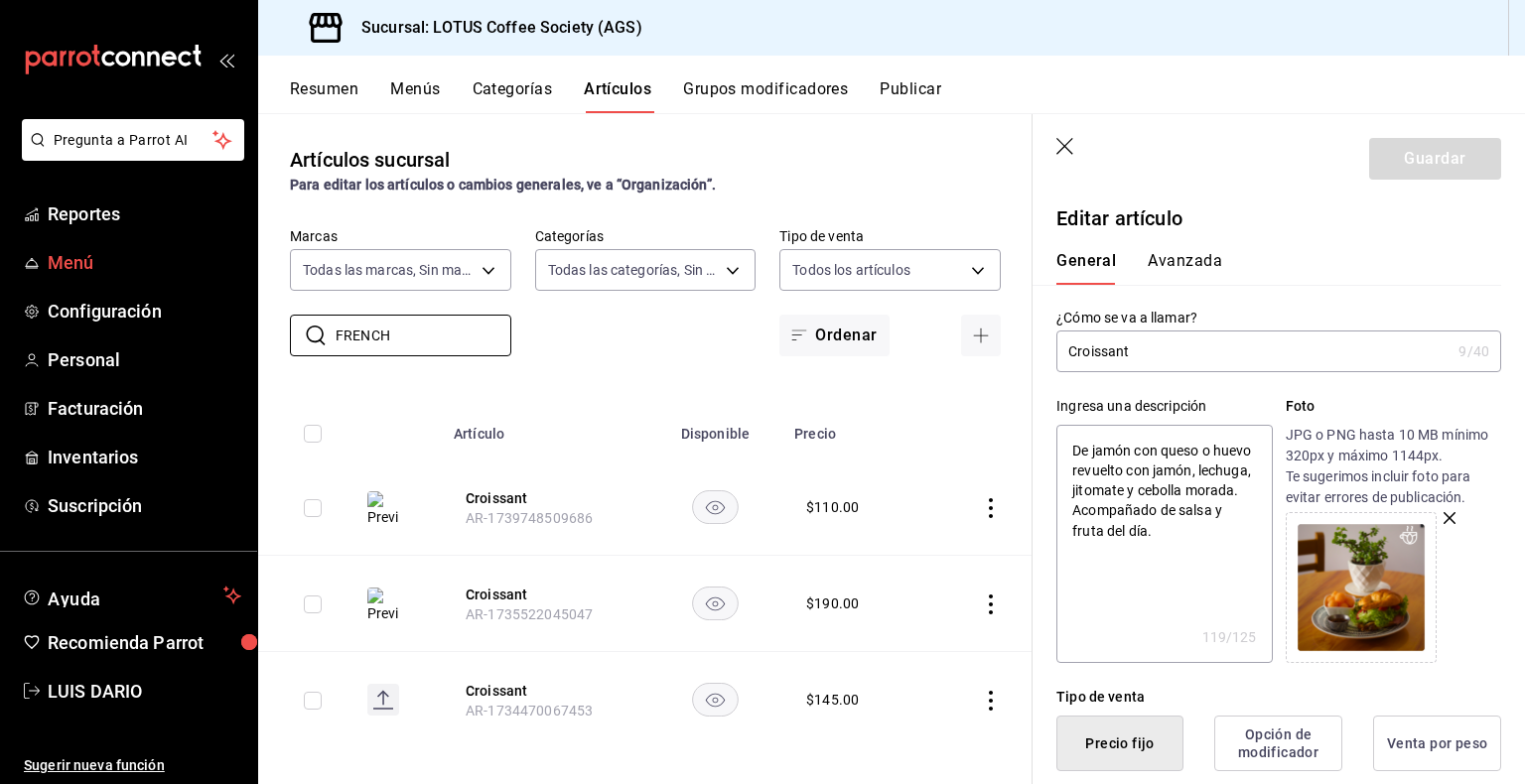 type on "FRENCH" 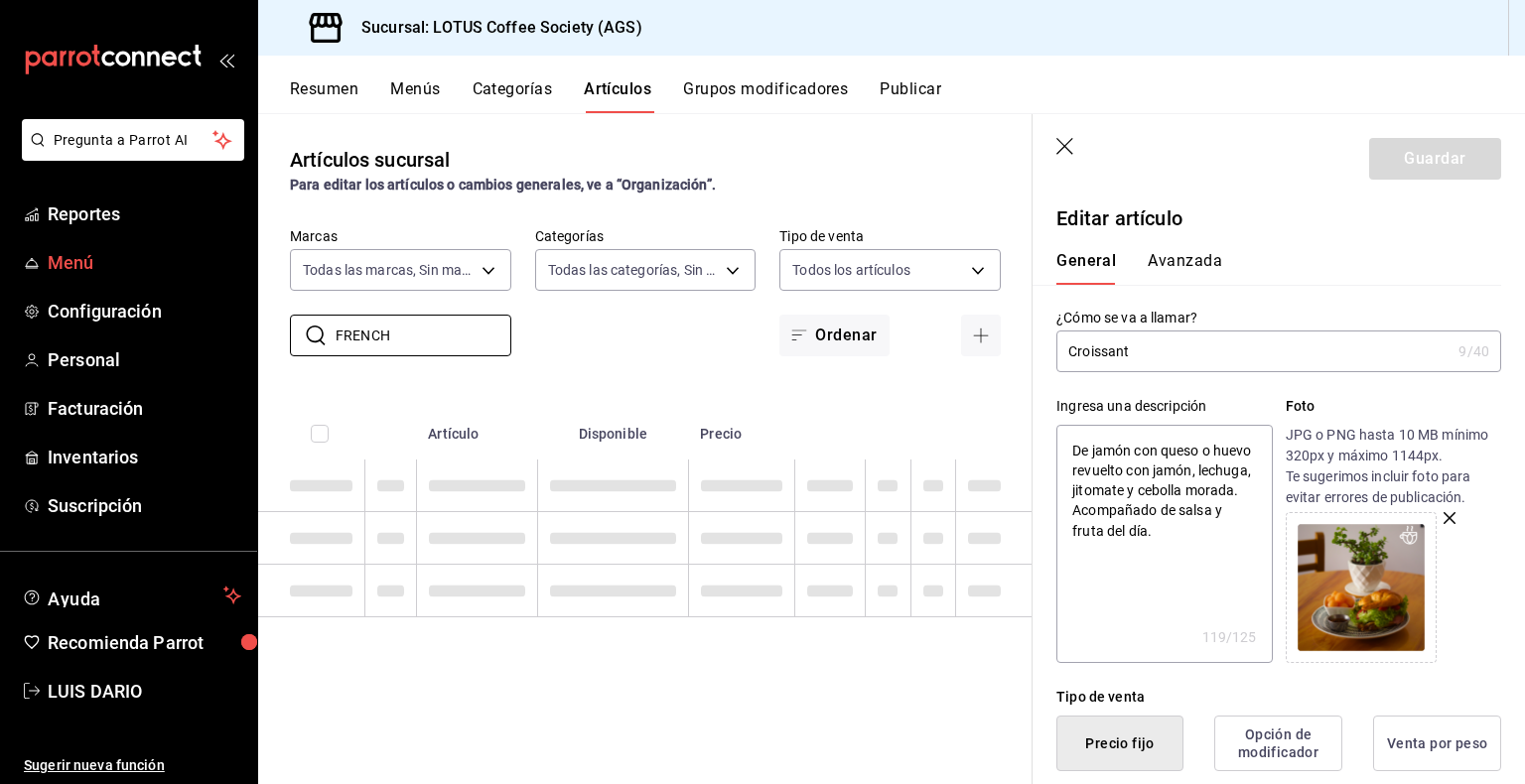 type on "x" 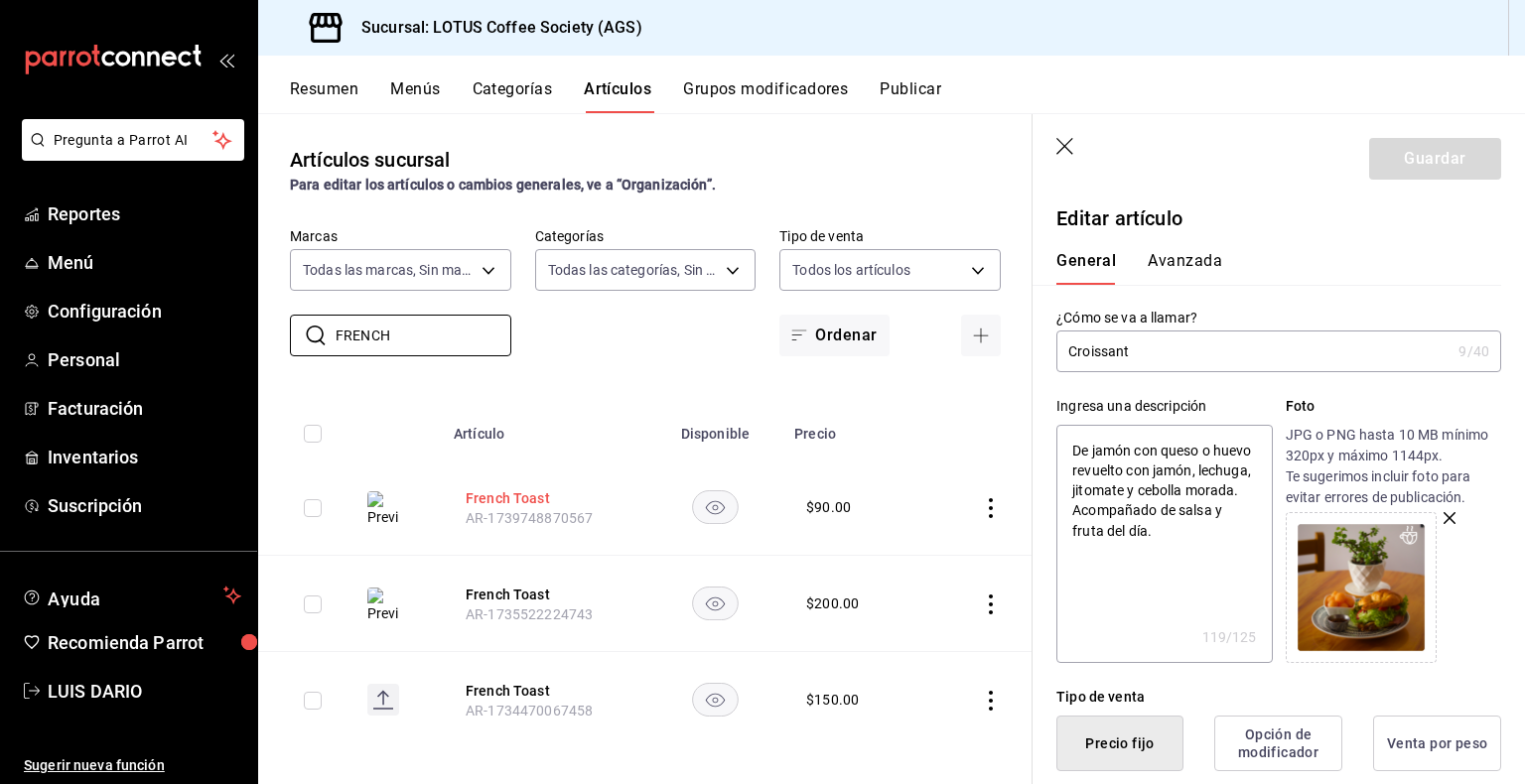 click on "French Toast" at bounding box center [545, 498] 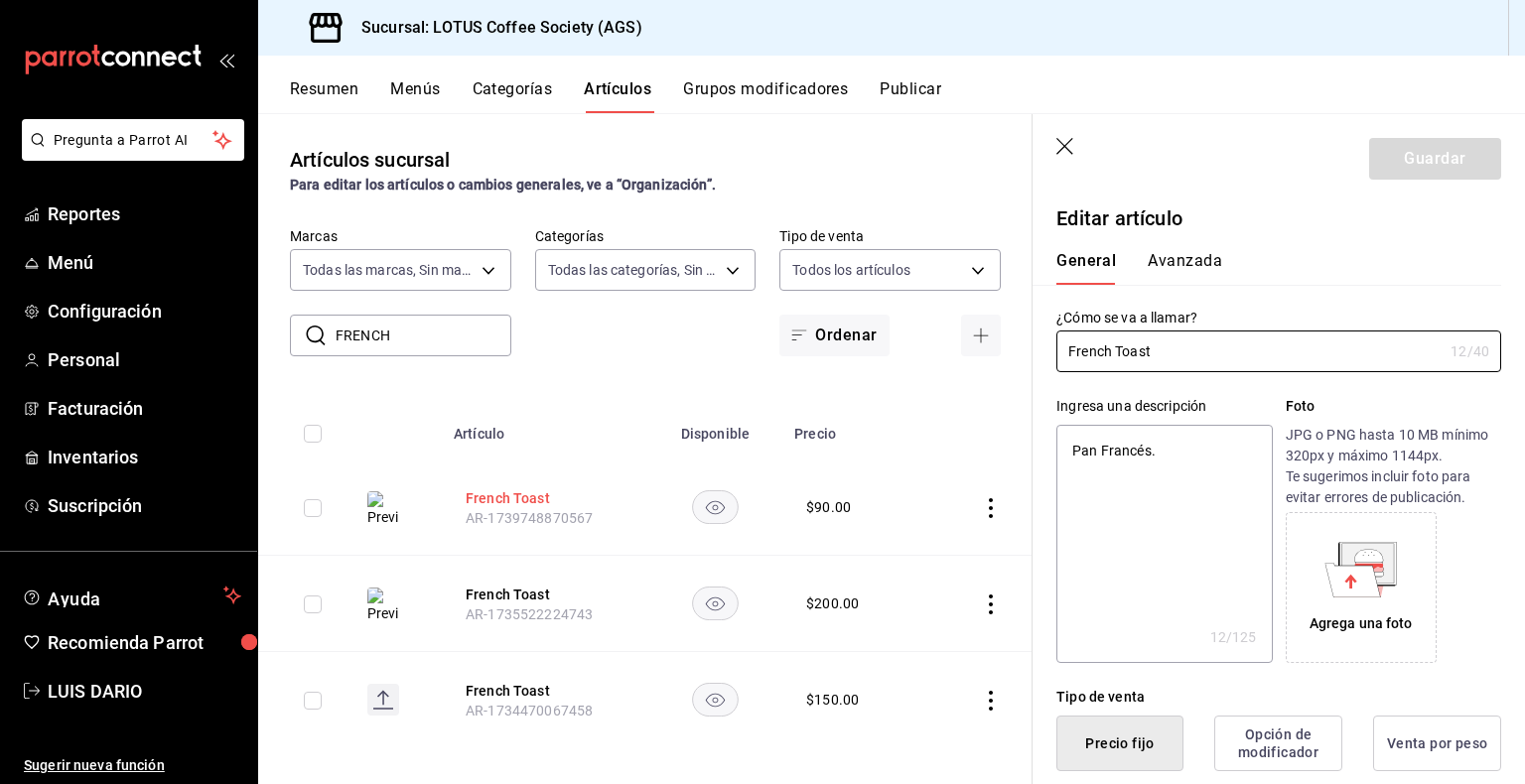 type on "x" 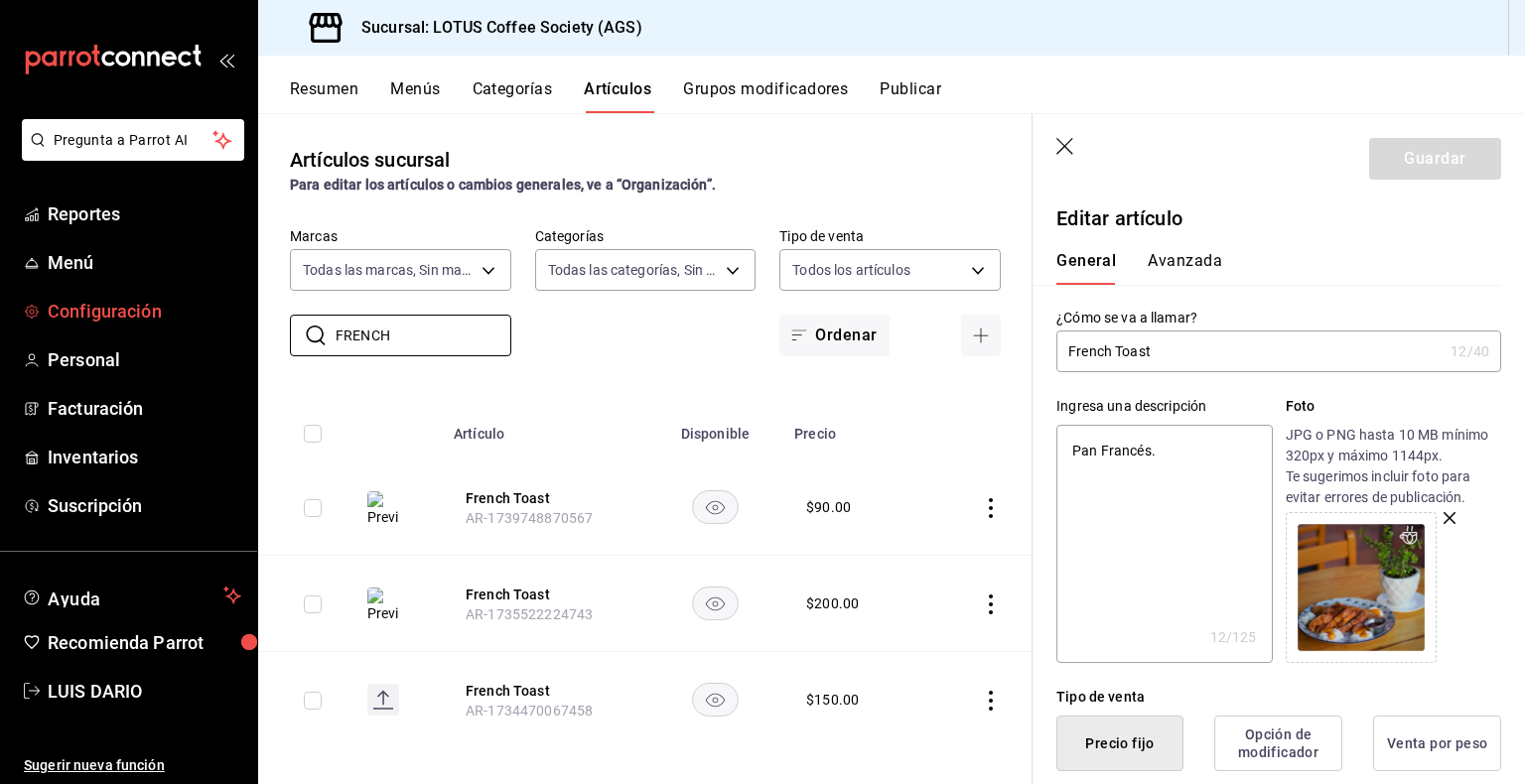 drag, startPoint x: 418, startPoint y: 343, endPoint x: 182, endPoint y: 296, distance: 240.6346 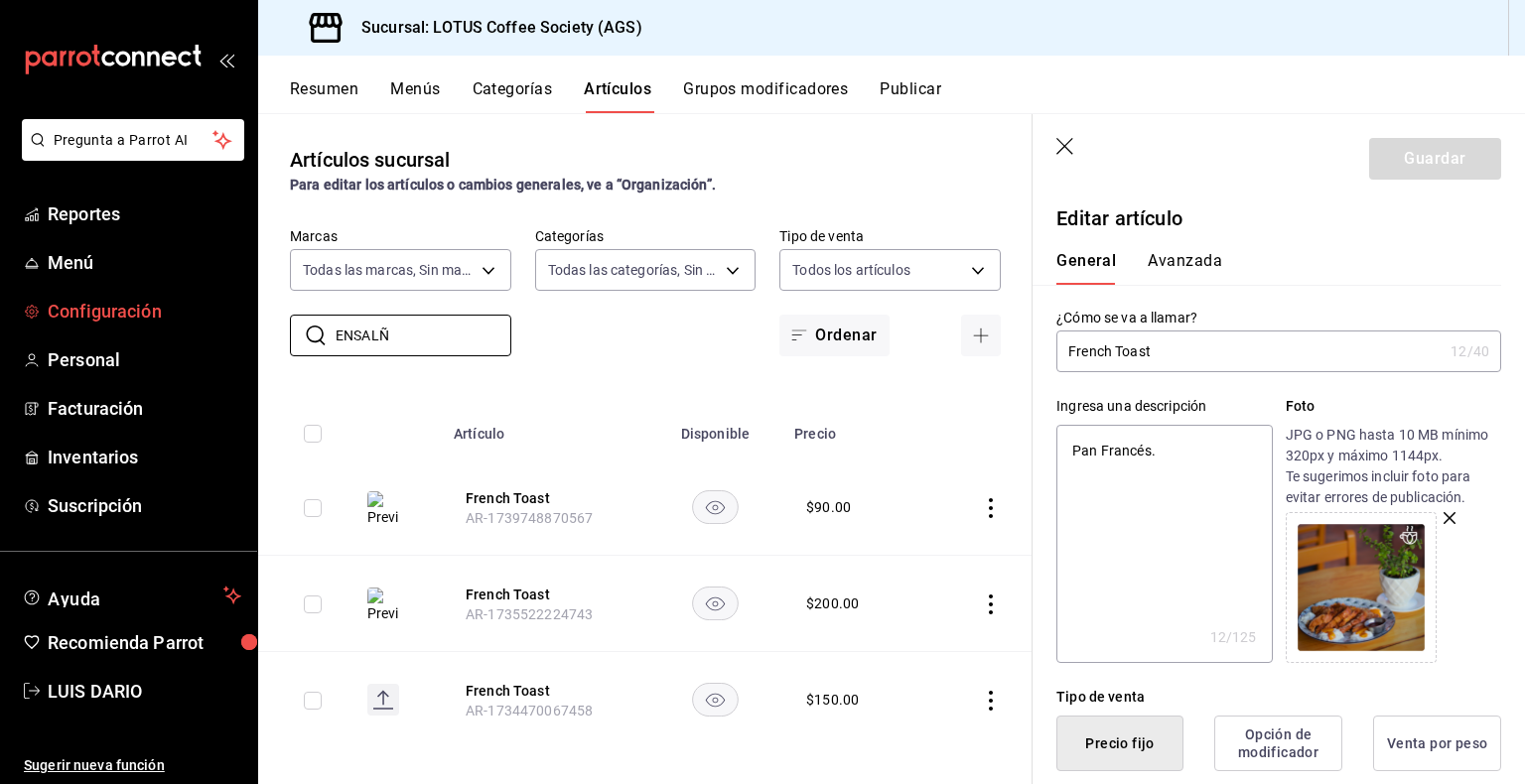 type on "ENSAL" 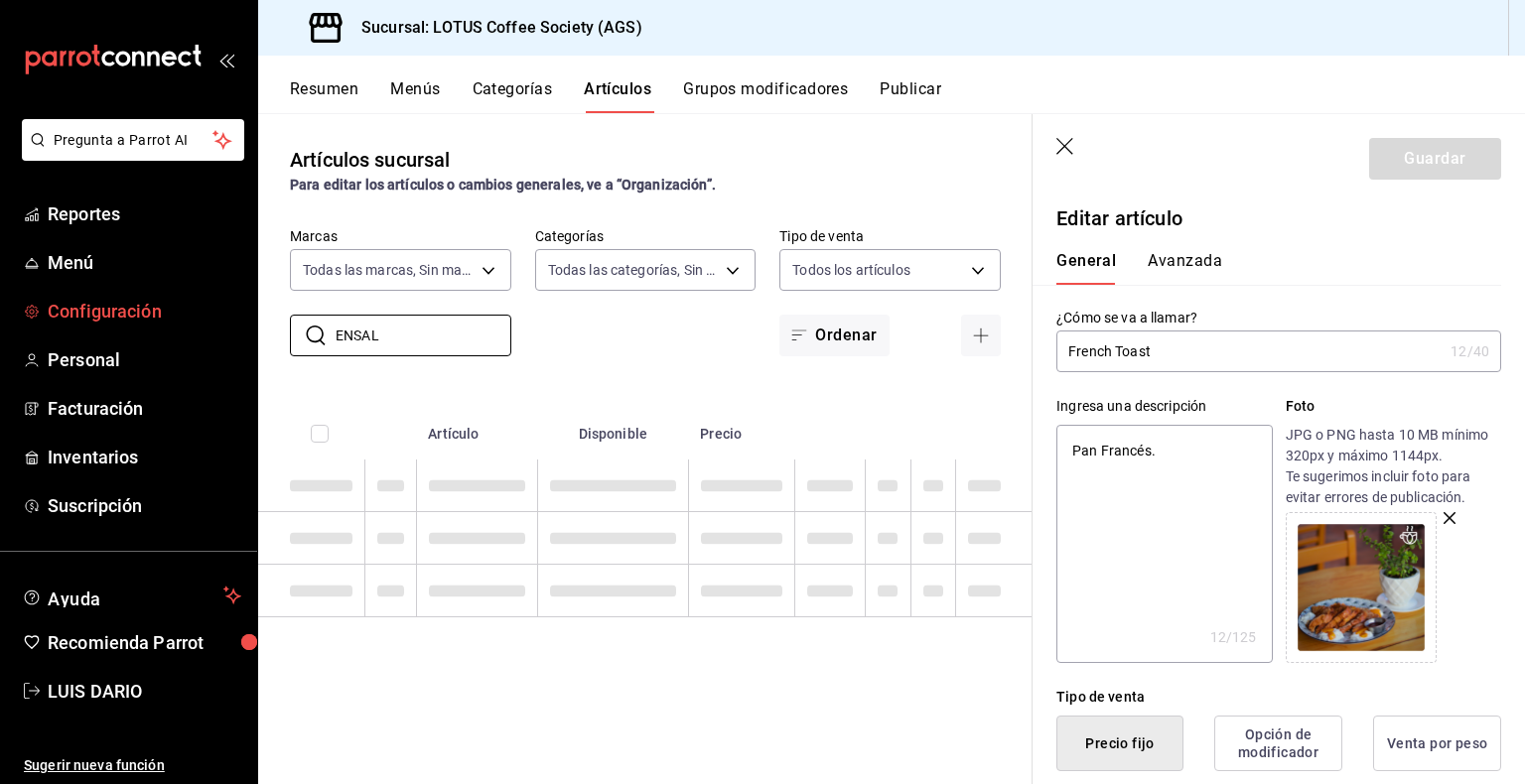 type on "ENSALA" 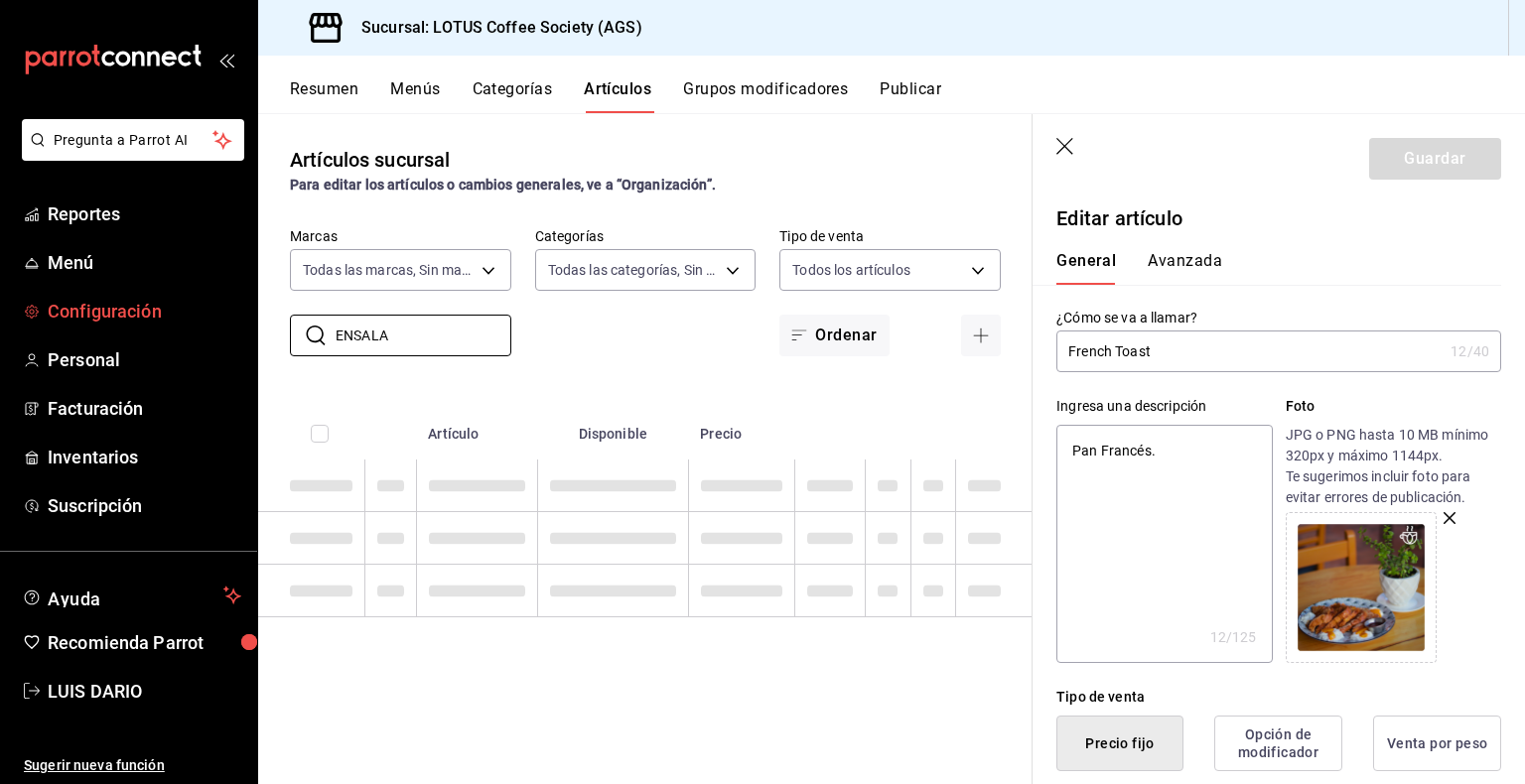 type on "ENSALAD" 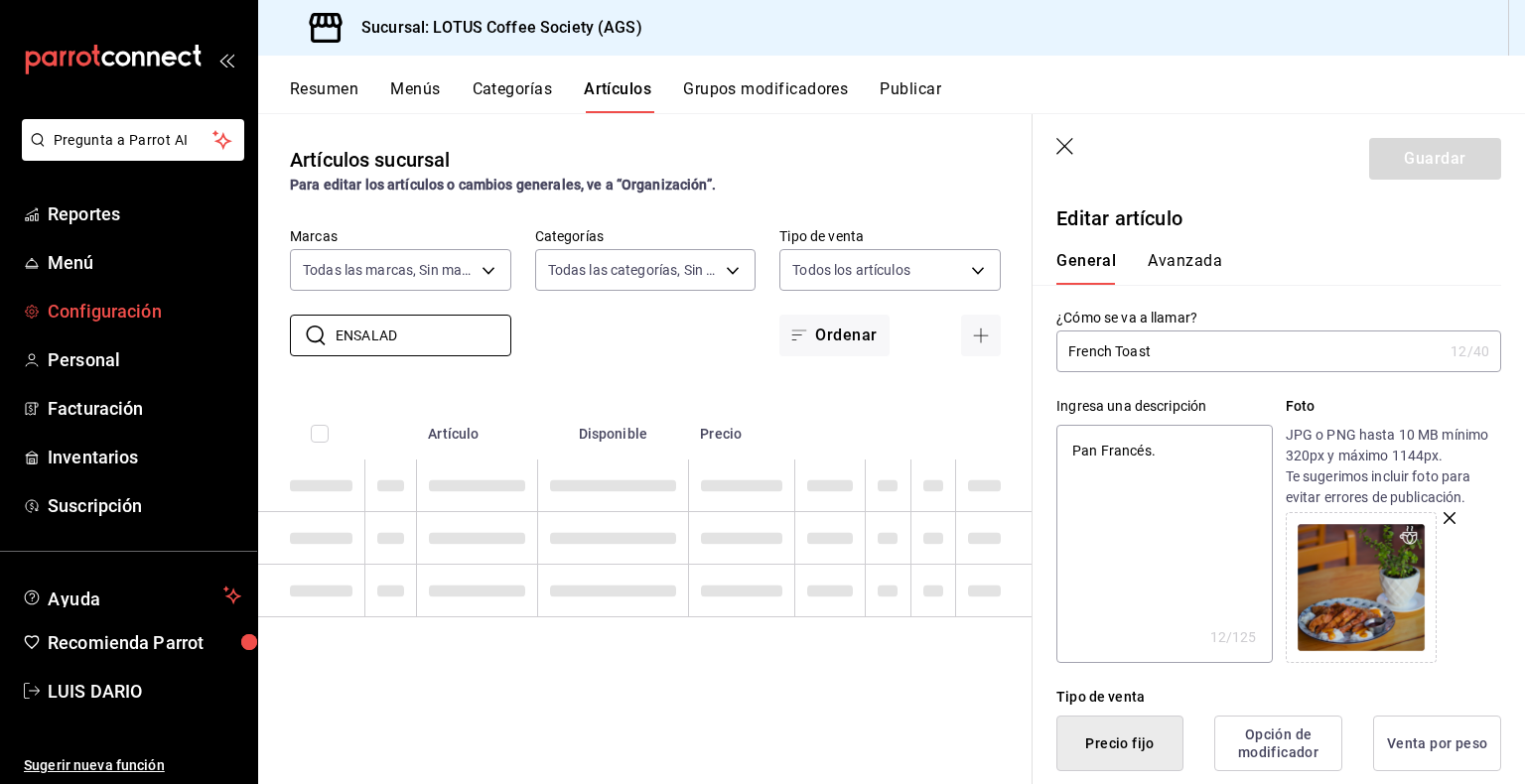 type on "x" 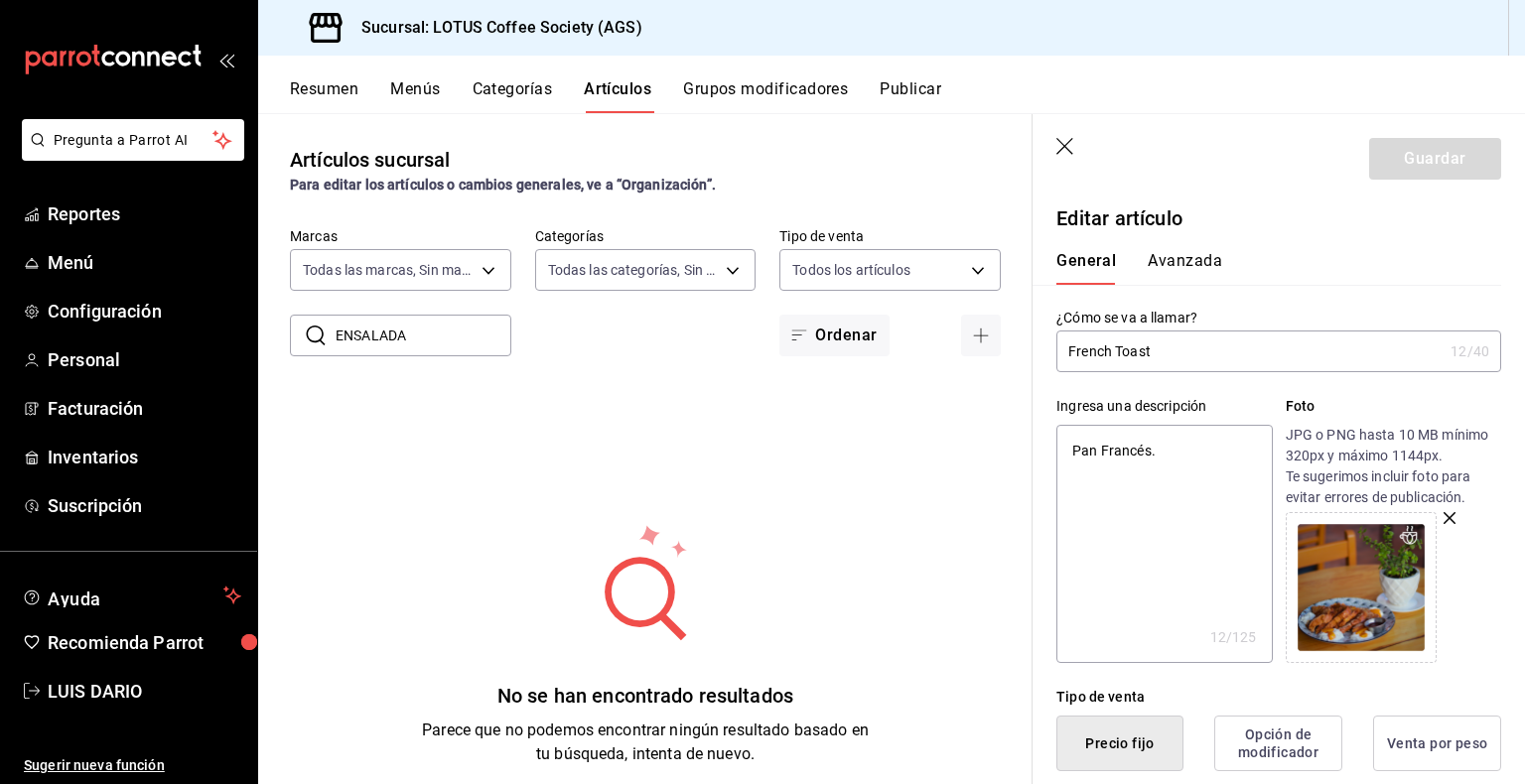 drag, startPoint x: 433, startPoint y: 336, endPoint x: 383, endPoint y: 325, distance: 51.1957 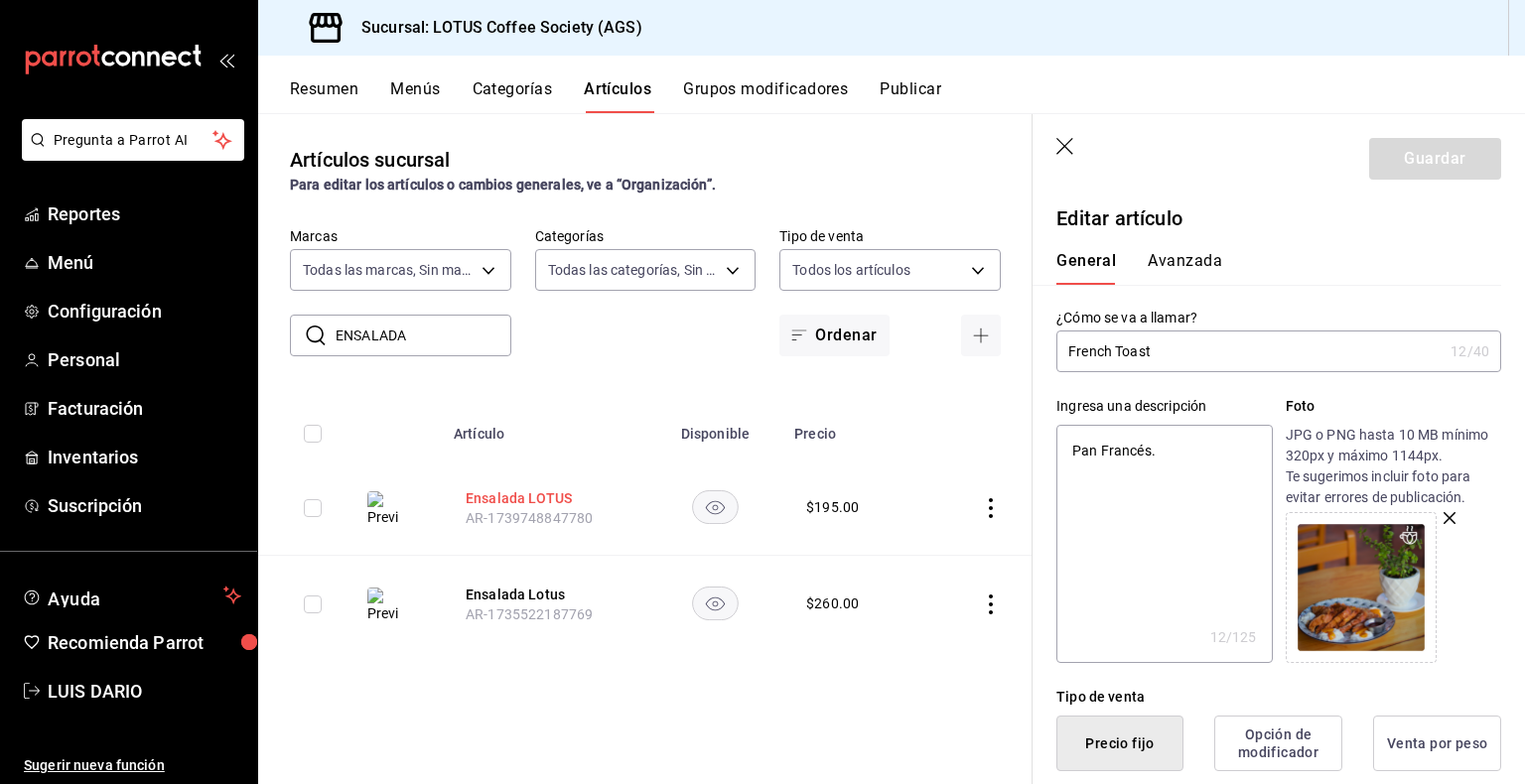 click on "Ensalada LOTUS" at bounding box center (545, 498) 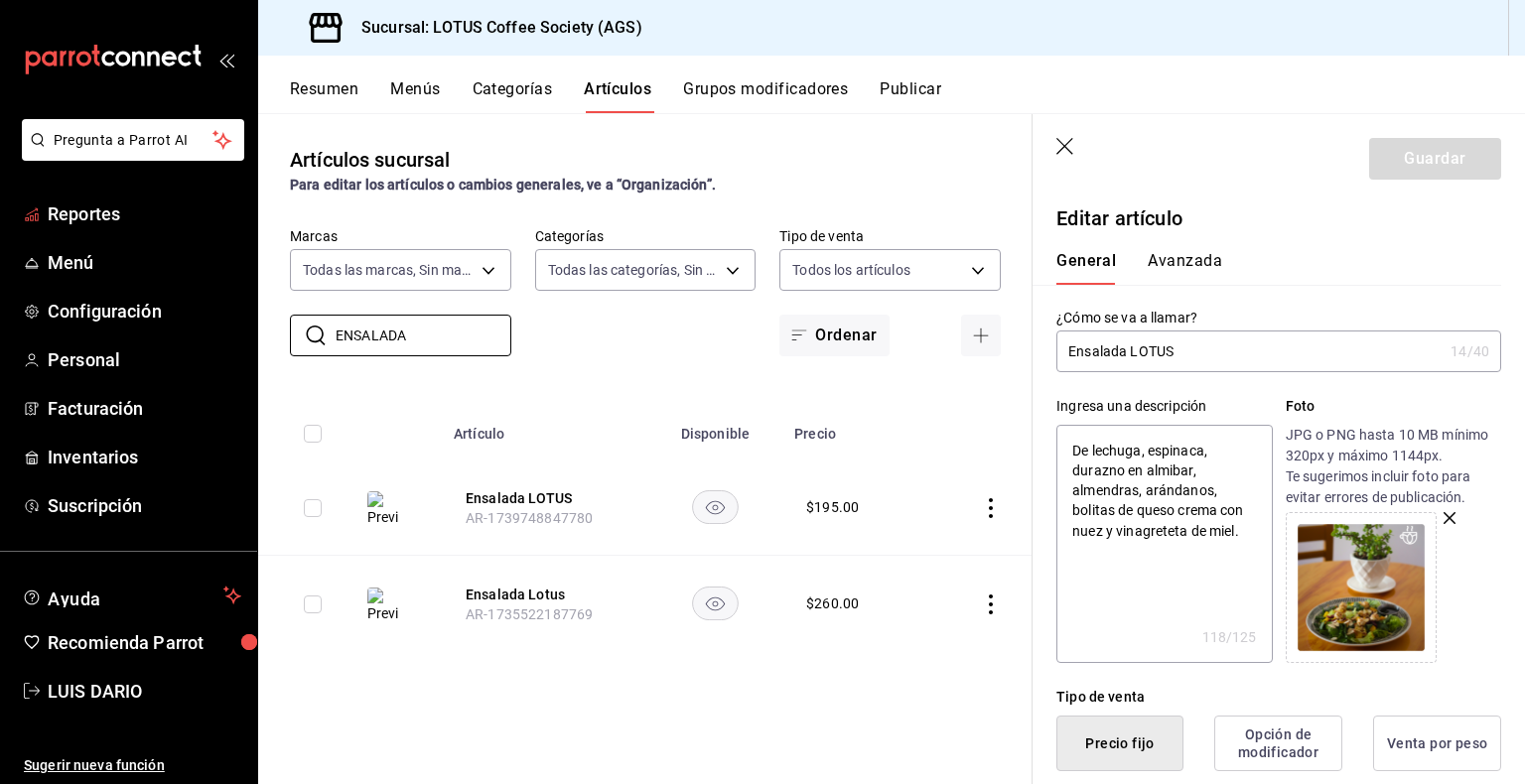 drag, startPoint x: 294, startPoint y: 286, endPoint x: 0, endPoint y: 178, distance: 313.2092 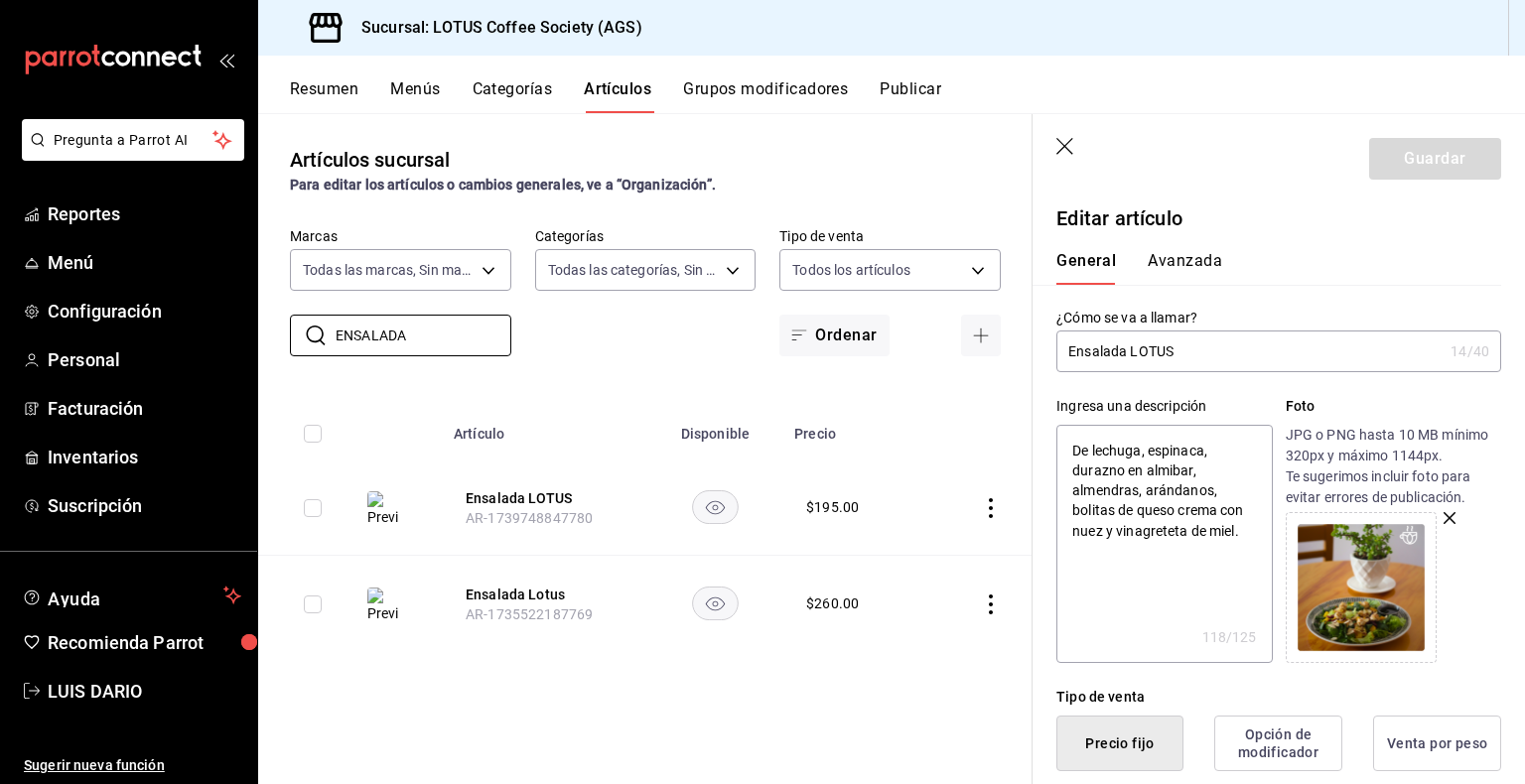 type on "H" 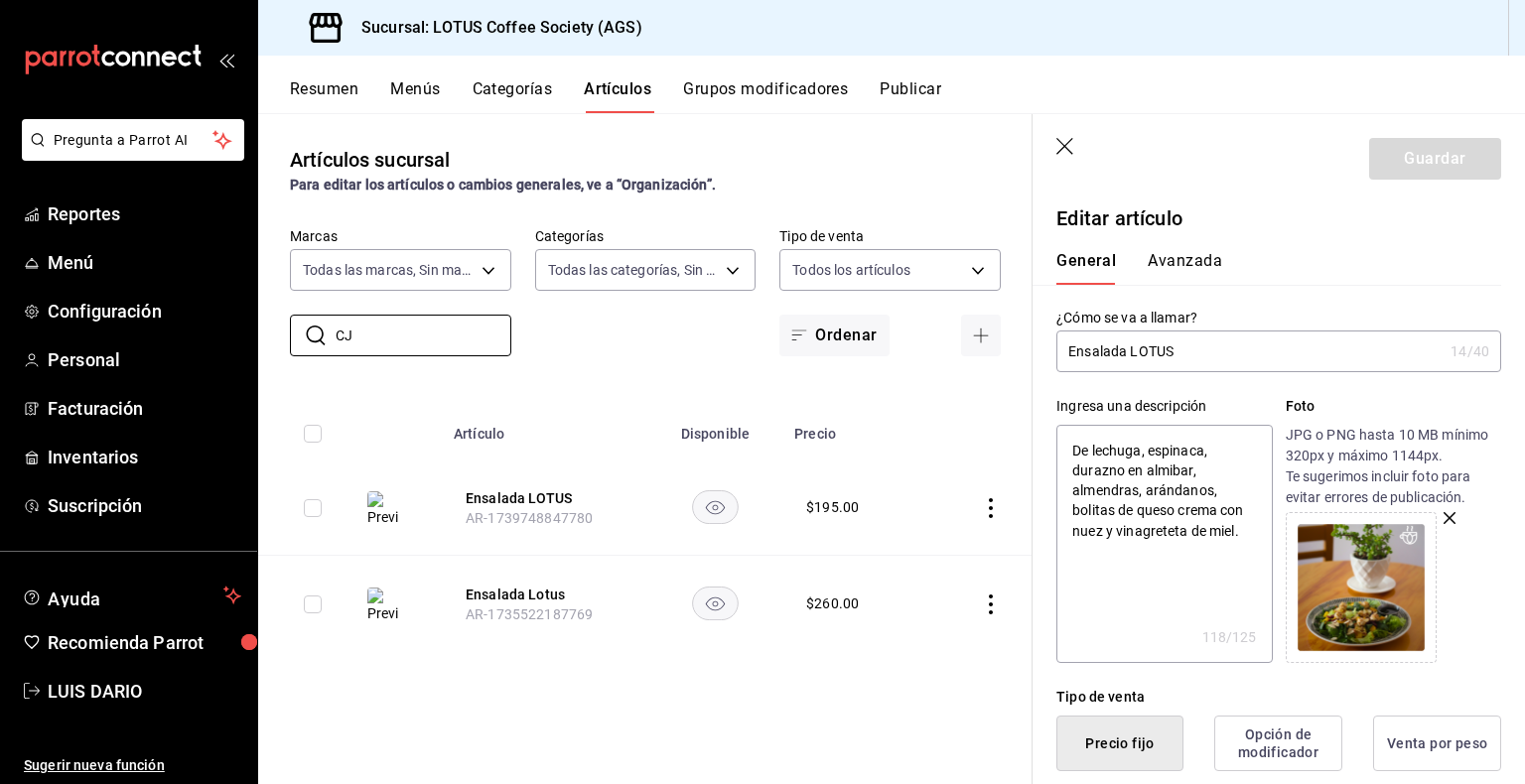 type on "C" 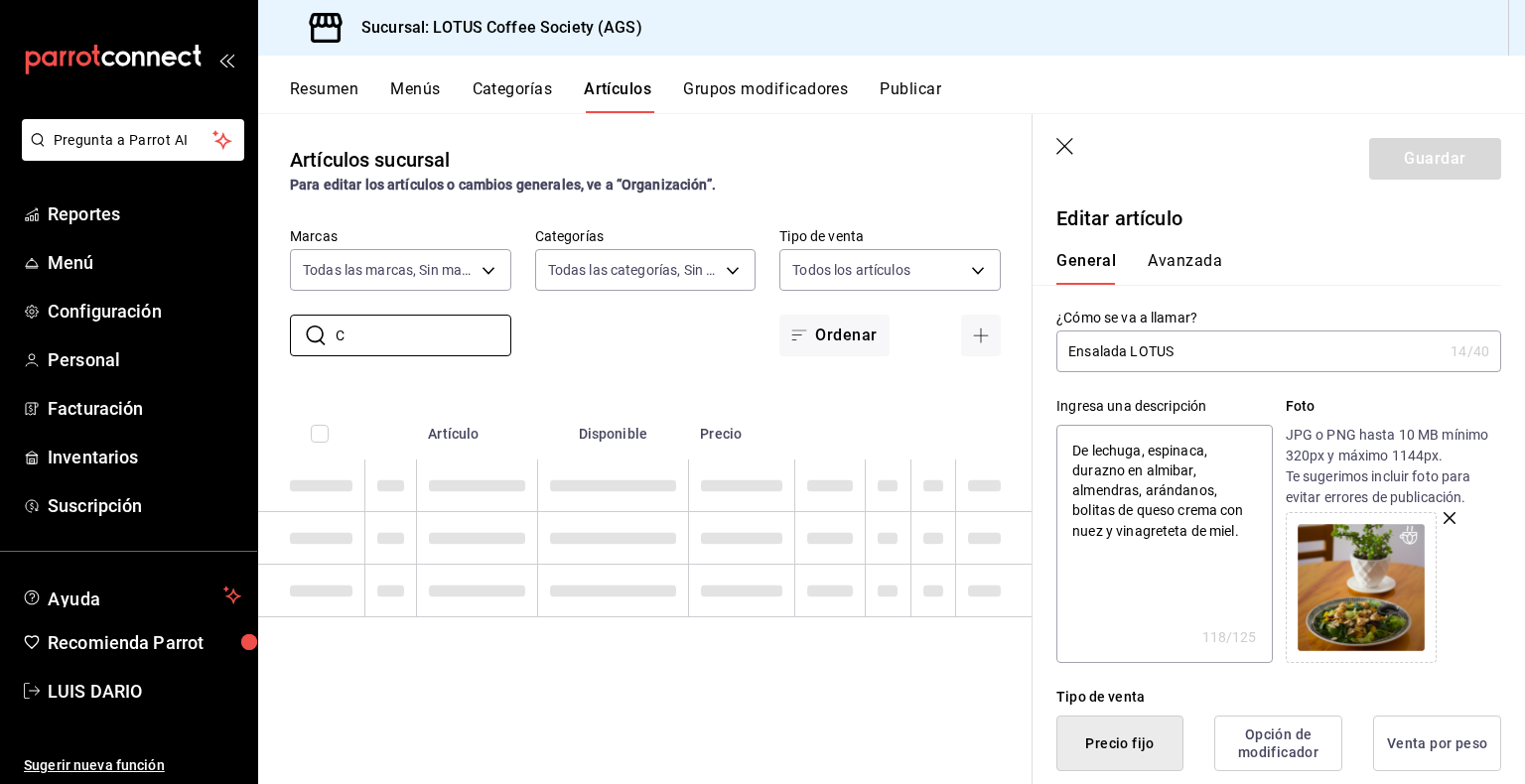 type on "x" 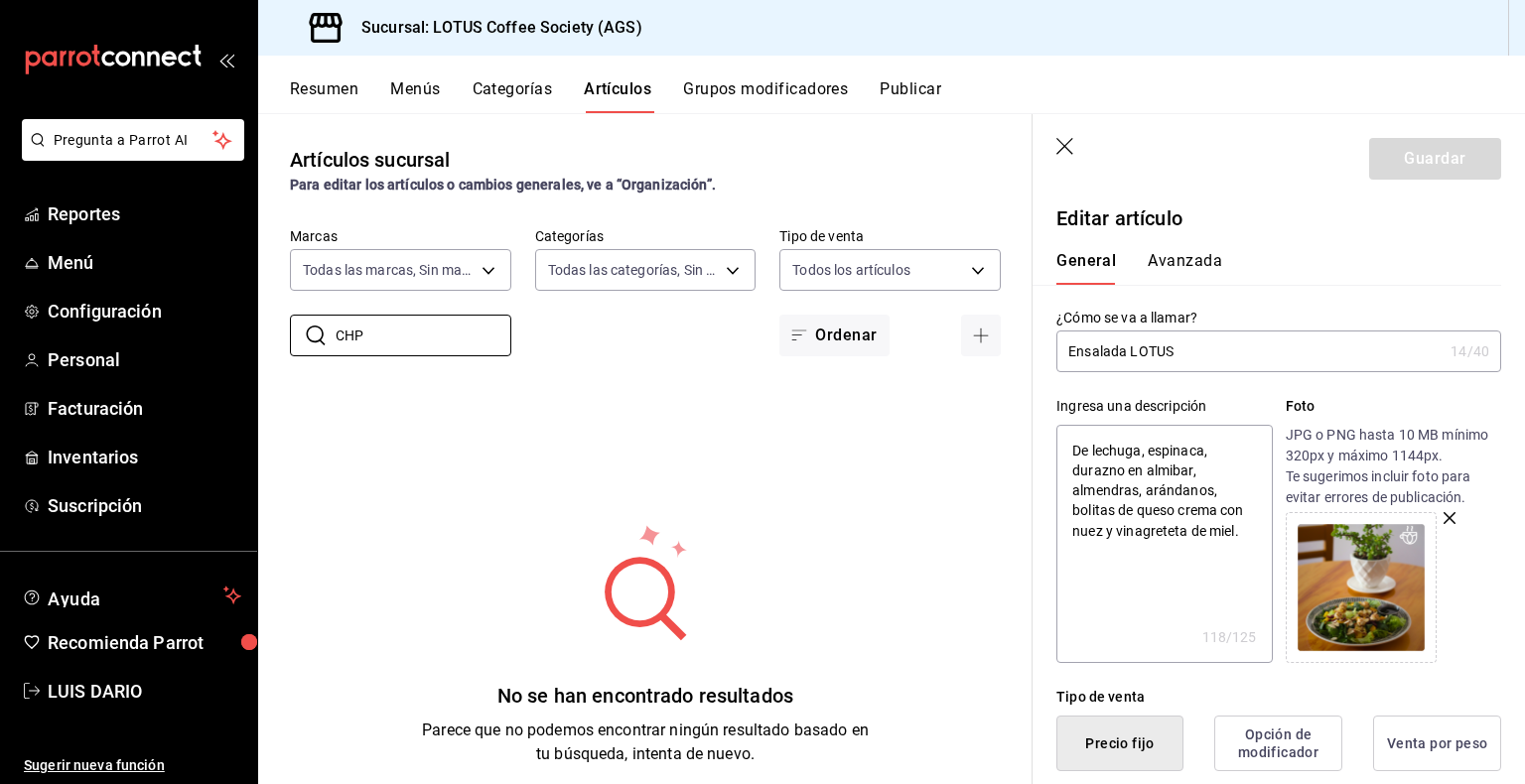 type on "CH" 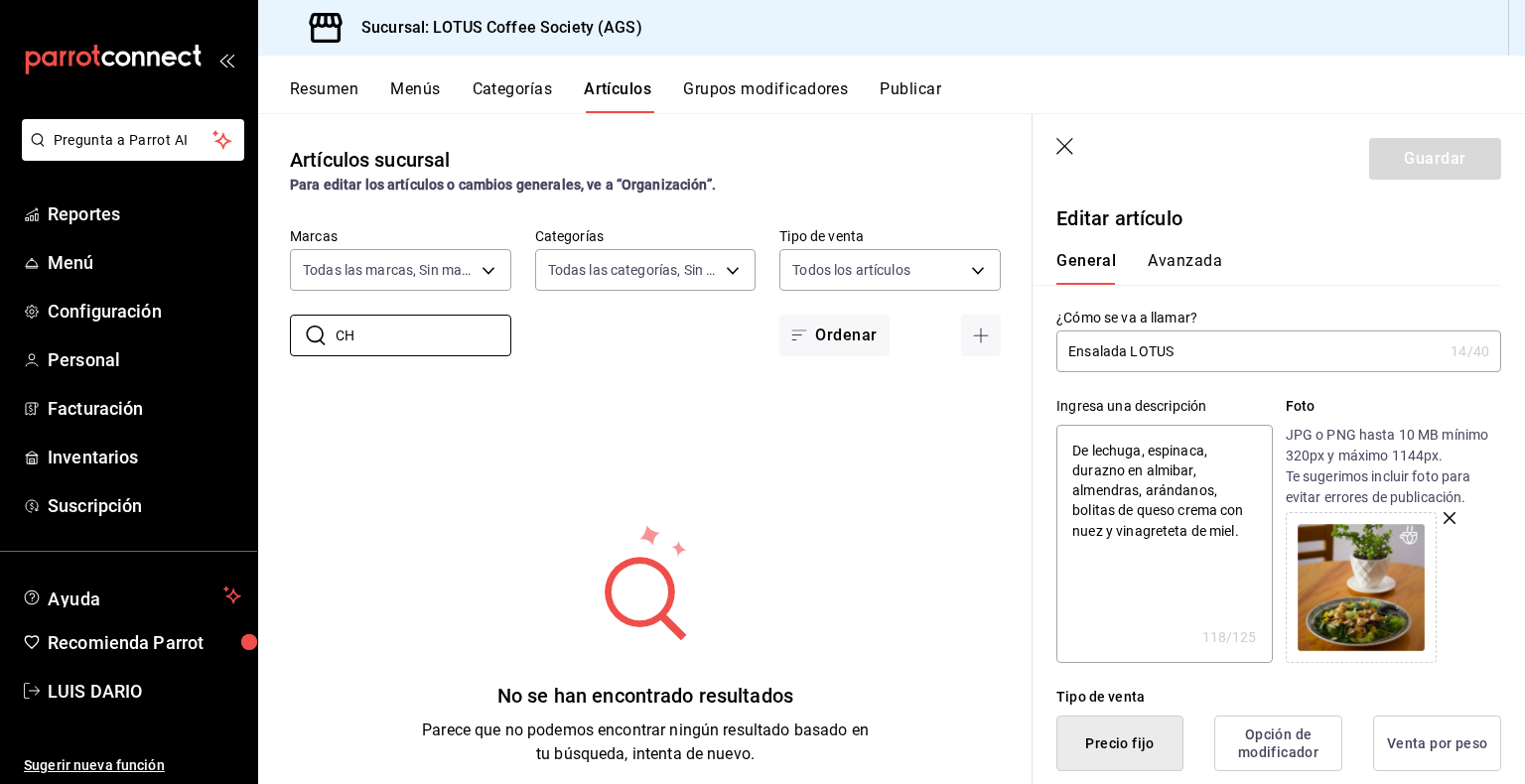 type on "x" 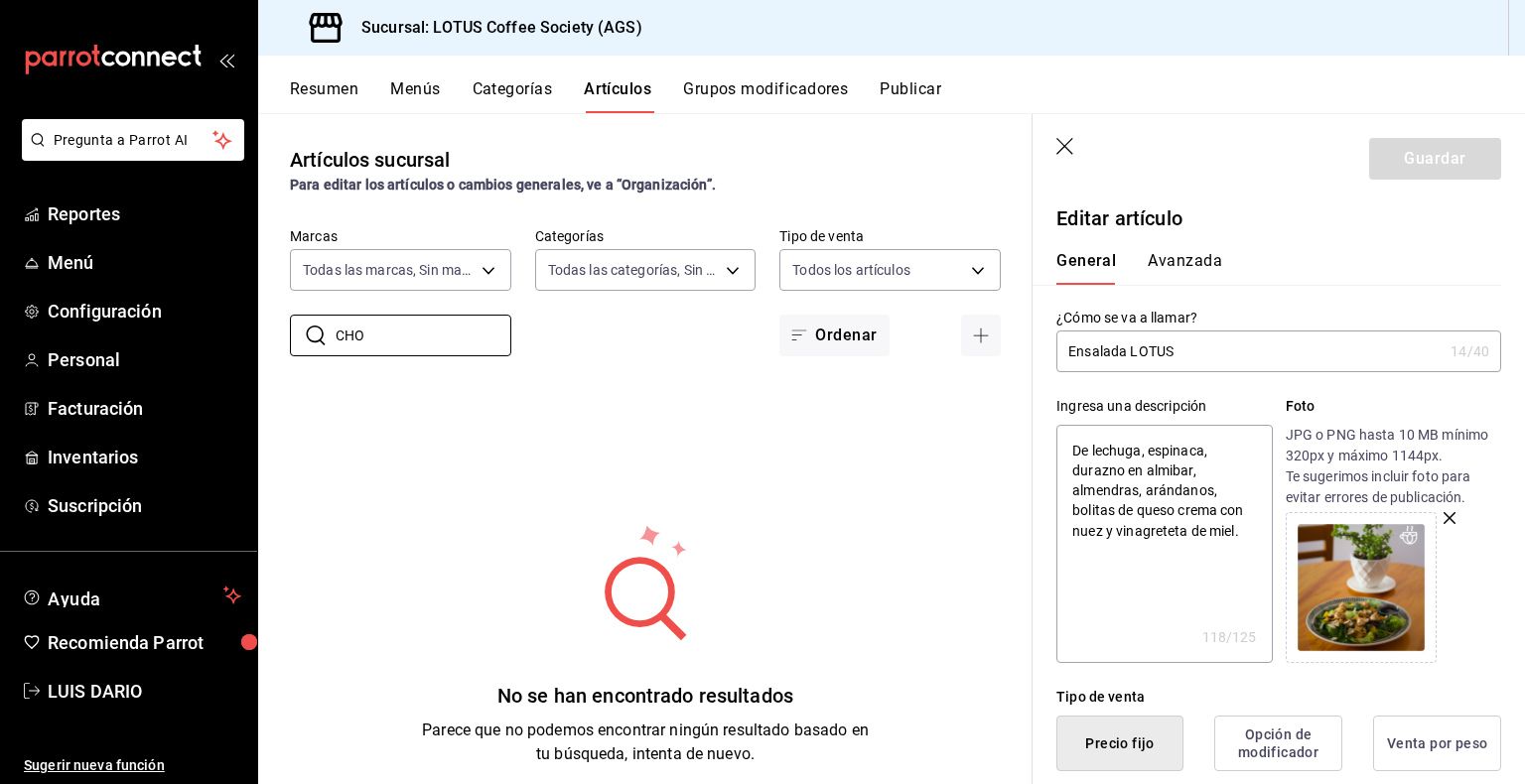 type on "CHOR" 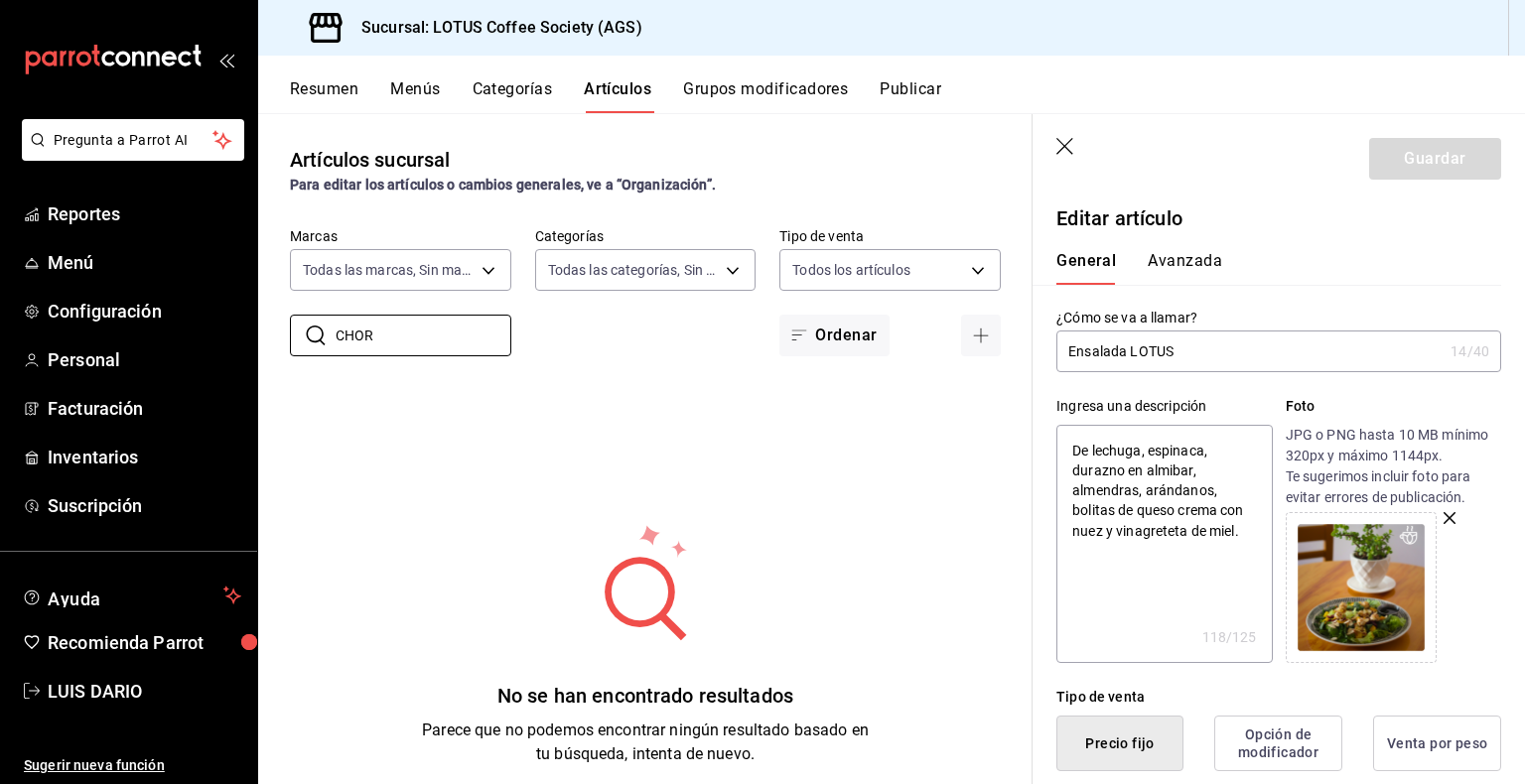 type on "x" 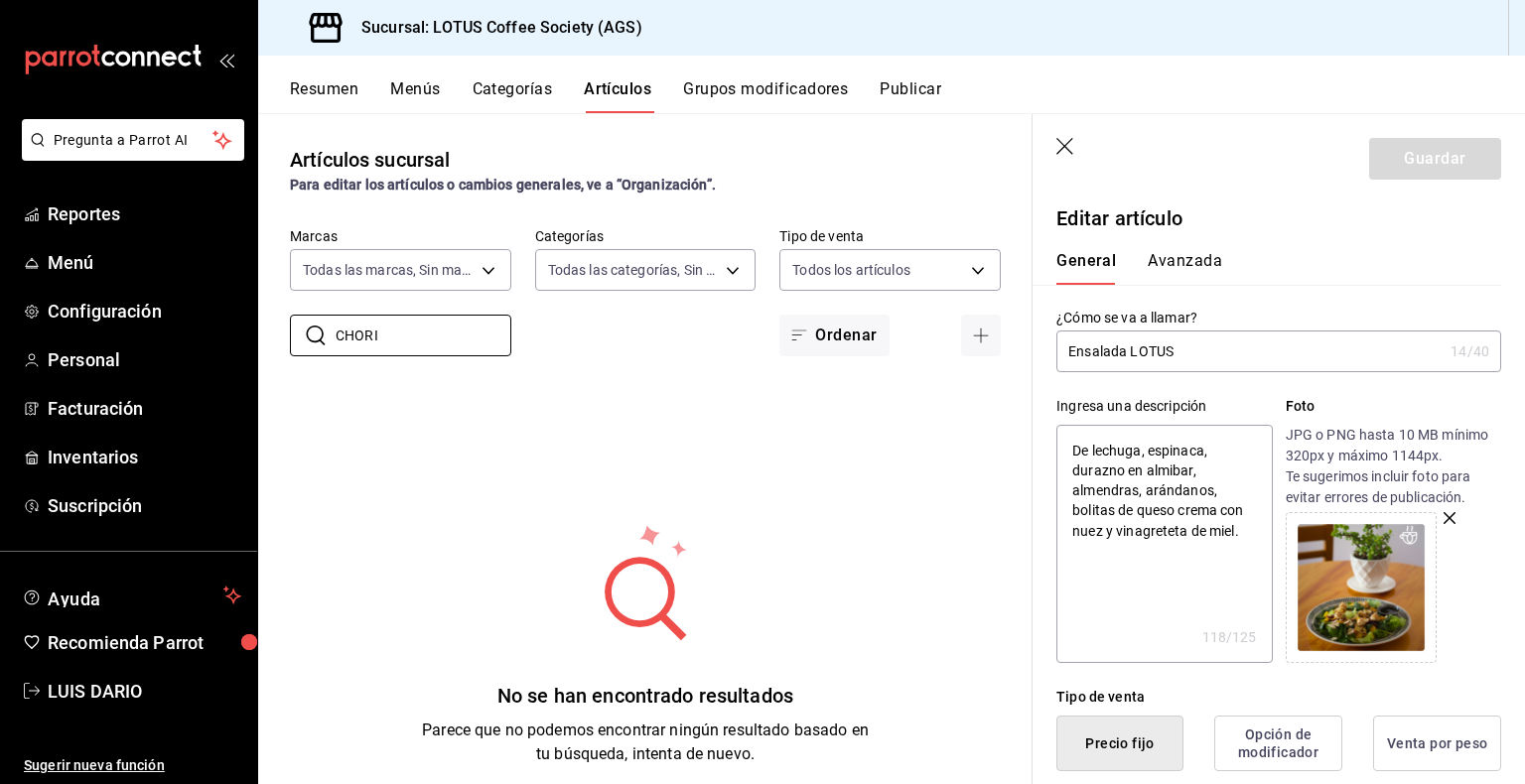 type on "x" 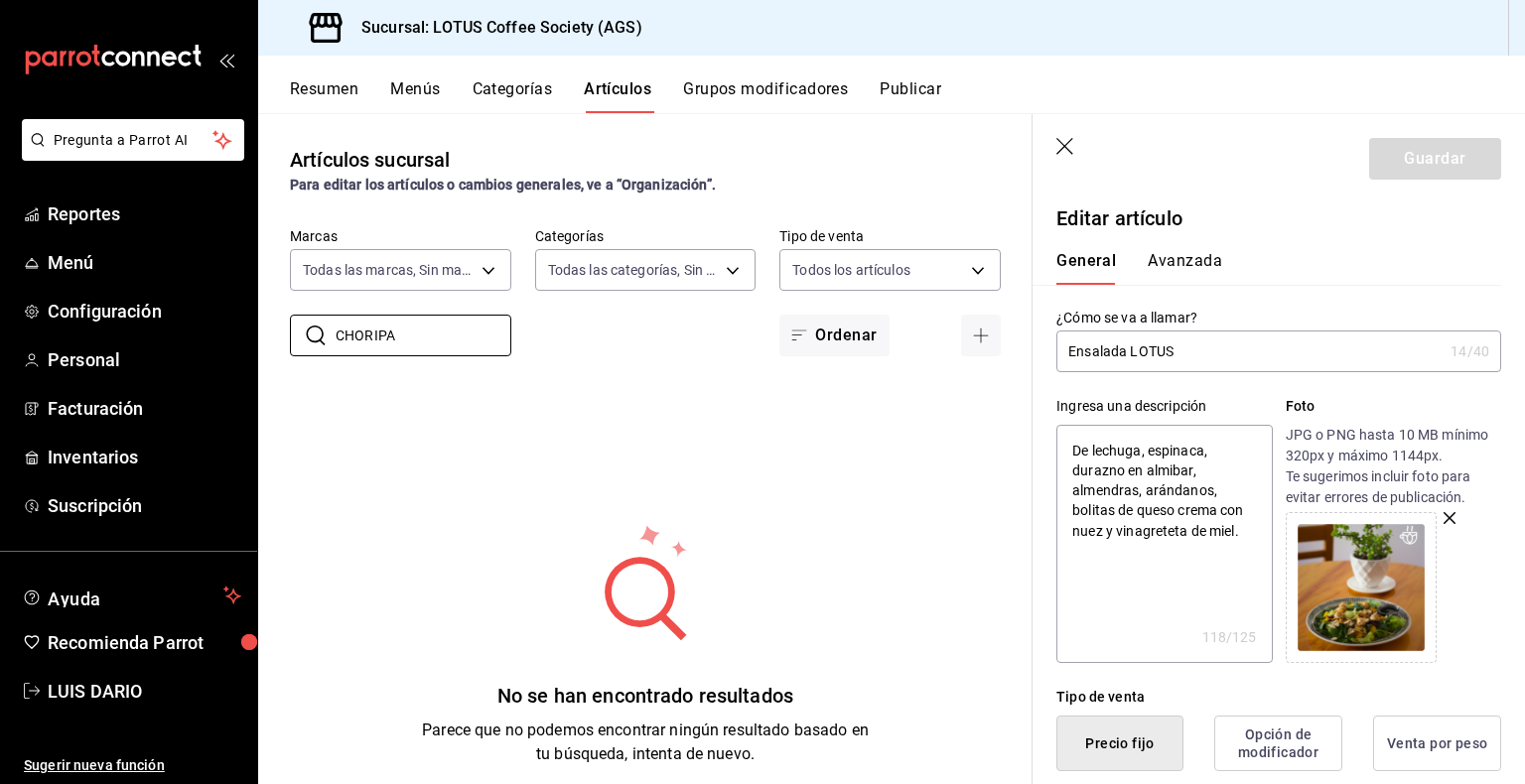 type on "CHORIPAM" 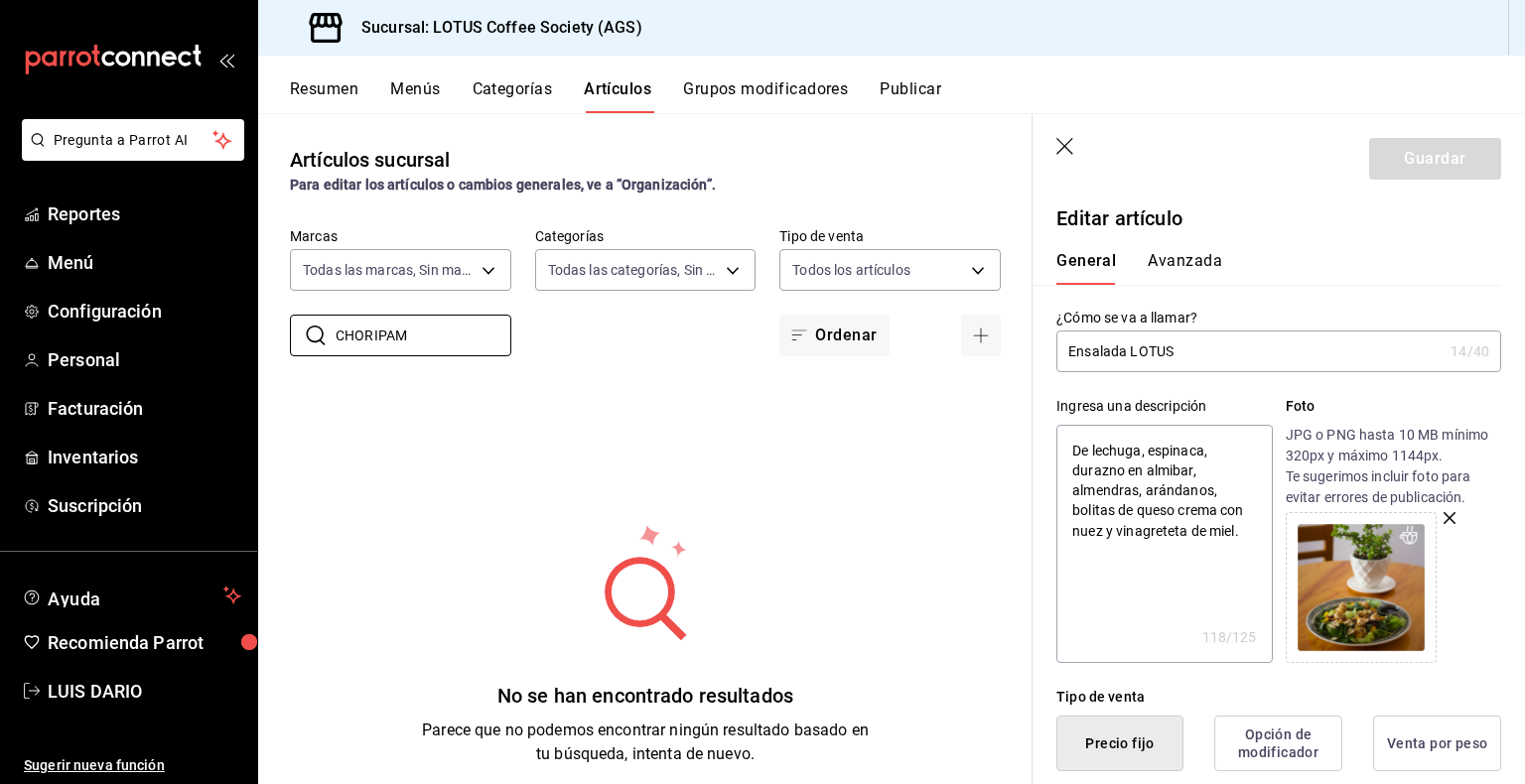 type on "x" 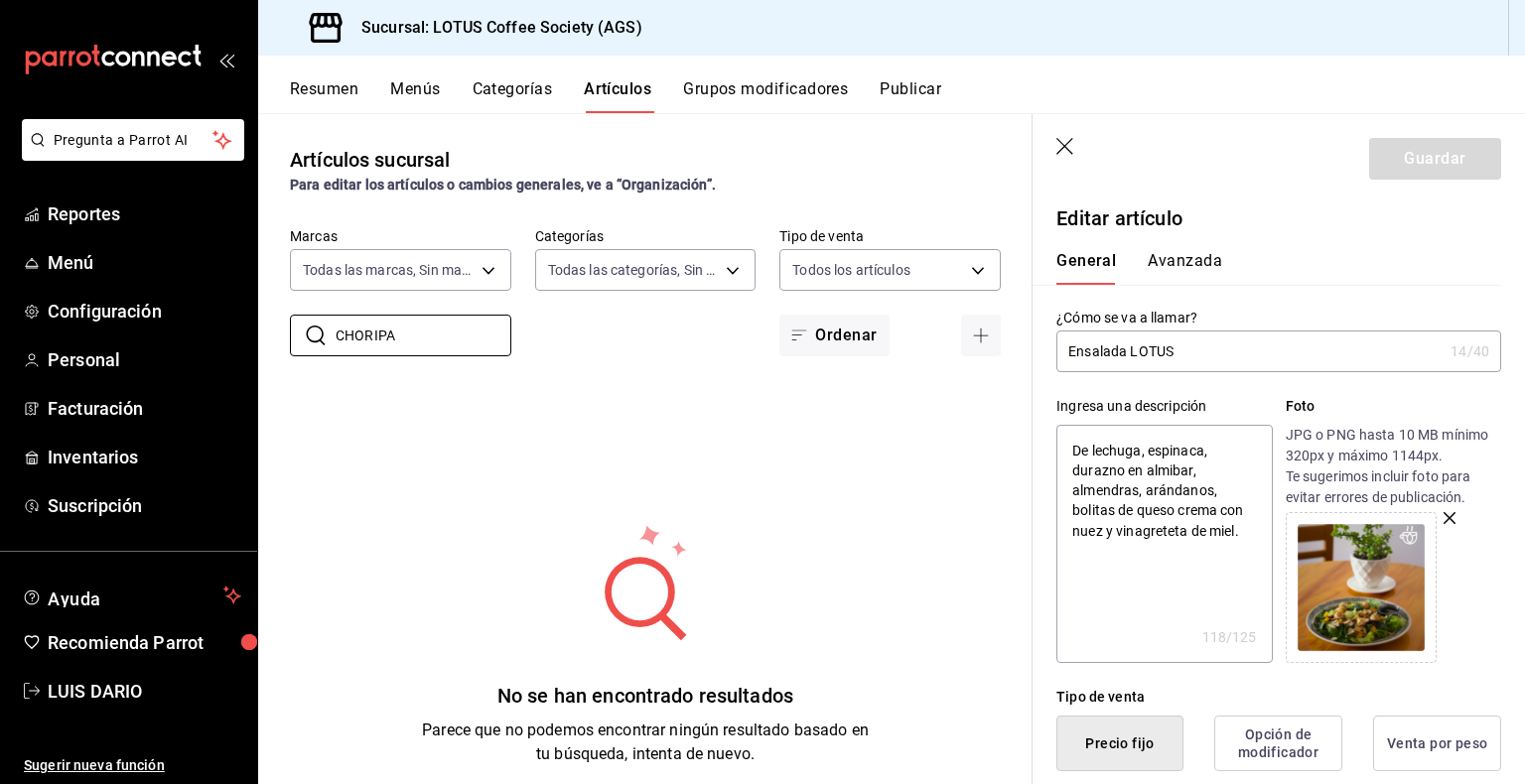 type on "CHORIPAN" 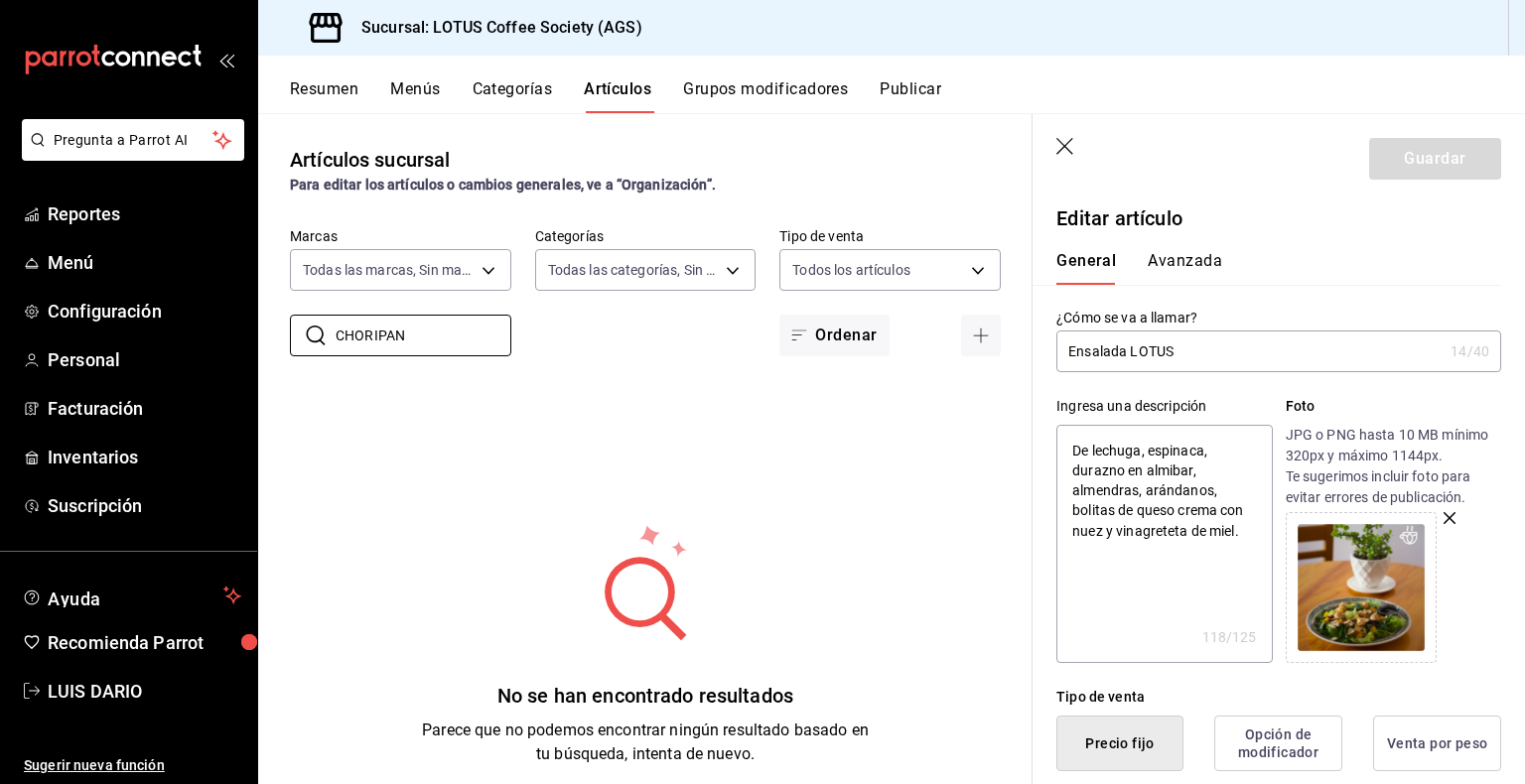 type on "x" 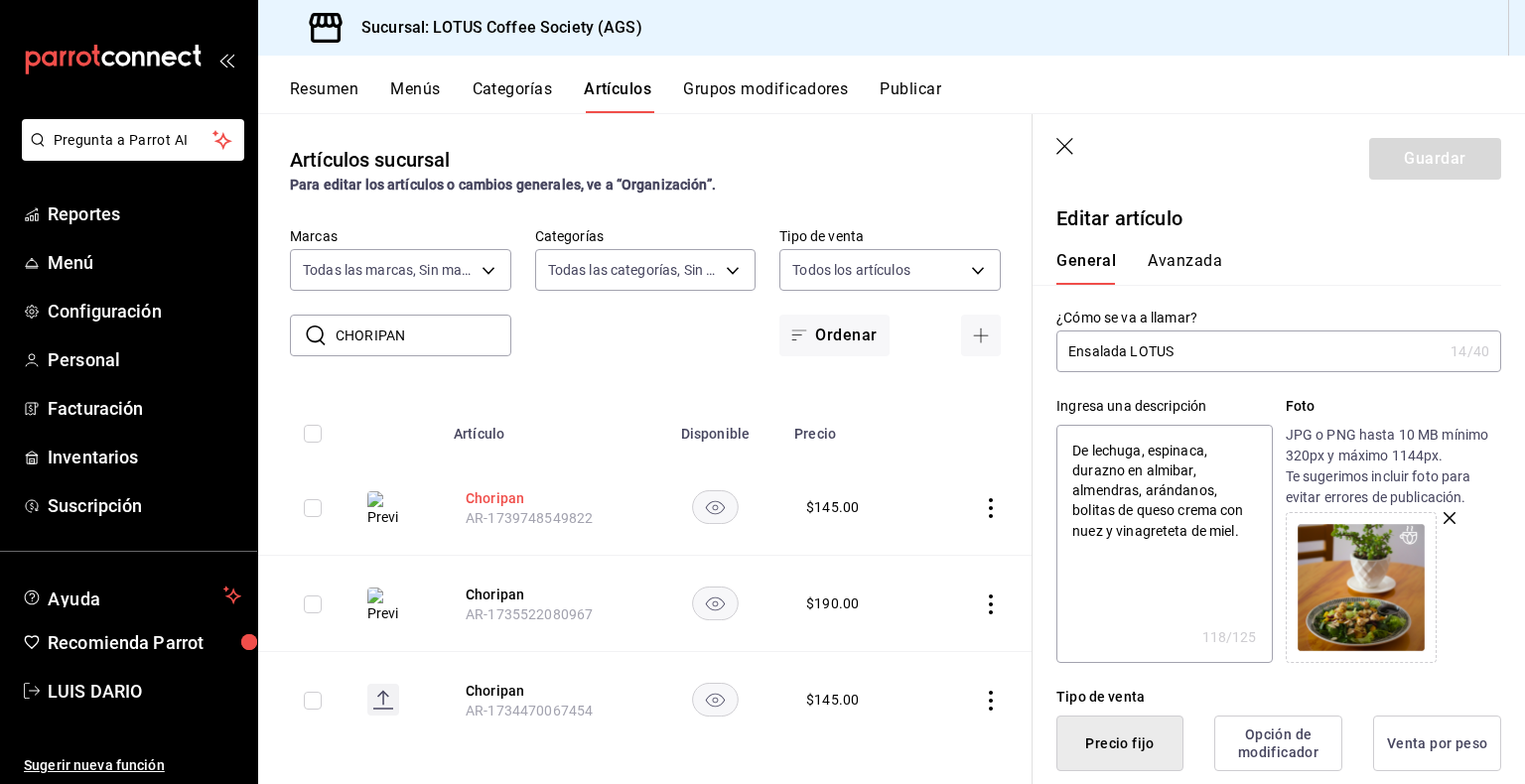 click on "Choripan" at bounding box center (545, 498) 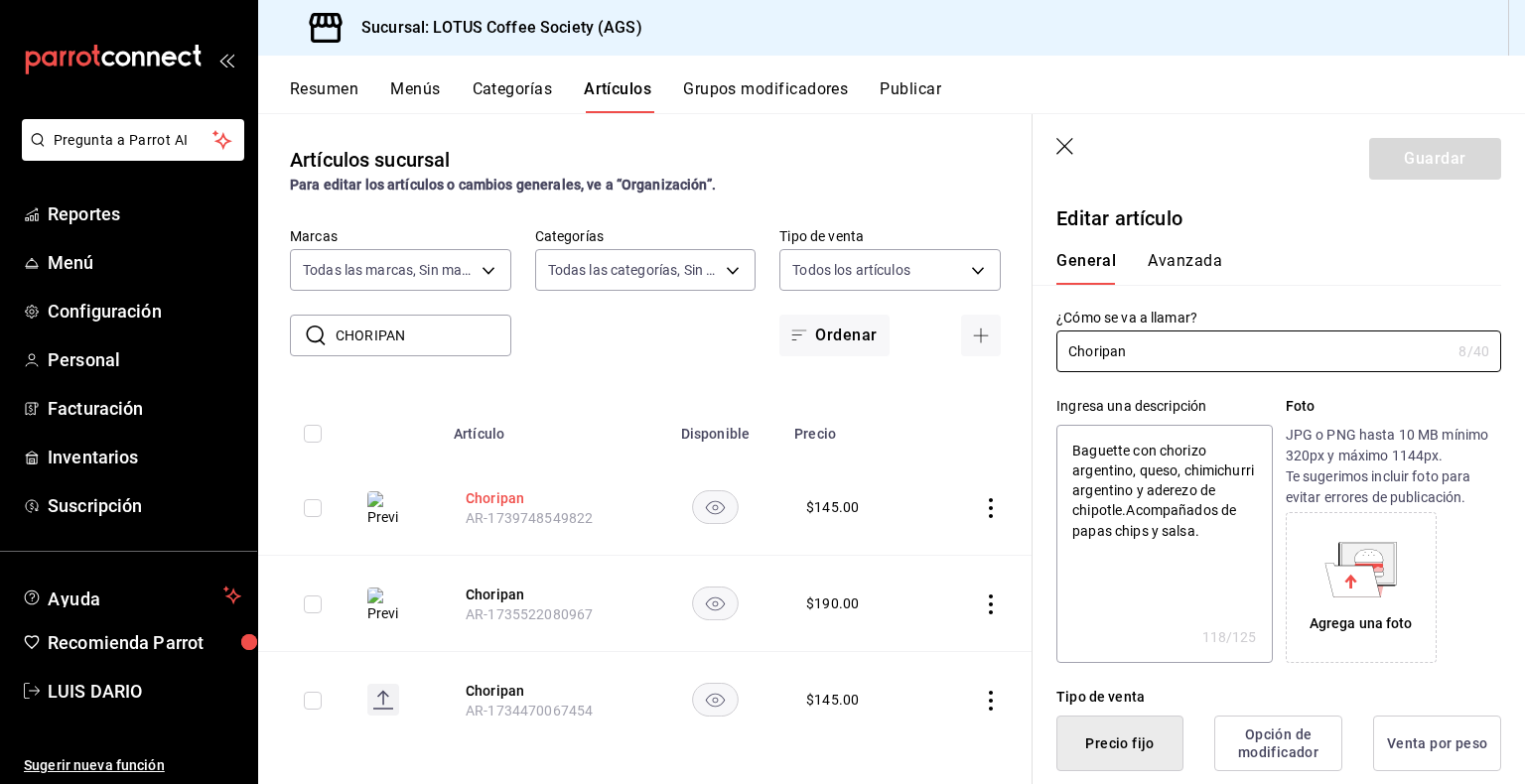 type on "x" 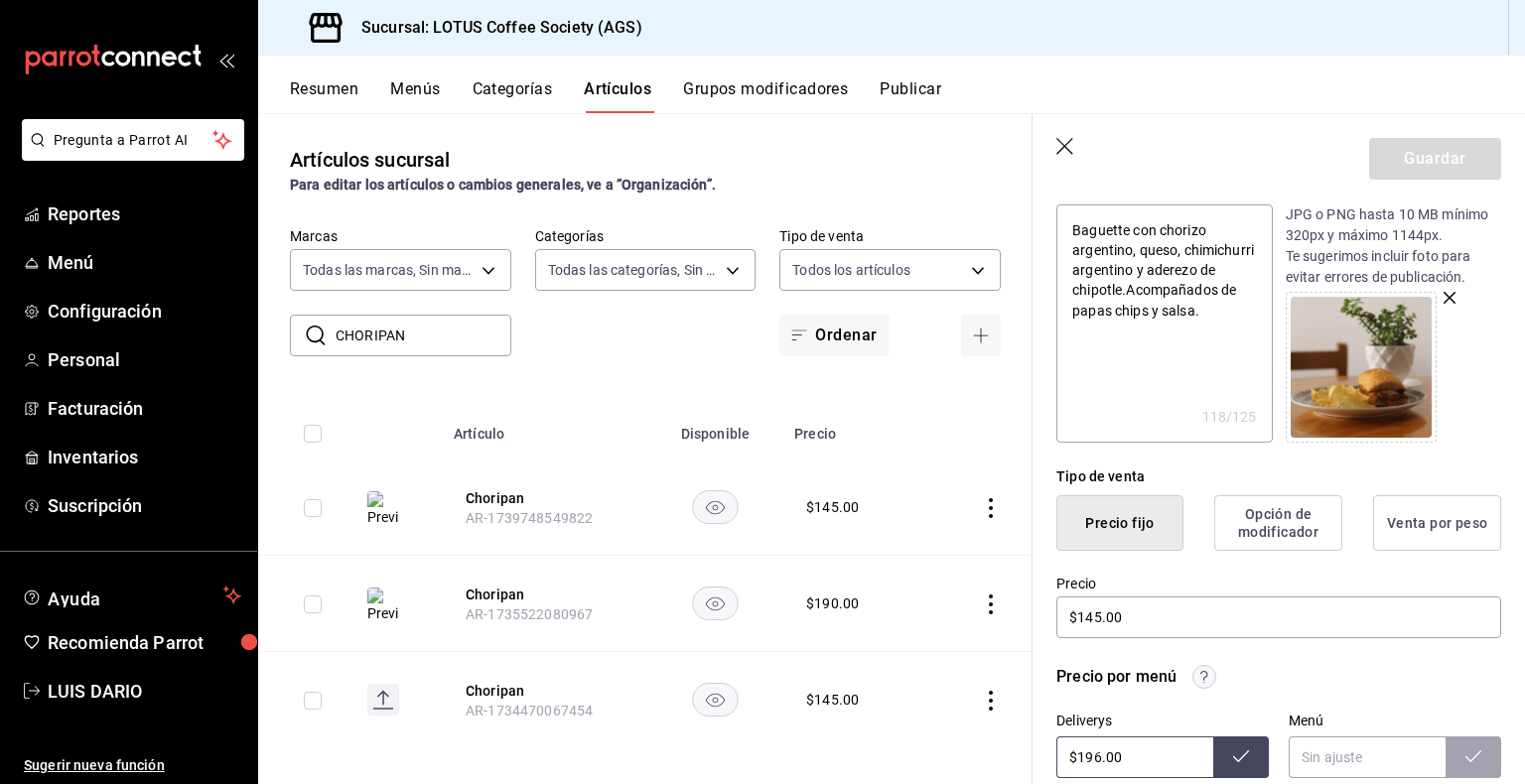 scroll, scrollTop: 99, scrollLeft: 0, axis: vertical 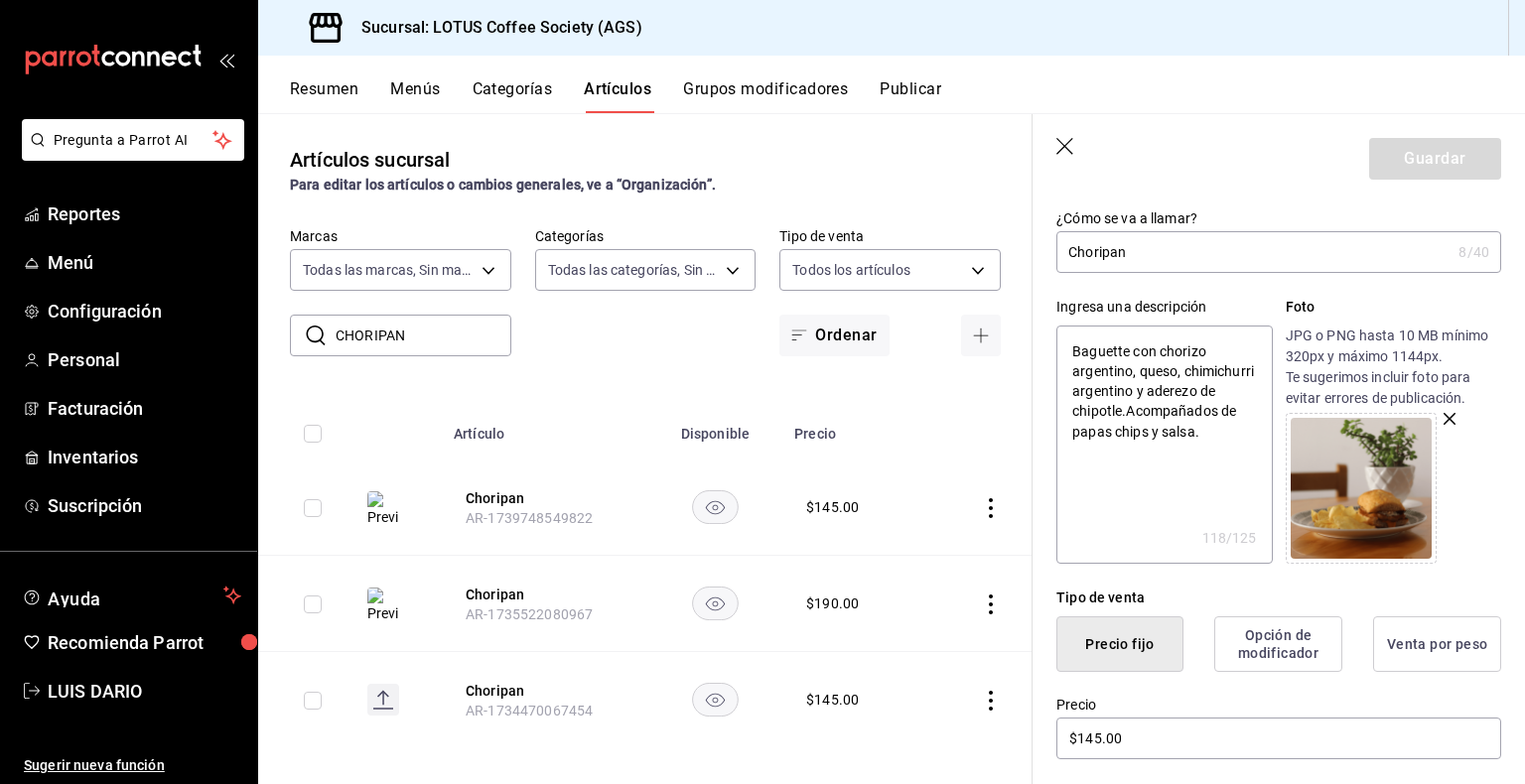click at bounding box center [1361, 488] 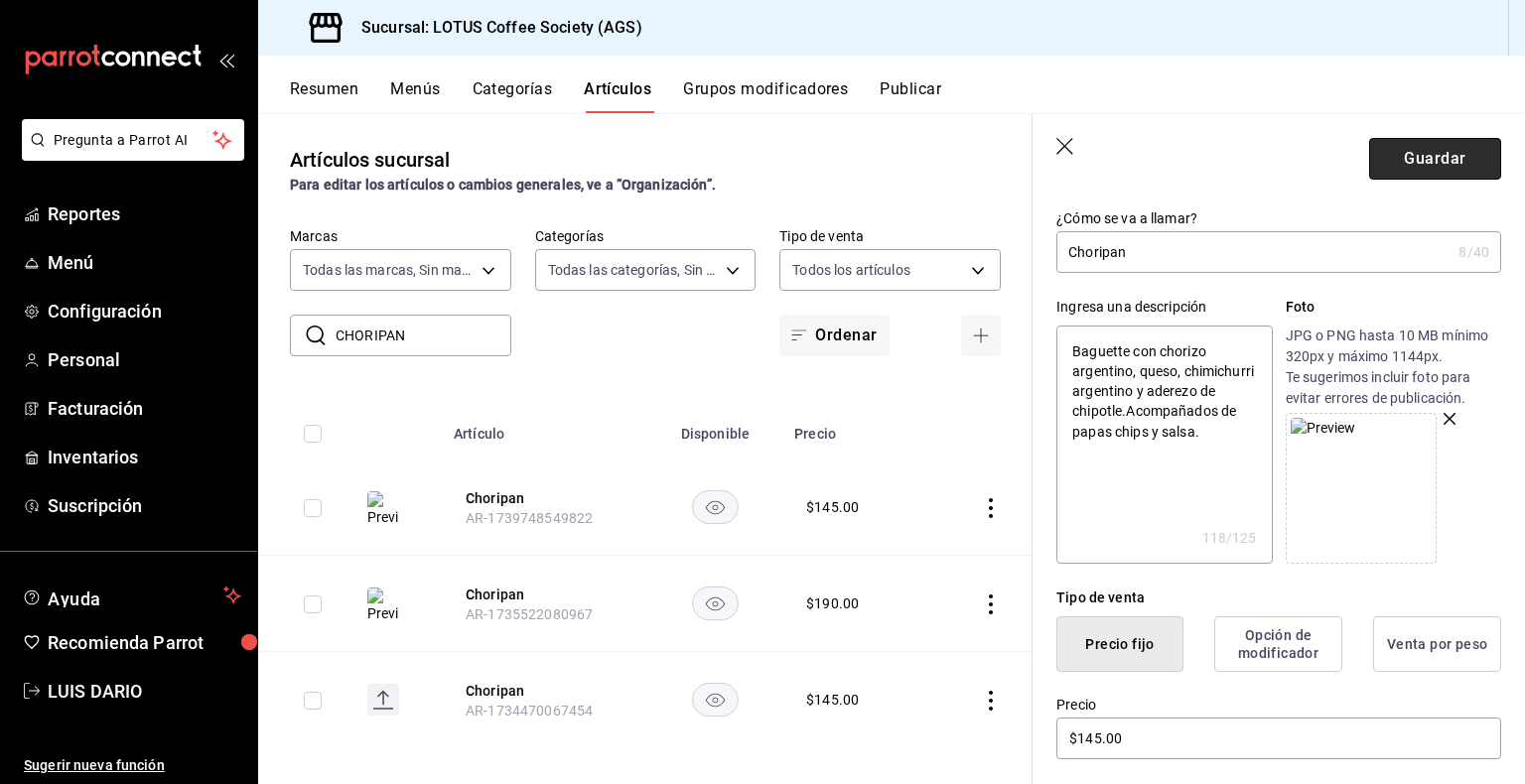 click on "Guardar" at bounding box center [1435, 159] 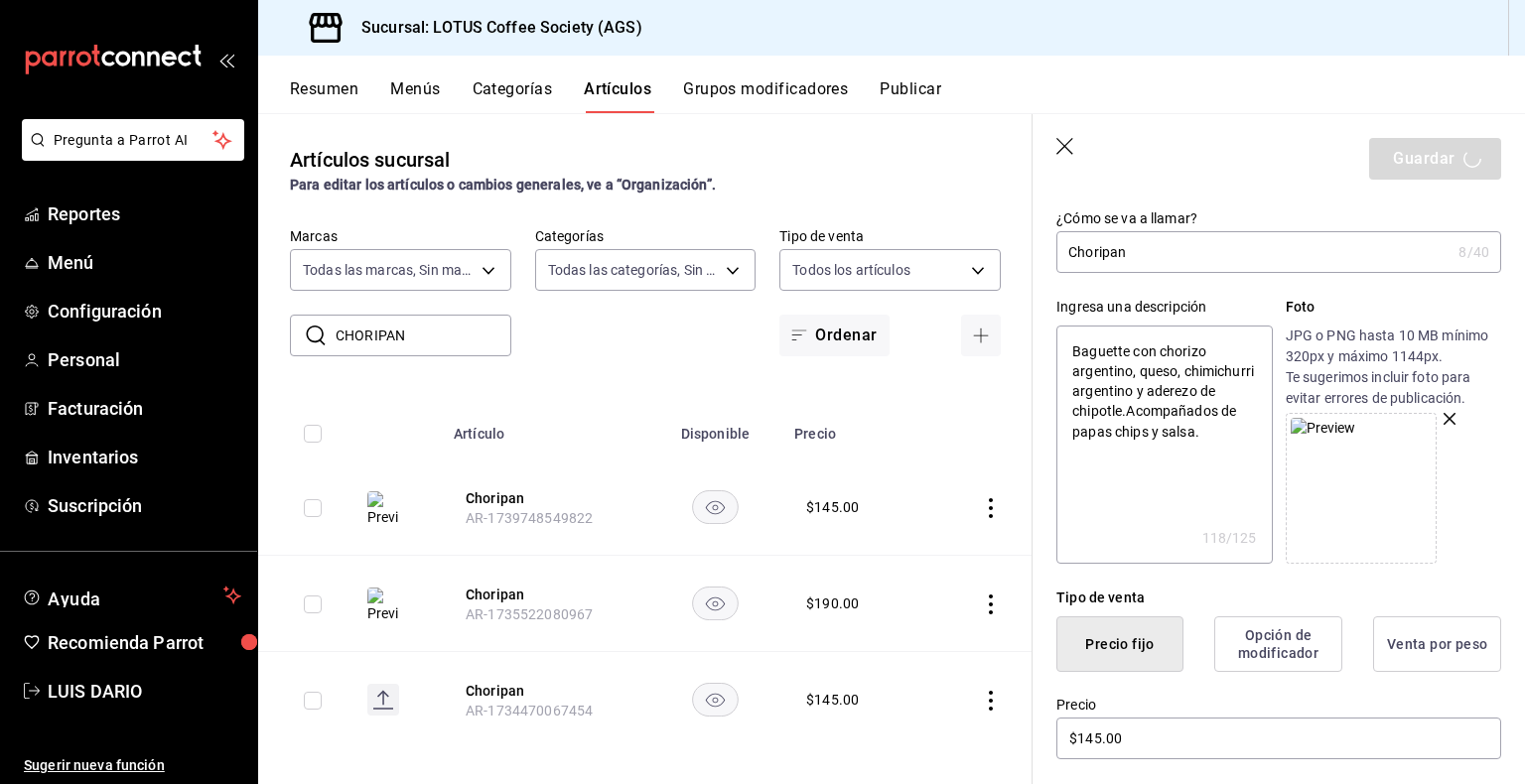 type on "x" 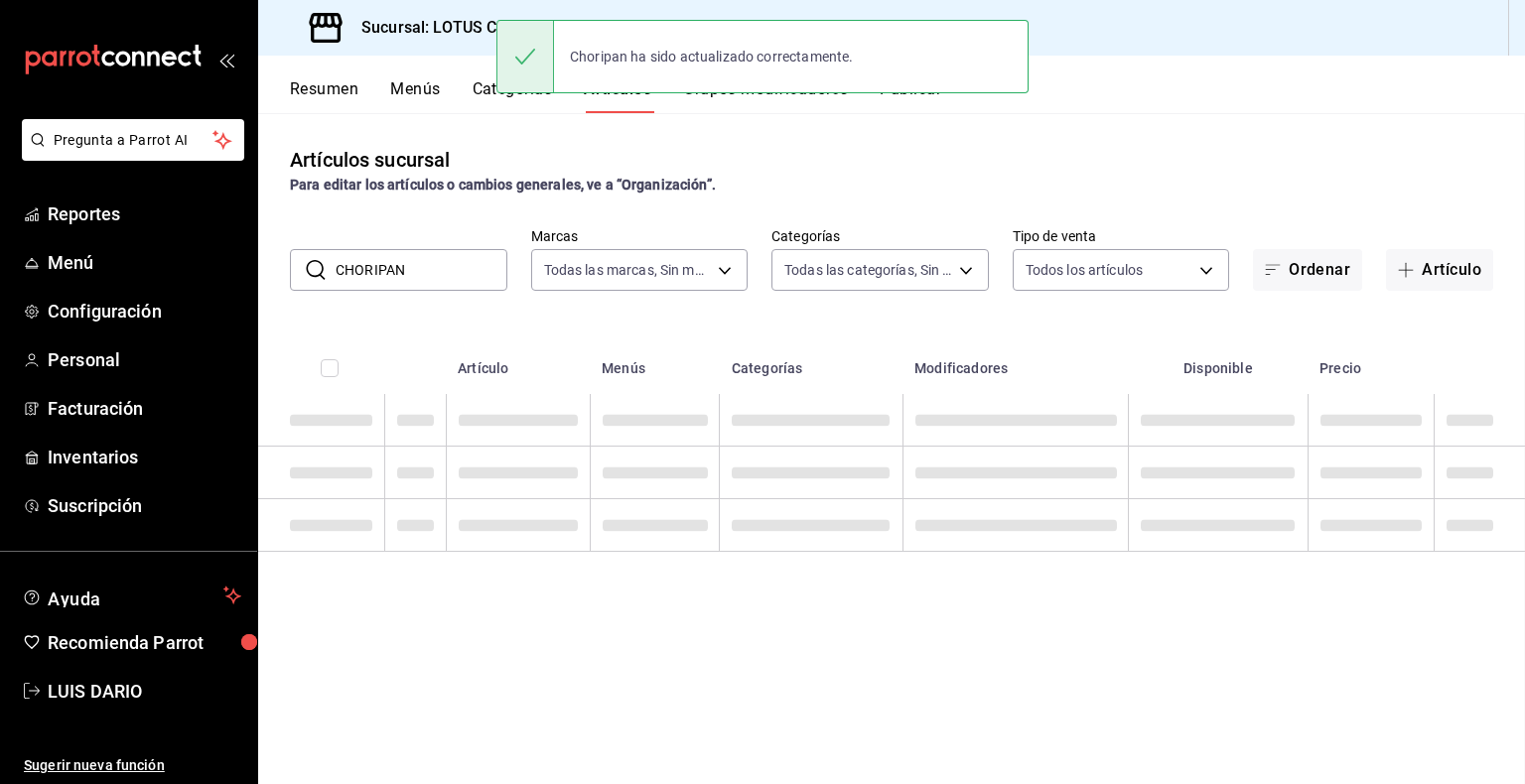scroll, scrollTop: 0, scrollLeft: 0, axis: both 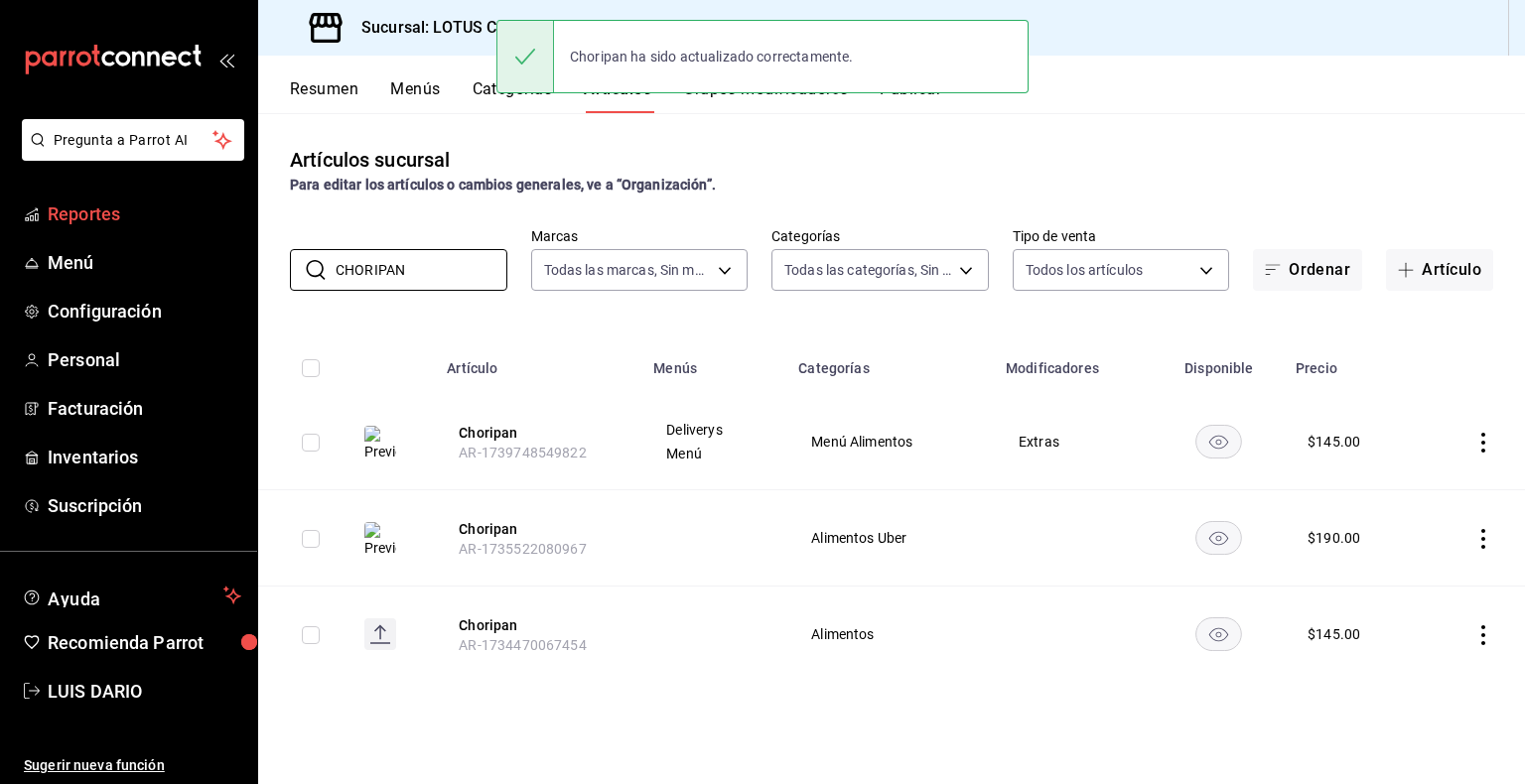 drag, startPoint x: 464, startPoint y: 262, endPoint x: 20, endPoint y: 209, distance: 447.1521 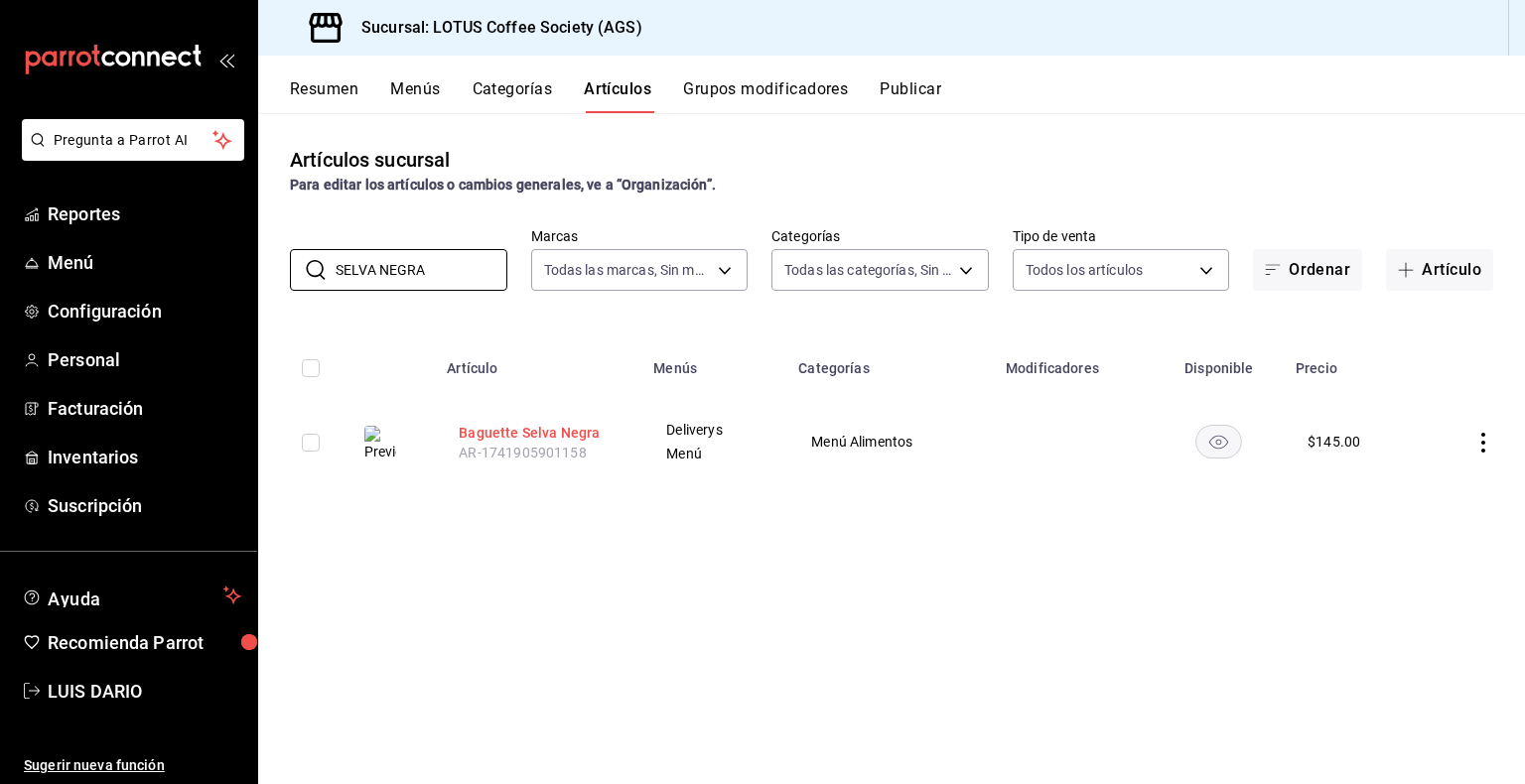 type on "SELVA NEGRA" 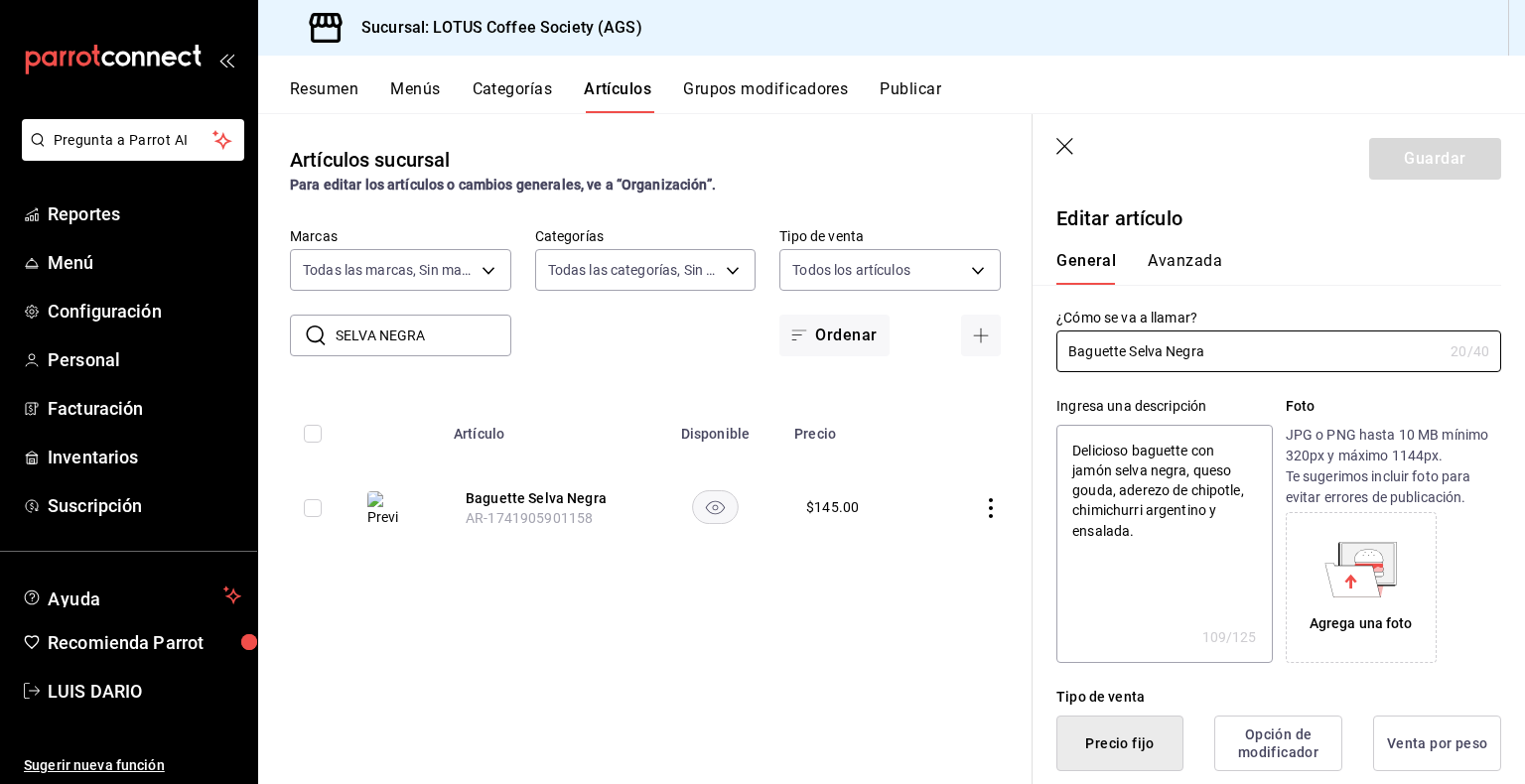 type on "x" 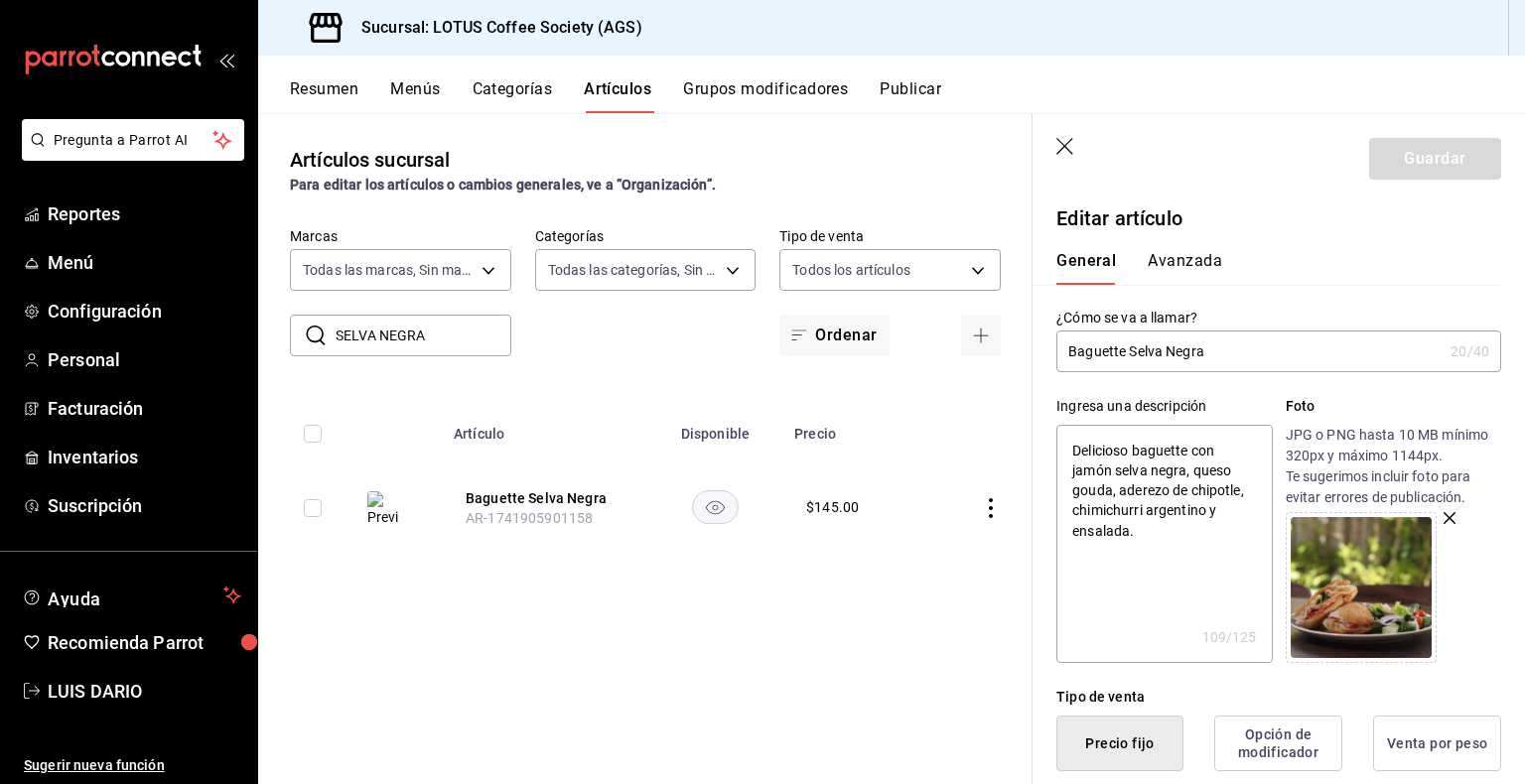 click at bounding box center (1361, 588) 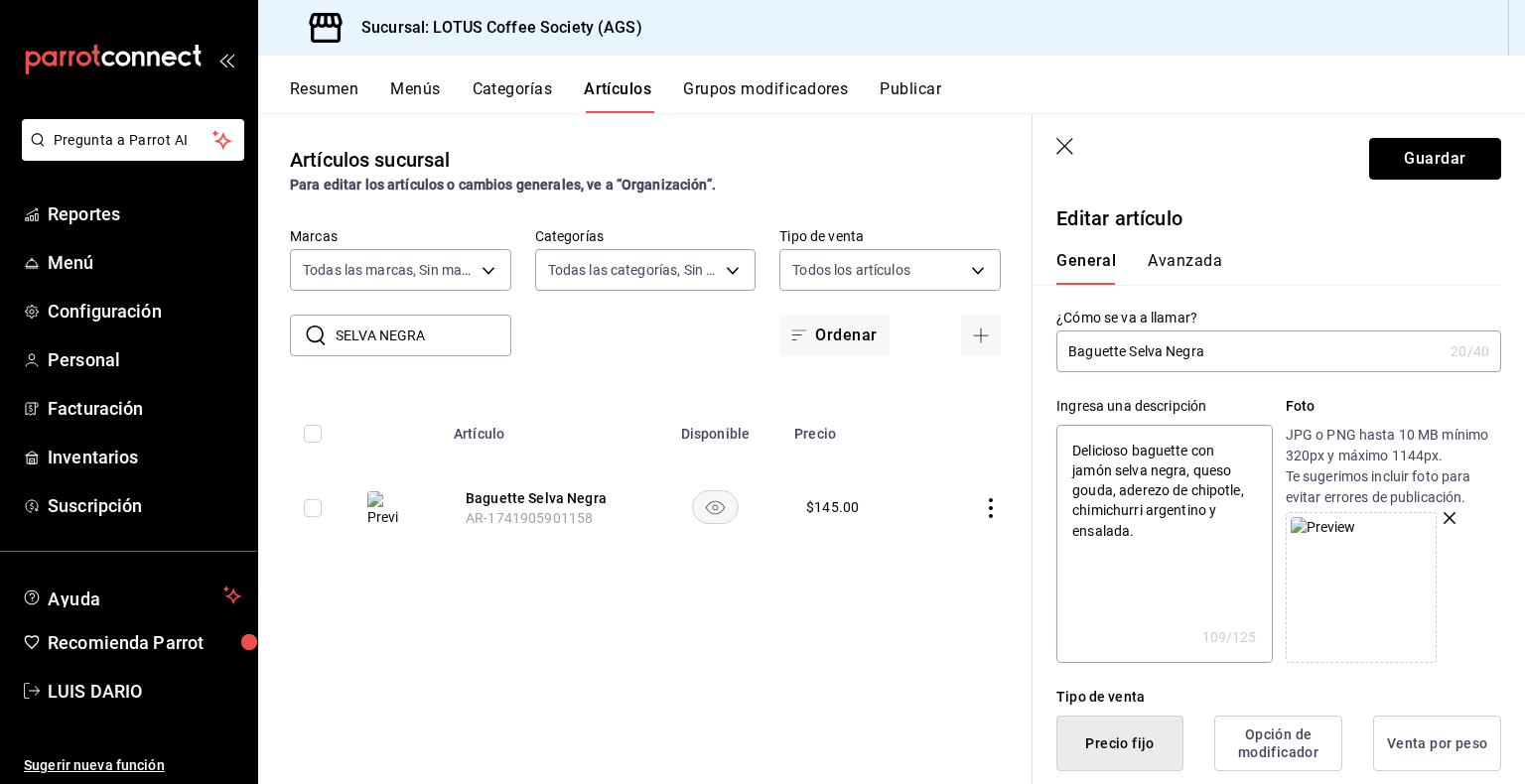 click on "Guardar" at bounding box center (1435, 159) 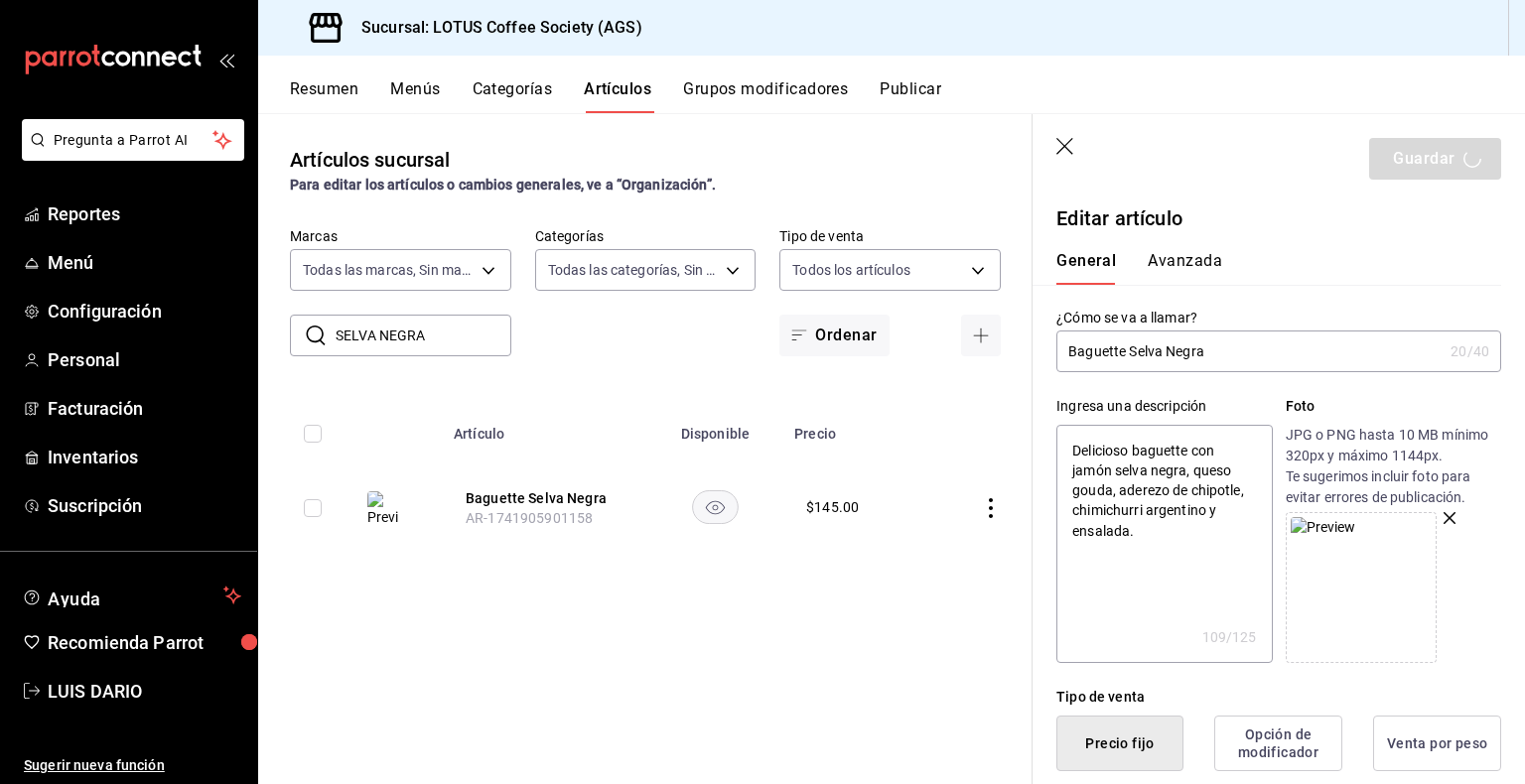 type on "x" 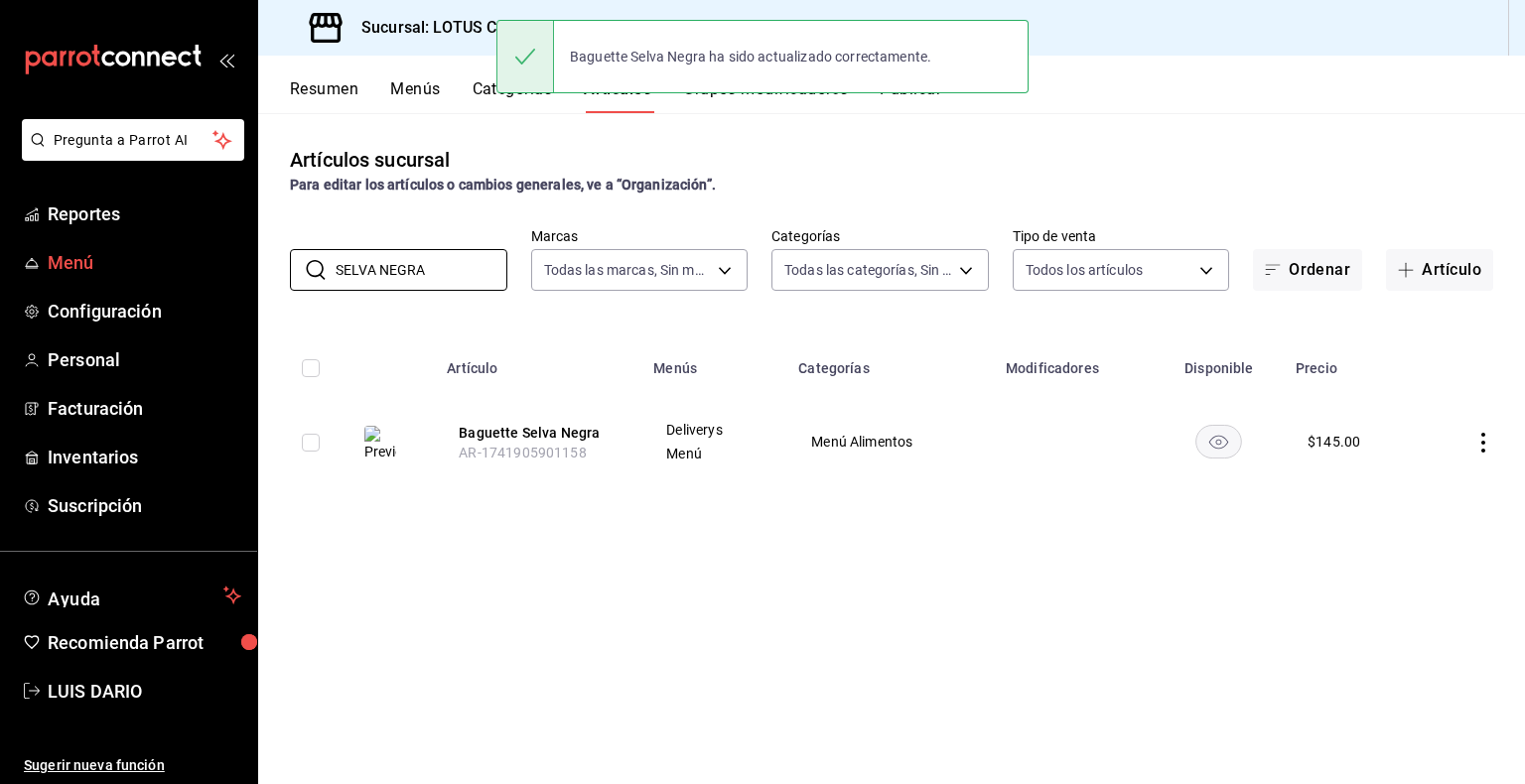 drag, startPoint x: 230, startPoint y: 252, endPoint x: 154, endPoint y: 252, distance: 76 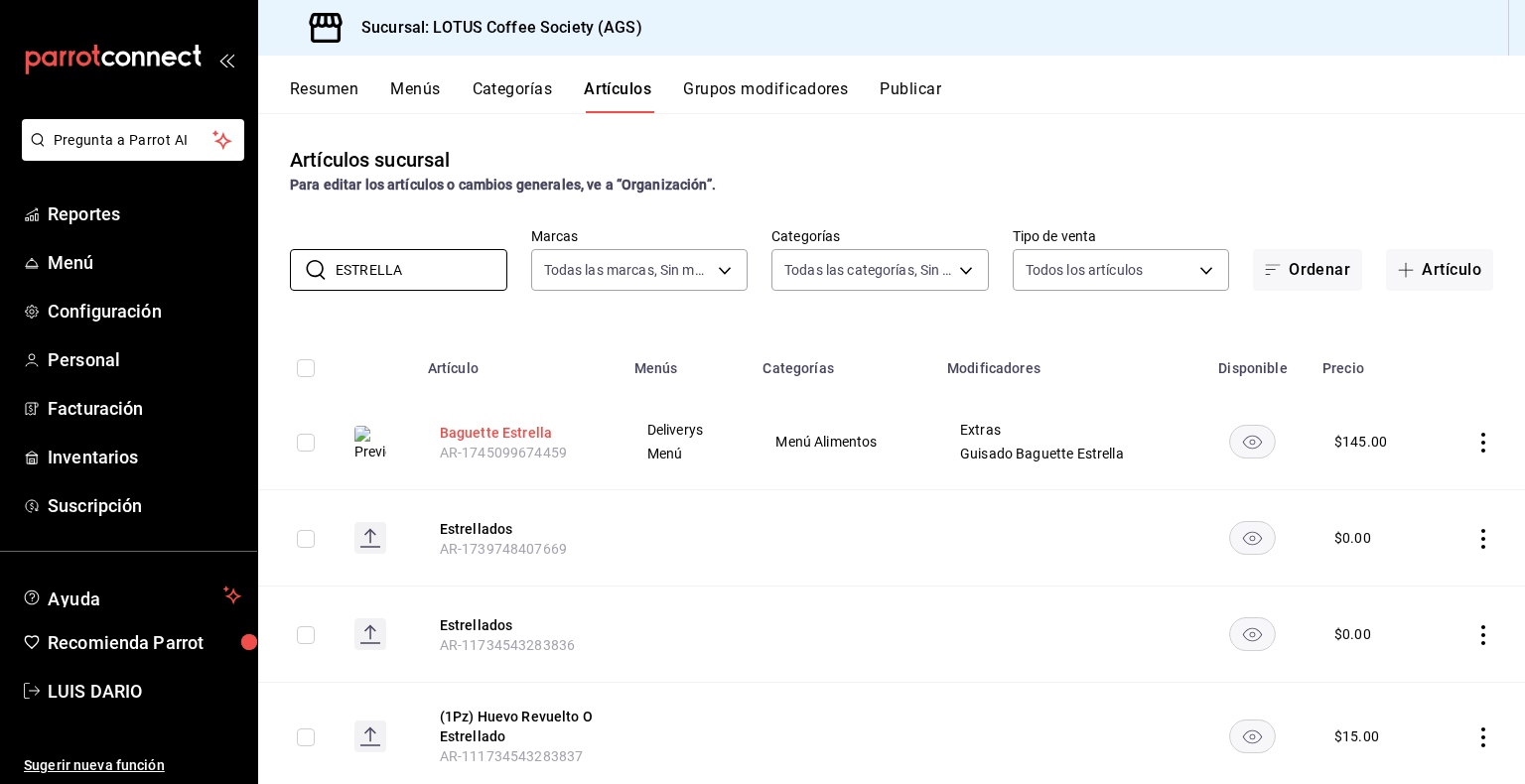 type on "ESTRELLA" 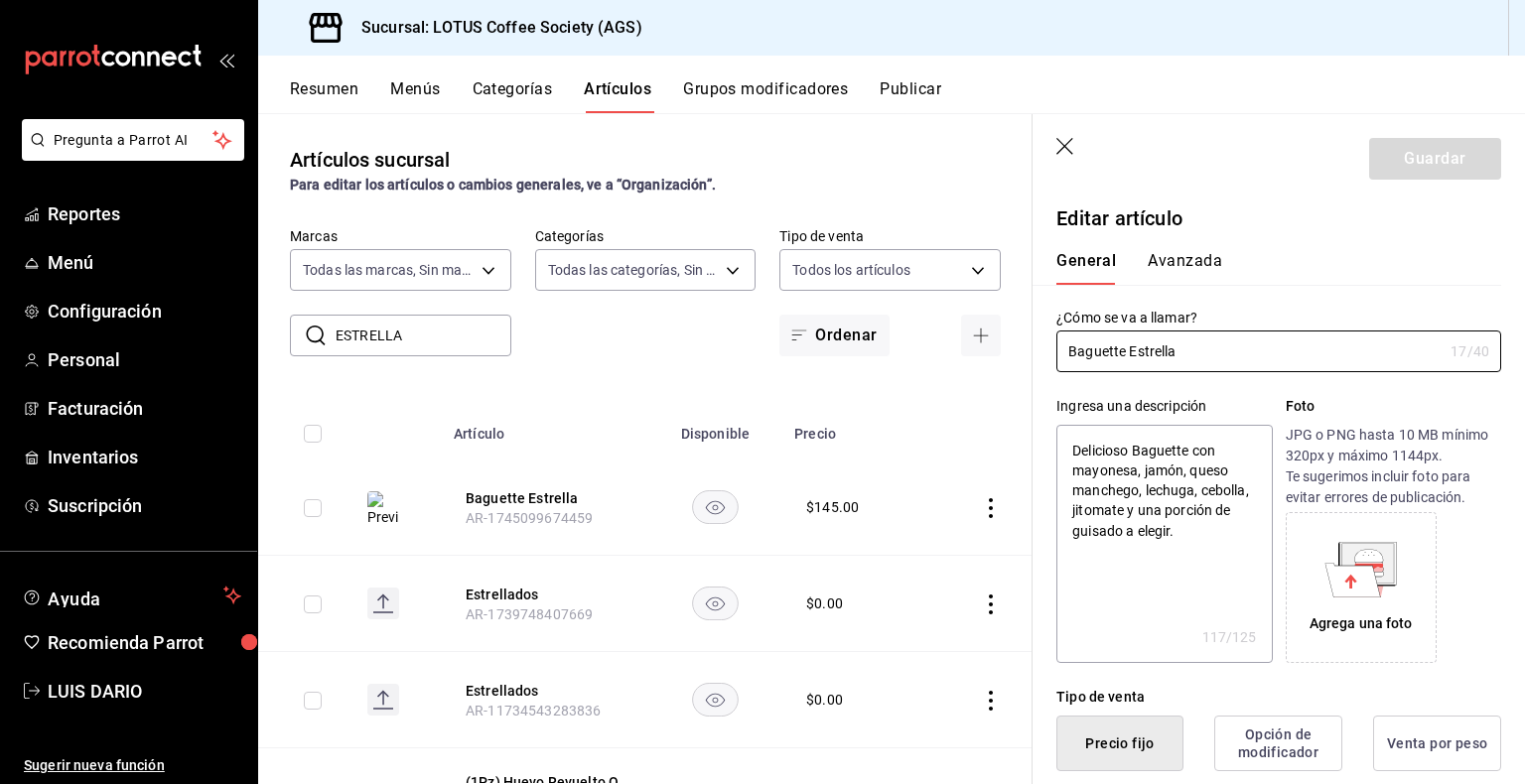 type on "x" 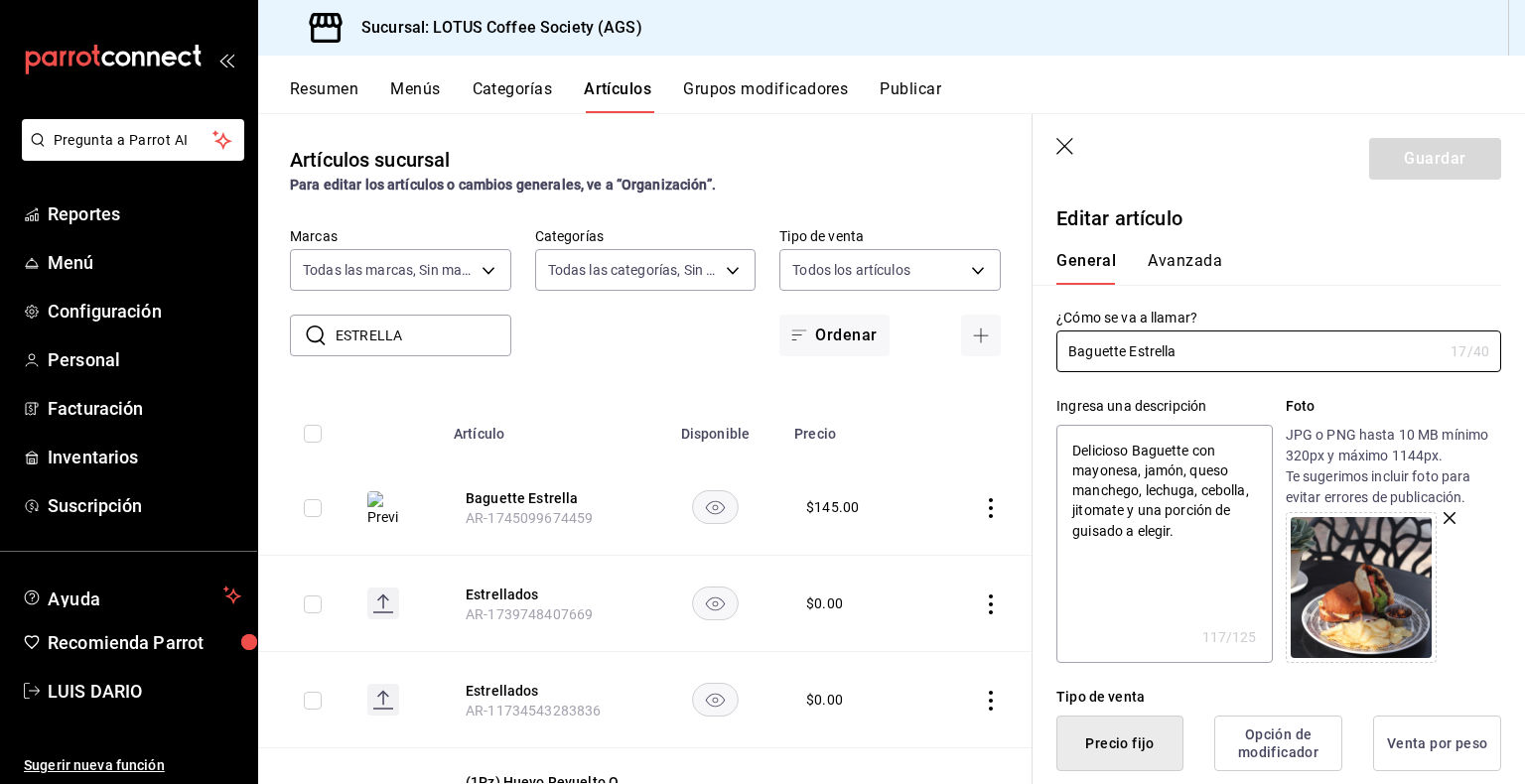 click at bounding box center [1361, 588] 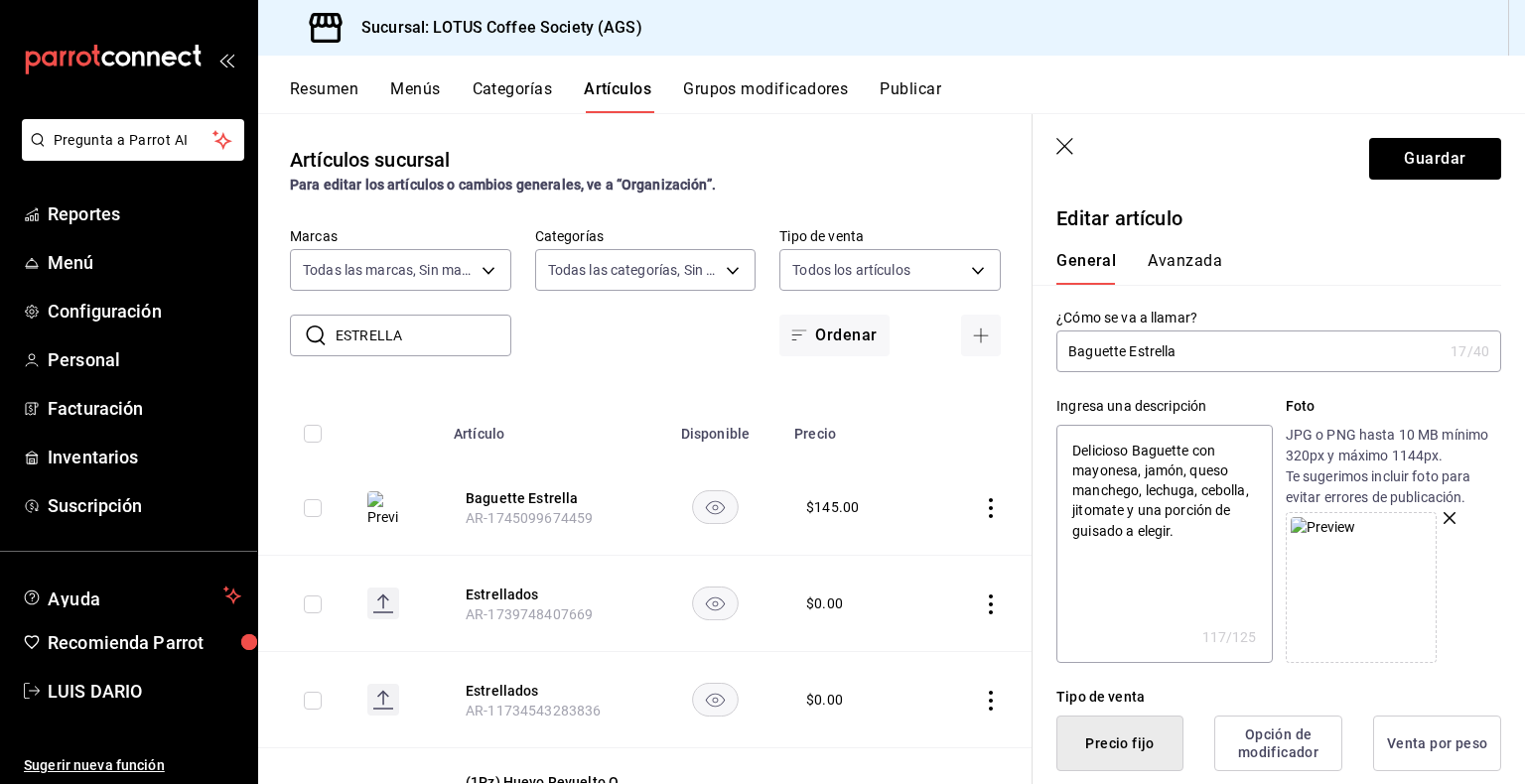 click on "Guardar" at bounding box center [1279, 155] 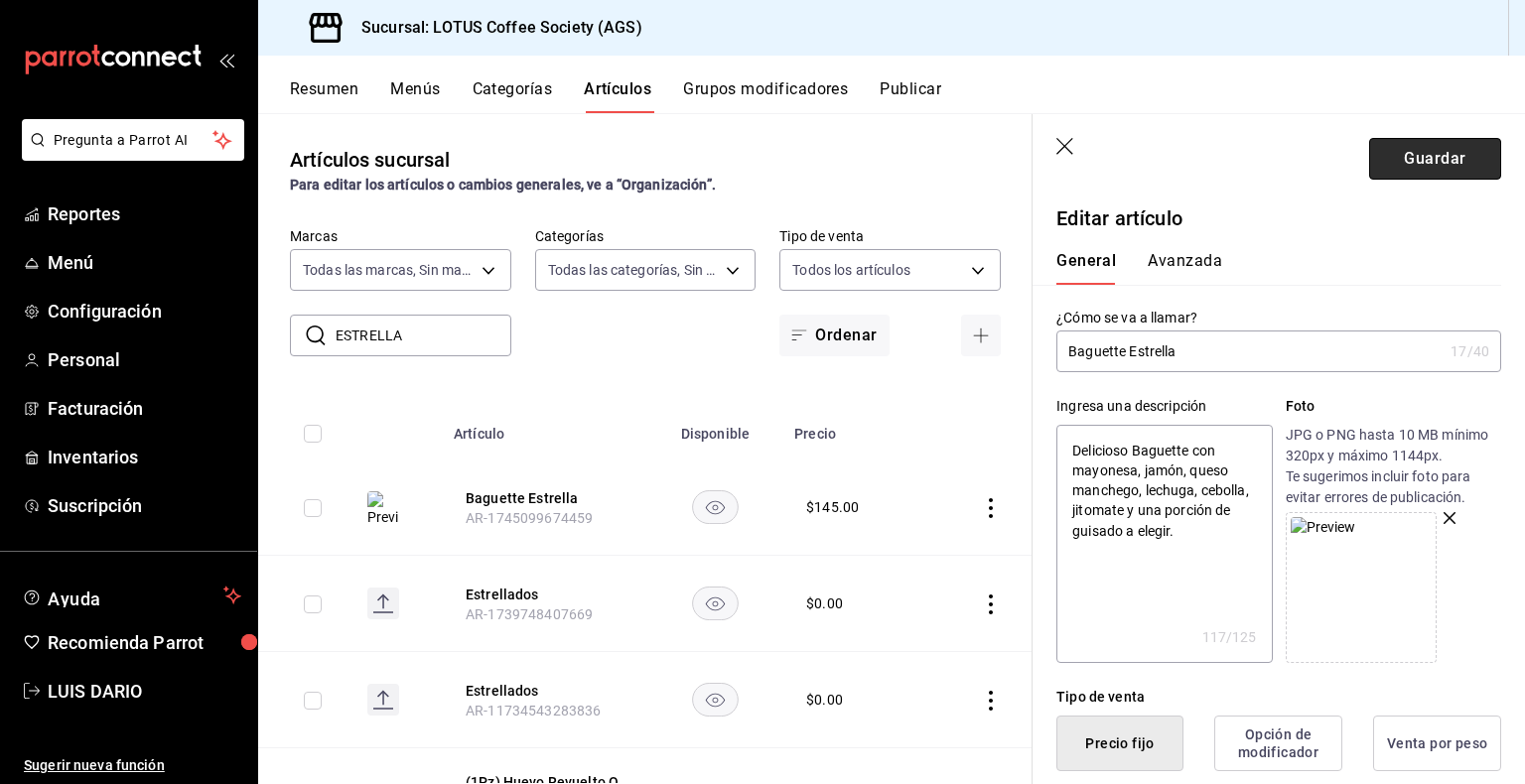 click on "Guardar" at bounding box center (1435, 159) 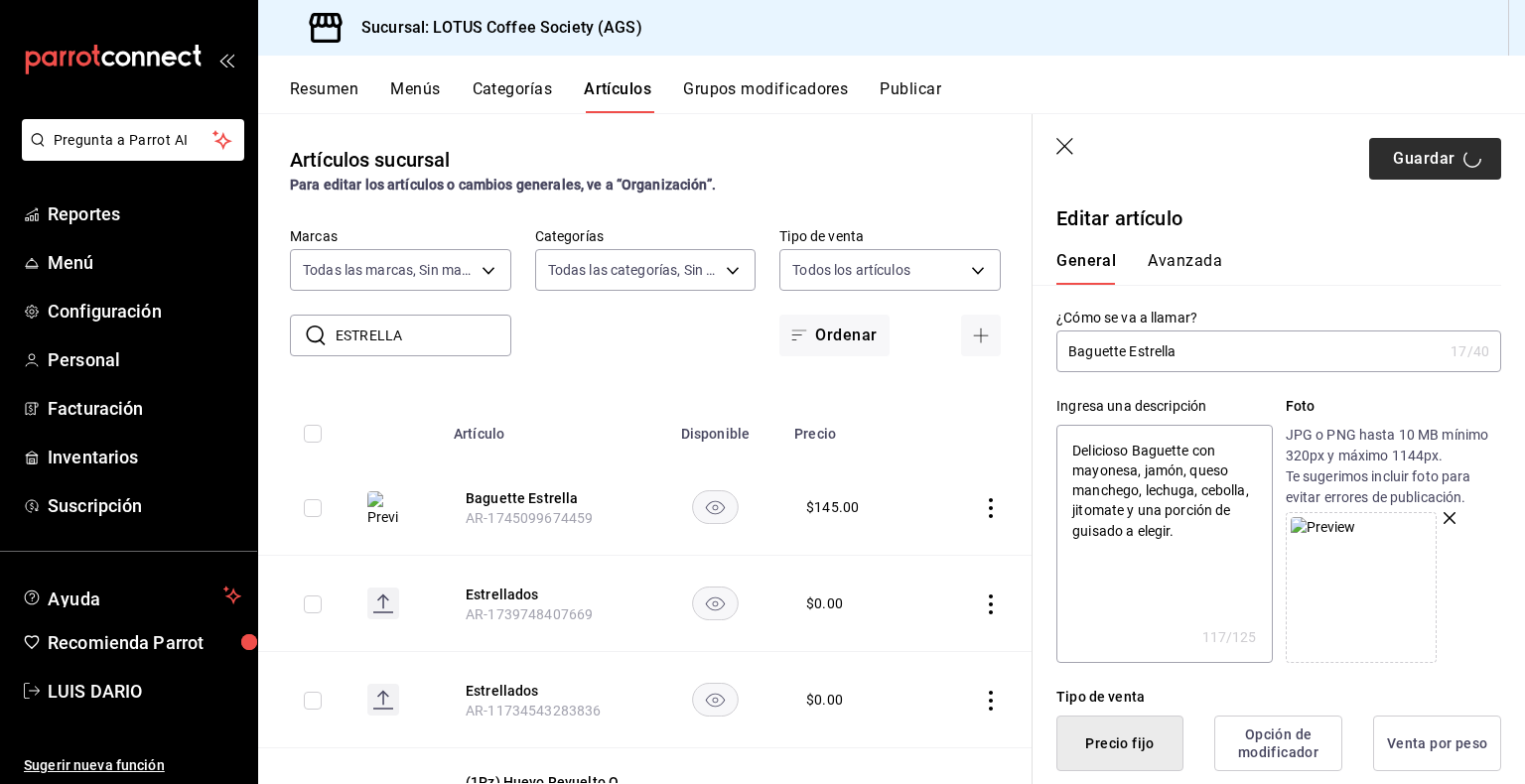 type on "x" 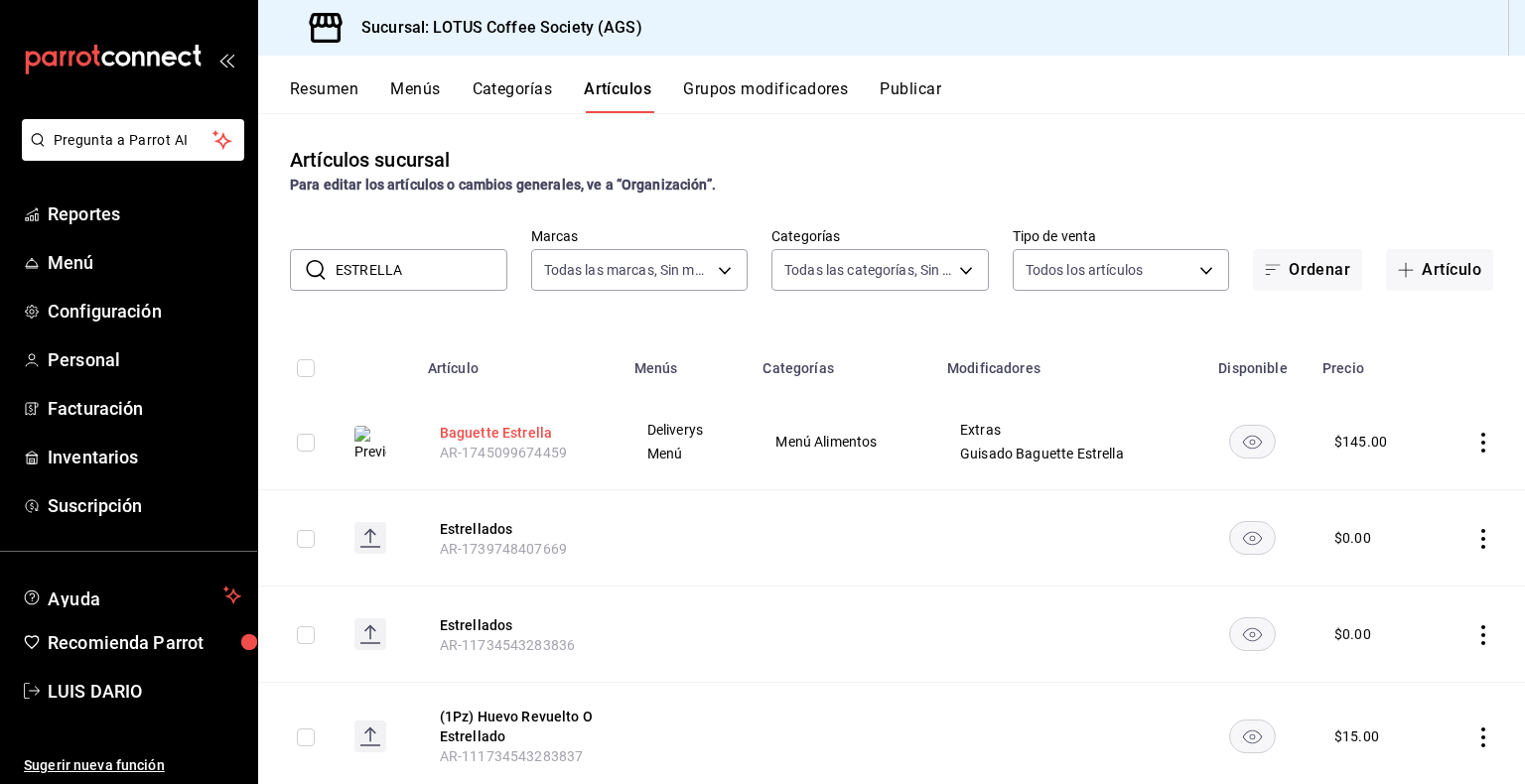 click on "Baguette Estrella" at bounding box center (519, 433) 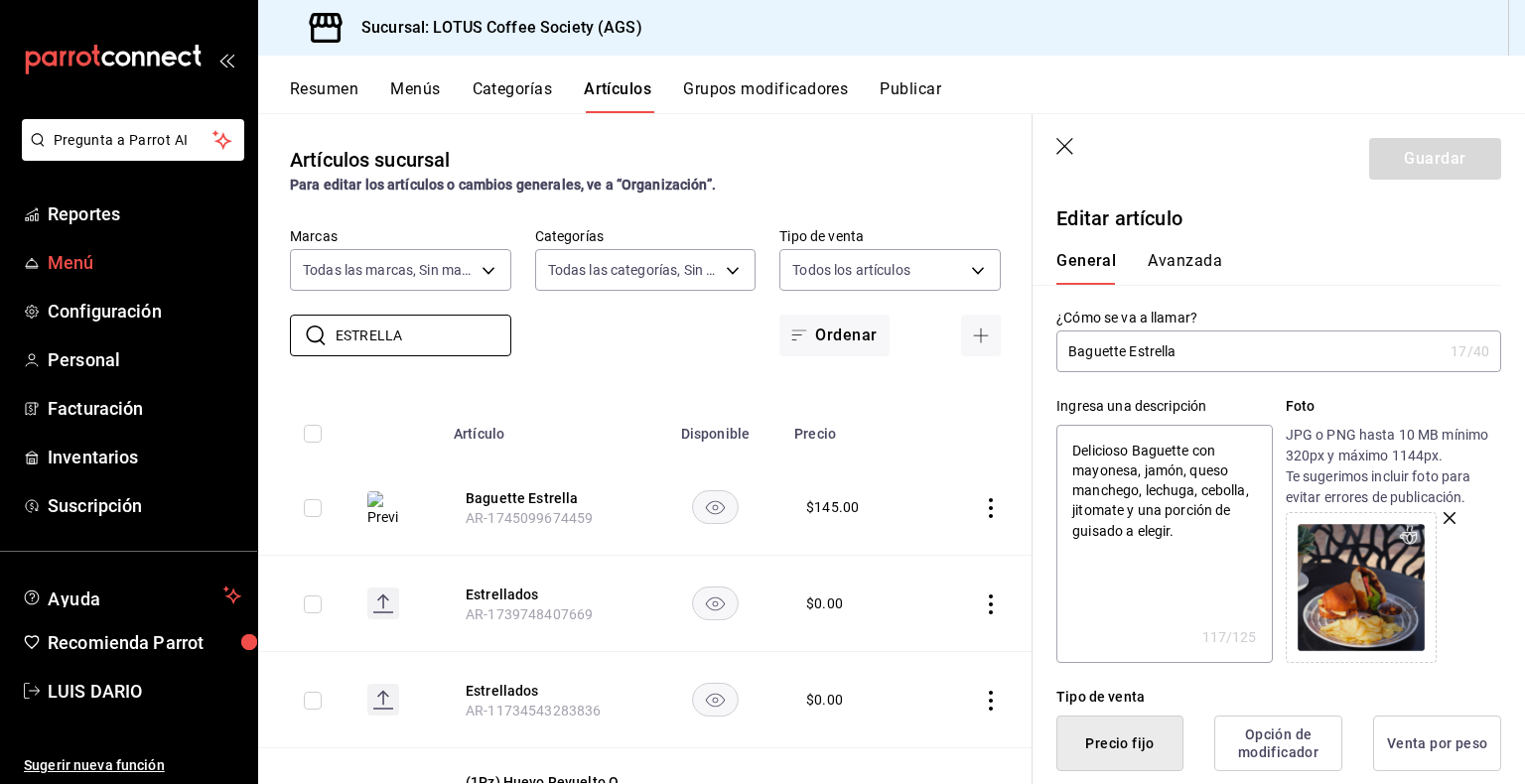 drag, startPoint x: 340, startPoint y: 292, endPoint x: 183, endPoint y: 282, distance: 157.31815 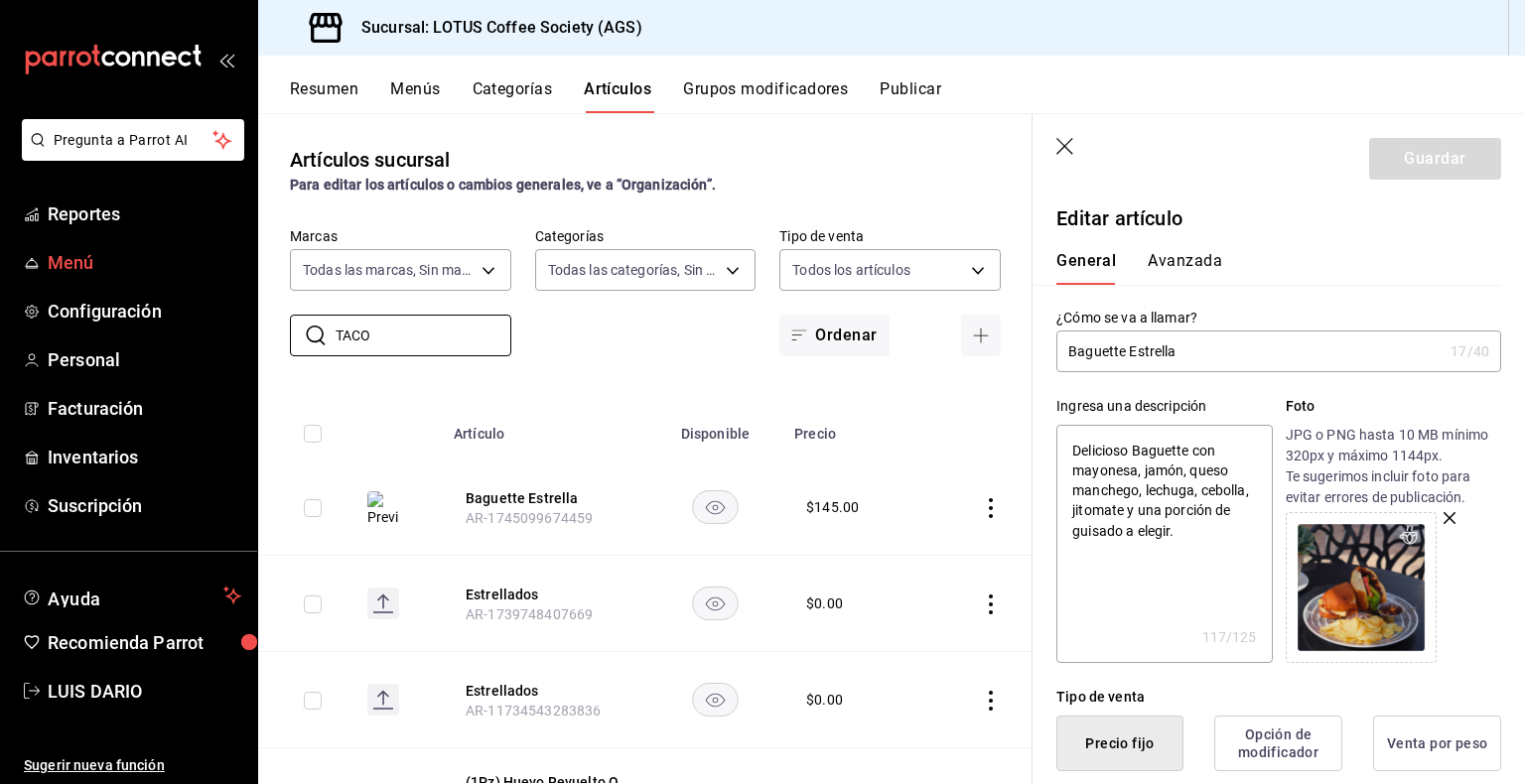 type on "TACOS" 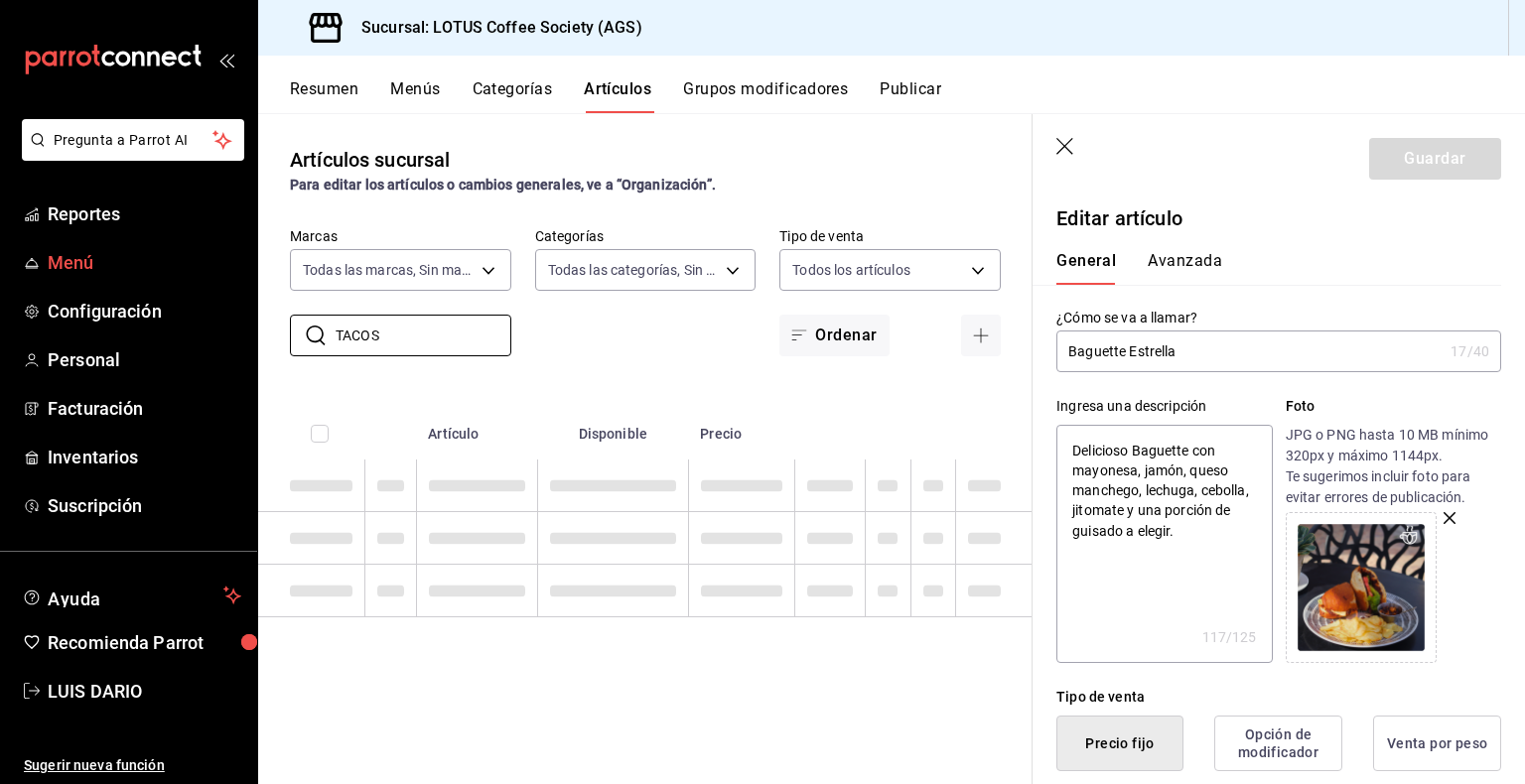 type on "x" 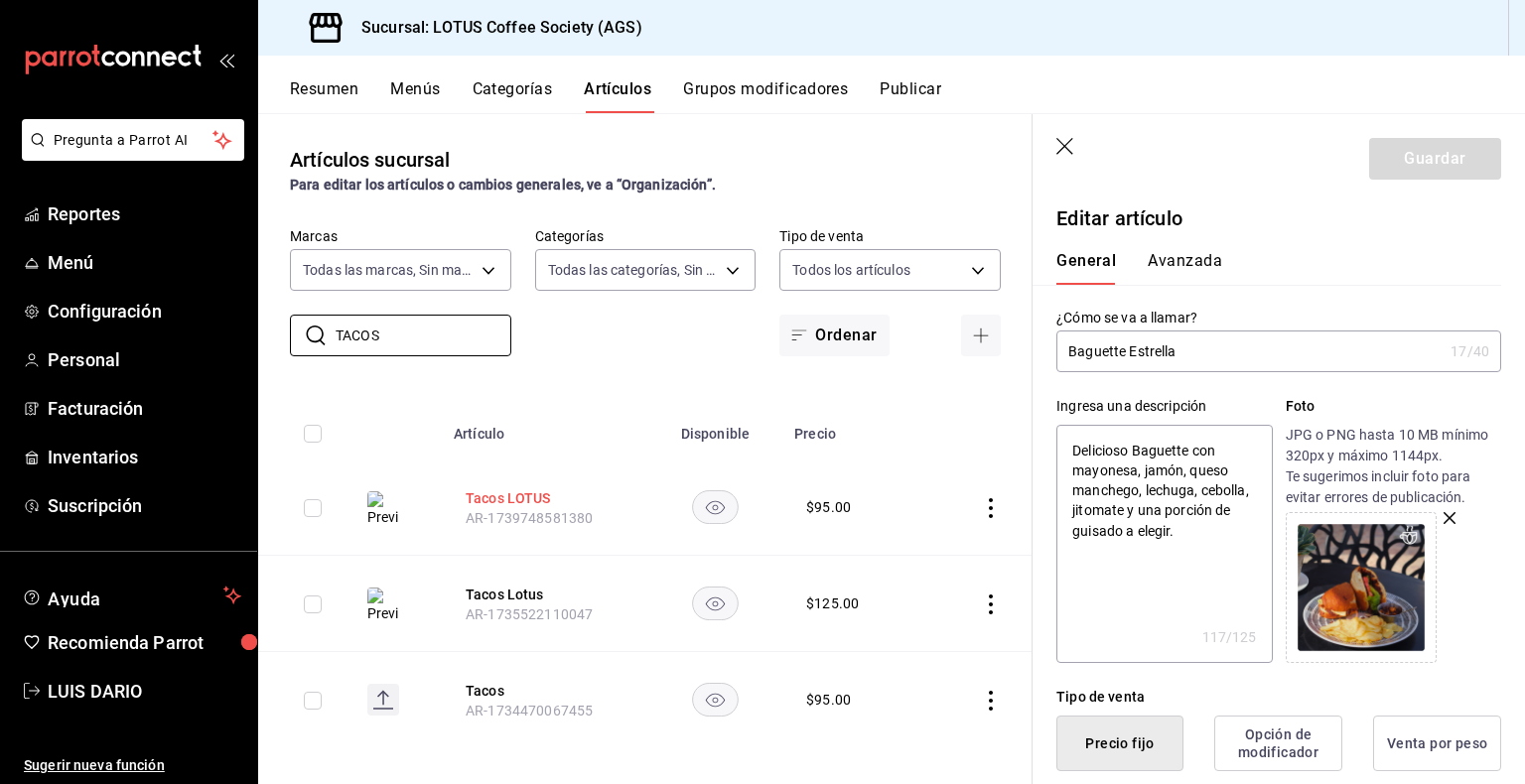 type on "TACOS" 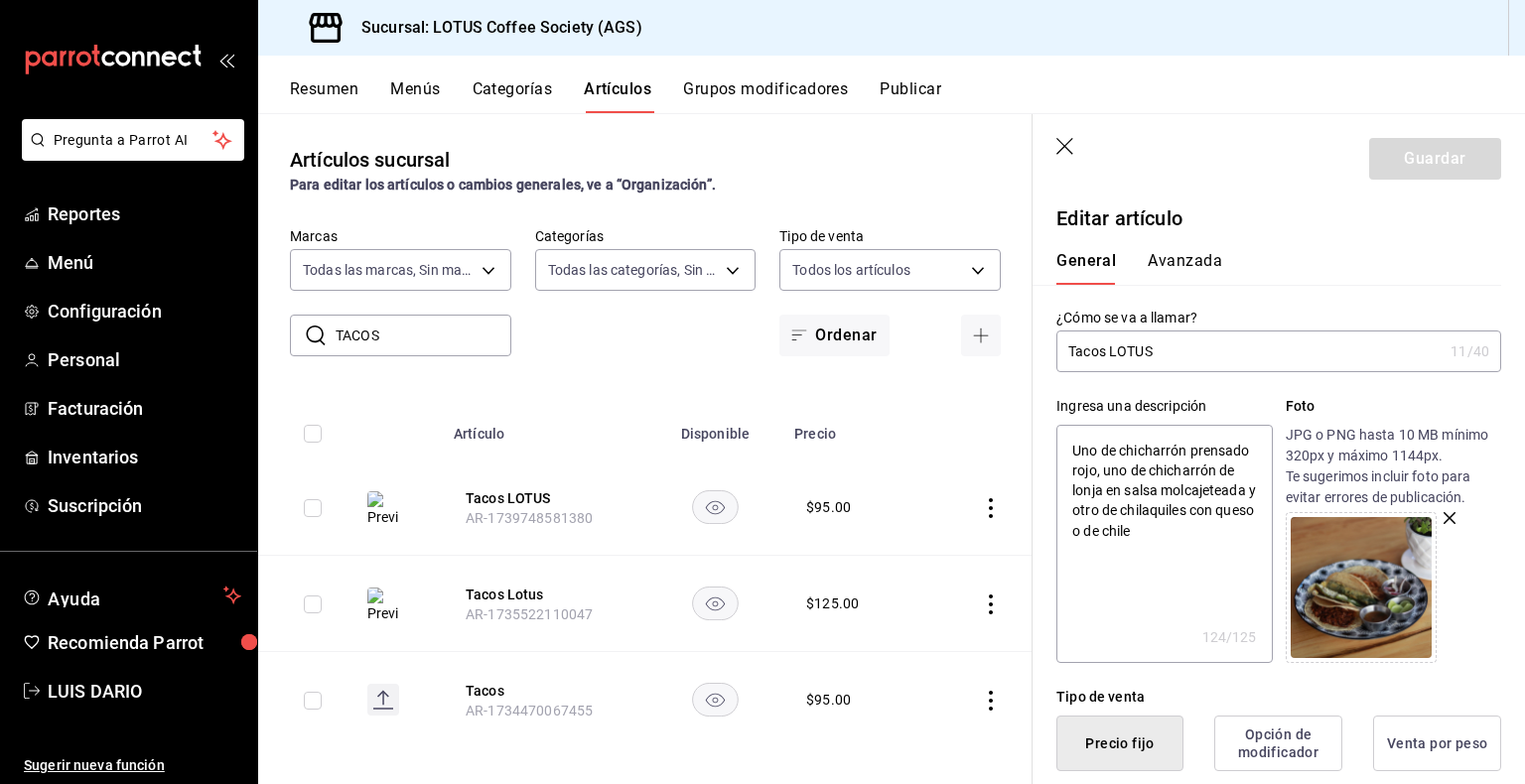 click at bounding box center [1361, 588] 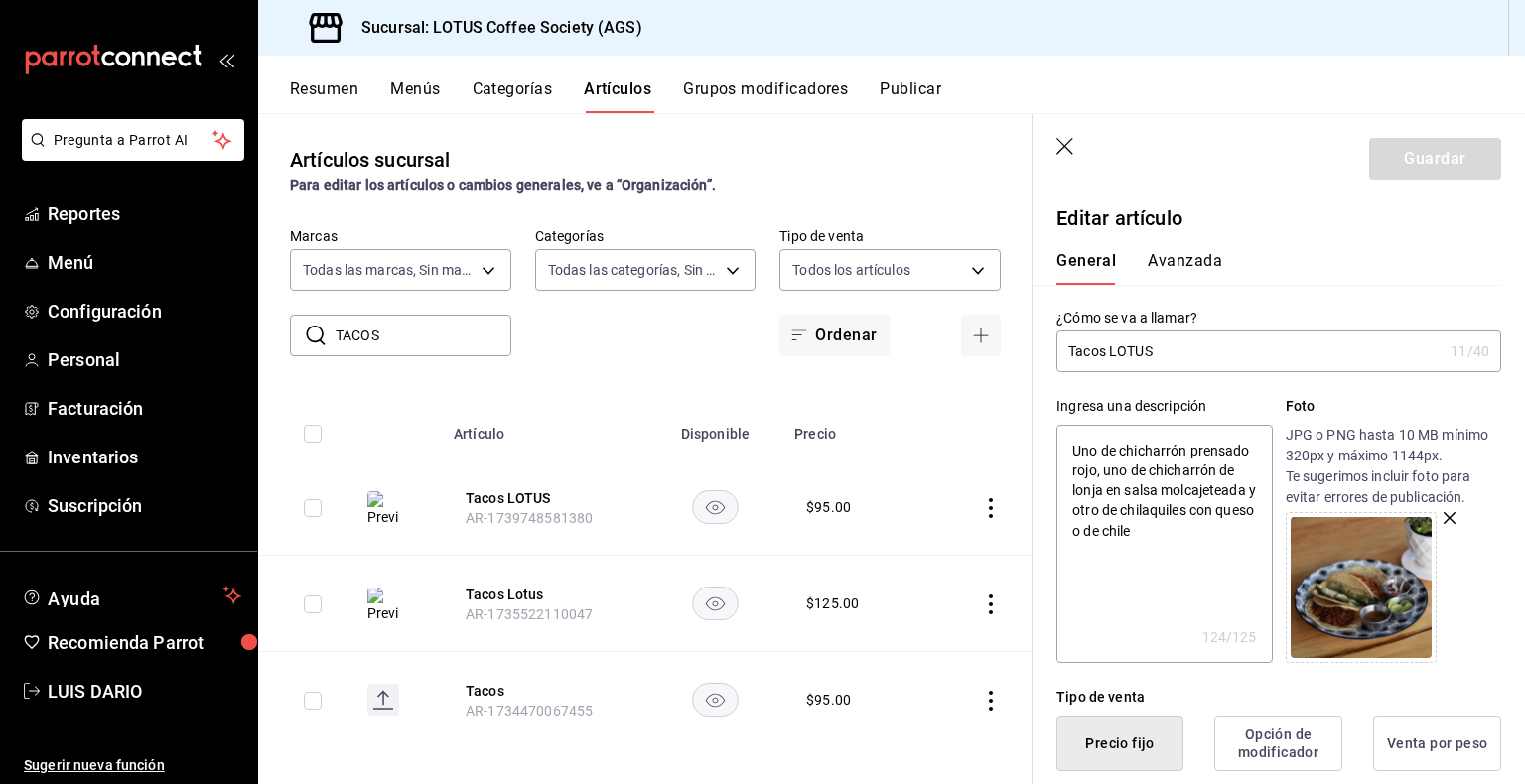 type on "x" 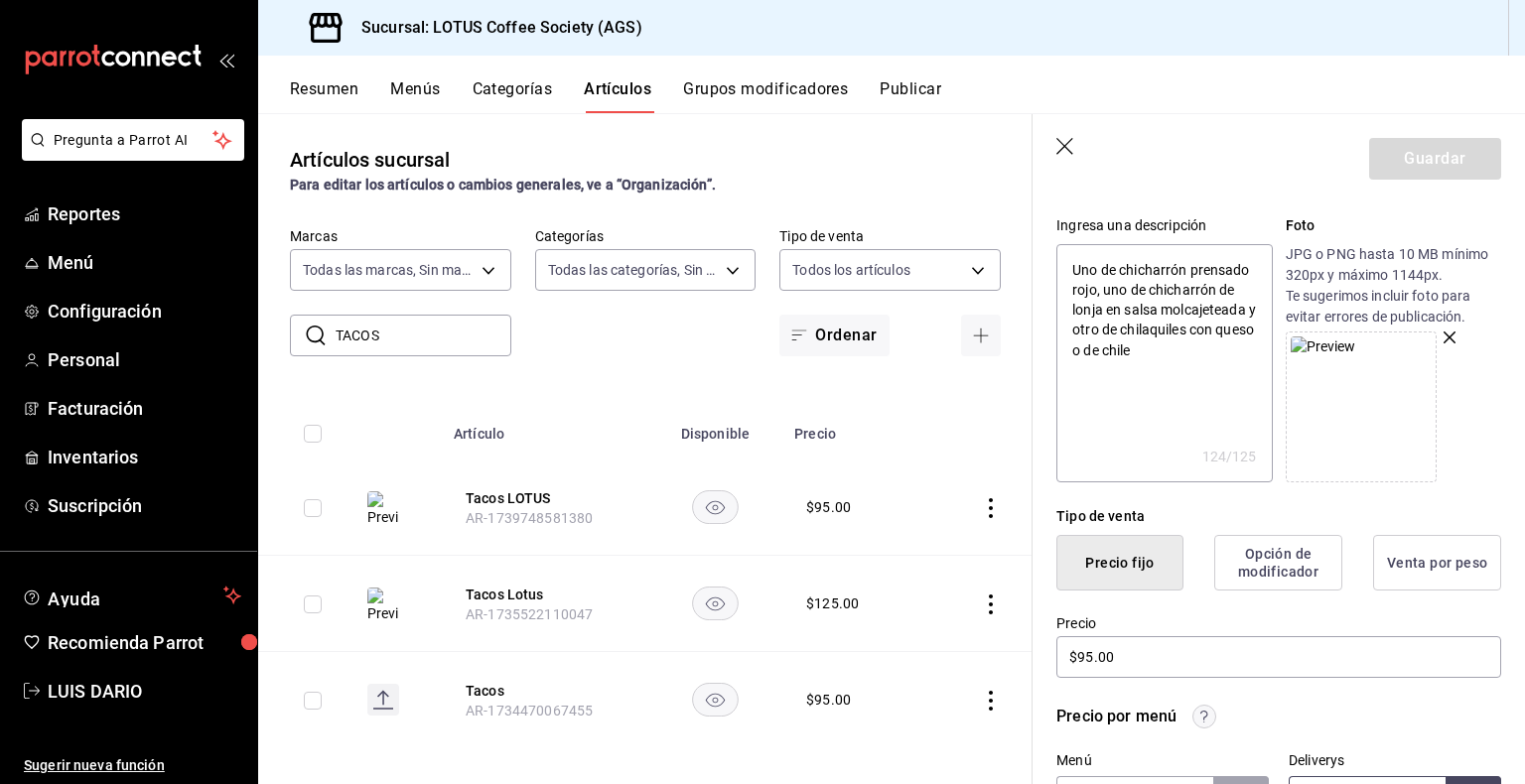 scroll, scrollTop: 198, scrollLeft: 0, axis: vertical 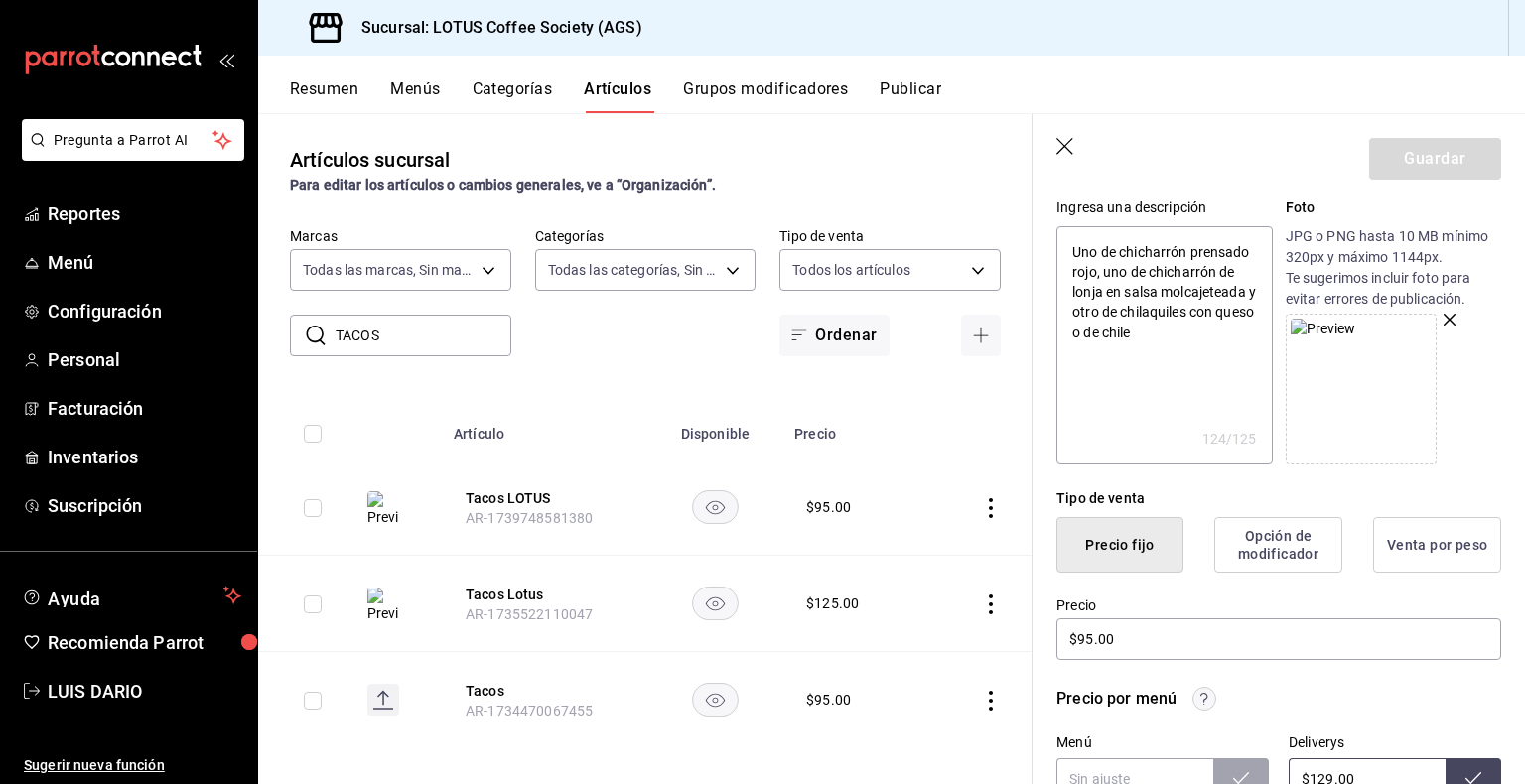 click at bounding box center [1393, 389] 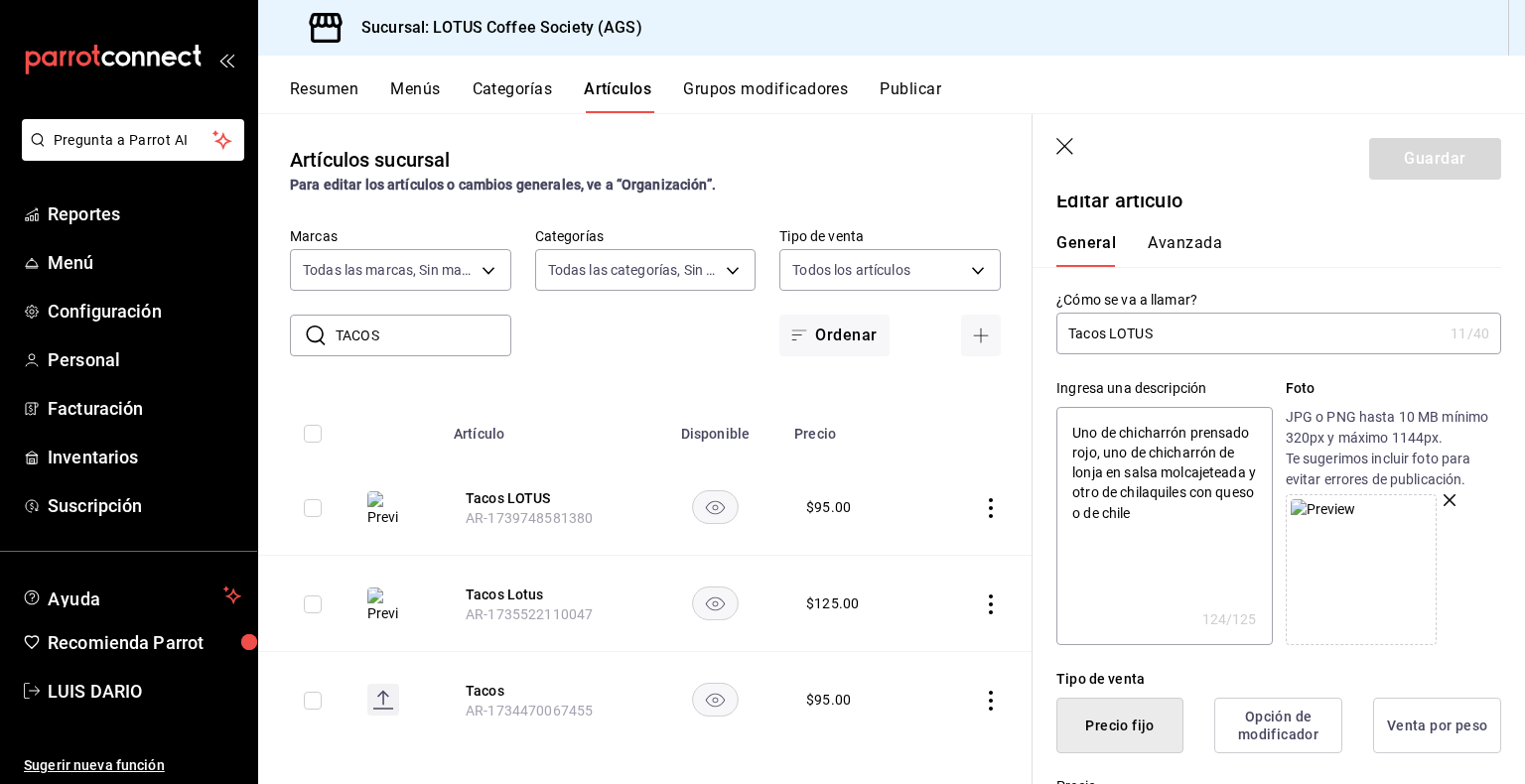 scroll, scrollTop: 0, scrollLeft: 0, axis: both 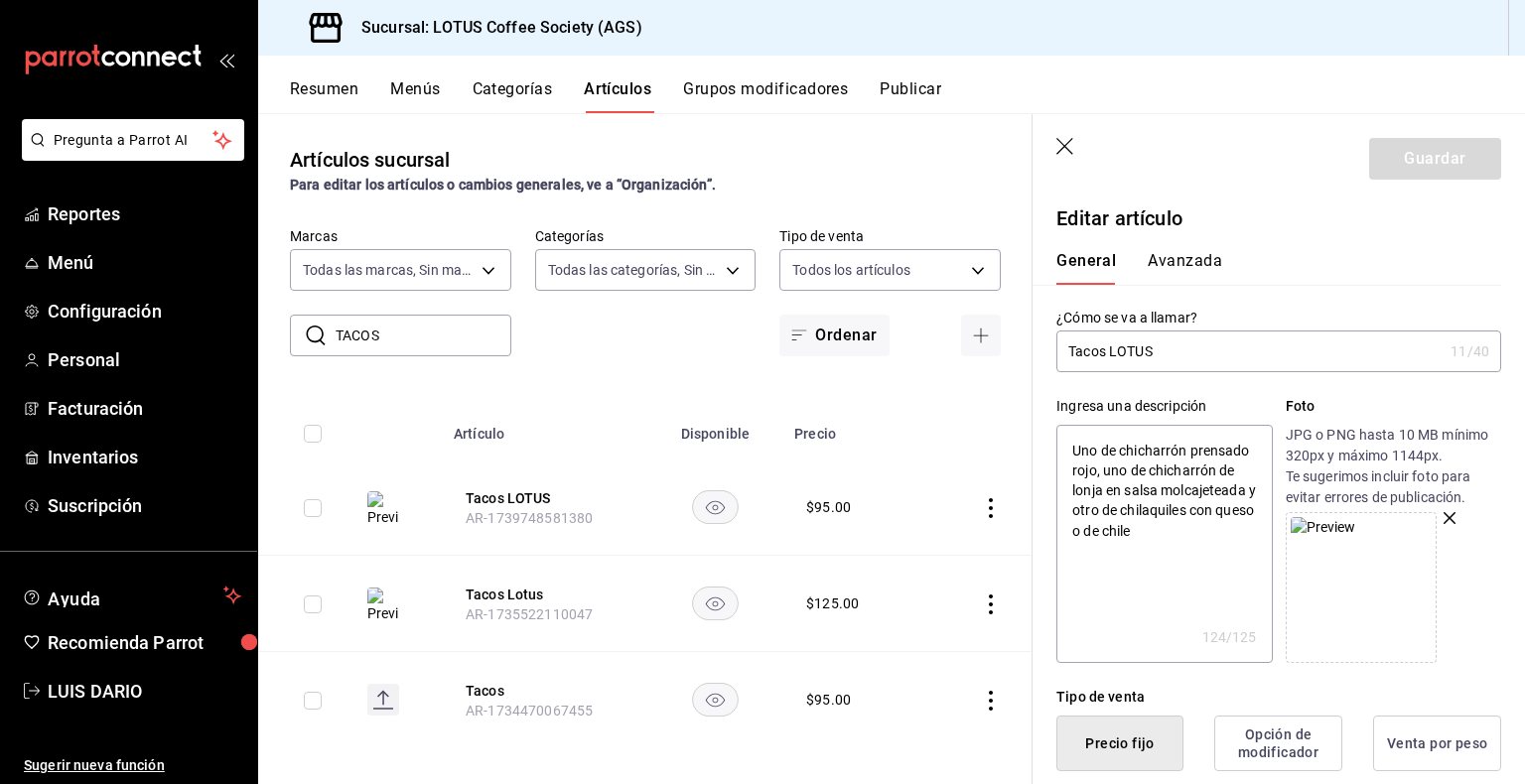 click on "Ingresa una descripción Uno de chicharrón prensado rojo, uno de chicharrón de lonja en salsa molcajeteada y otro de chilaquiles con queso o de chile x 124 /125 ​ Foto JPG o PNG hasta 10 MB mínimo 320px y máximo 1144px. Te sugerimos incluir foto para evitar errores de publicación." at bounding box center [1267, 517] 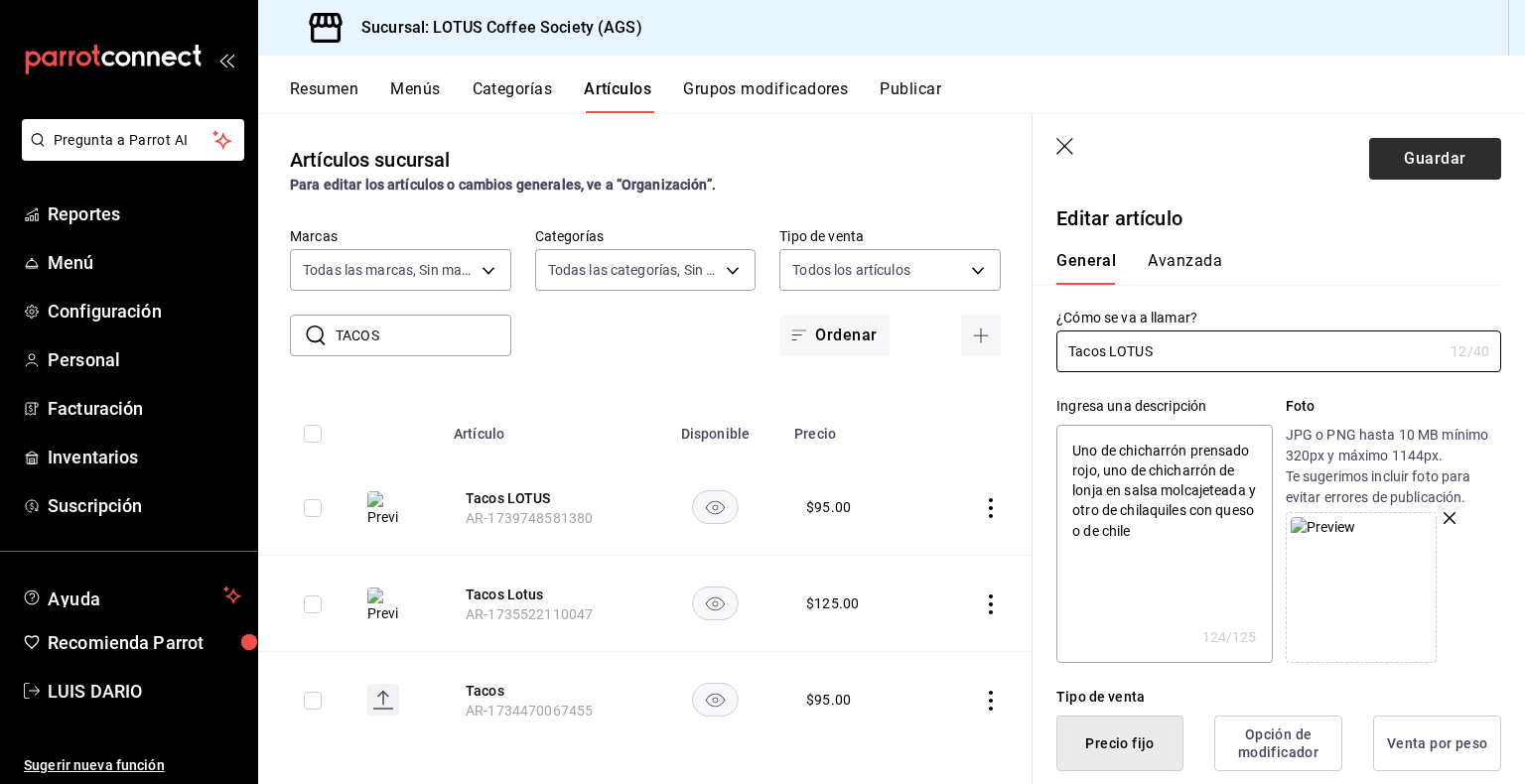 type on "Tacos LOTUS" 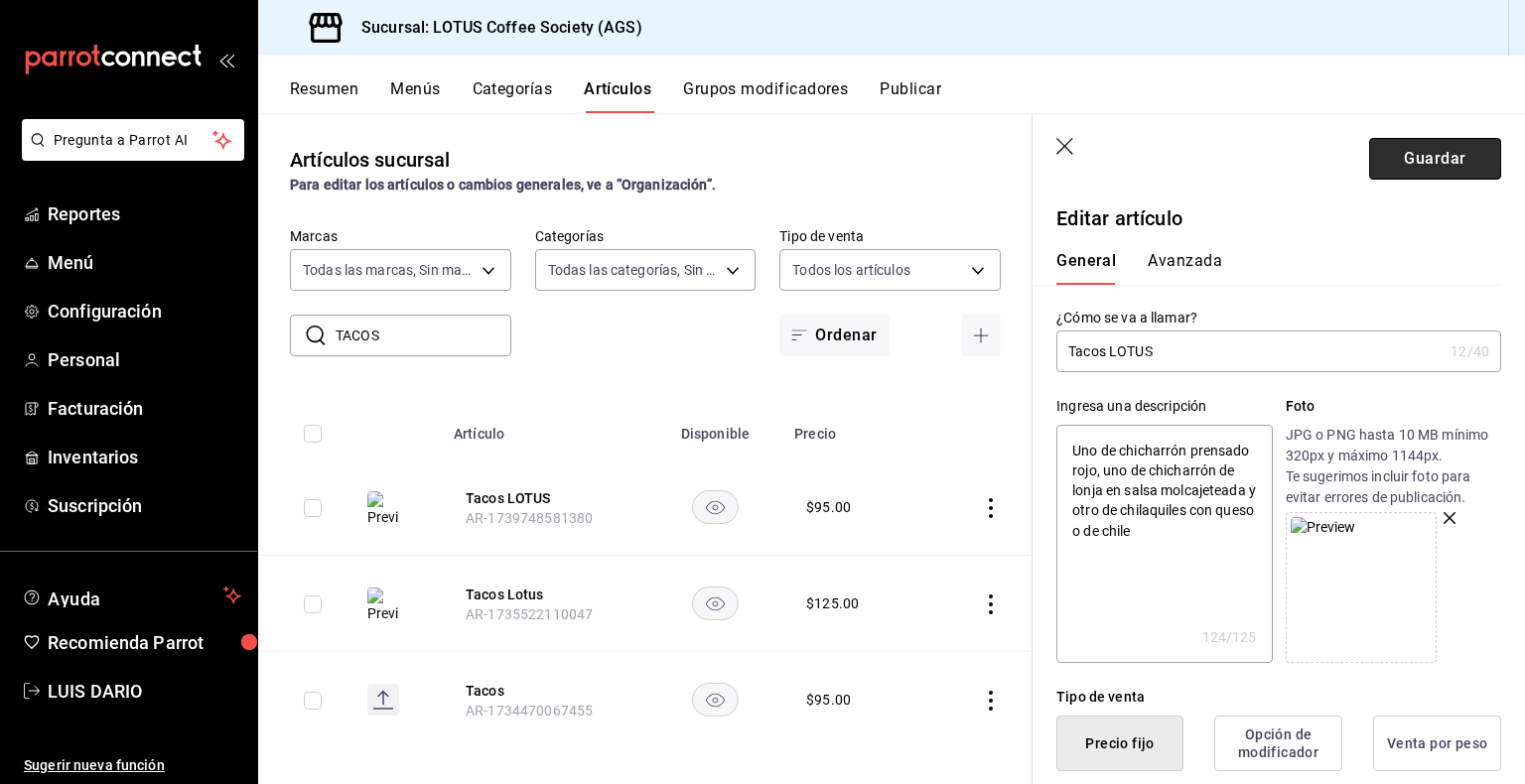 click on "Guardar" at bounding box center [1435, 159] 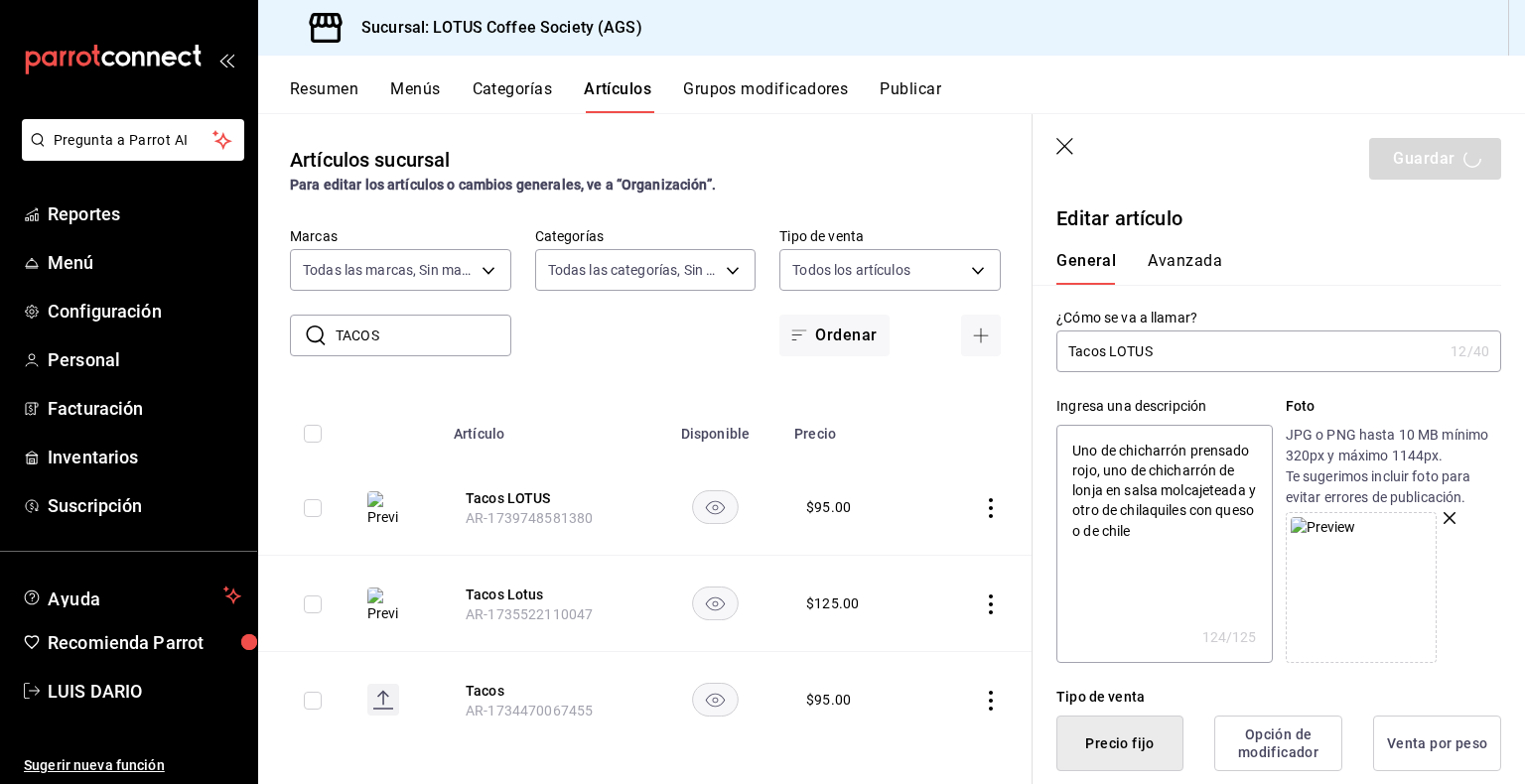 type on "x" 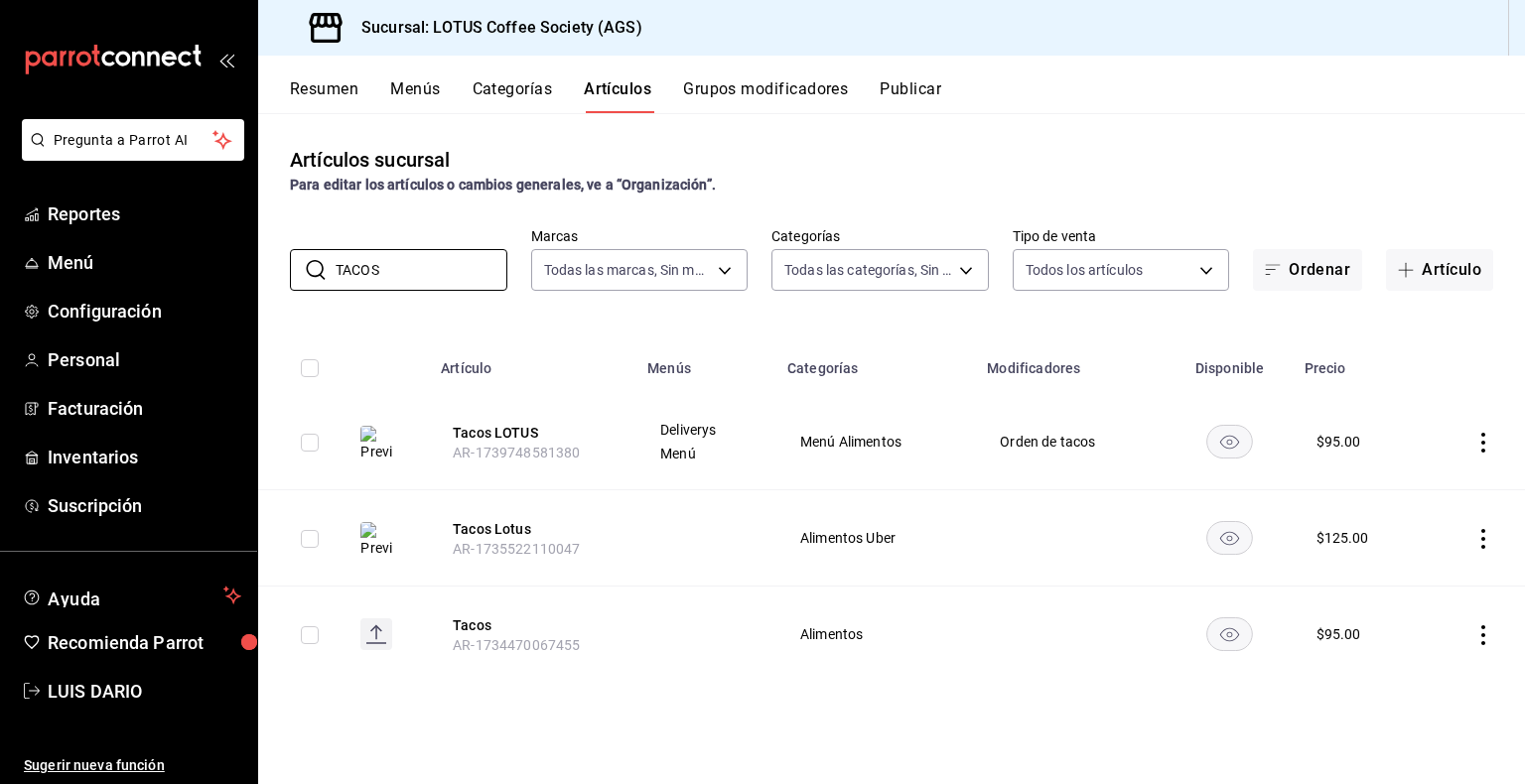 drag, startPoint x: 259, startPoint y: 251, endPoint x: 29, endPoint y: 176, distance: 241.91941 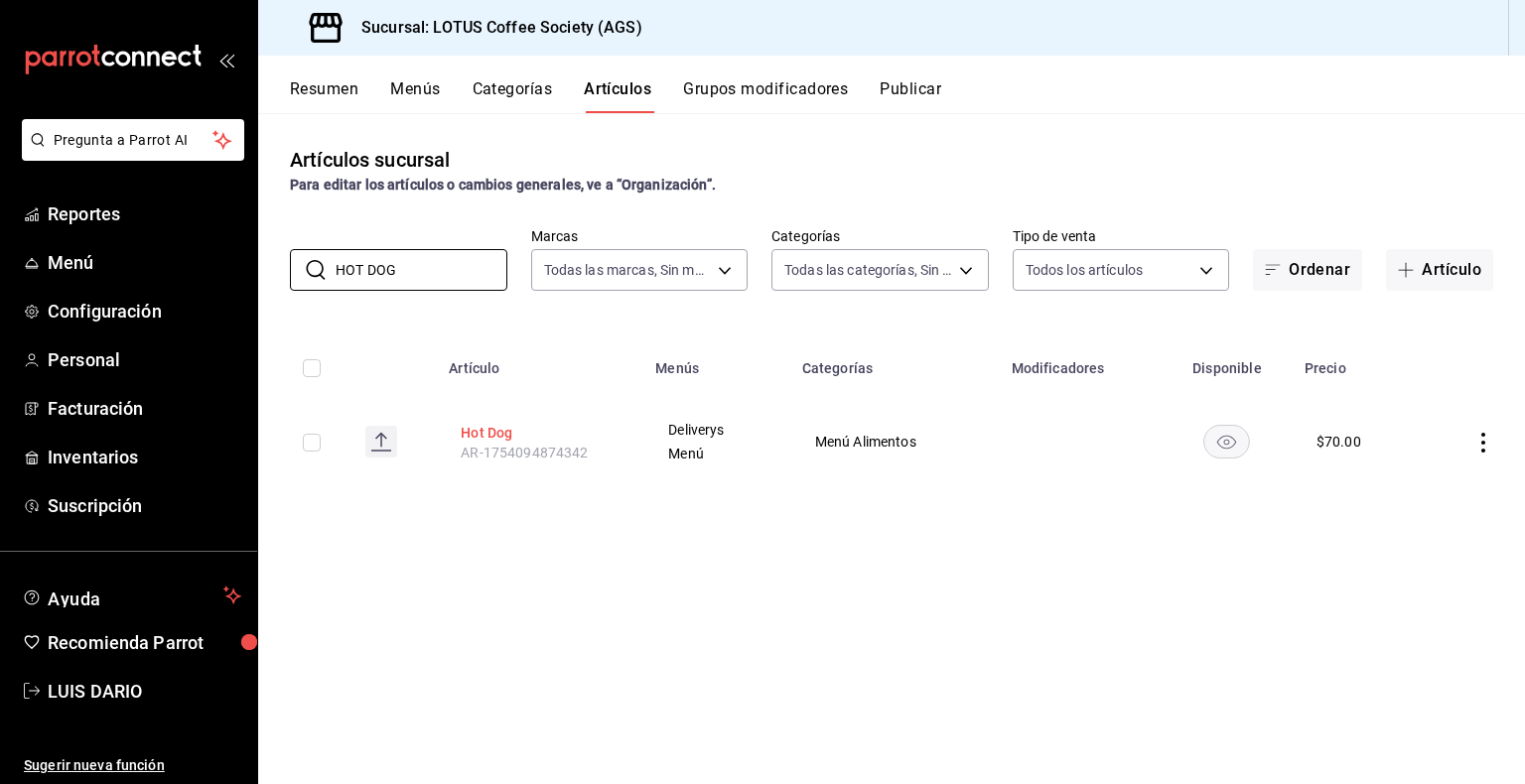 type on "HOT DOG" 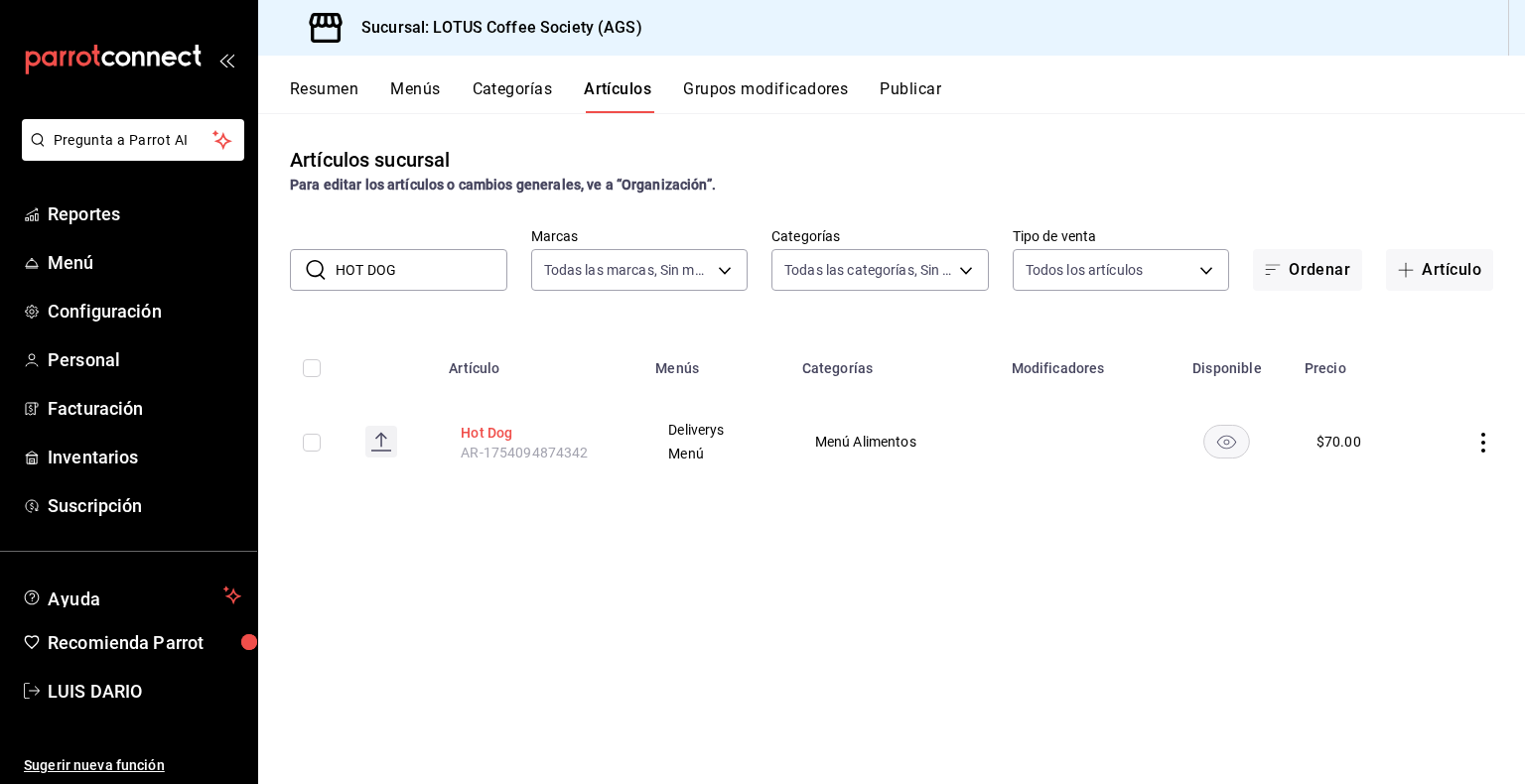 click on "Hot Dog" at bounding box center (540, 433) 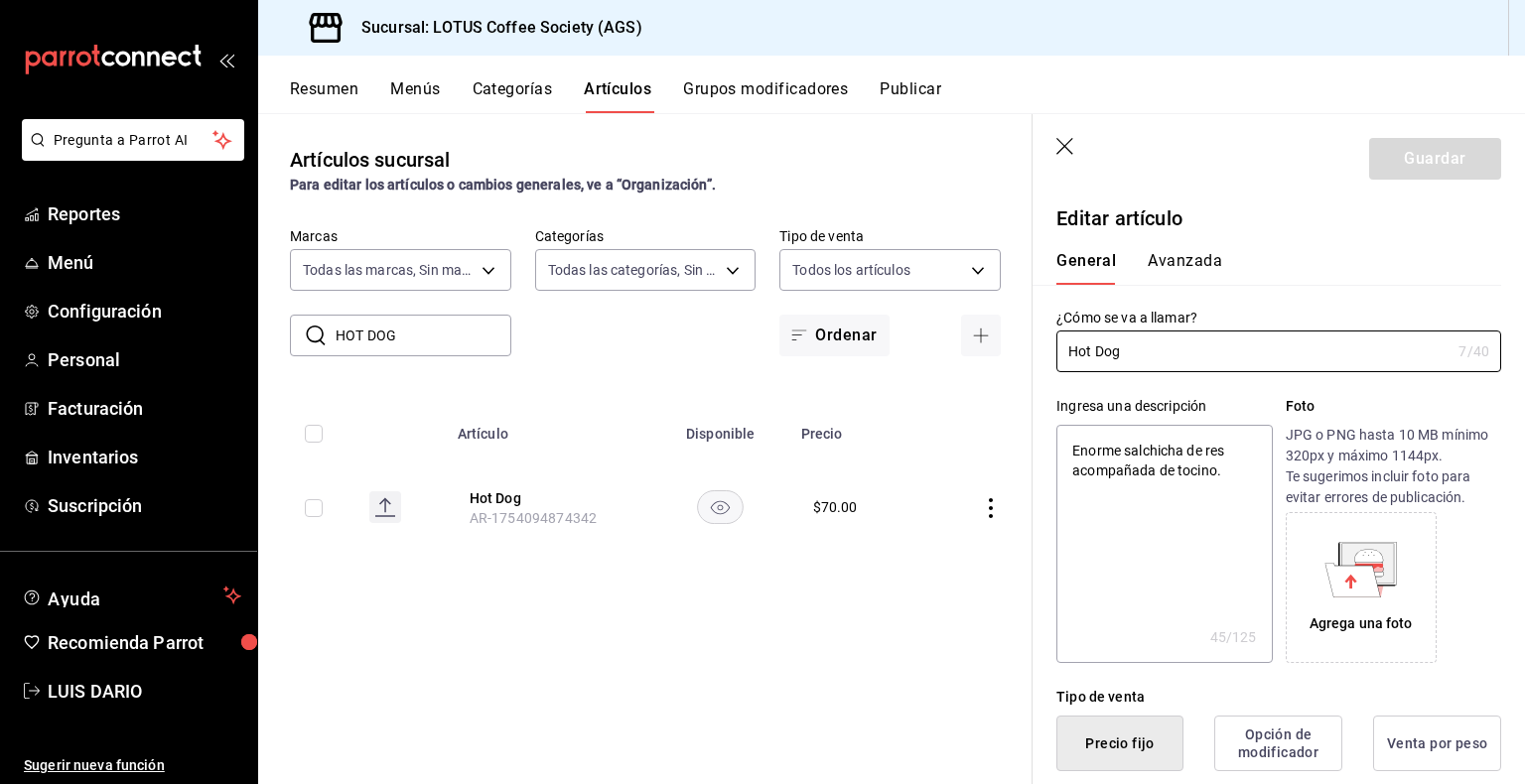 type on "x" 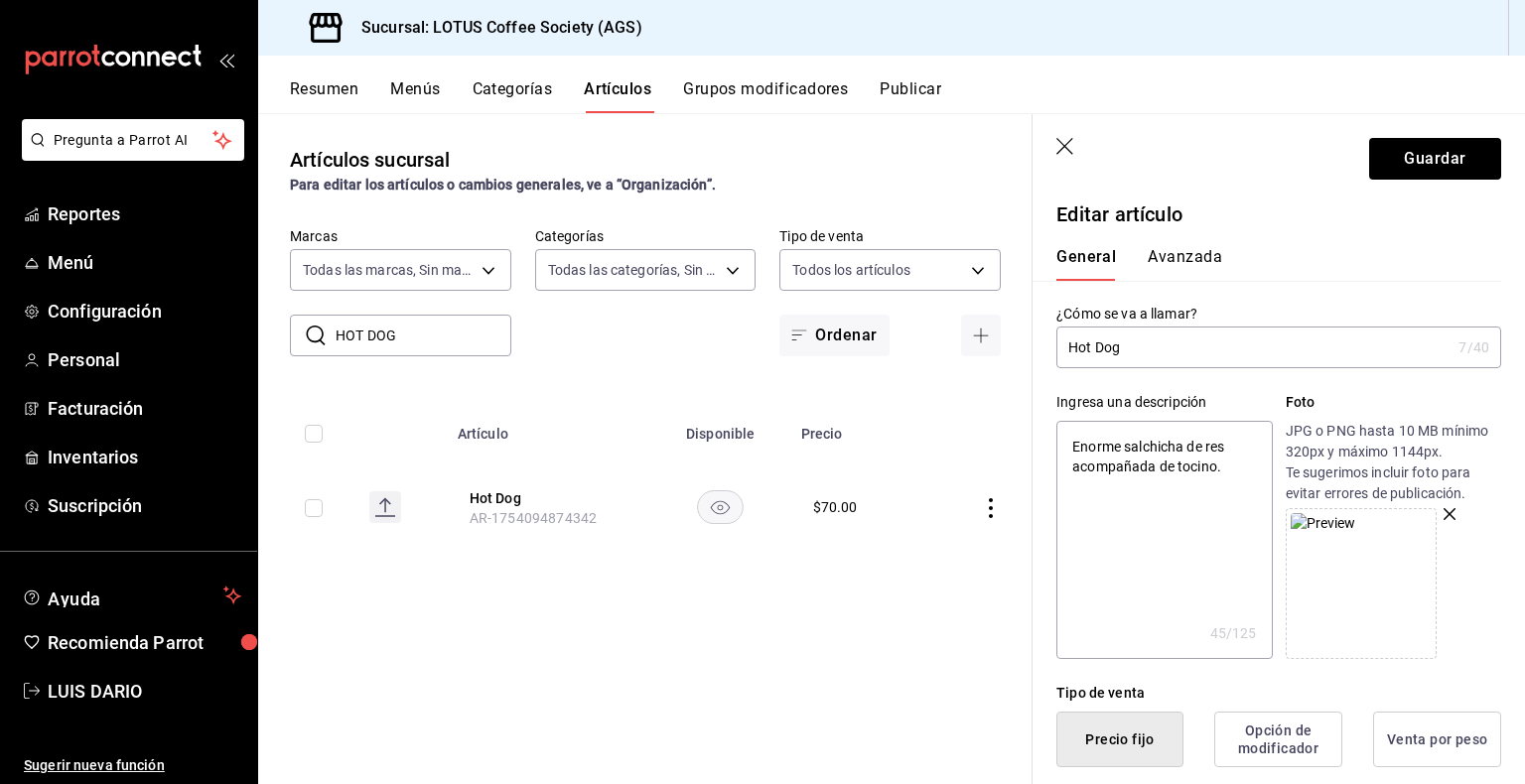 scroll, scrollTop: 0, scrollLeft: 0, axis: both 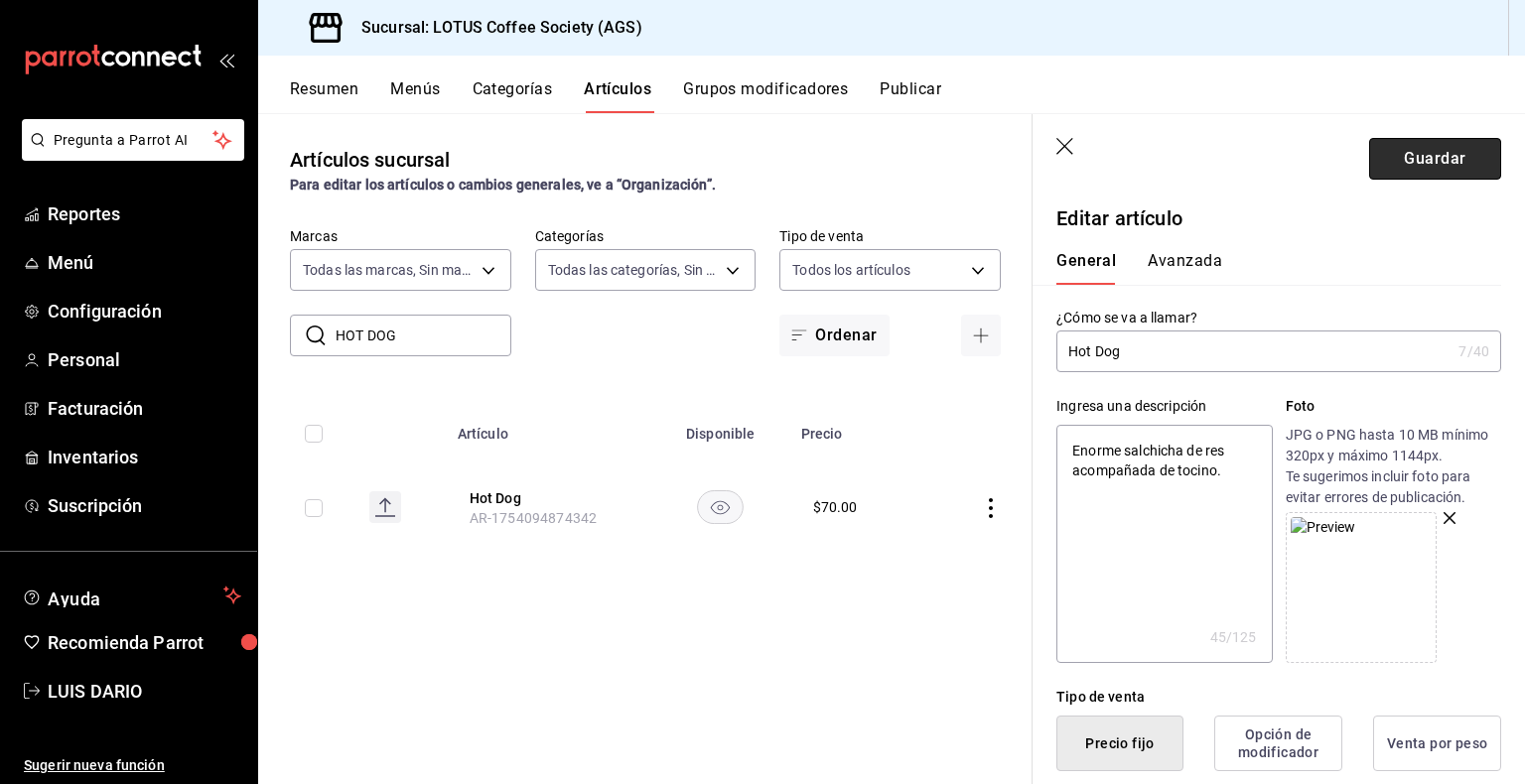 click on "Guardar" at bounding box center (1435, 159) 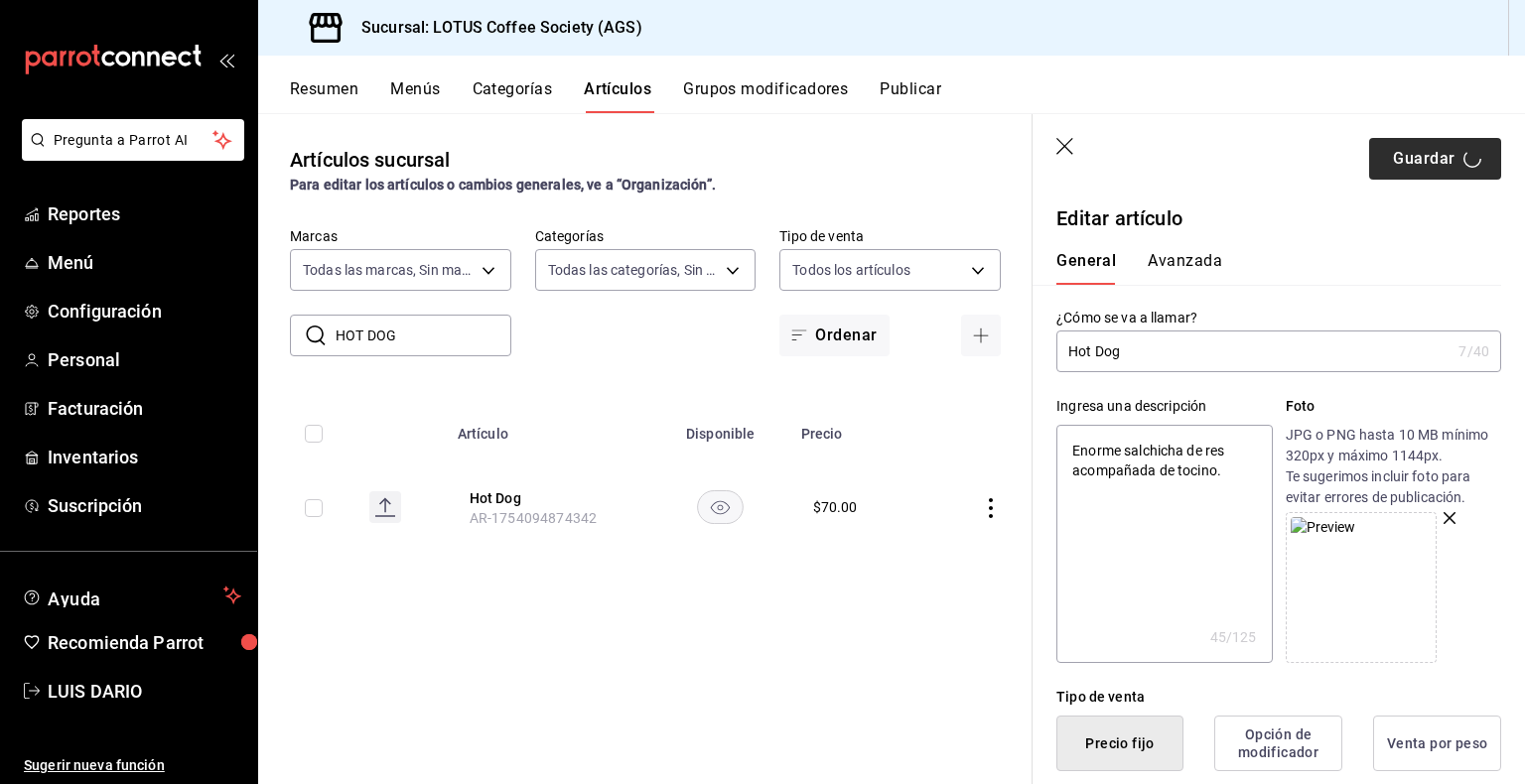 type on "x" 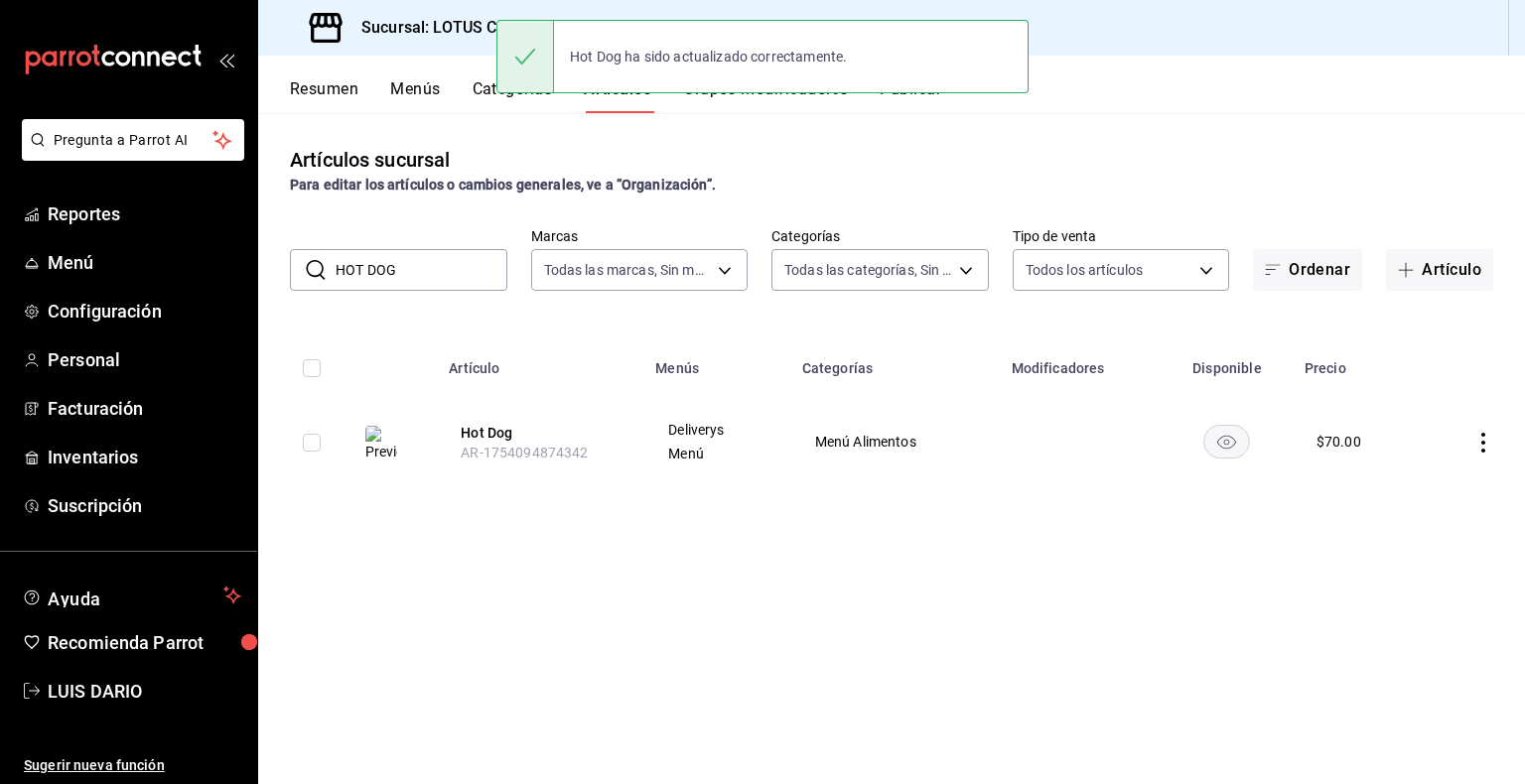 click on "Resumen" at bounding box center [324, 96] 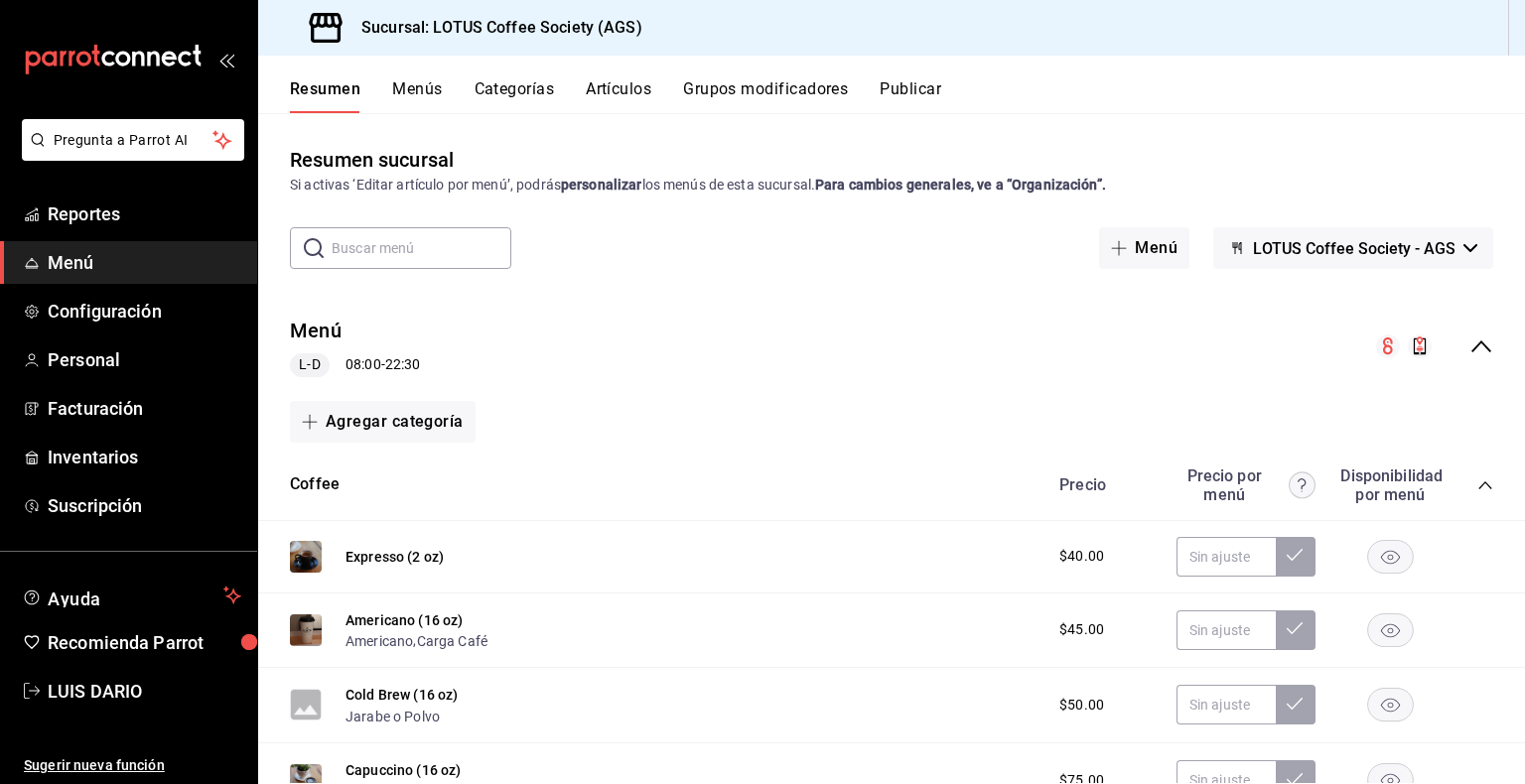 click 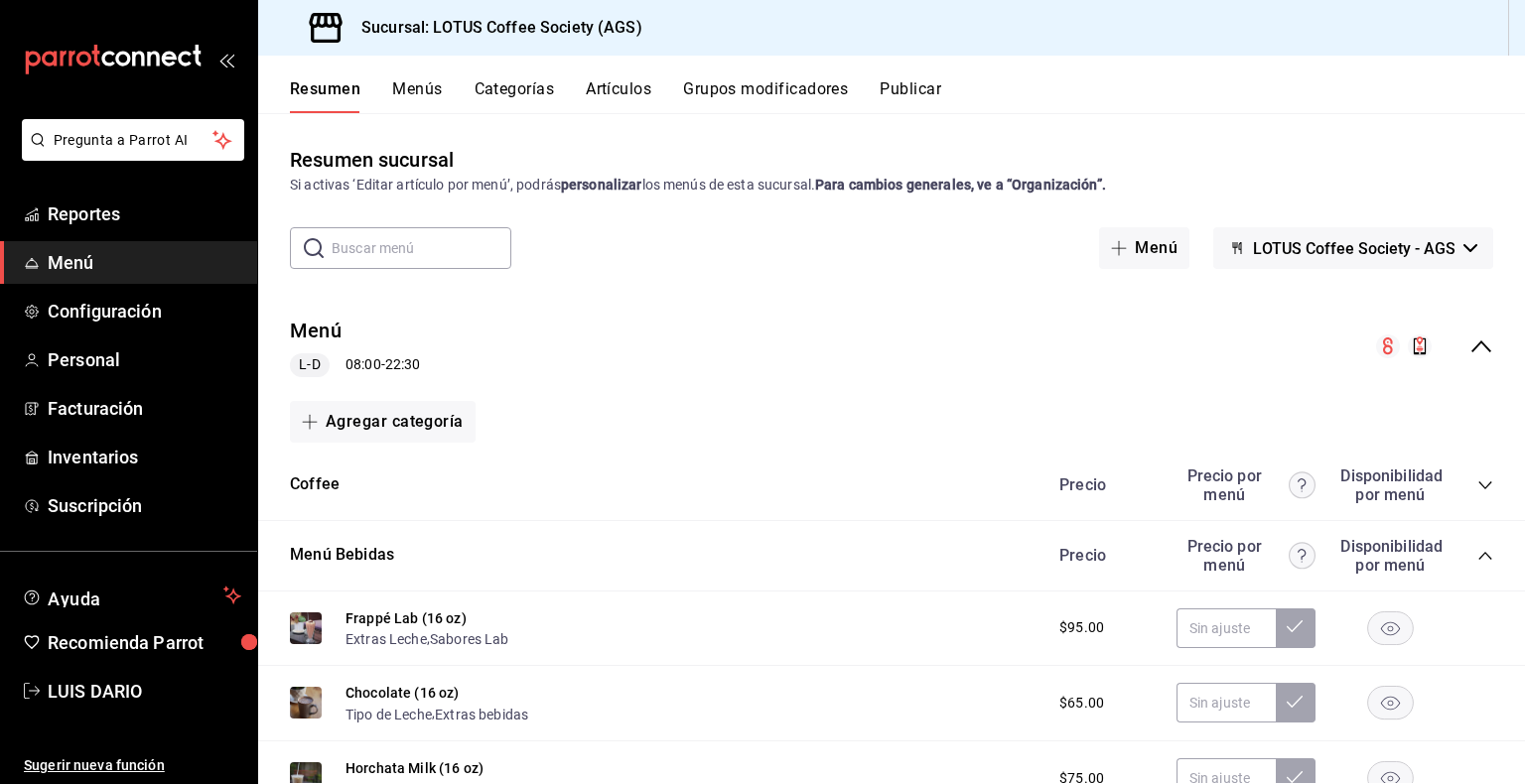 click 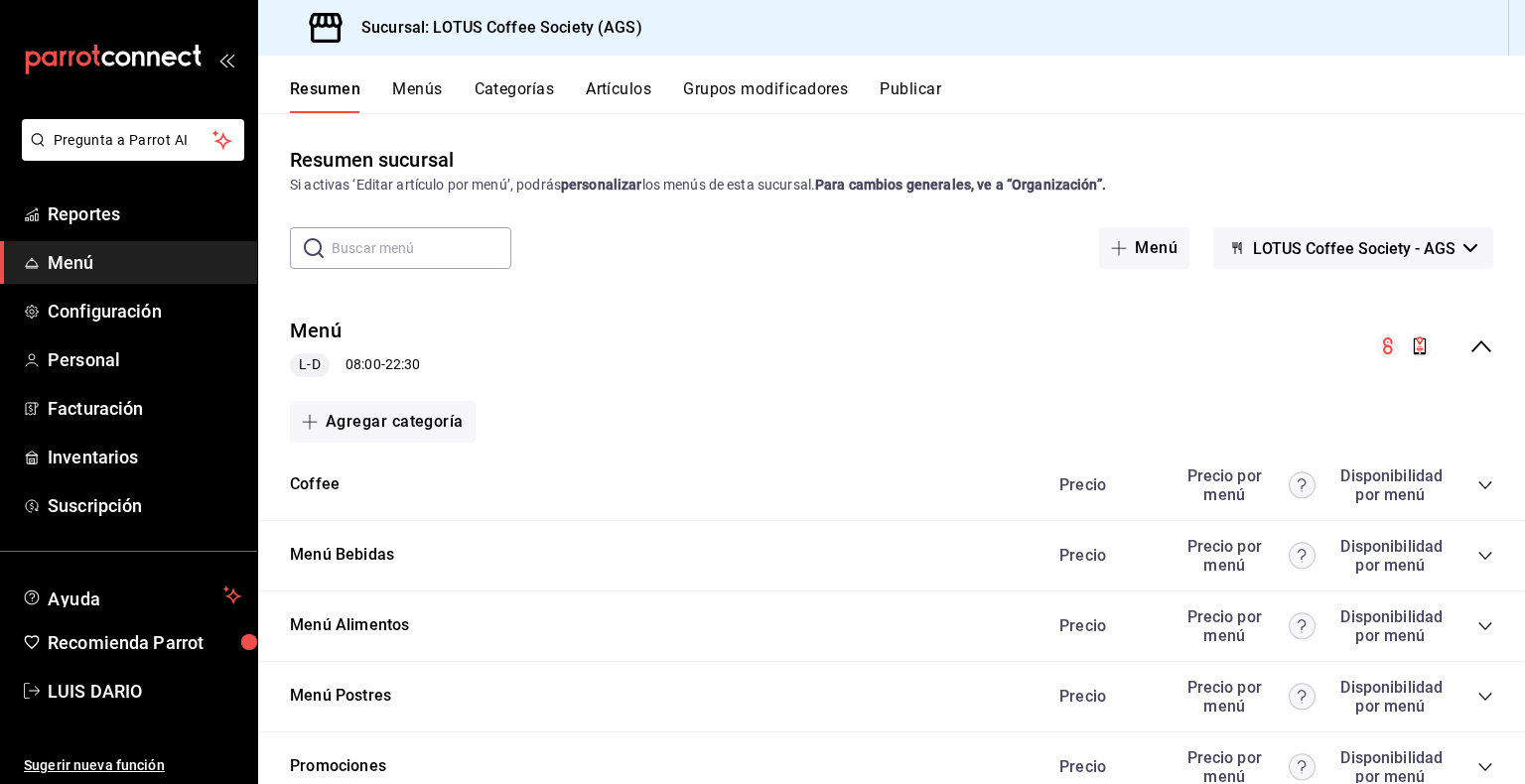 click 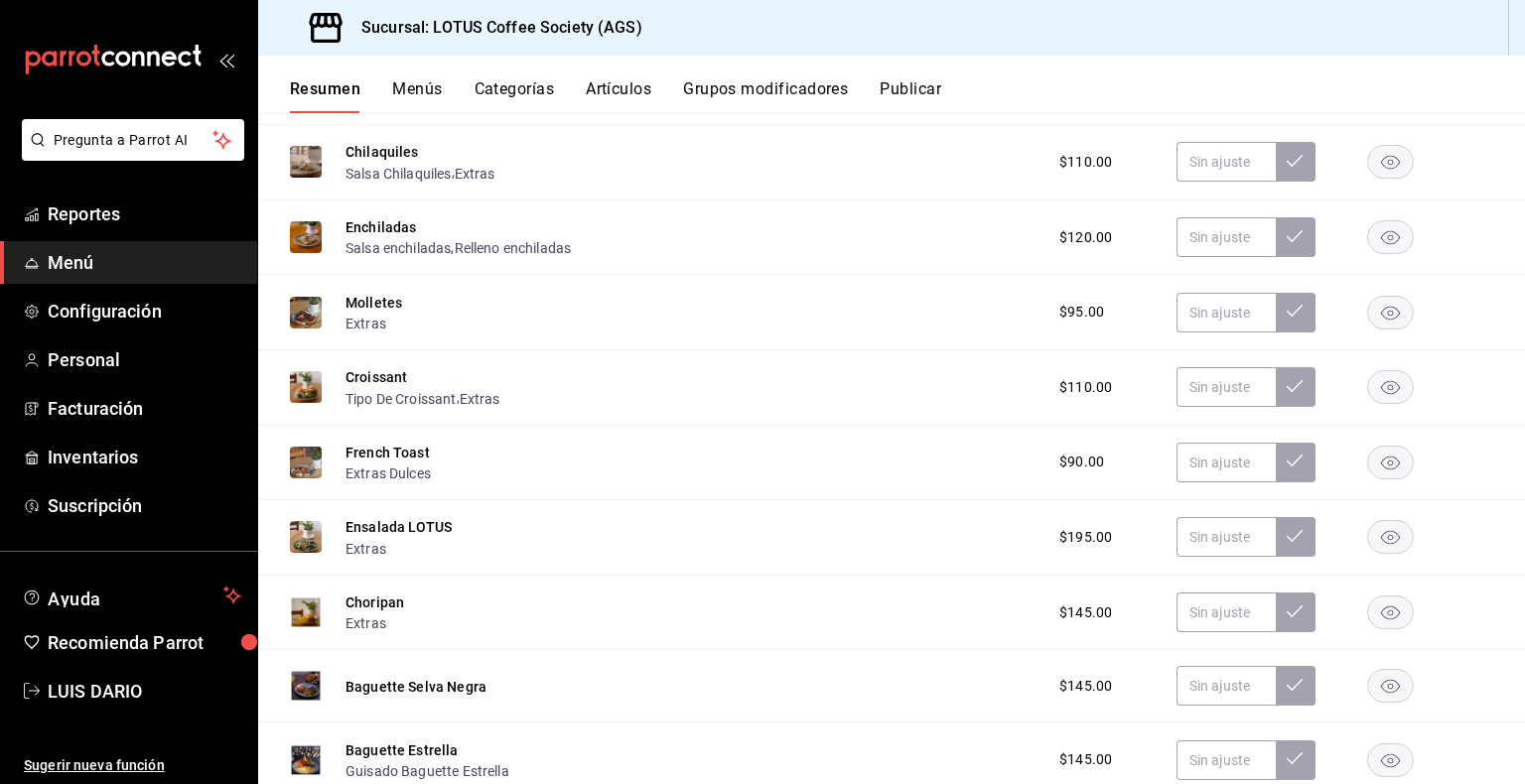 scroll, scrollTop: 99, scrollLeft: 0, axis: vertical 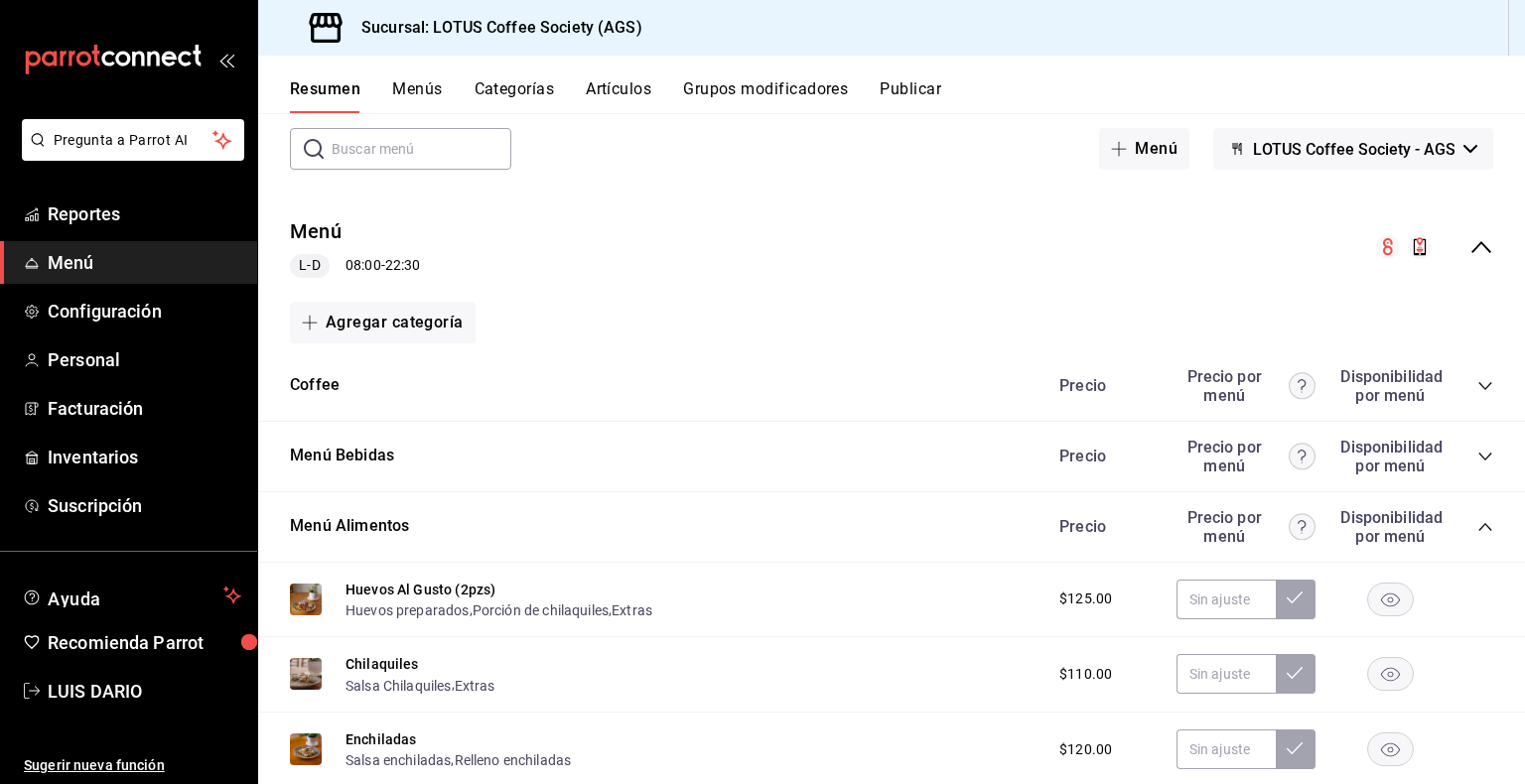 click on "Menú Alimentos Precio Precio por menú   Disponibilidad por menú" at bounding box center [892, 527] 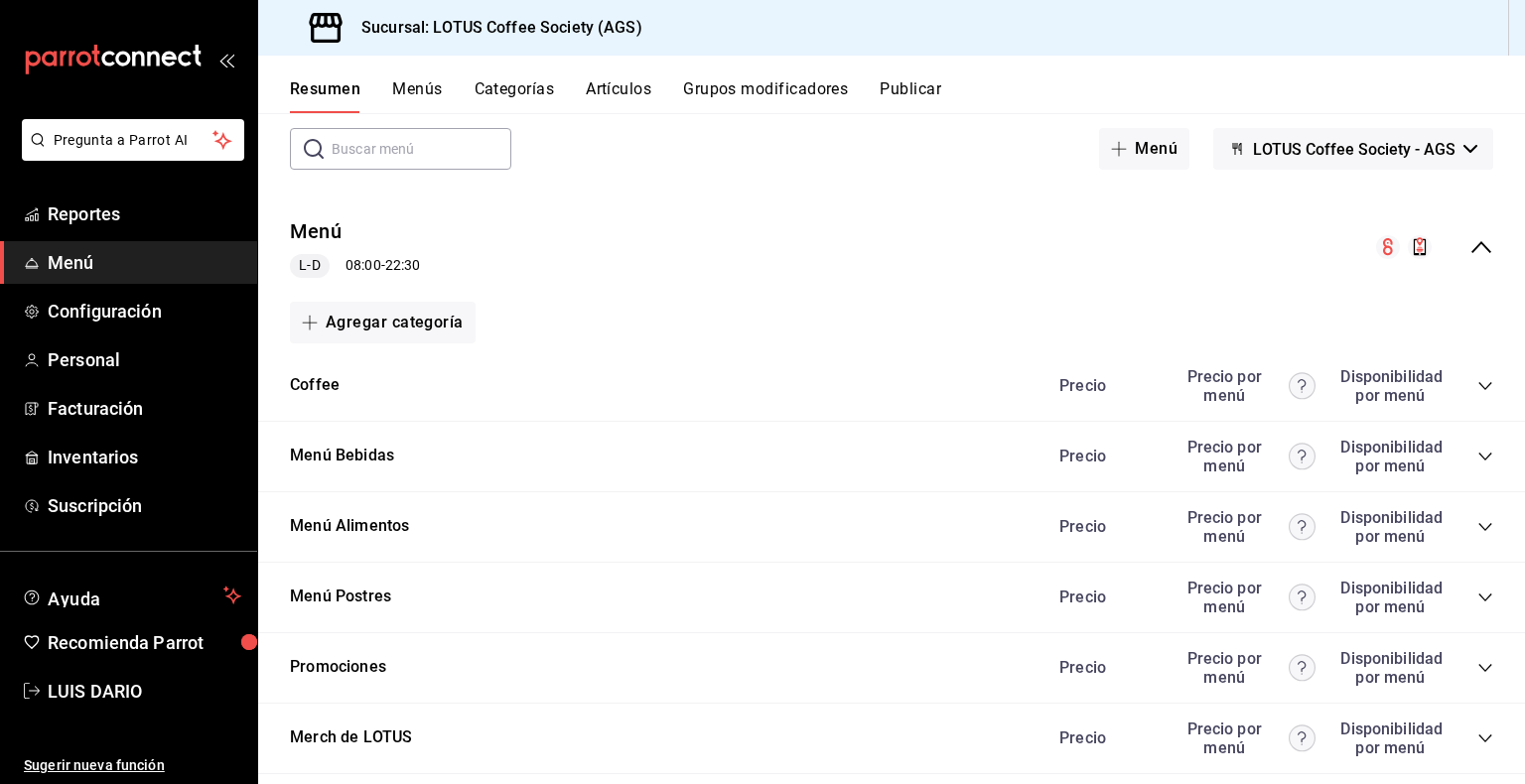 click 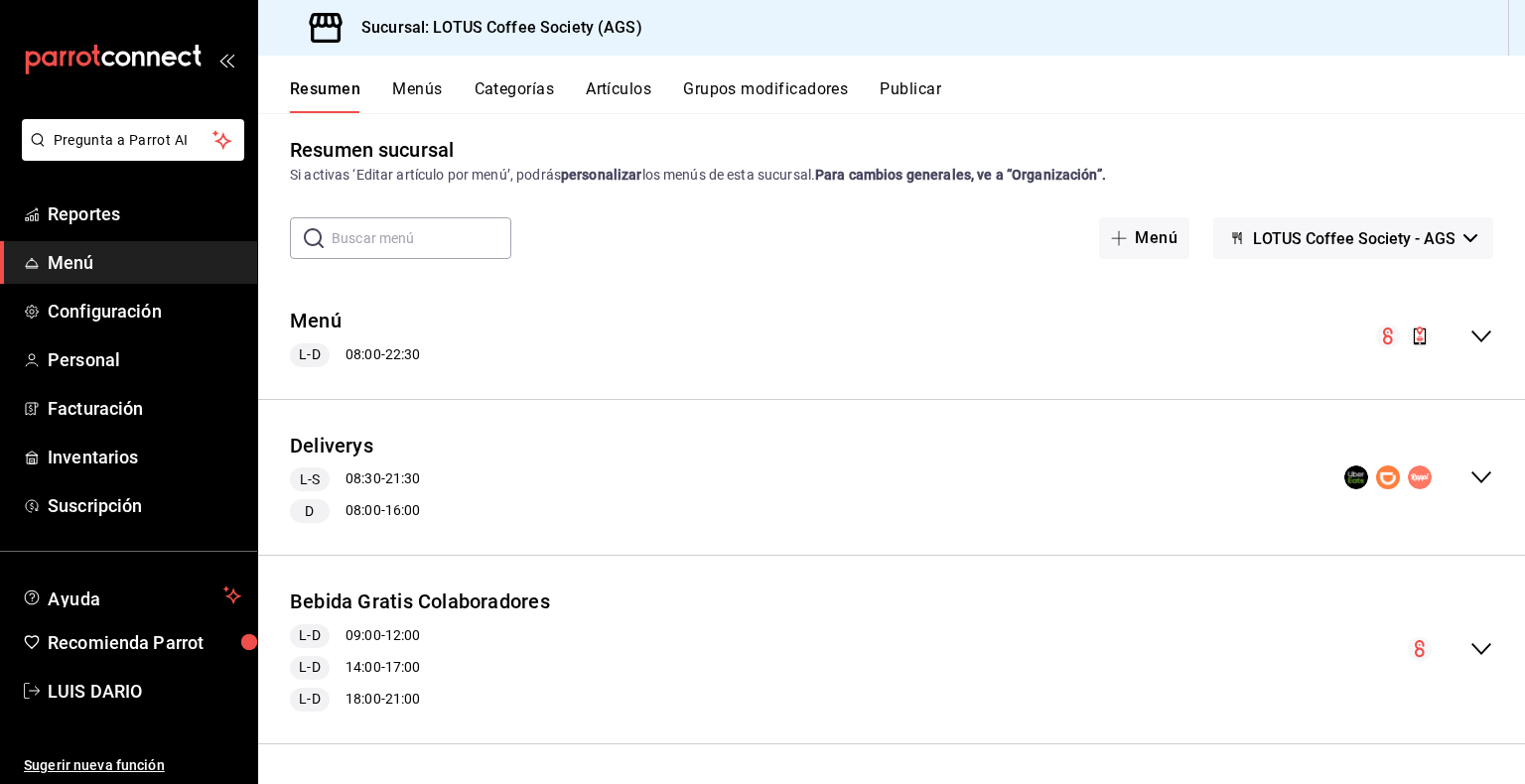 scroll, scrollTop: 10, scrollLeft: 0, axis: vertical 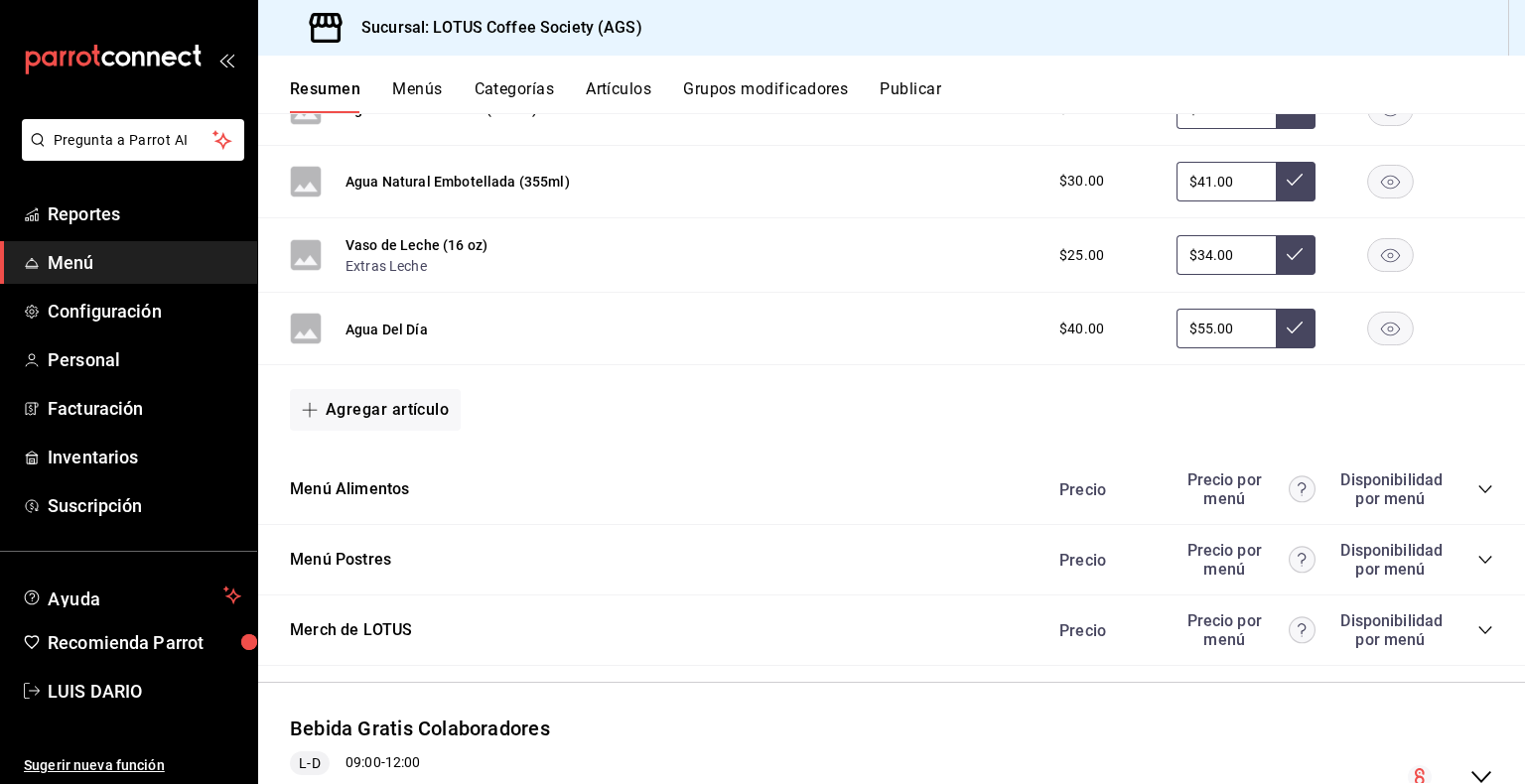 click 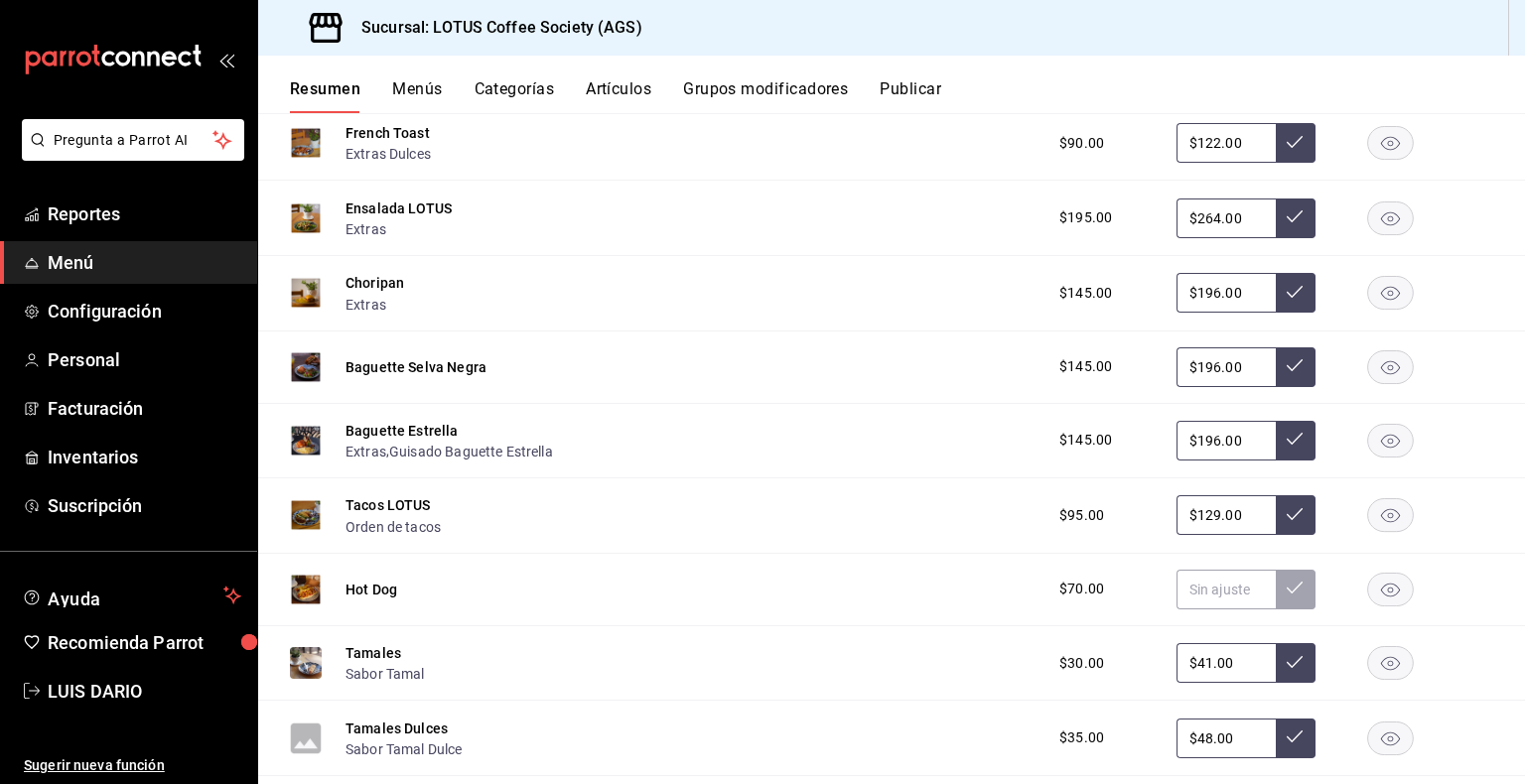scroll, scrollTop: 3573, scrollLeft: 0, axis: vertical 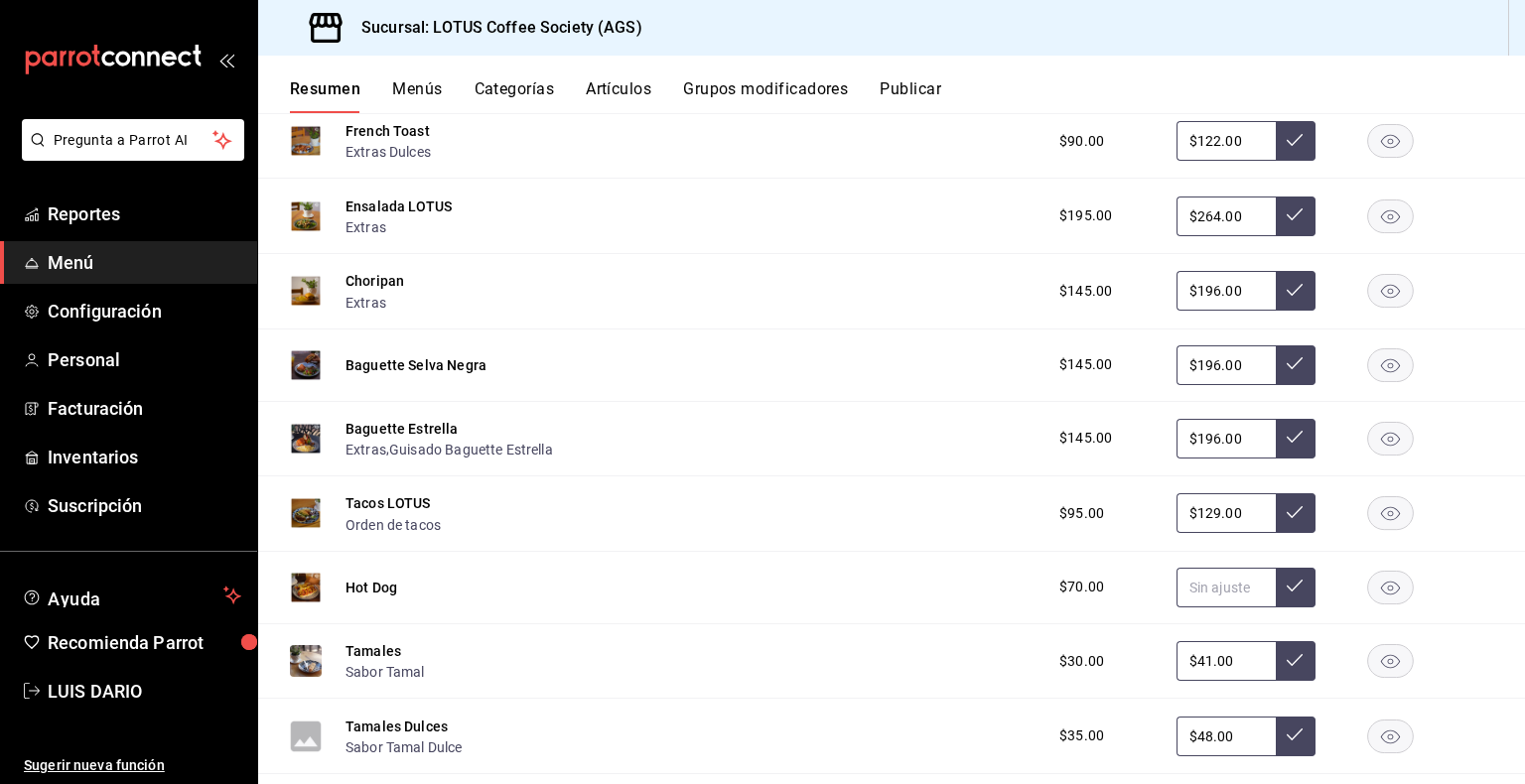 click at bounding box center [1226, 588] 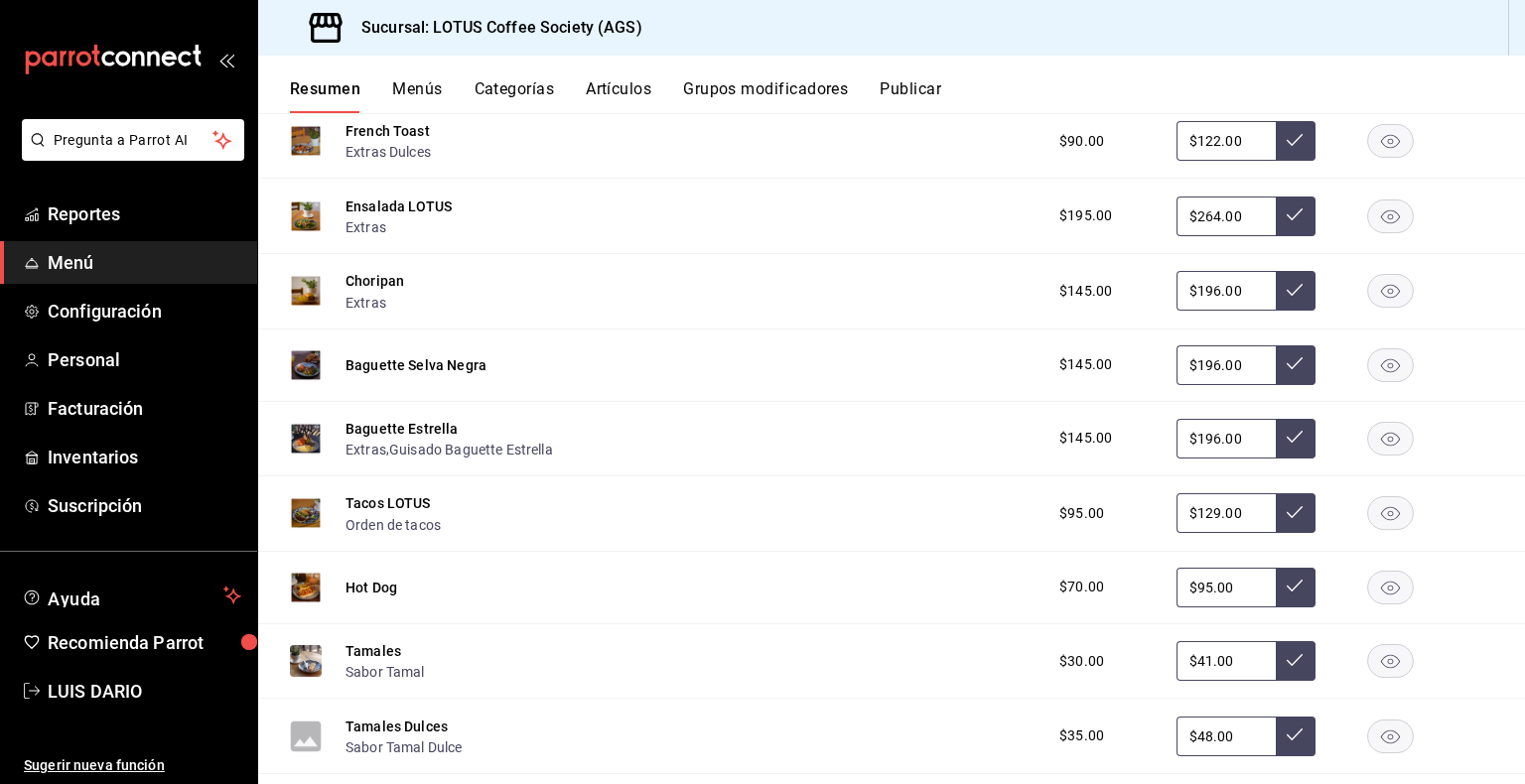 type on "$95.00" 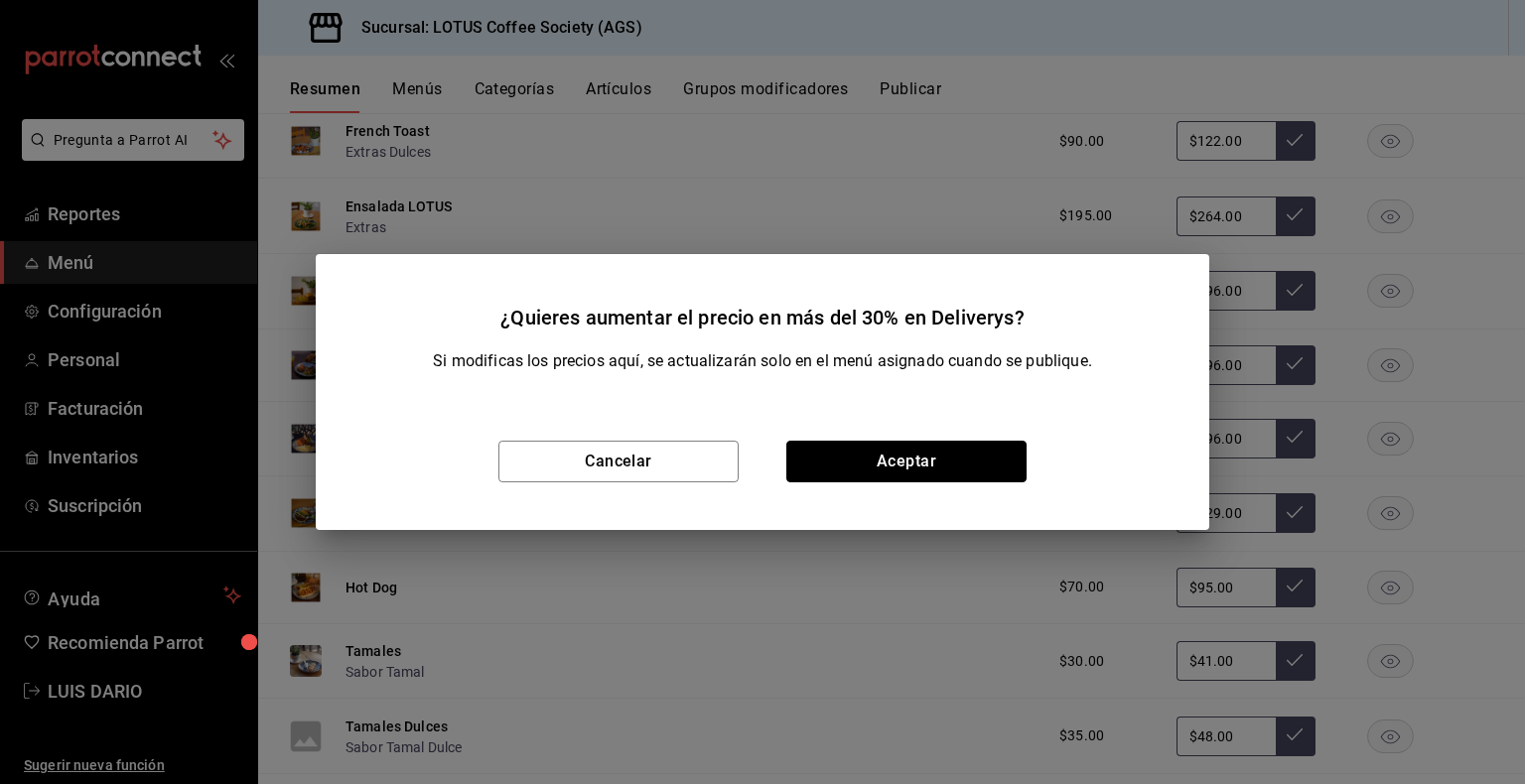 click on "Aceptar" at bounding box center (906, 461) 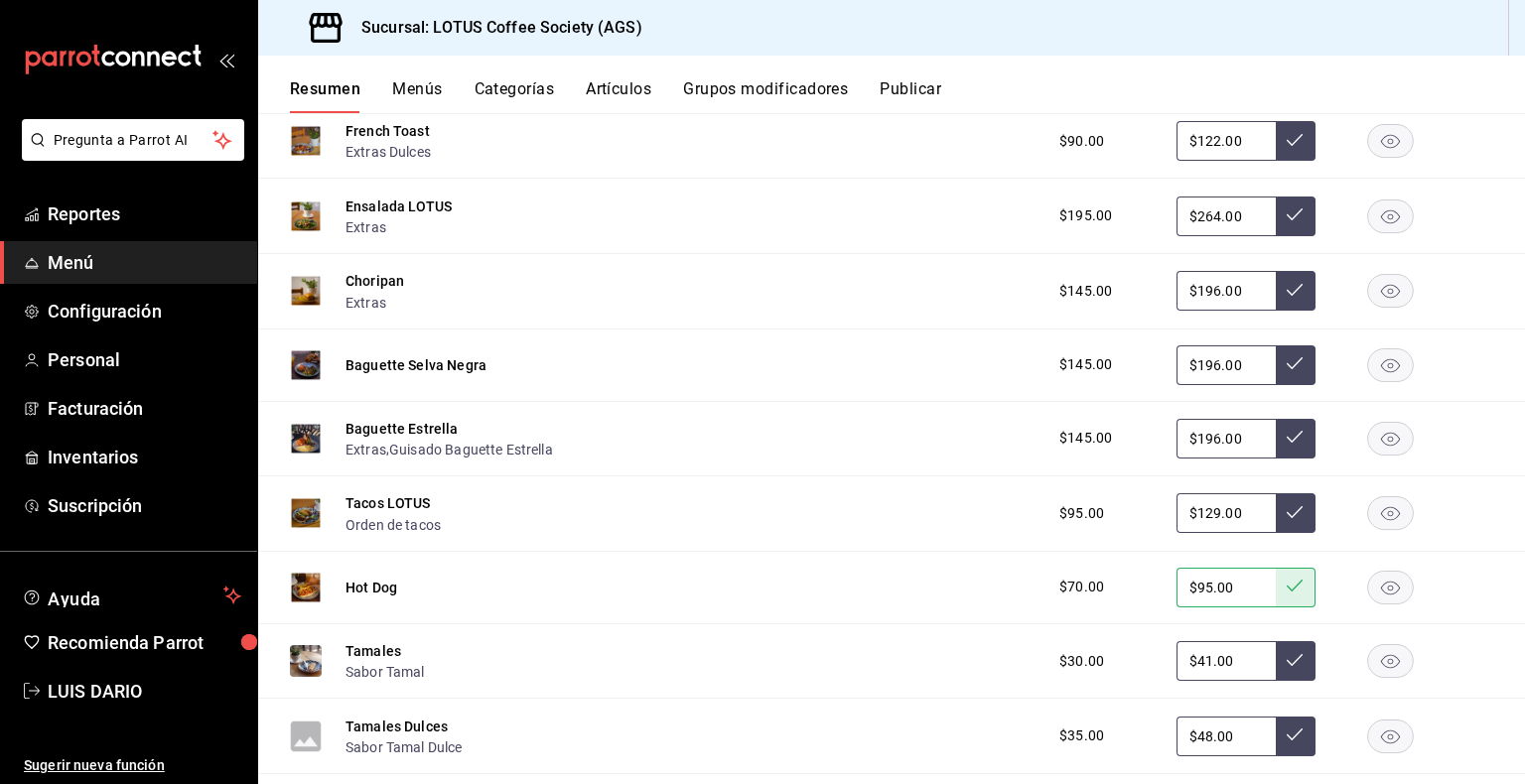 click on "$145.00" at bounding box center (1103, 438) 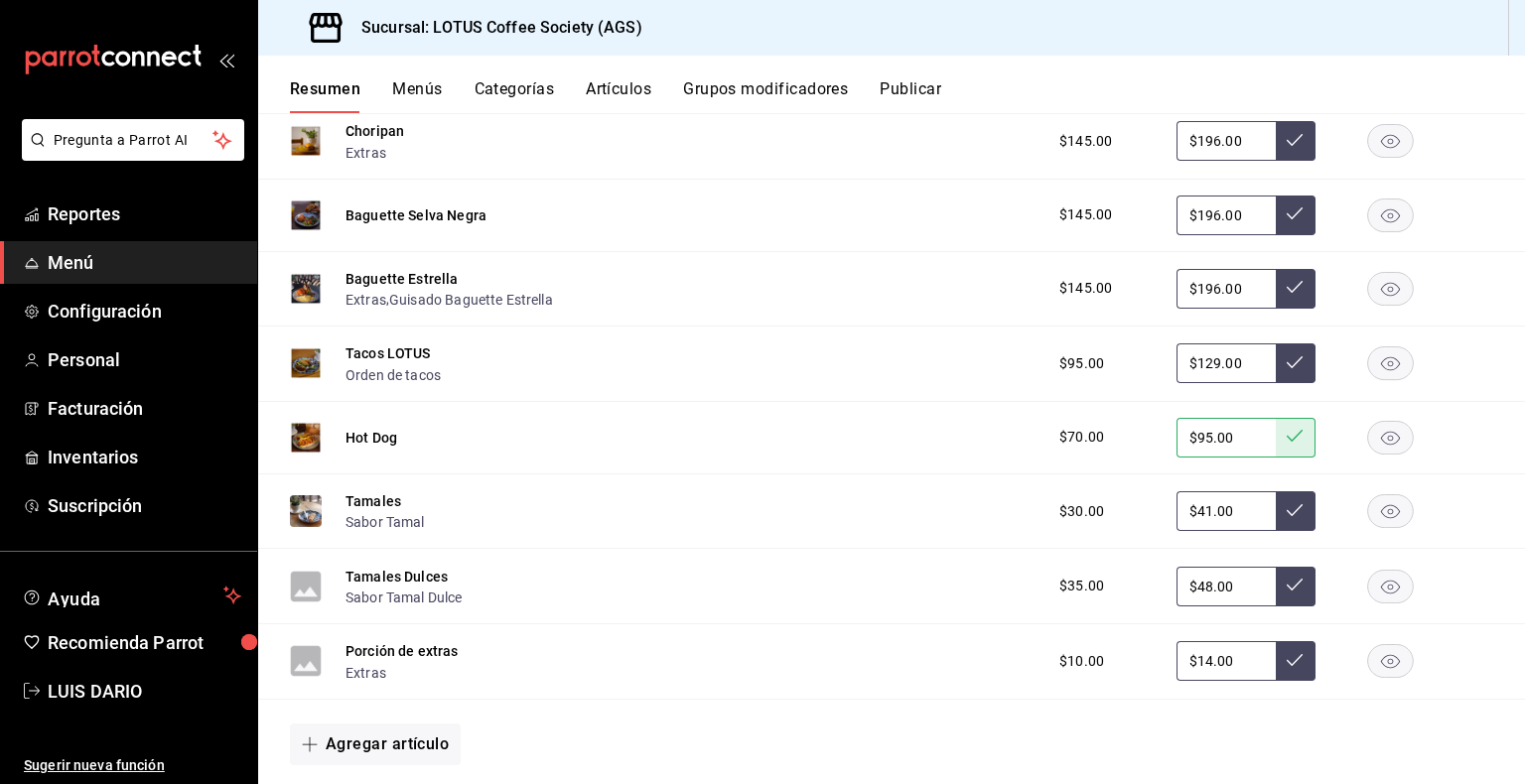scroll, scrollTop: 3771, scrollLeft: 0, axis: vertical 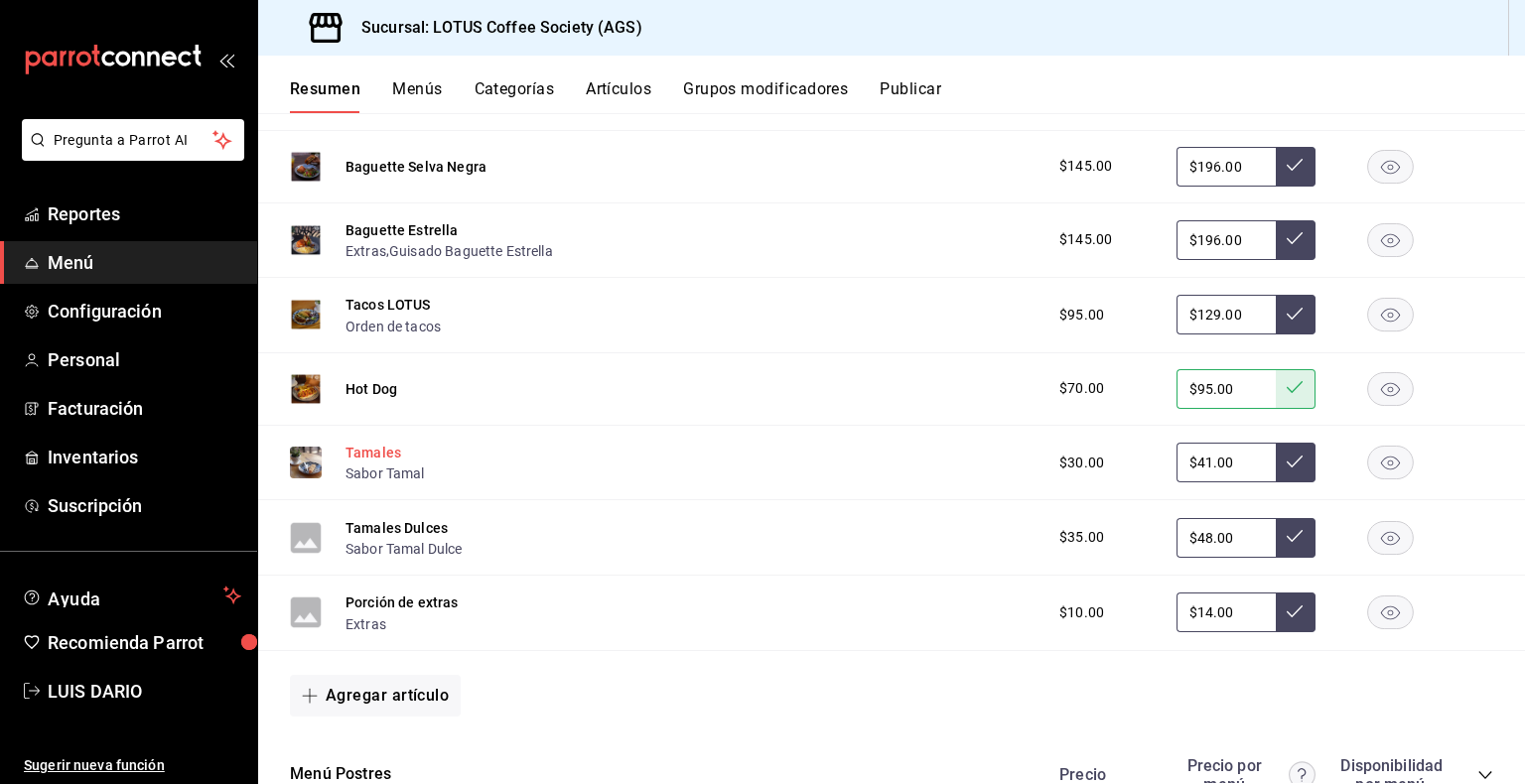 click on "Tamales" at bounding box center (373, 453) 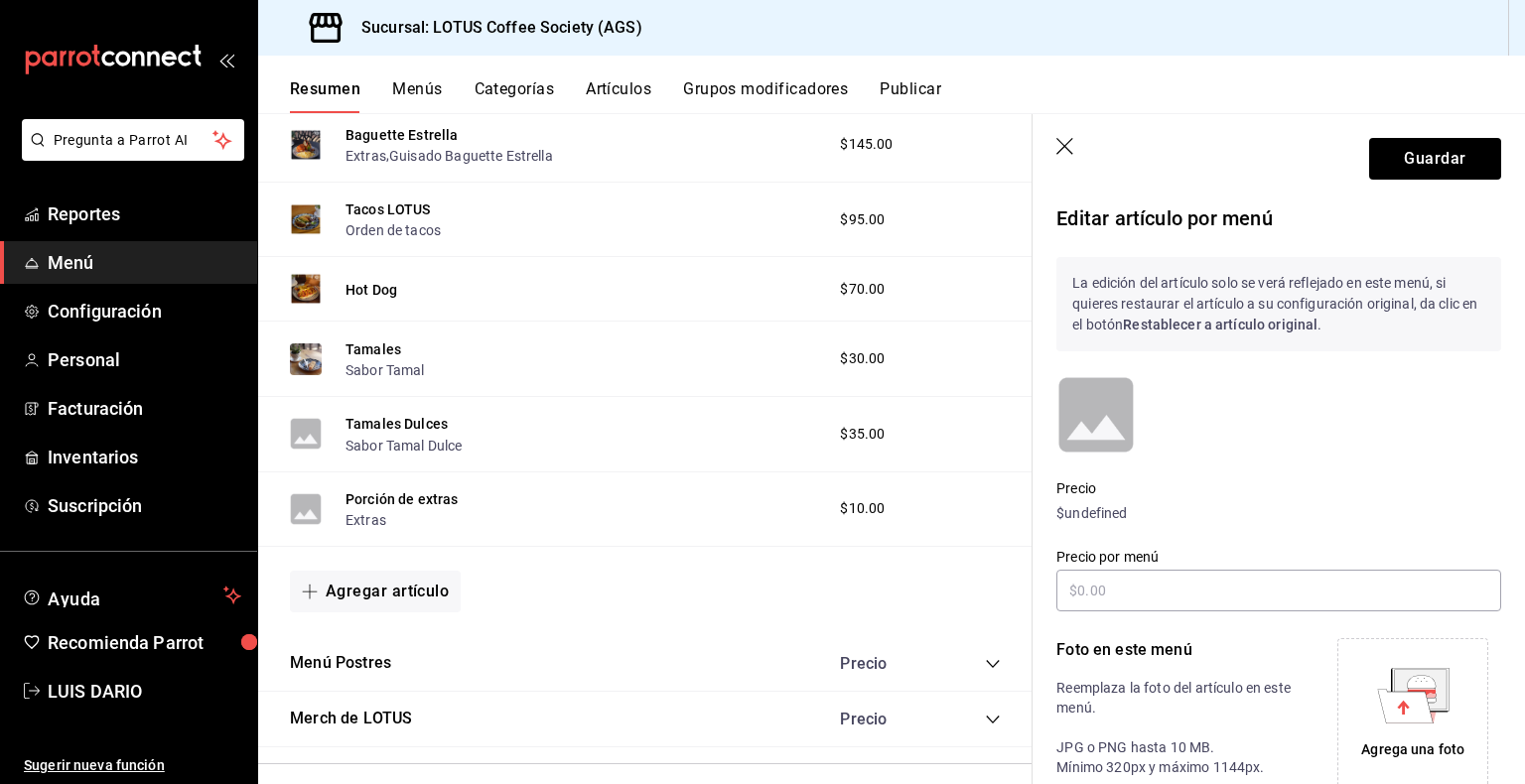 scroll, scrollTop: 3660, scrollLeft: 0, axis: vertical 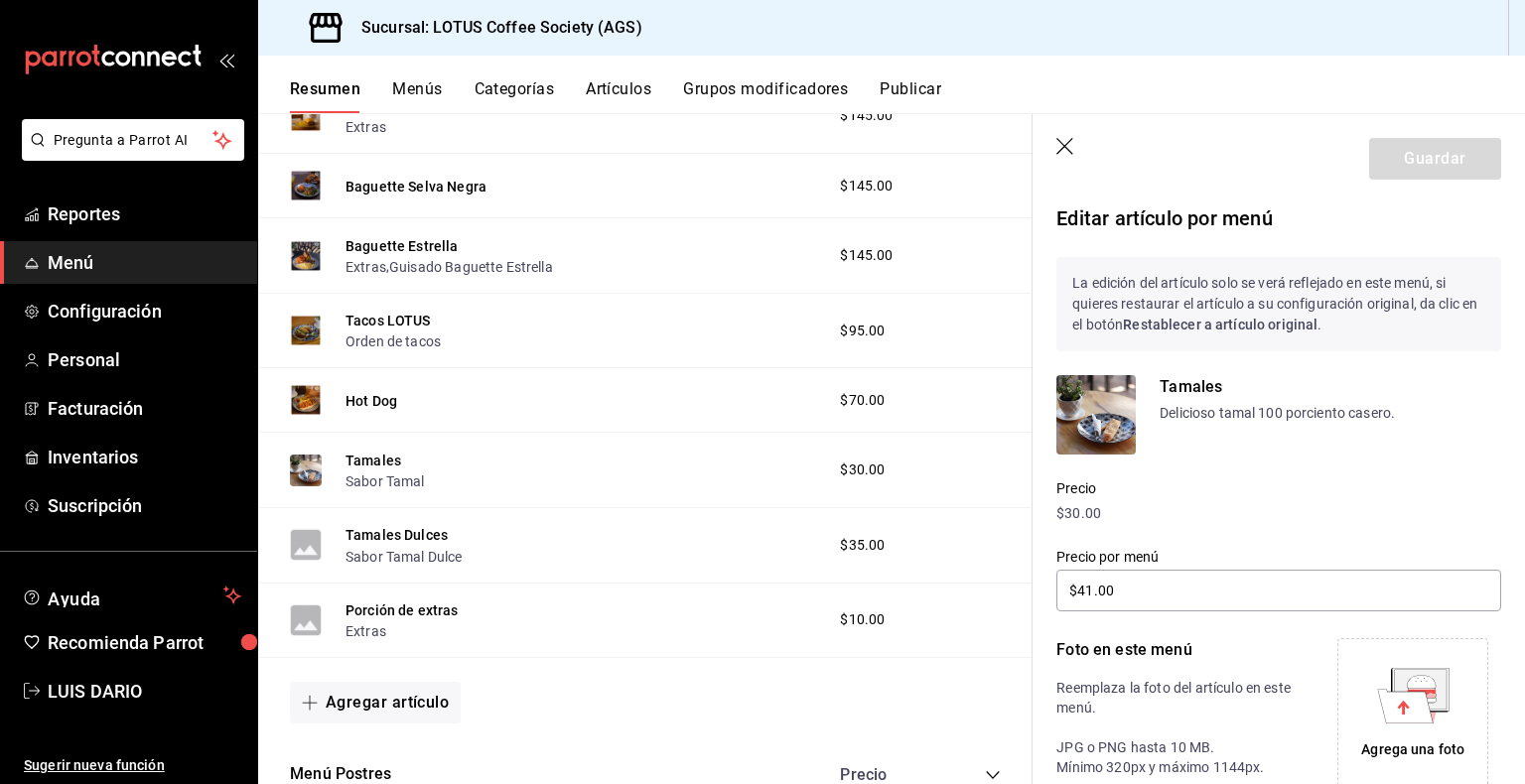click 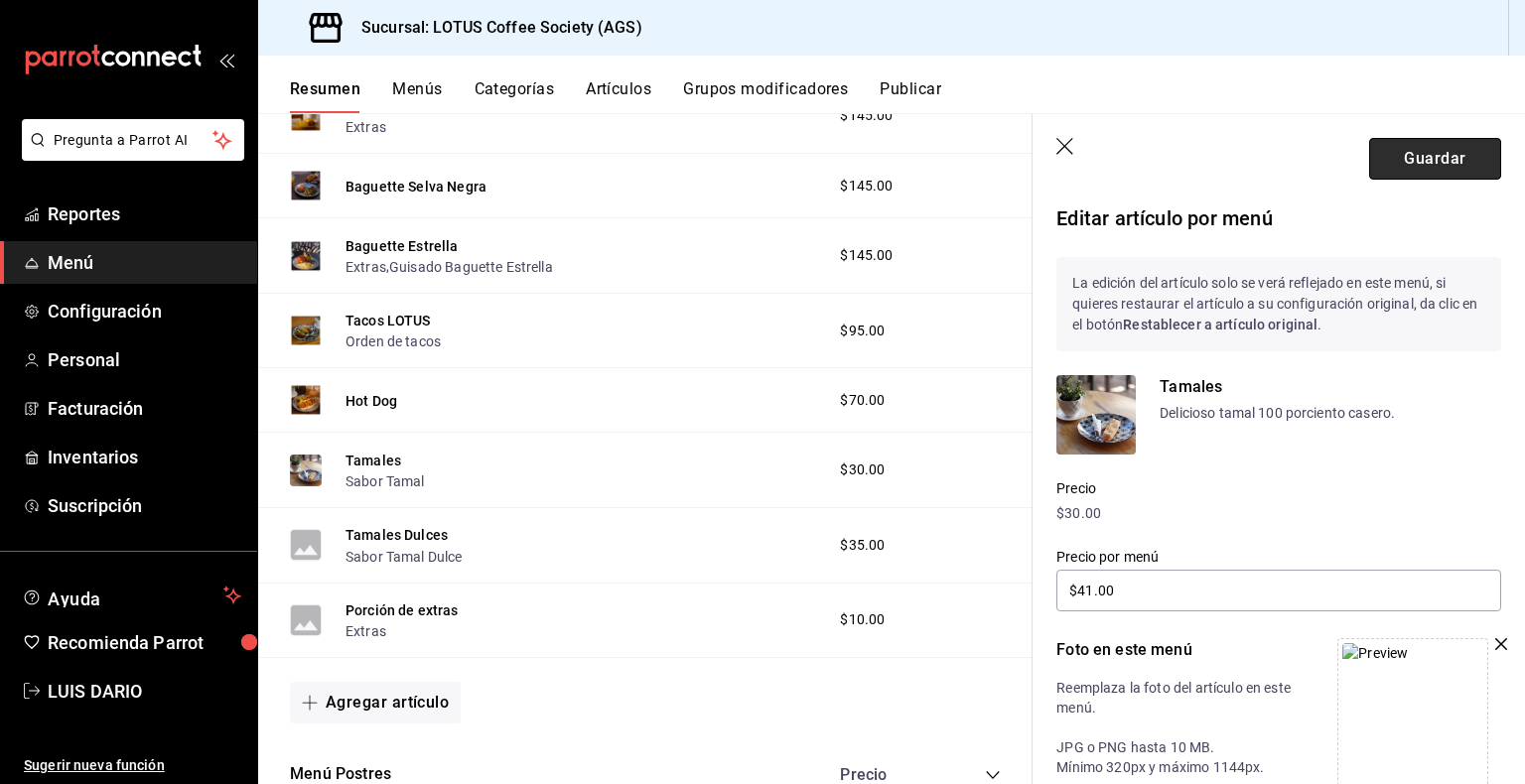 click on "Guardar" at bounding box center (1435, 159) 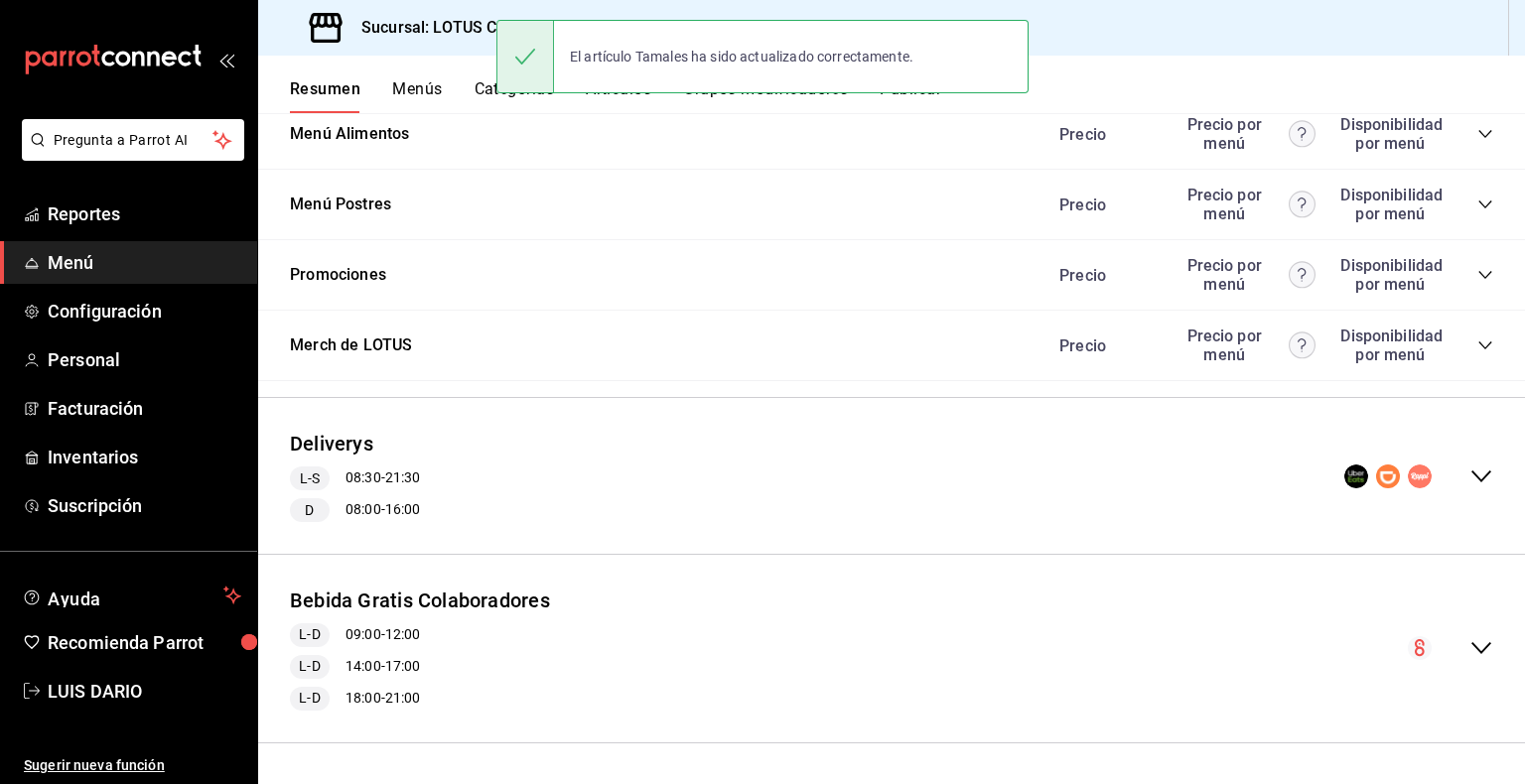click 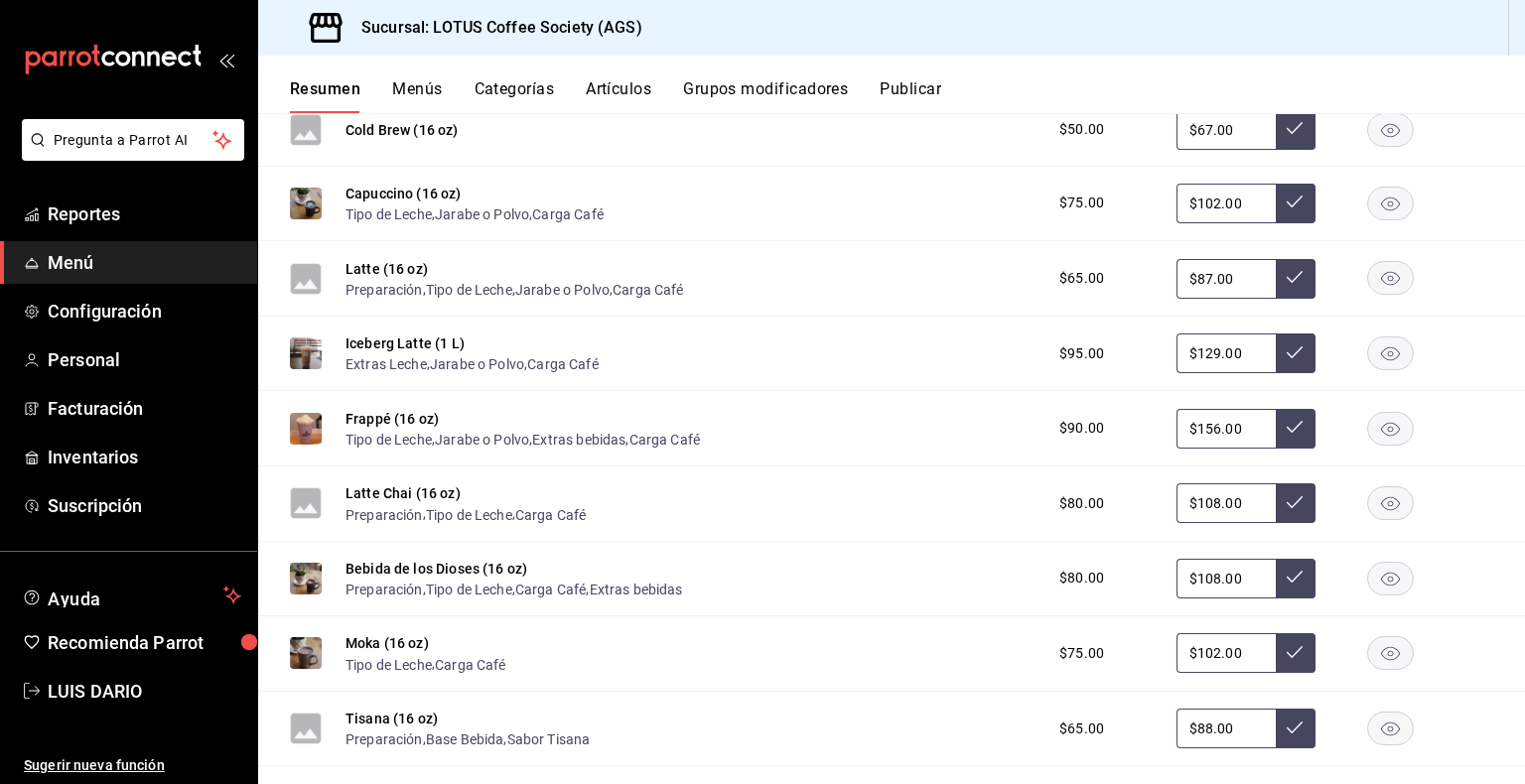 scroll, scrollTop: 3303, scrollLeft: 0, axis: vertical 